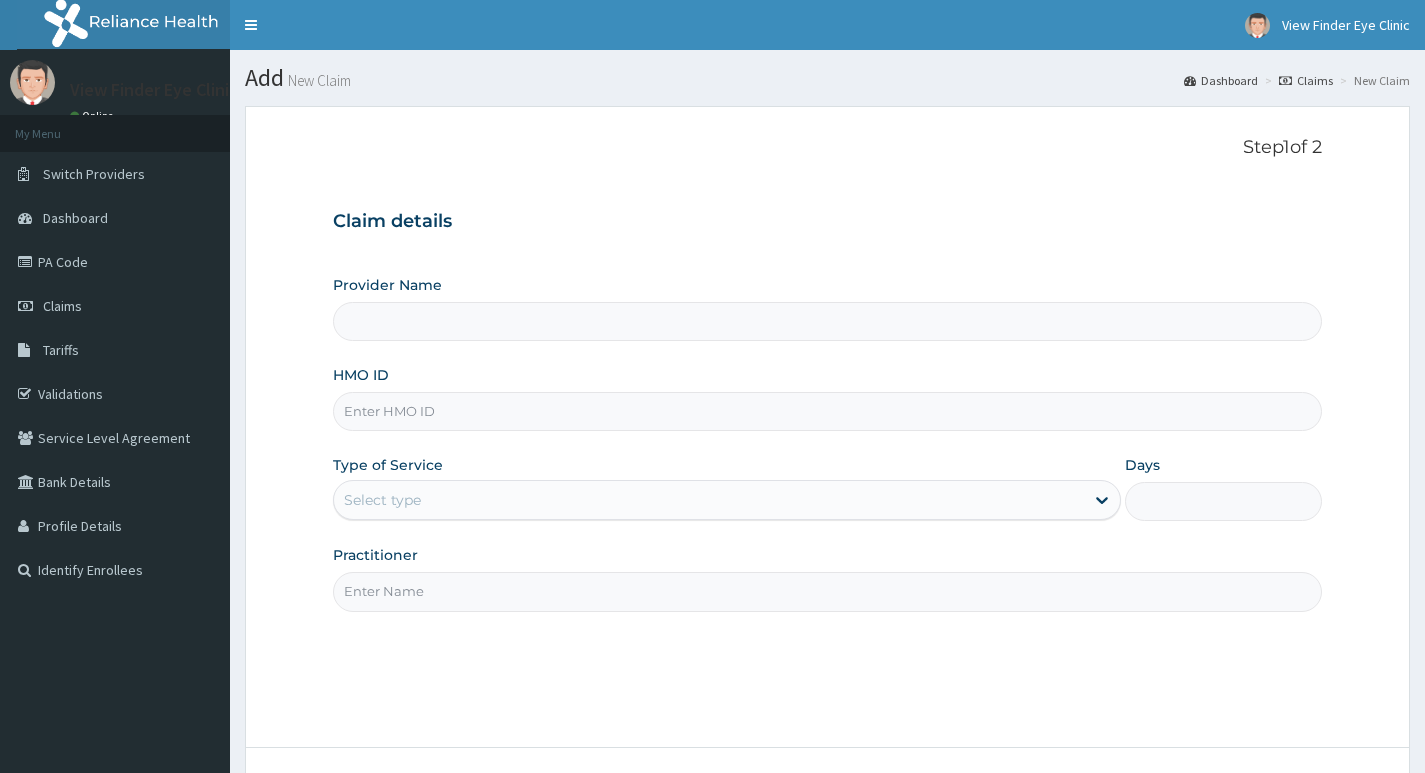 scroll, scrollTop: 0, scrollLeft: 0, axis: both 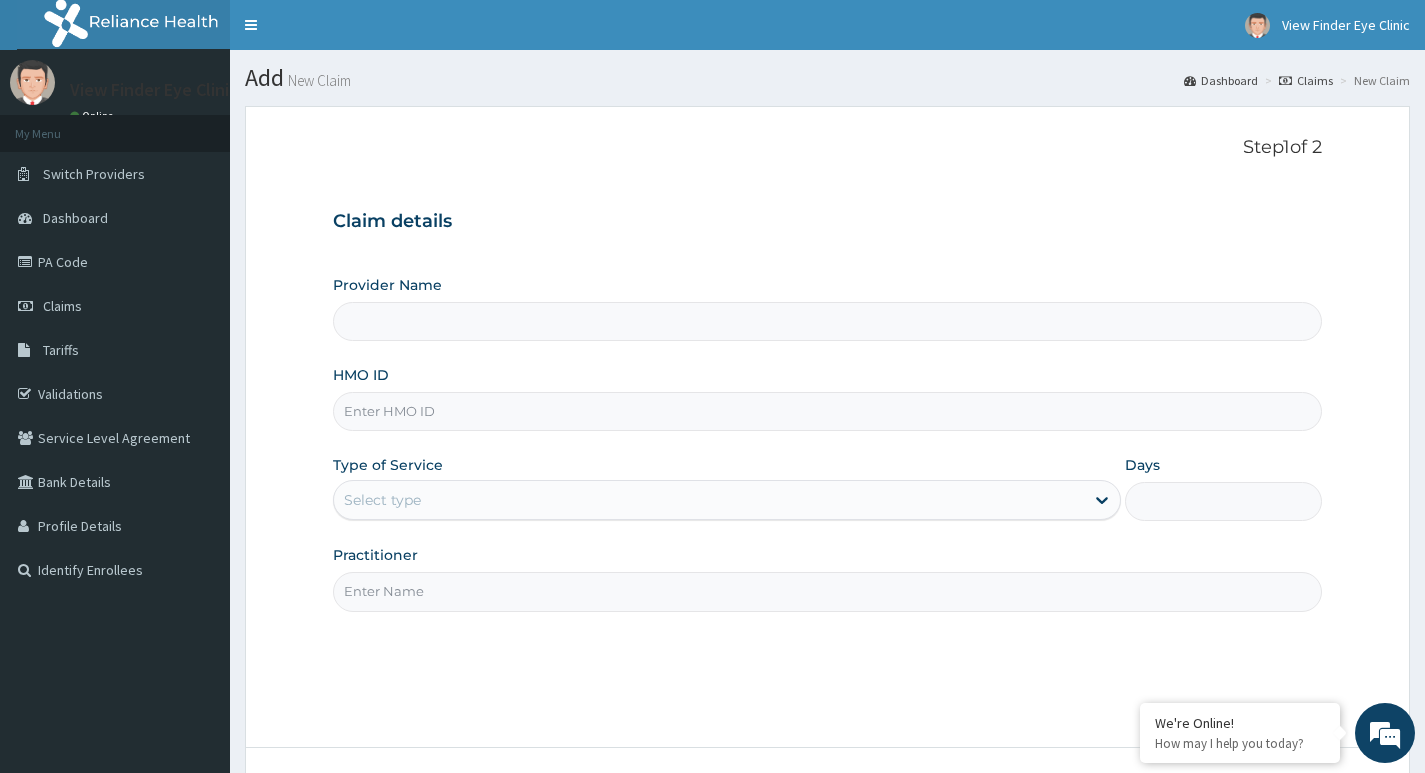 click on "HMO ID" at bounding box center [827, 411] 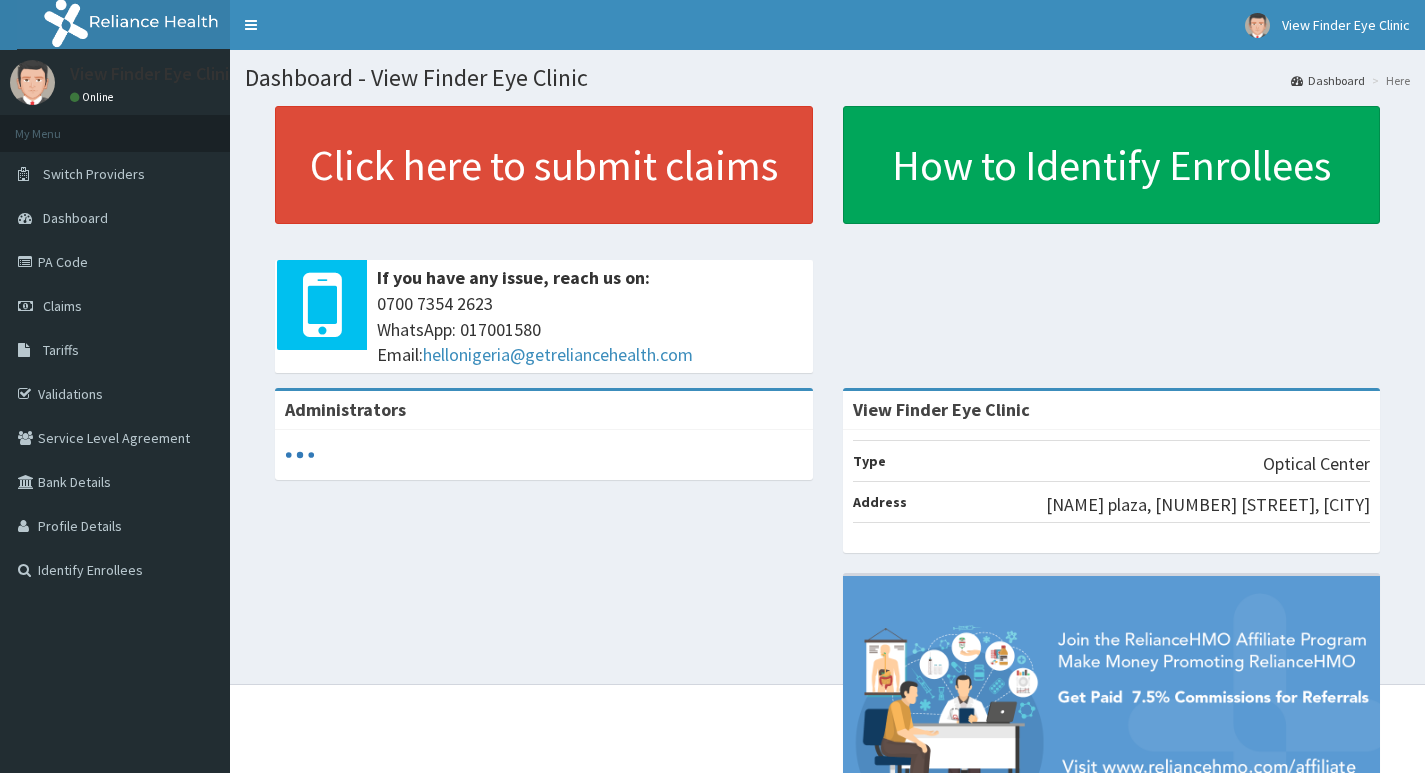 scroll, scrollTop: 0, scrollLeft: 0, axis: both 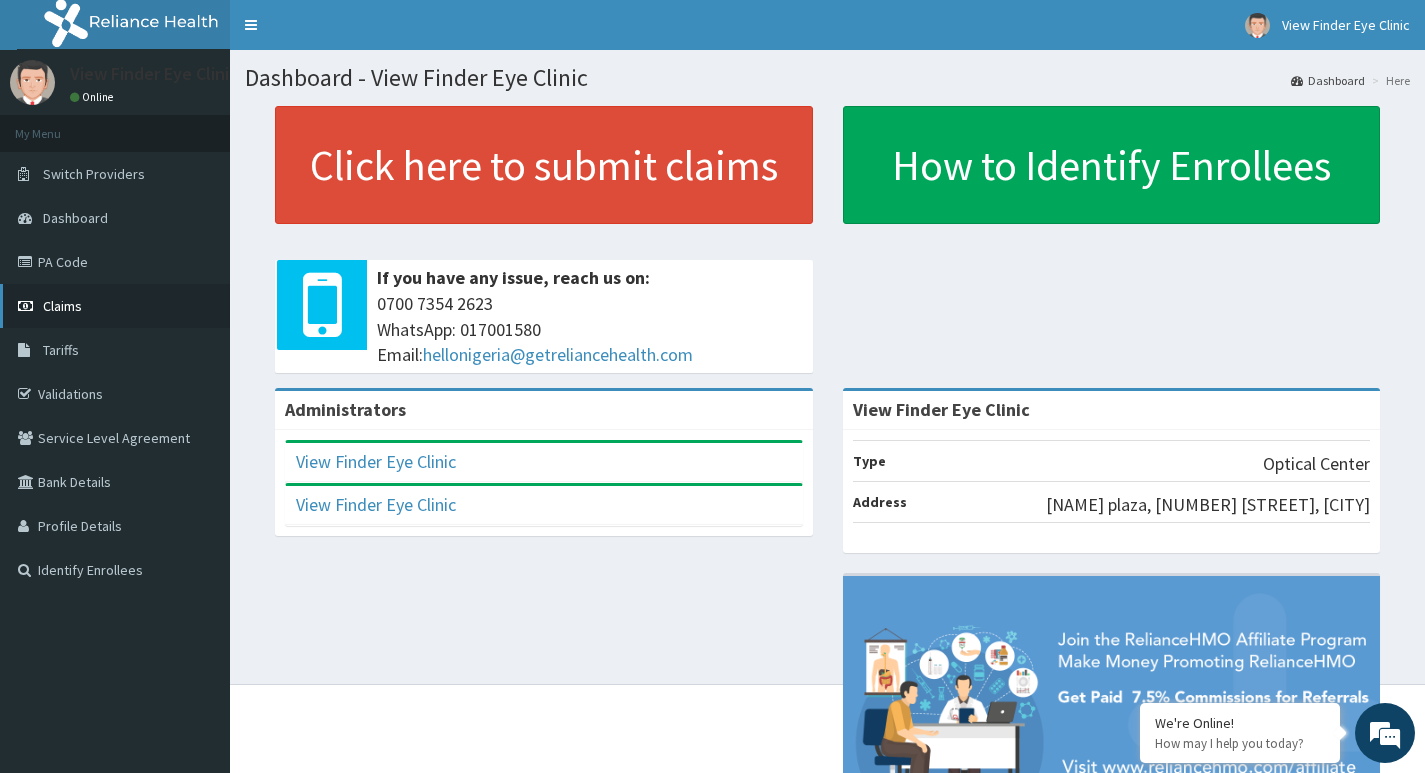 click on "Claims" at bounding box center [62, 306] 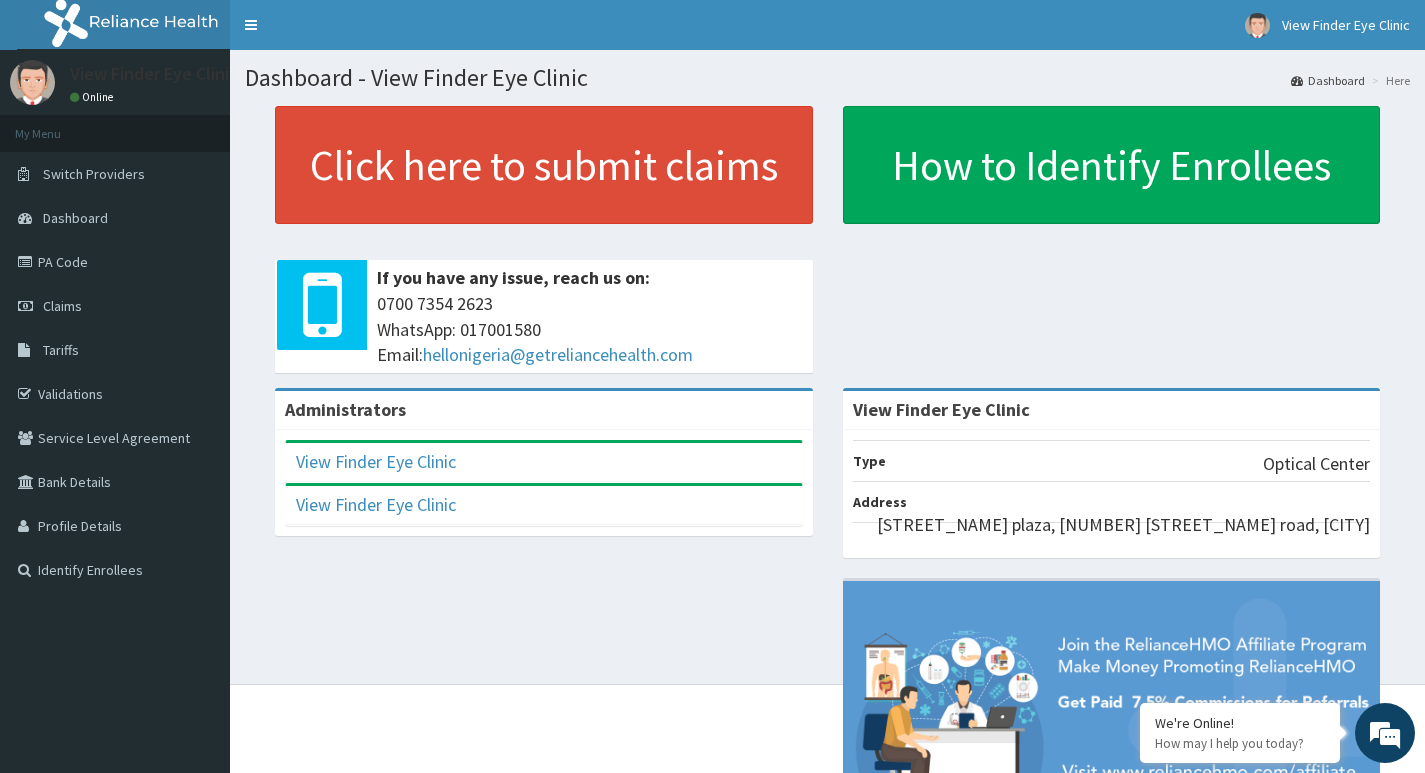 scroll, scrollTop: 0, scrollLeft: 0, axis: both 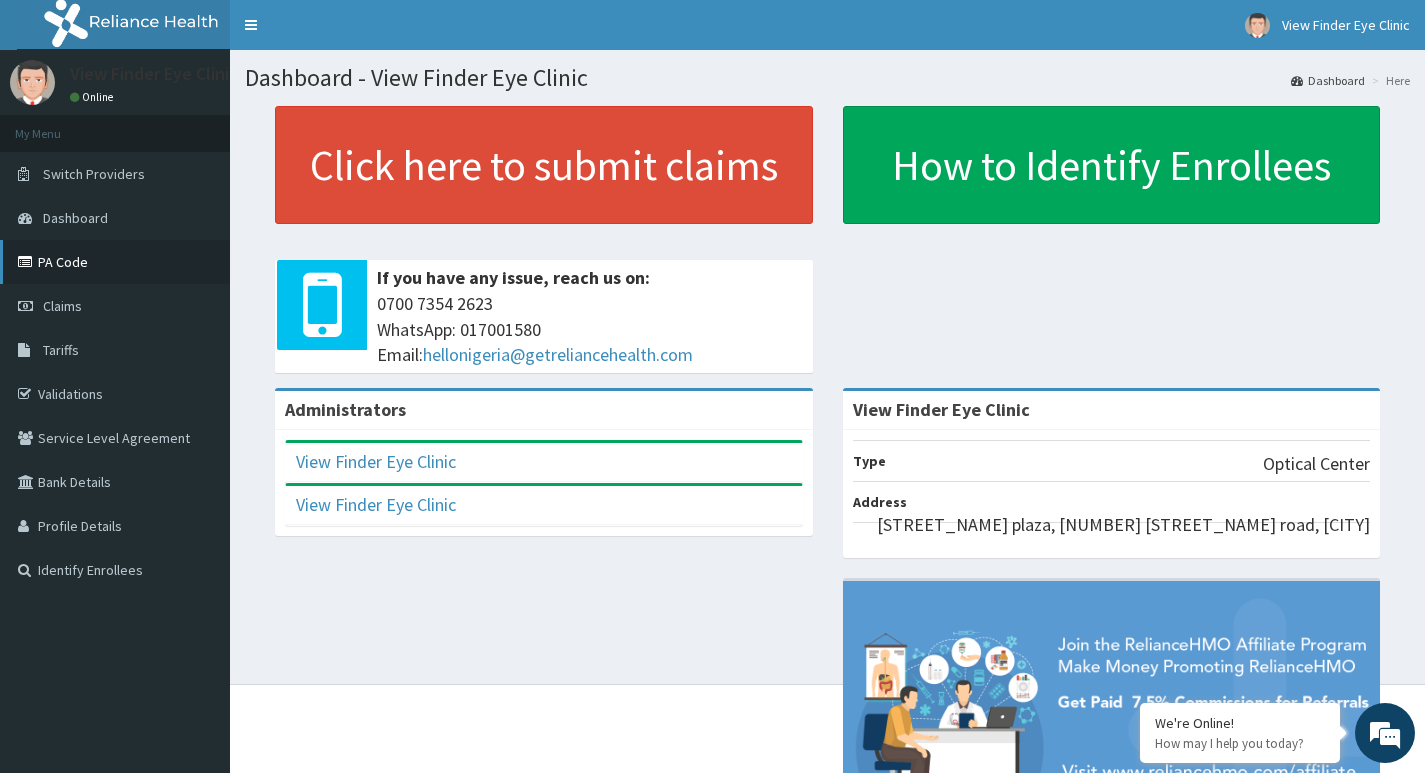 click on "PA Code" at bounding box center [115, 262] 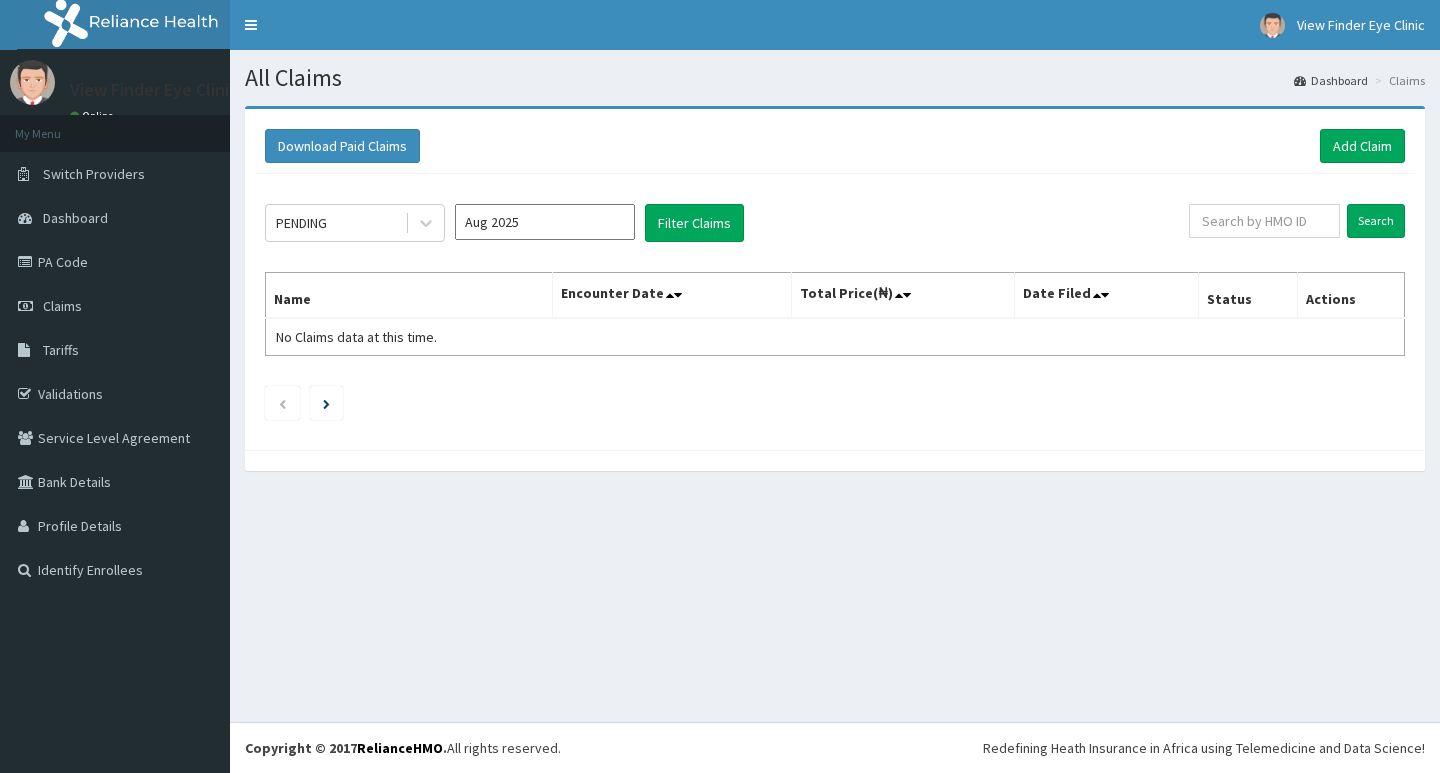 scroll, scrollTop: 0, scrollLeft: 0, axis: both 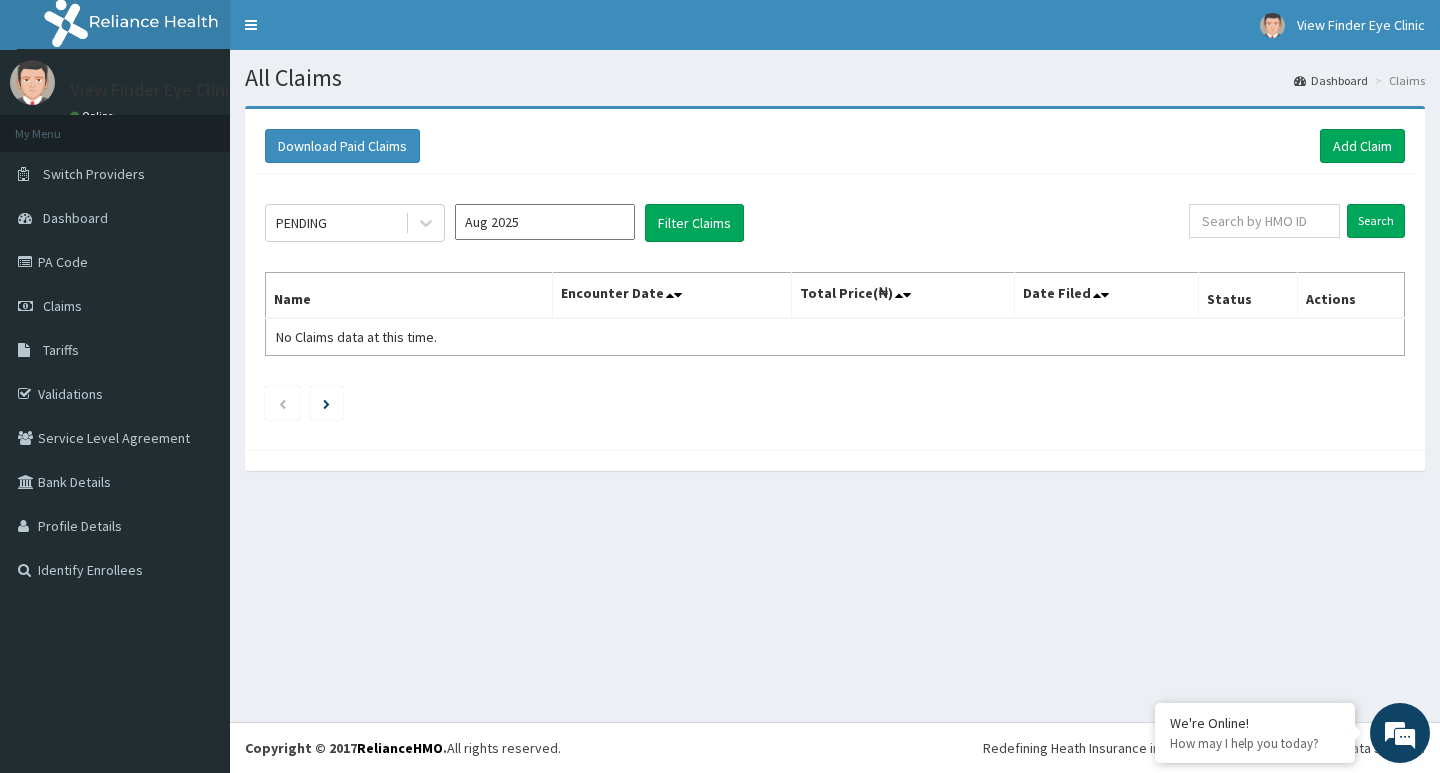 click on "Aug 2025" at bounding box center [545, 222] 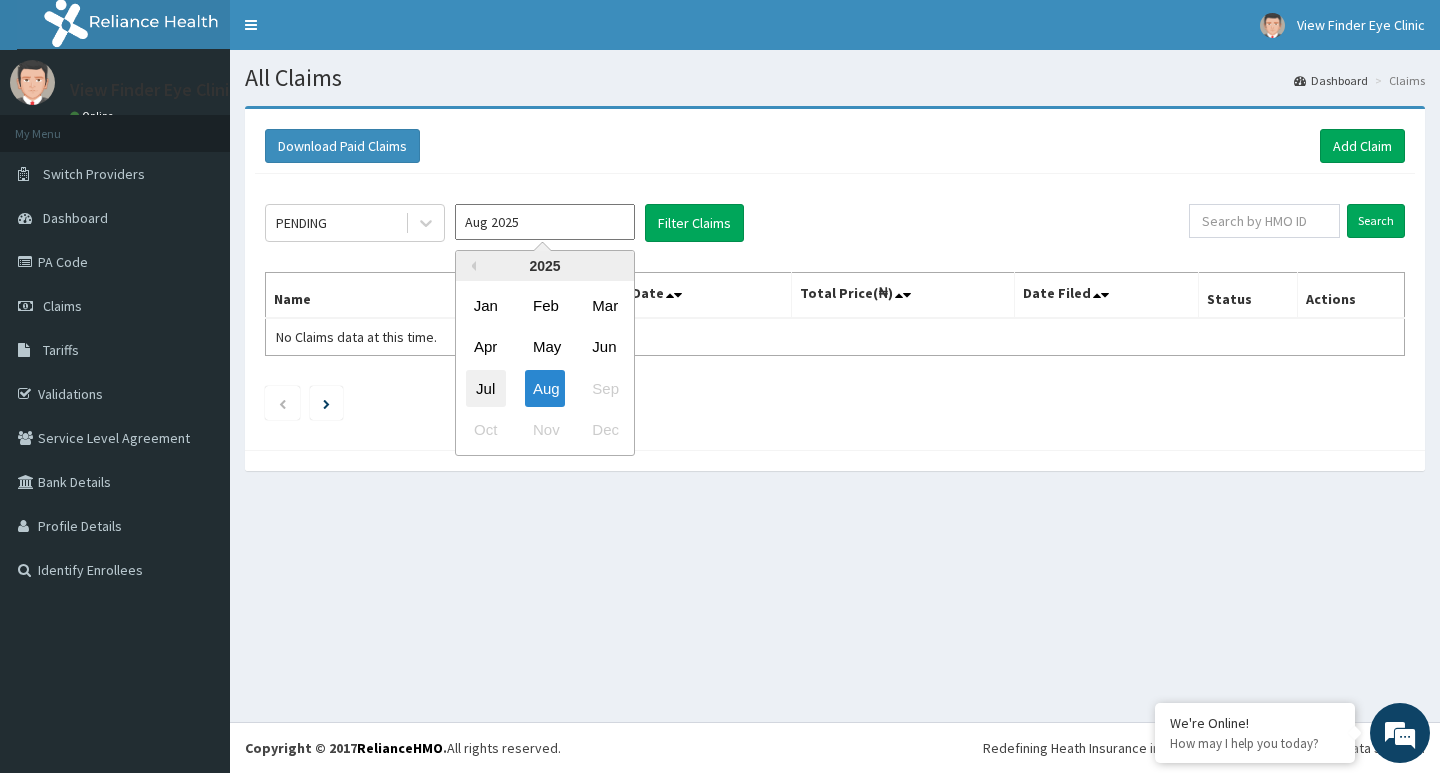 click on "Jul" at bounding box center [486, 388] 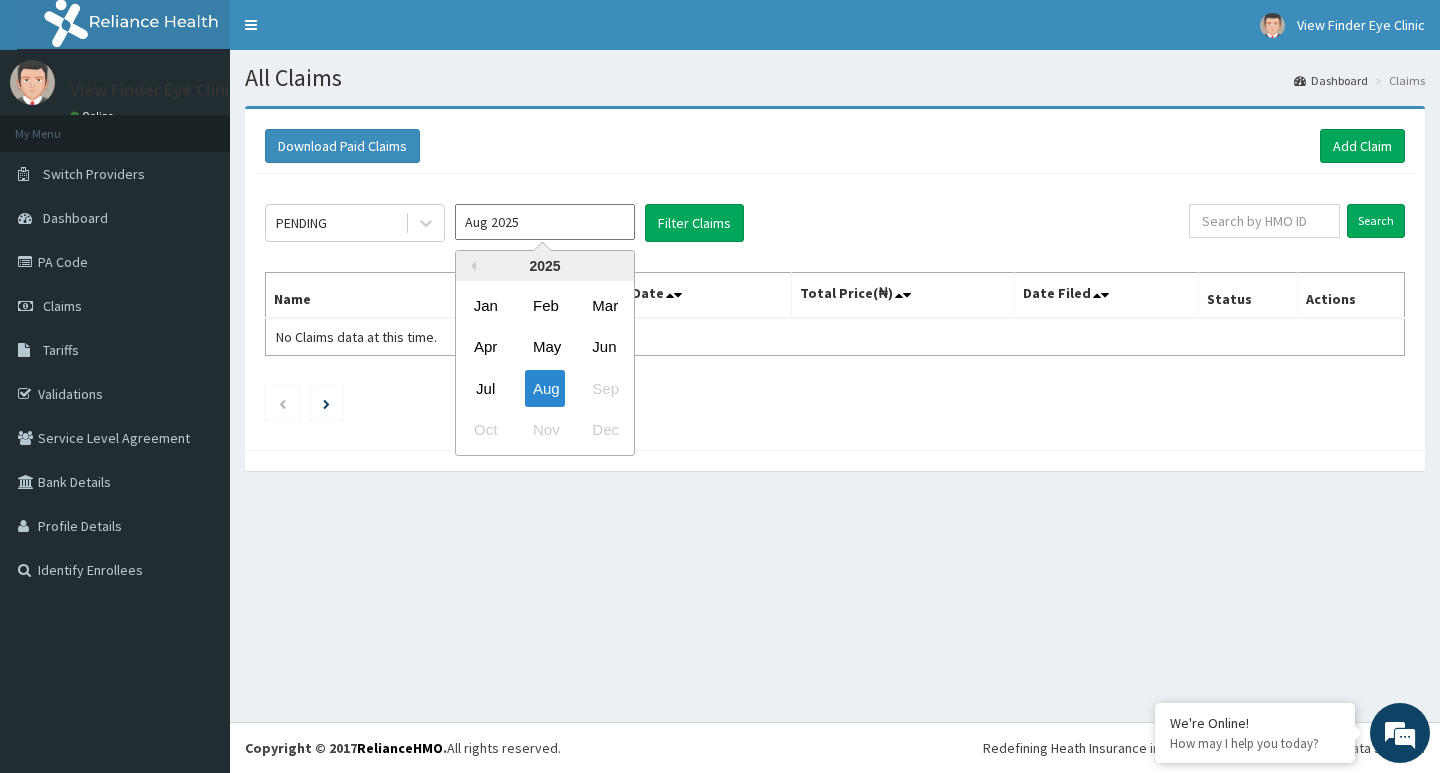 type on "Jul 2025" 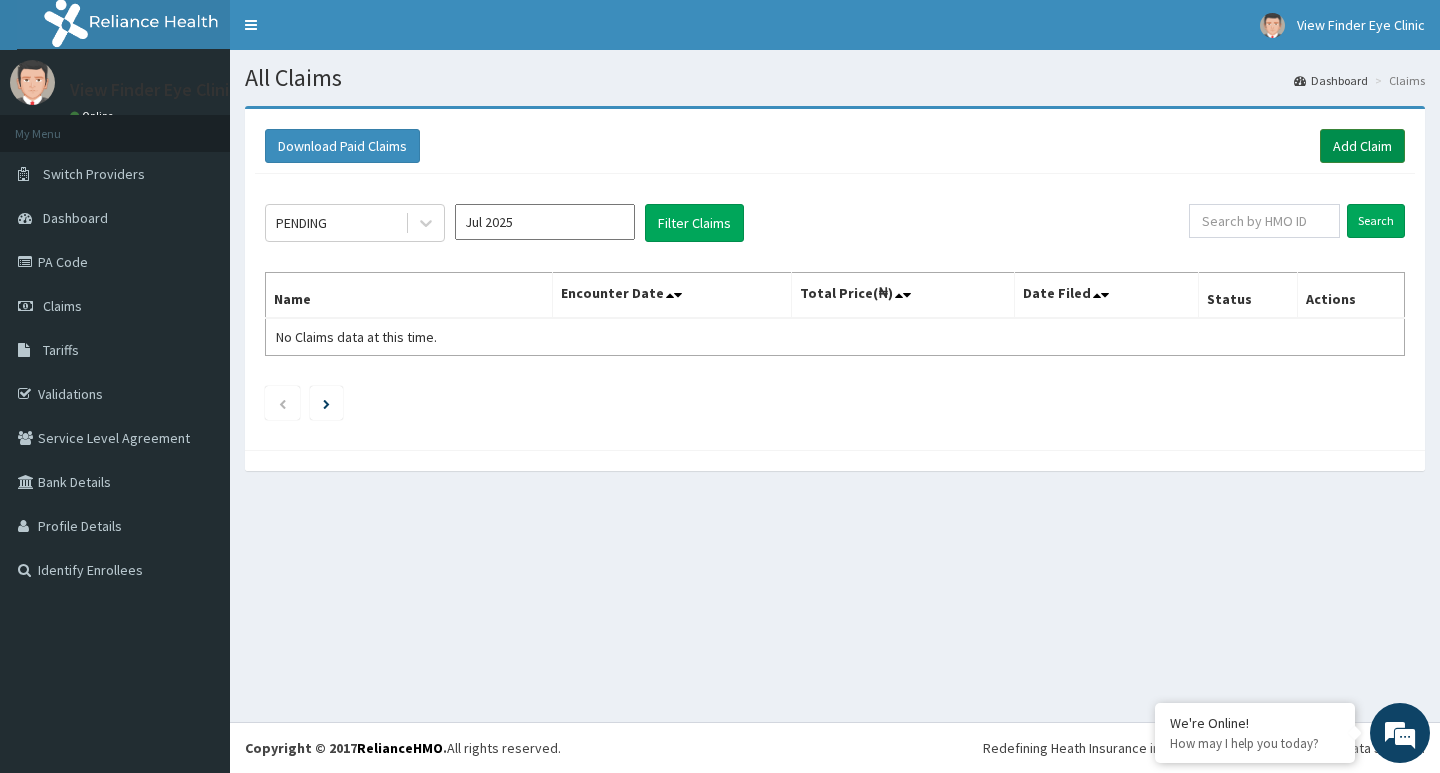 click on "Add Claim" at bounding box center (1362, 146) 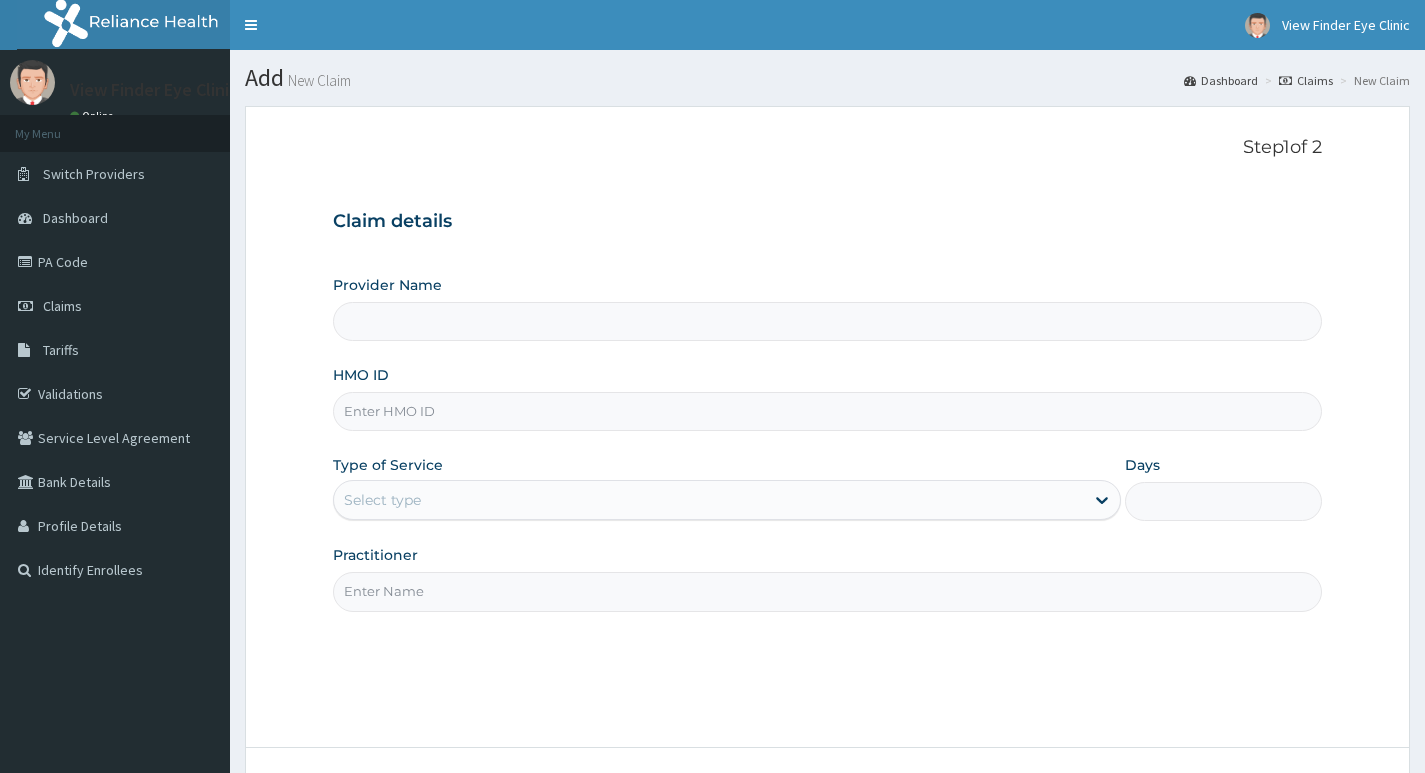 scroll, scrollTop: 0, scrollLeft: 0, axis: both 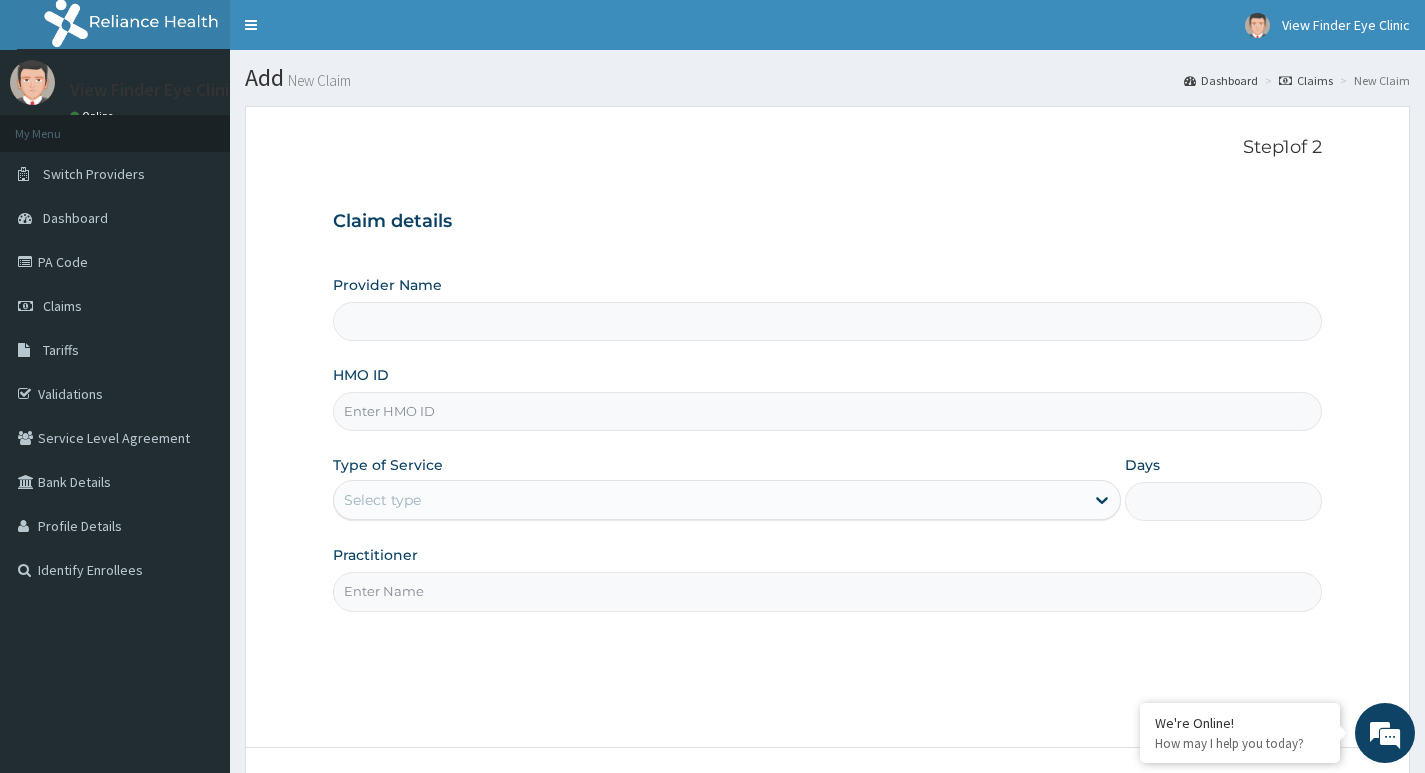 type on "View Finder Eye Clinic" 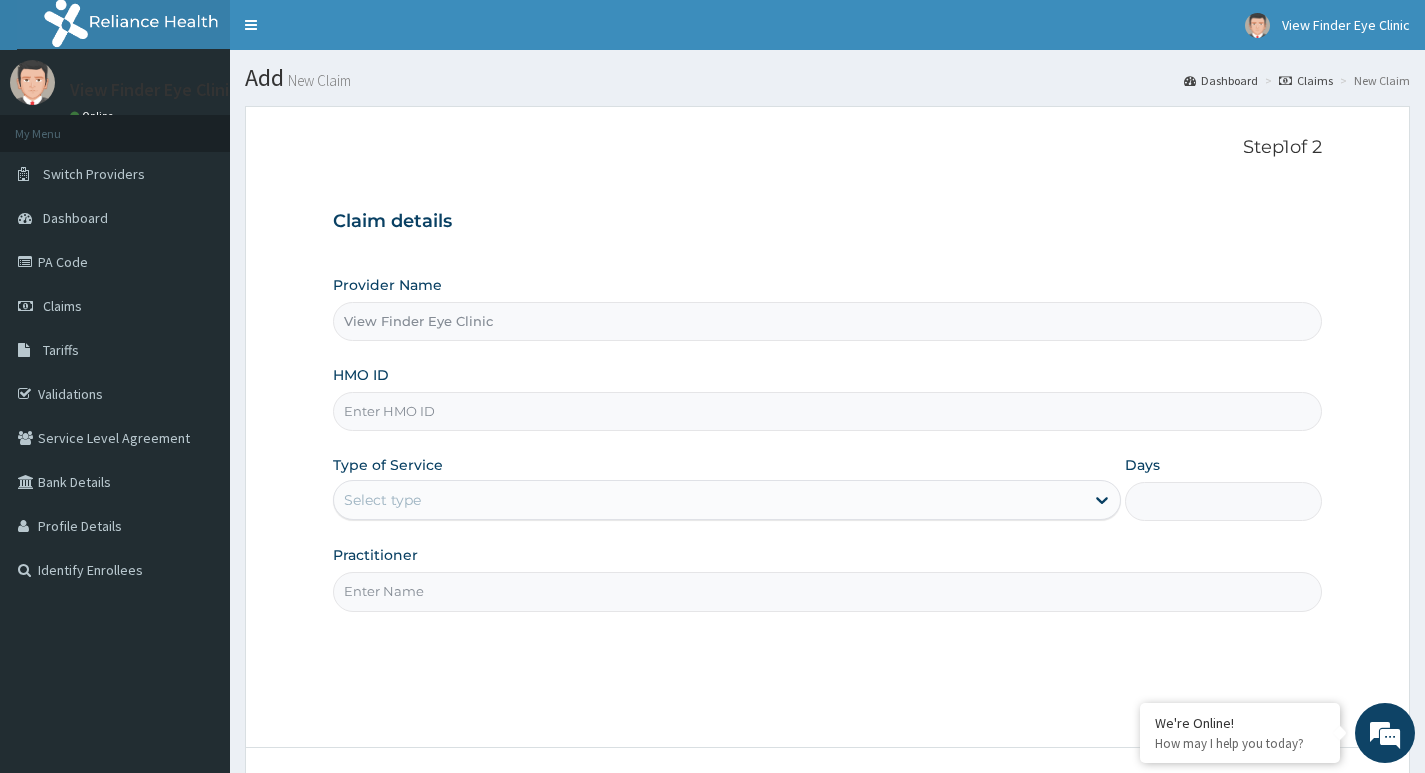 click on "HMO ID" at bounding box center (827, 411) 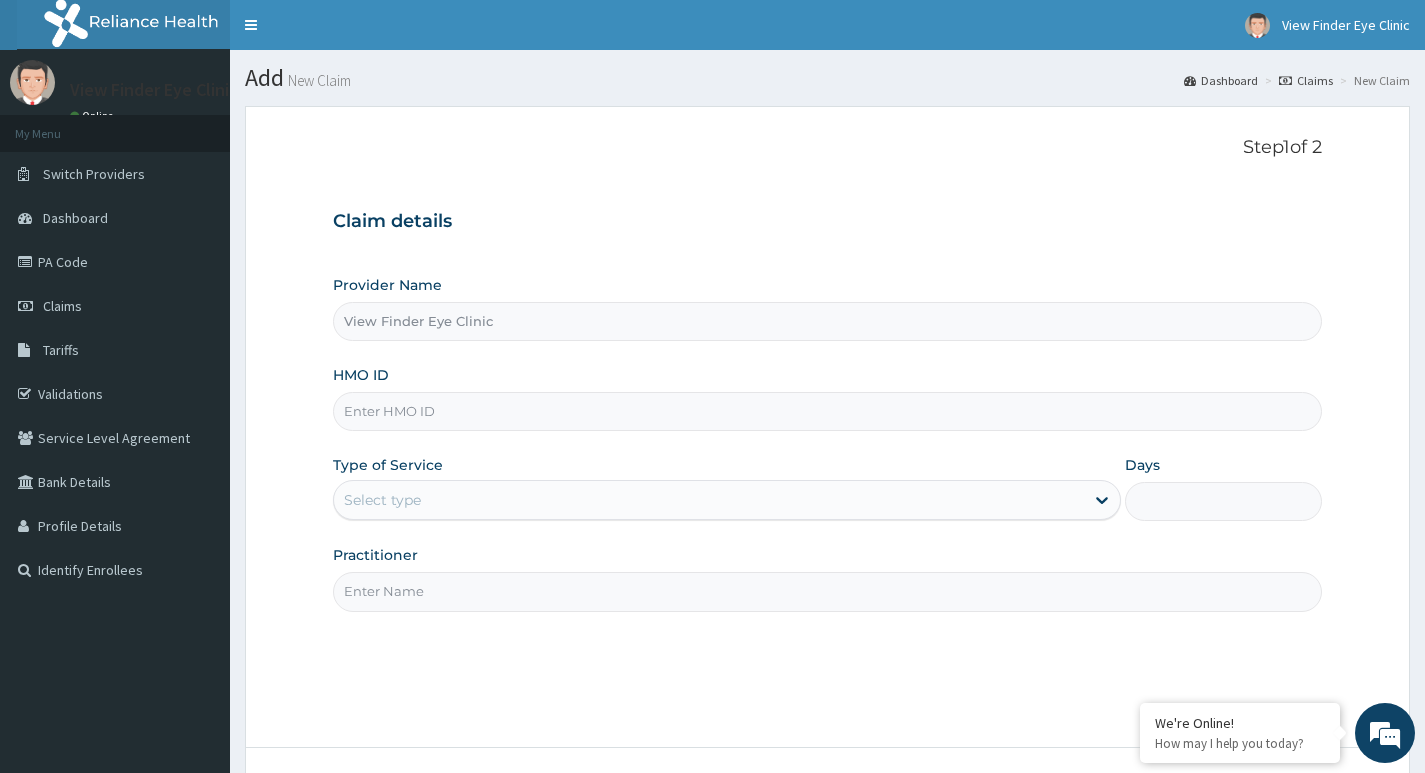 scroll, scrollTop: 0, scrollLeft: 0, axis: both 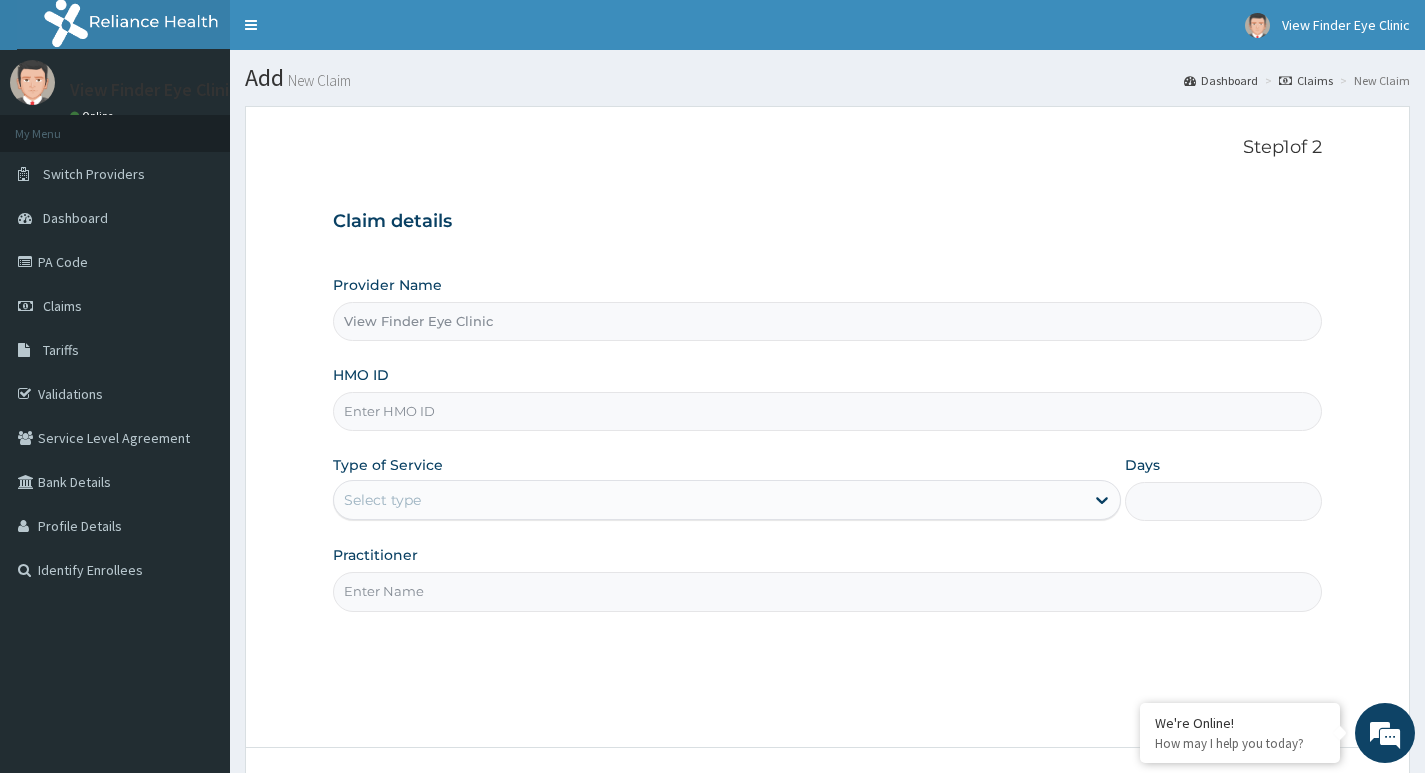 click on "HMO ID" at bounding box center (827, 411) 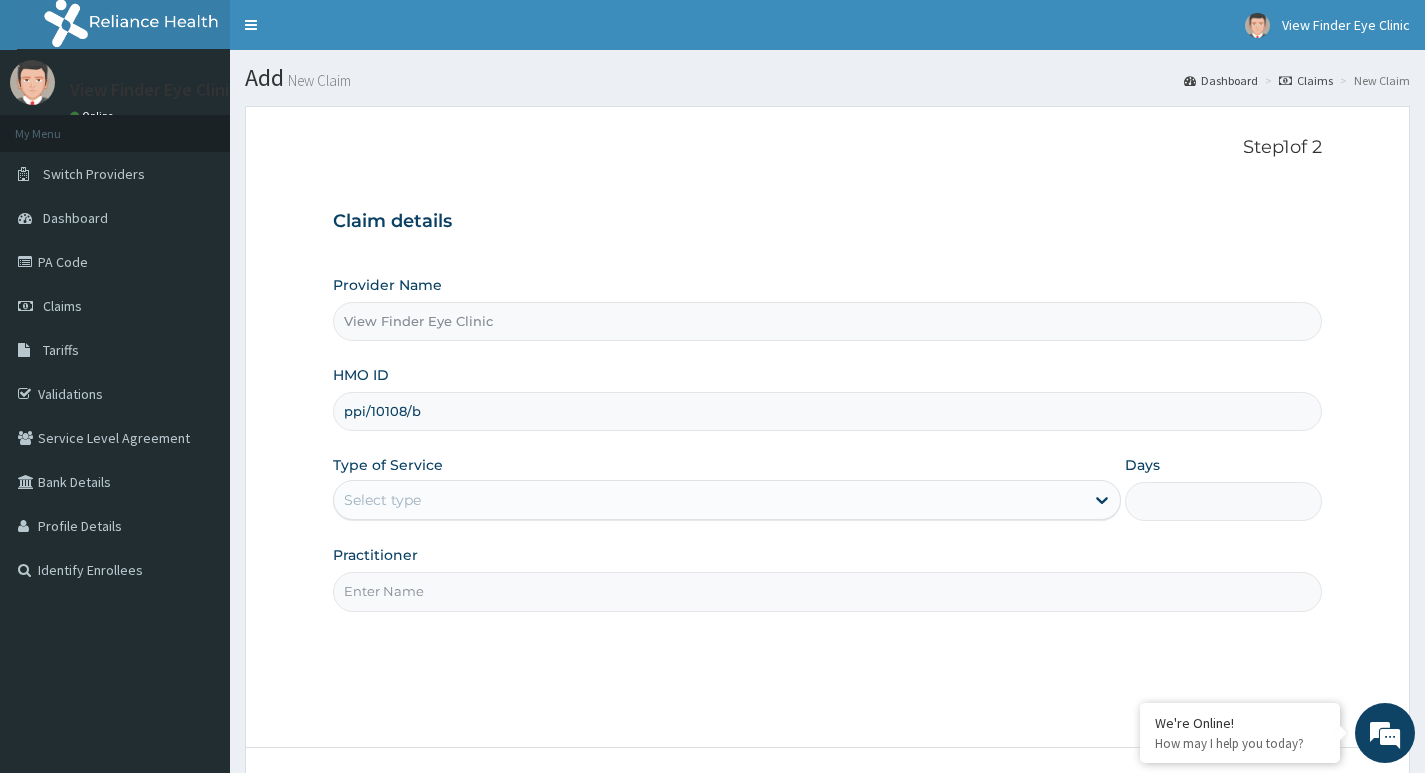 type on "ppi/10108/b" 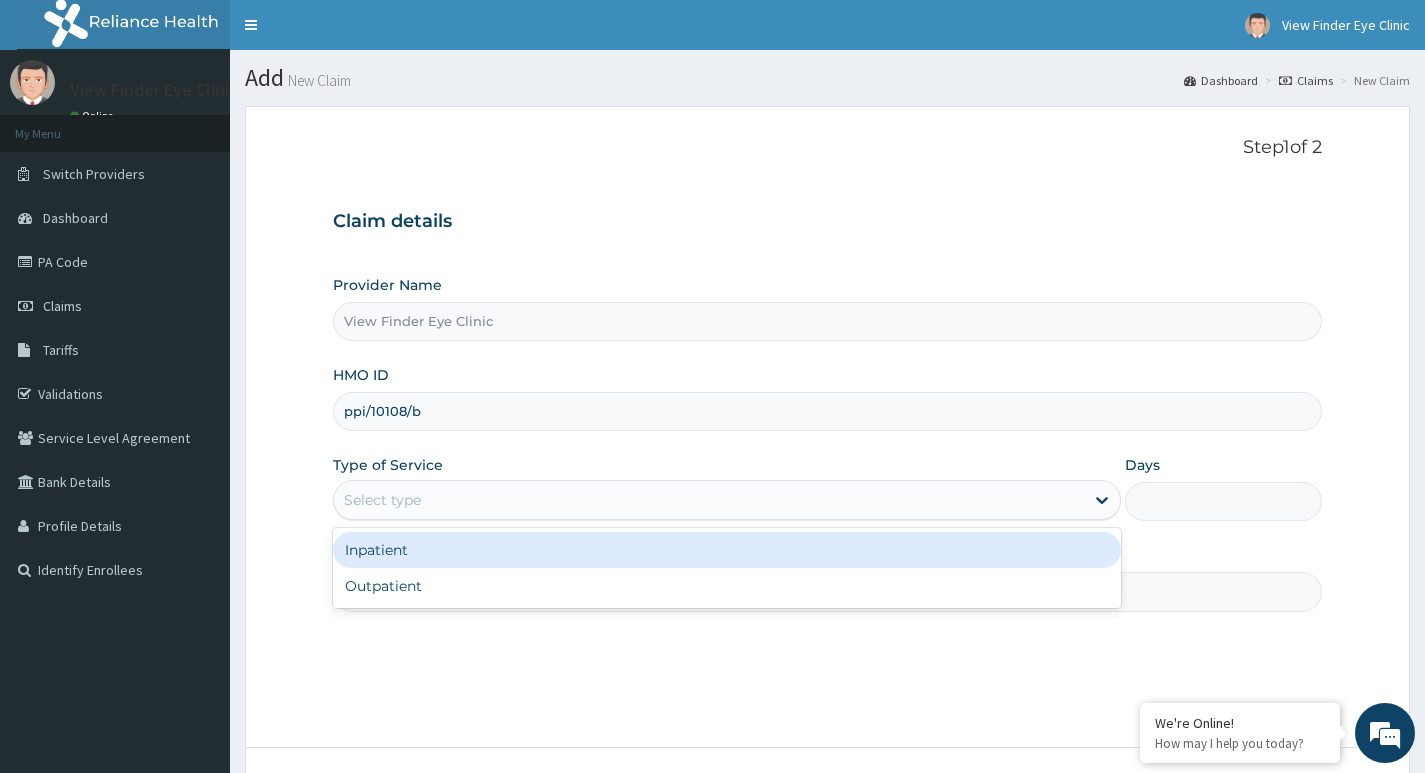 click on "Select type" at bounding box center [709, 500] 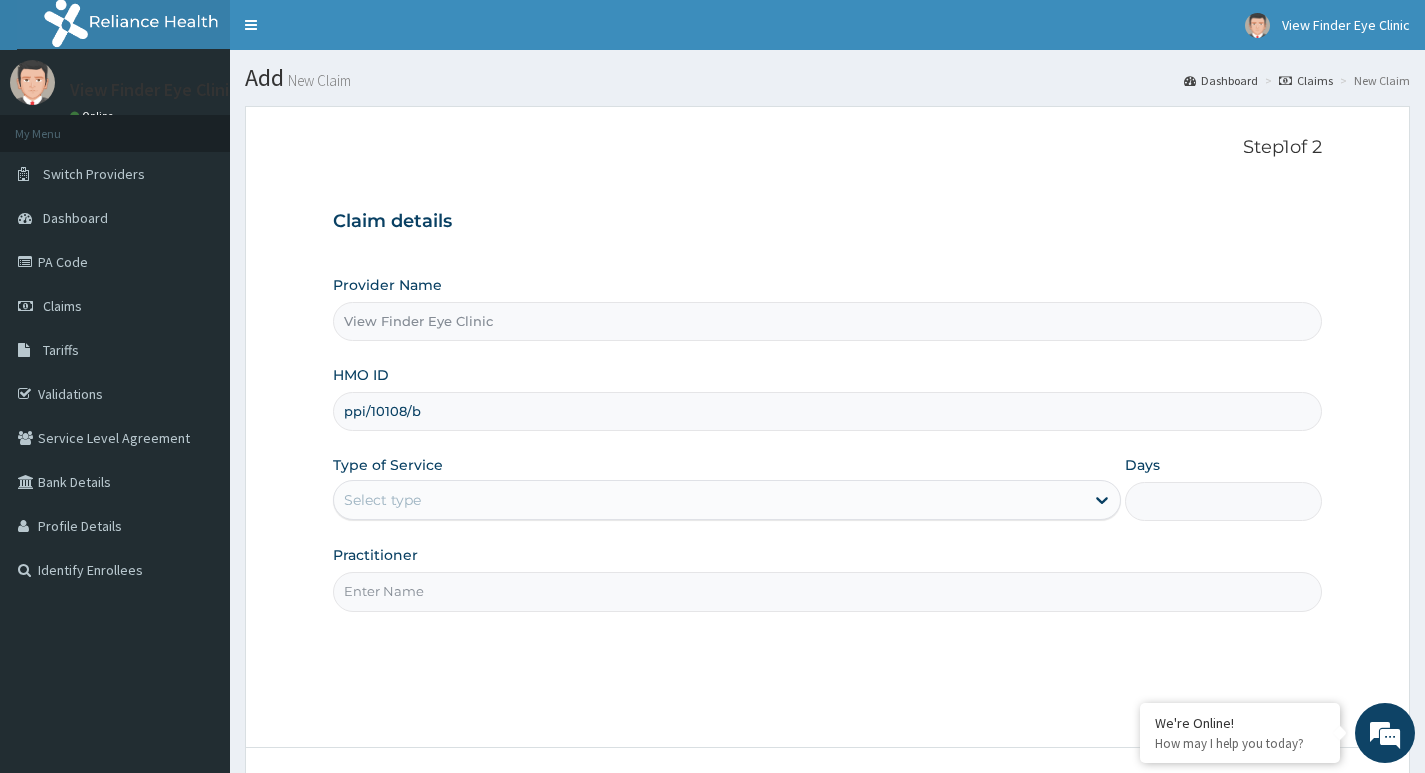 click on "Select type" at bounding box center [382, 500] 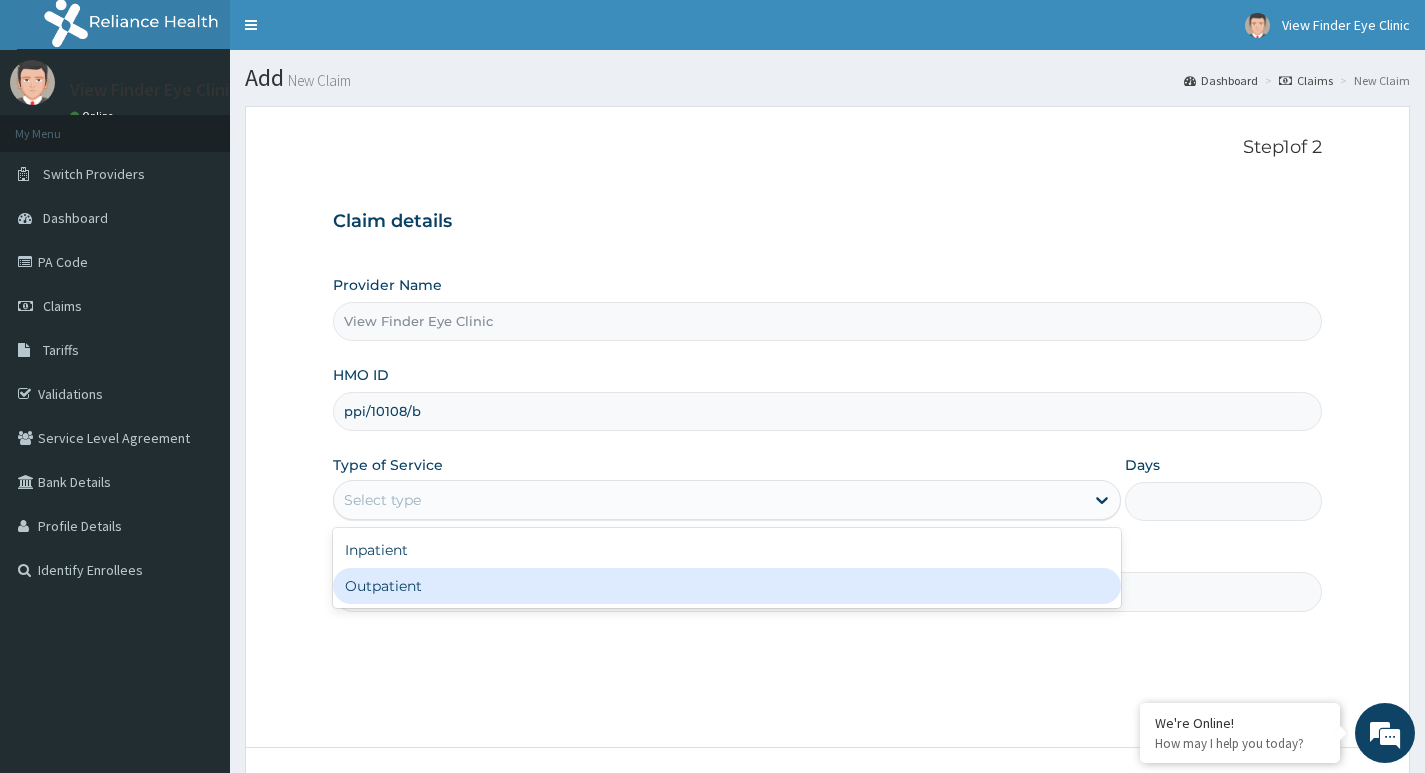 click on "Outpatient" at bounding box center [727, 586] 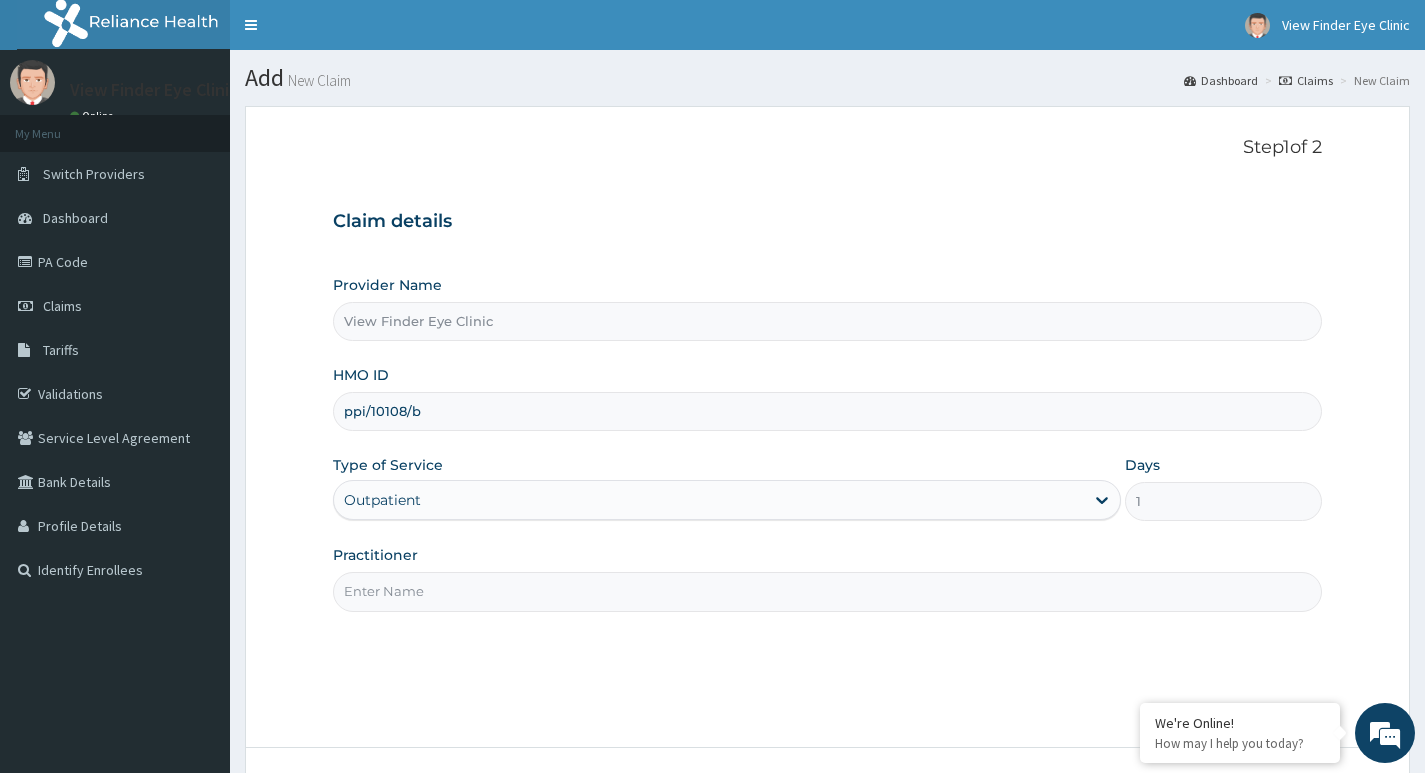 click on "Practitioner" at bounding box center (827, 591) 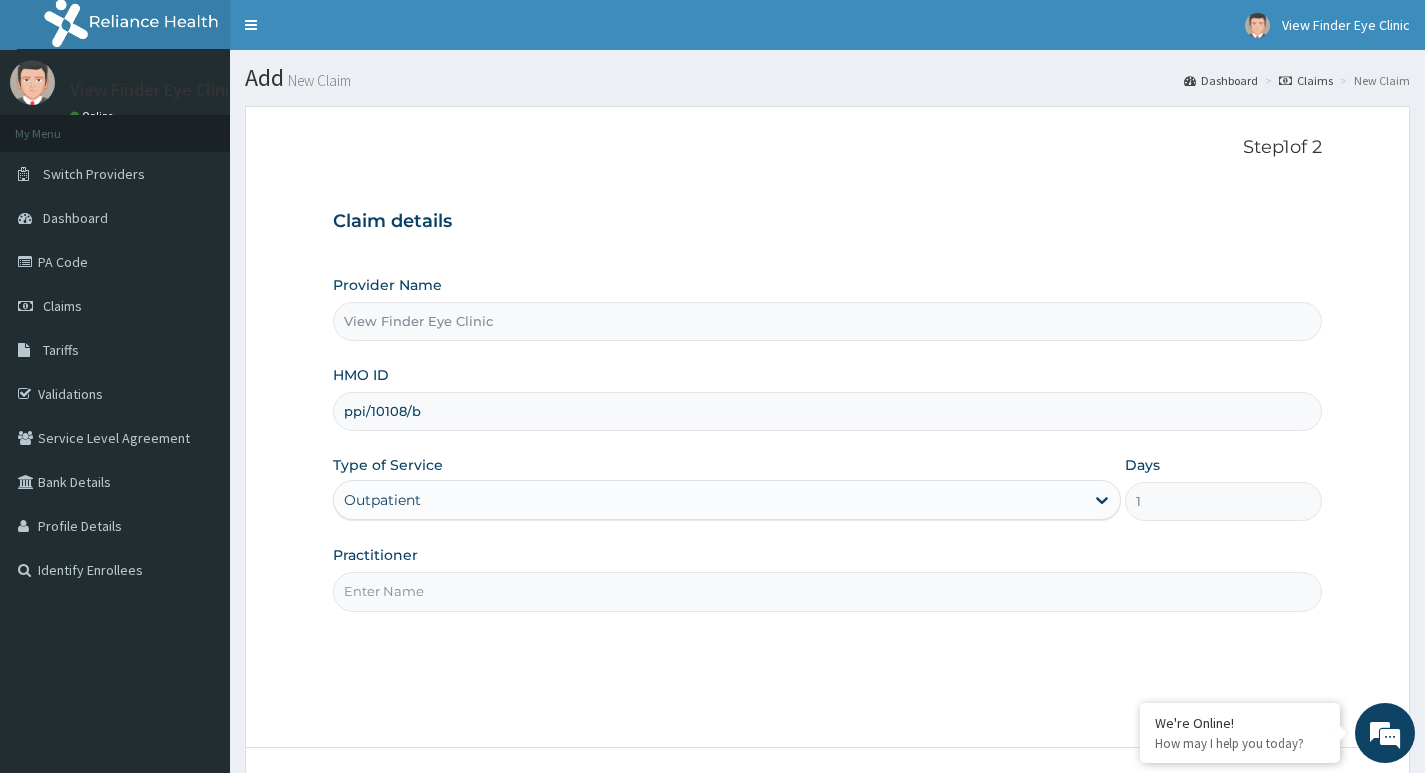 click on "Practitioner" at bounding box center (827, 591) 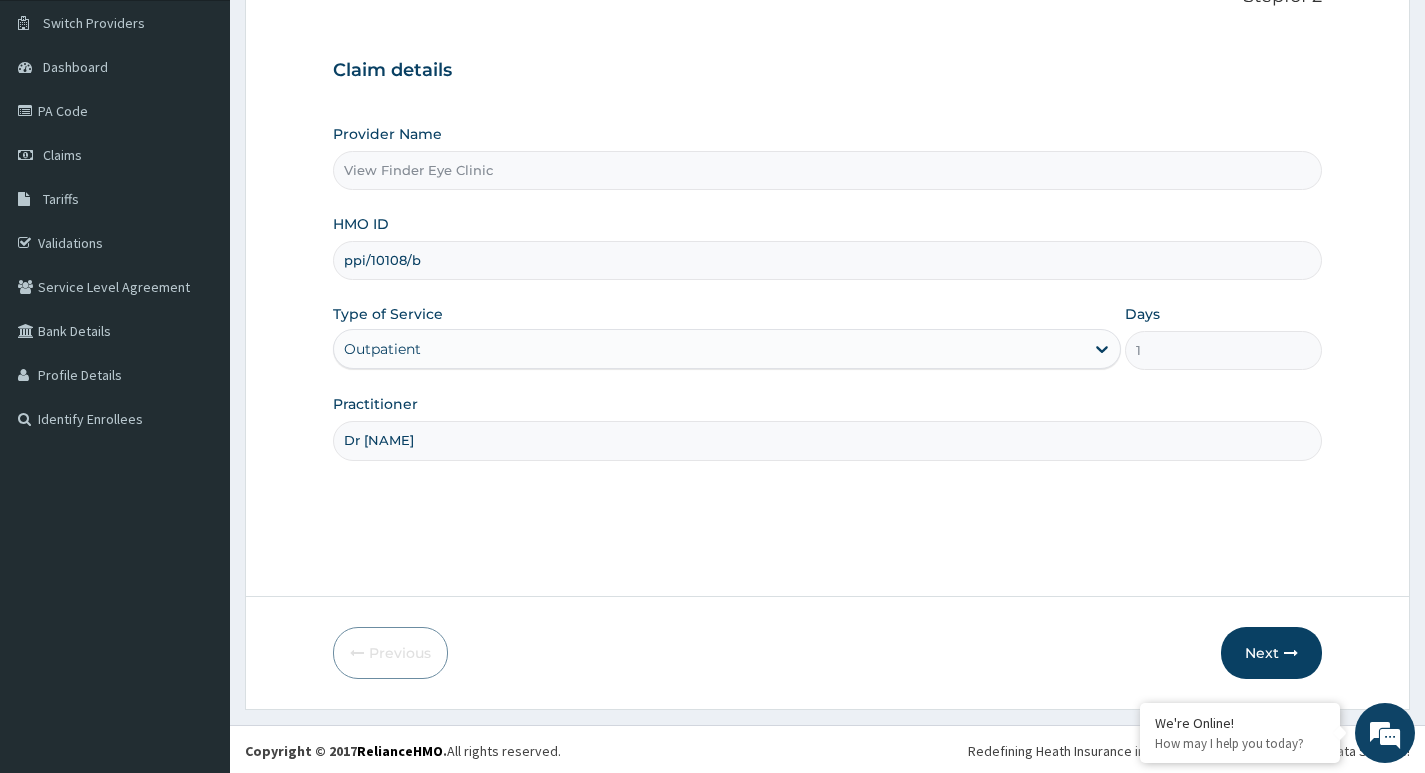 scroll, scrollTop: 154, scrollLeft: 0, axis: vertical 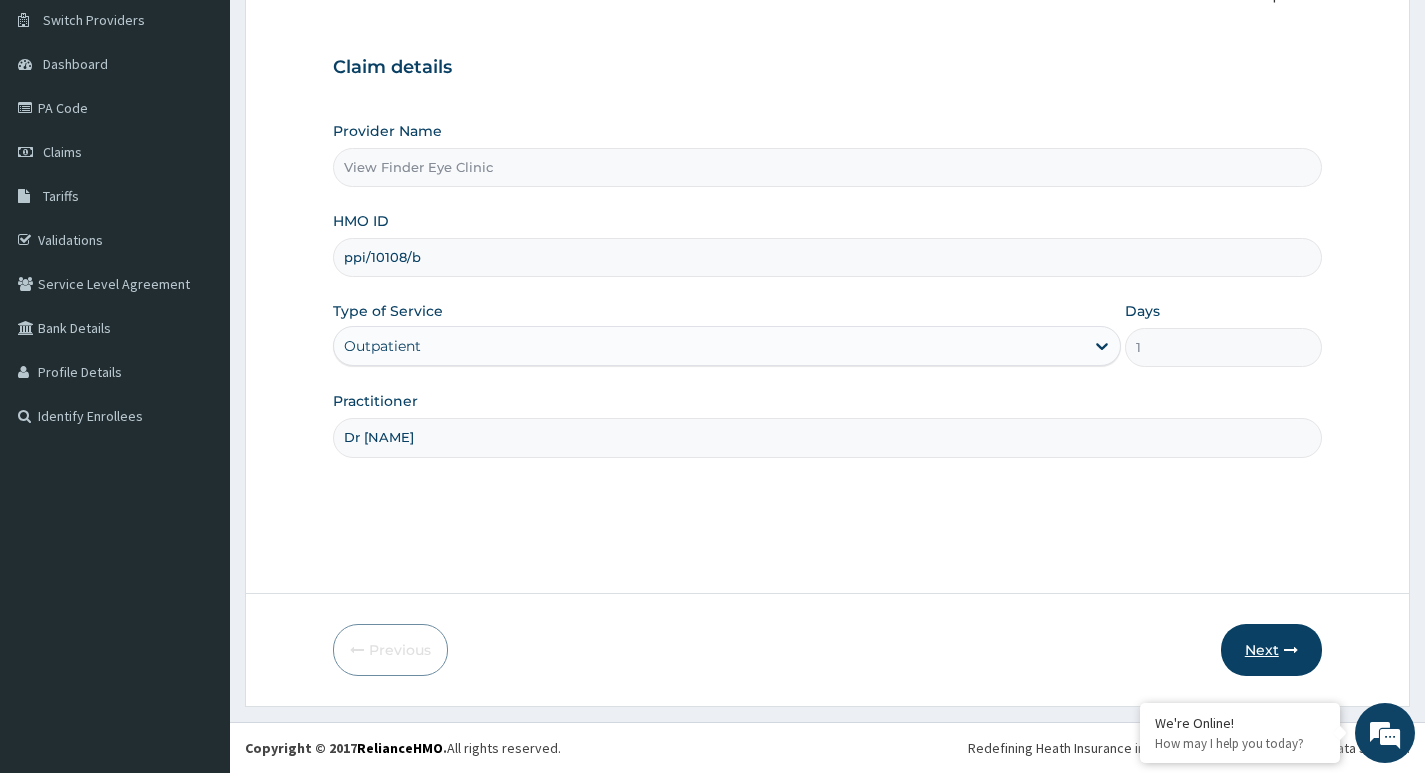 type on "Dr Kings-Nwachukwu" 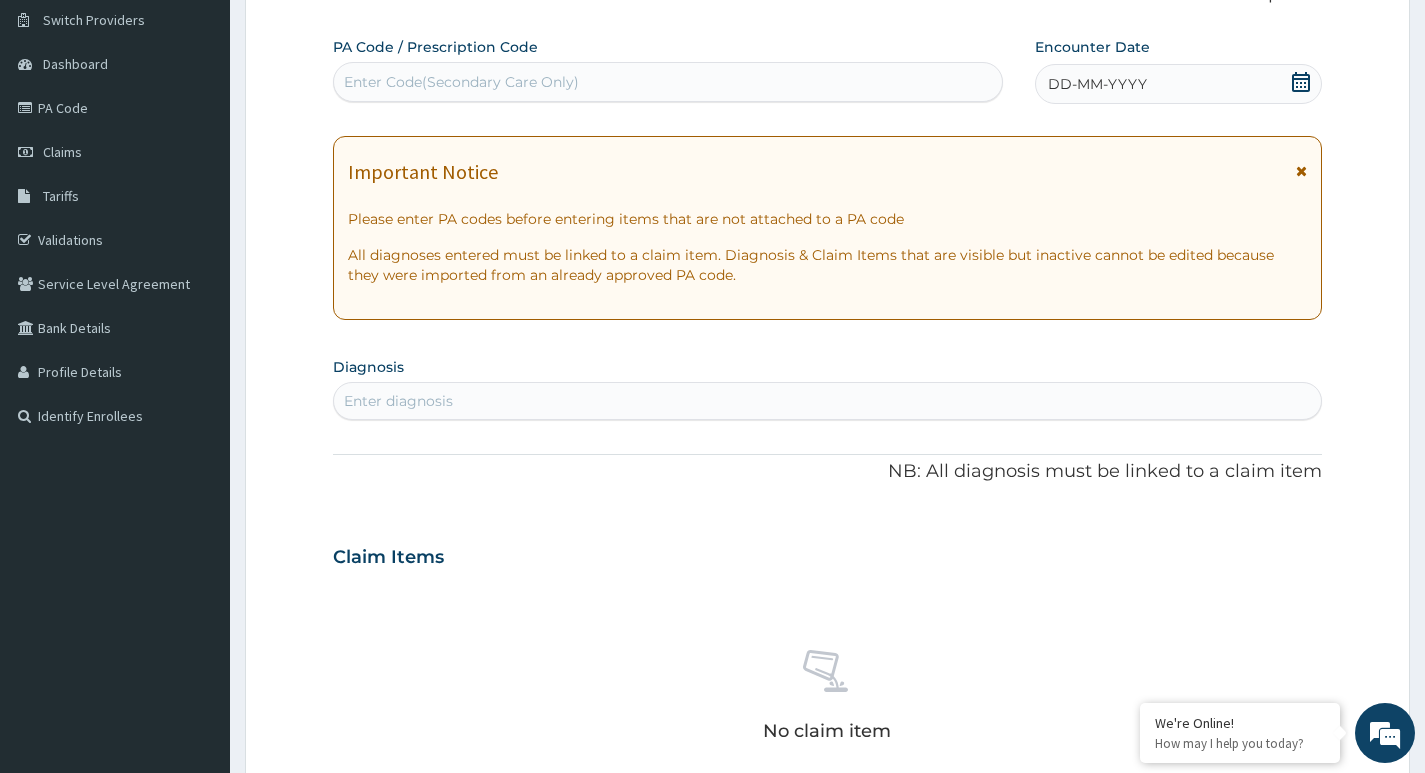 click on "Enter Code(Secondary Care Only)" at bounding box center [668, 82] 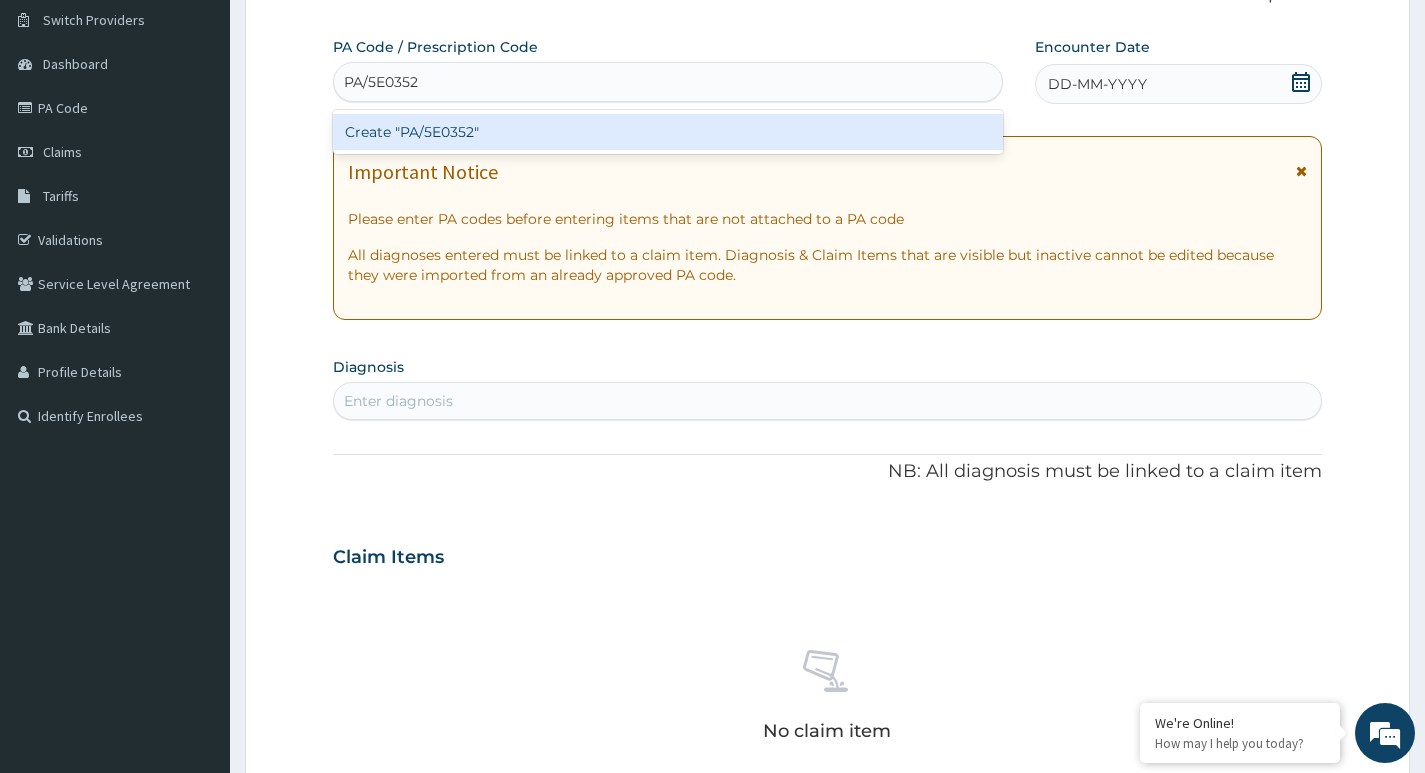 click on "Create "PA/5E0352"" at bounding box center (668, 132) 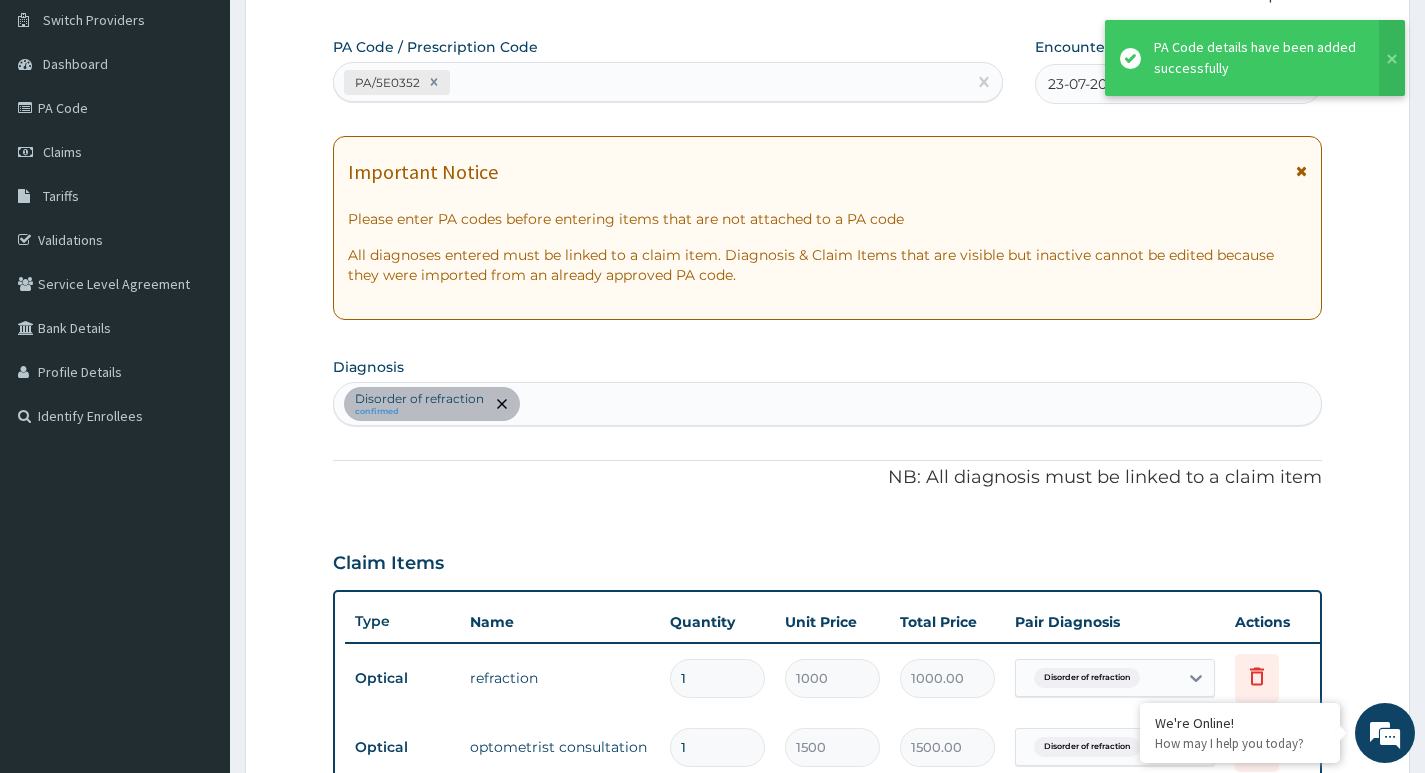 scroll, scrollTop: 791, scrollLeft: 0, axis: vertical 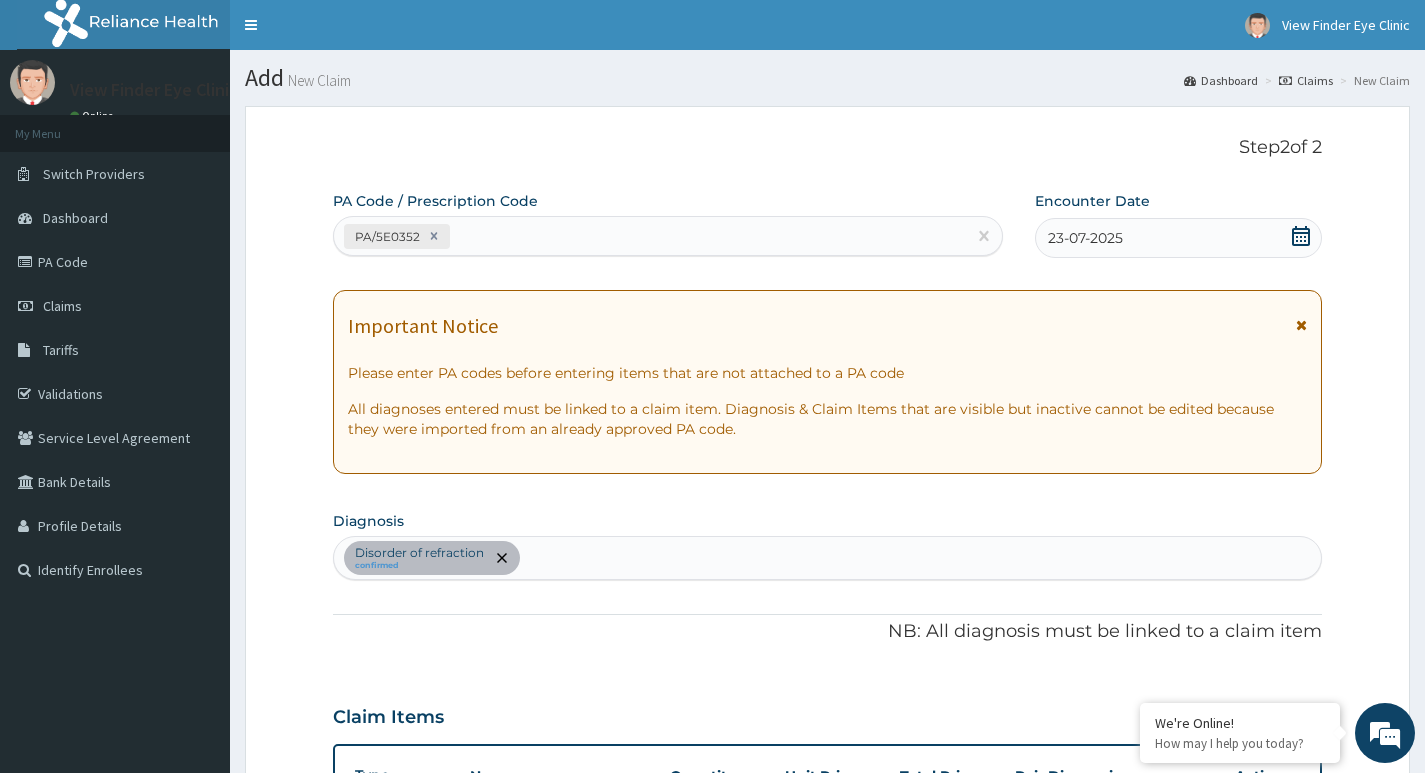 click on "PA/5E0352" at bounding box center (650, 236) 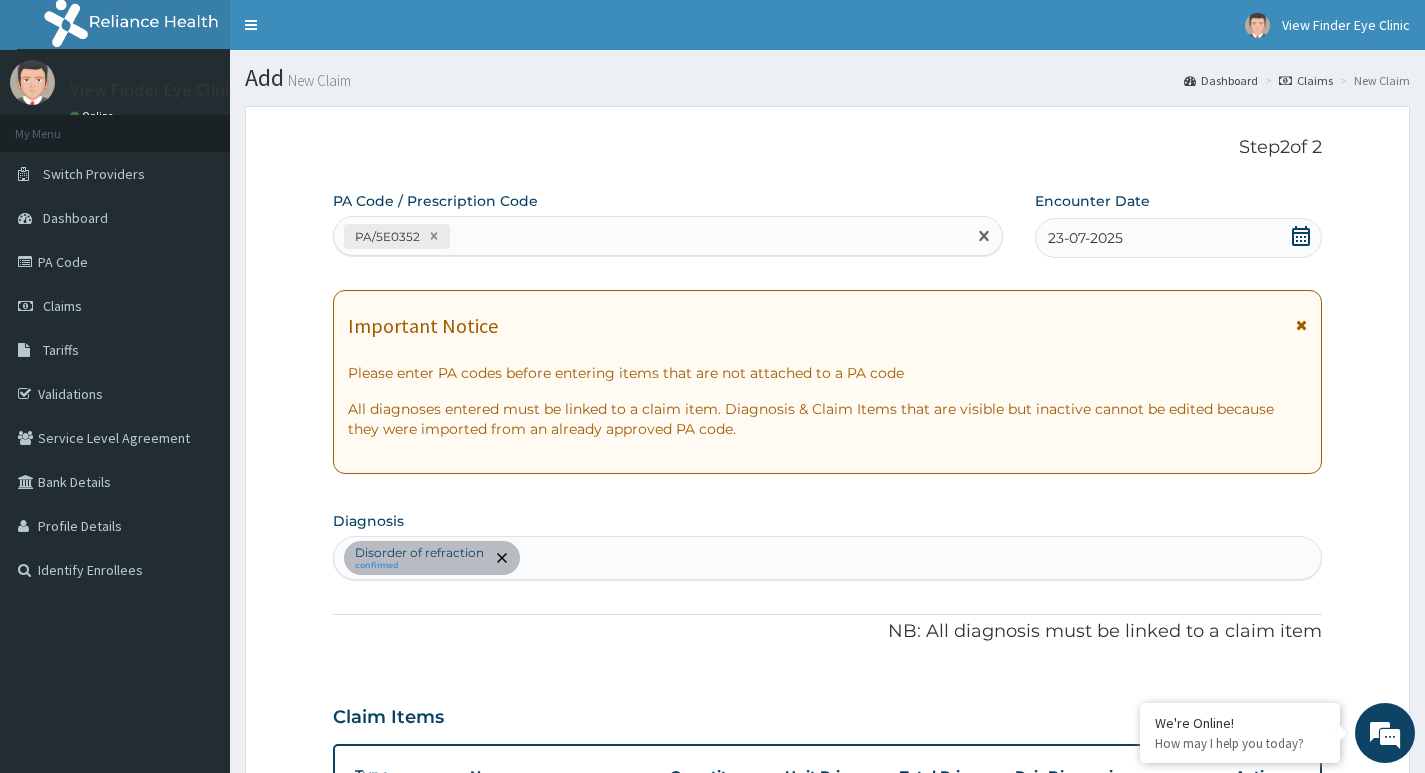 paste on "PA/9306F8" 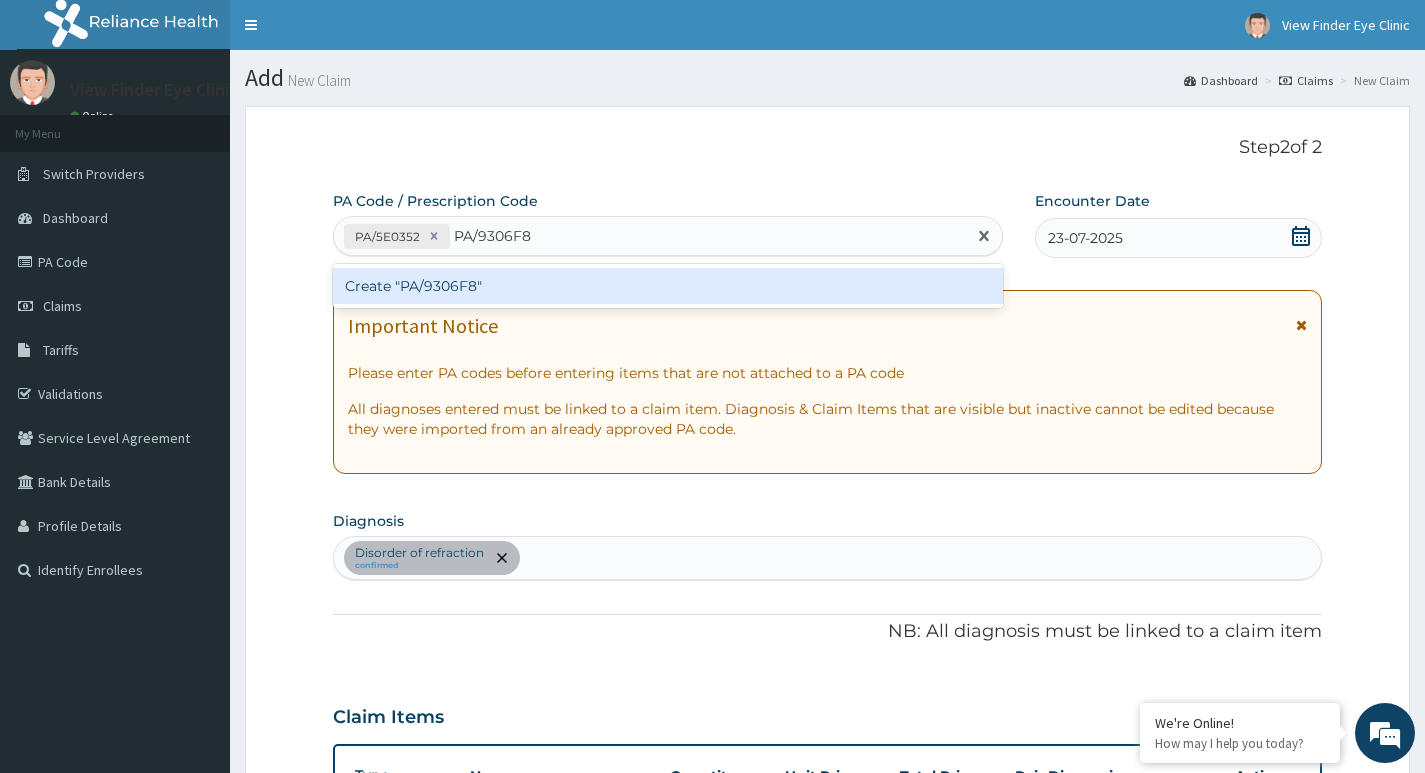 click on "Create "PA/9306F8"" at bounding box center [668, 286] 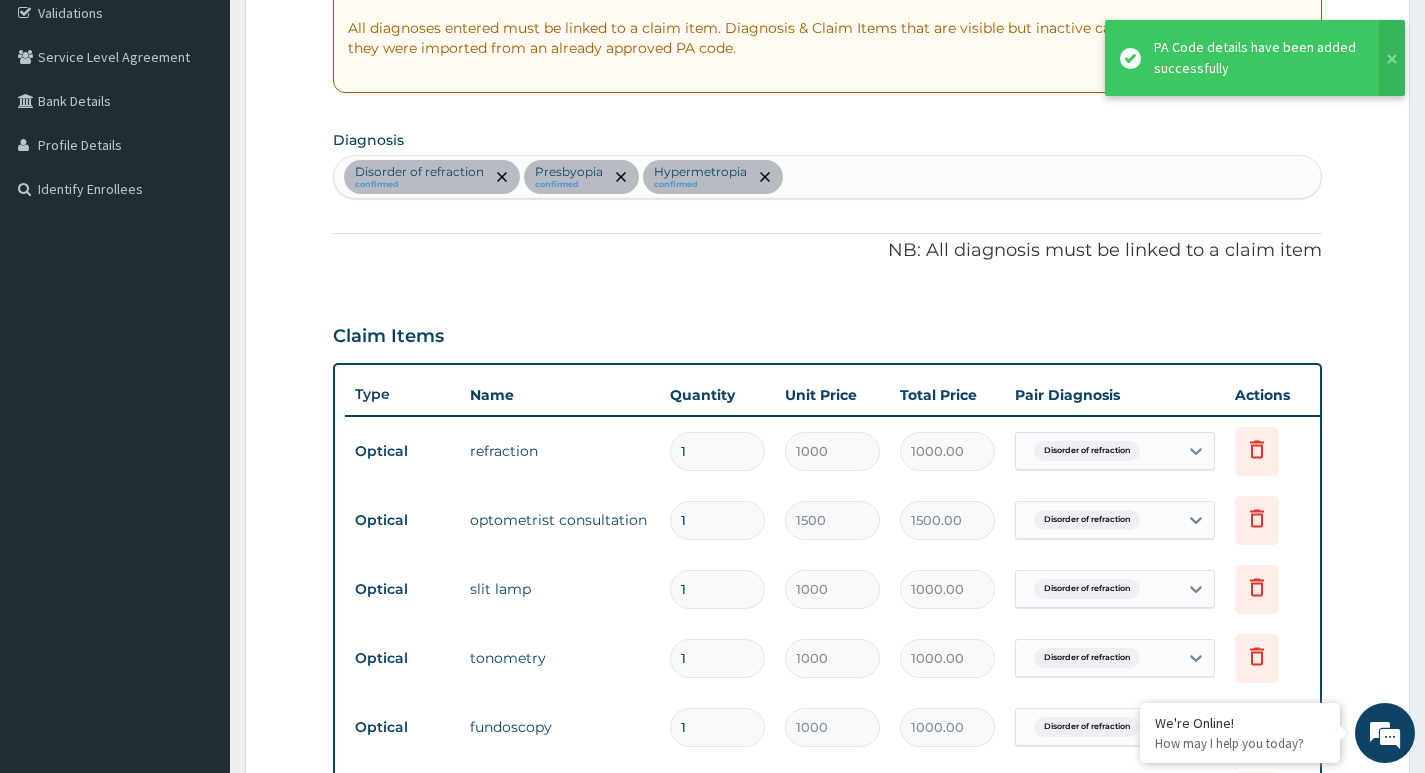 scroll, scrollTop: 360, scrollLeft: 0, axis: vertical 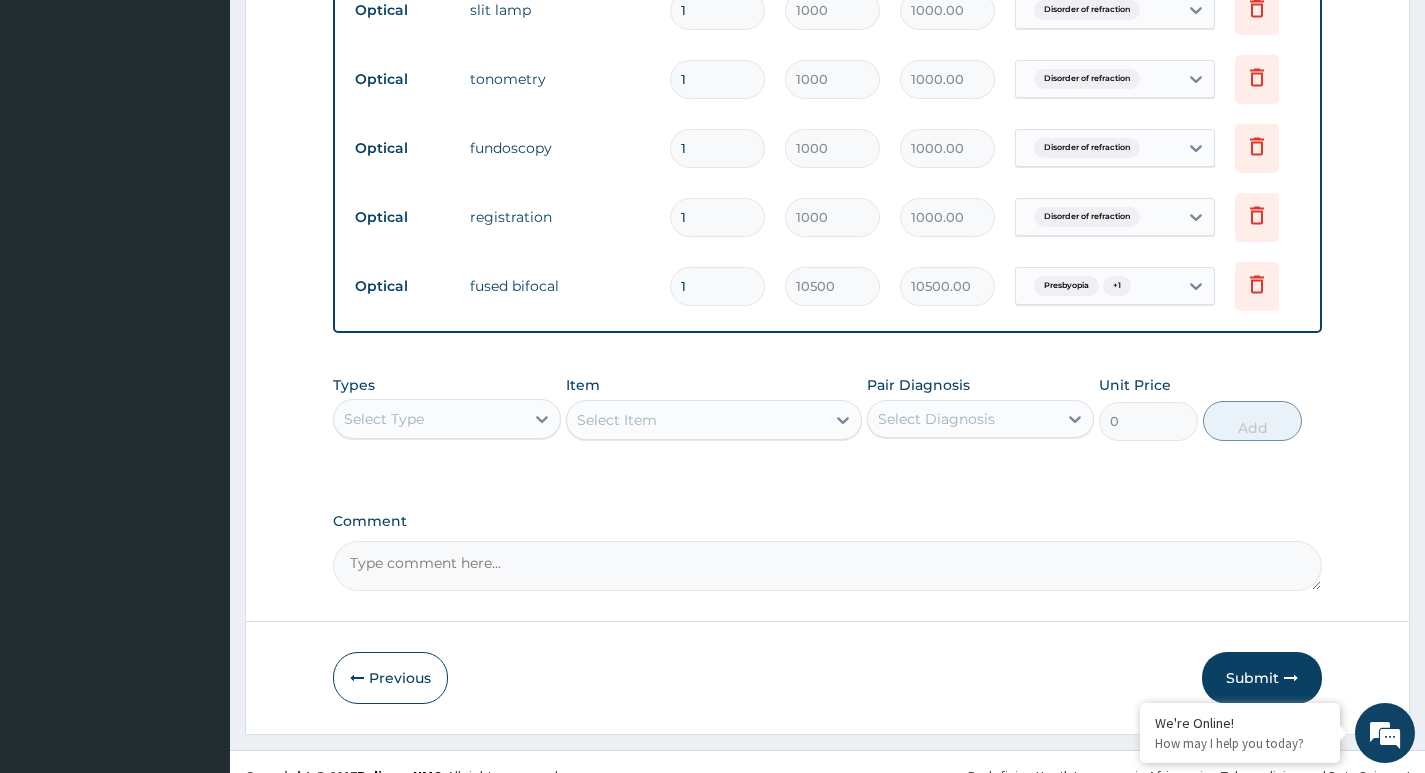 click on "Comment" at bounding box center (827, 566) 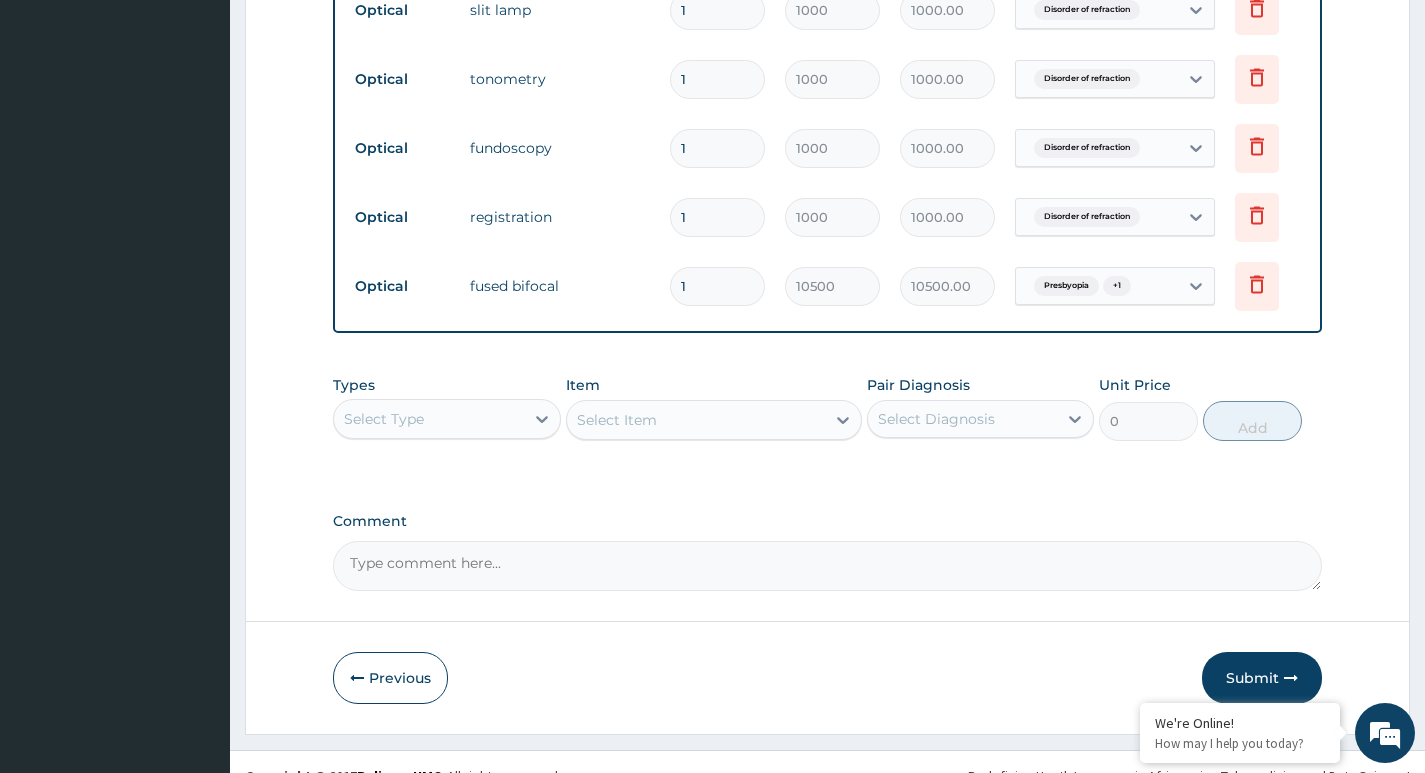 paste on "LENS AND FRAME LIMIT OF 30,000 NAIRA APPLIES , THE ENROLLEE WILL PAY THE BALANCE OF THE LENS AND FRAME" 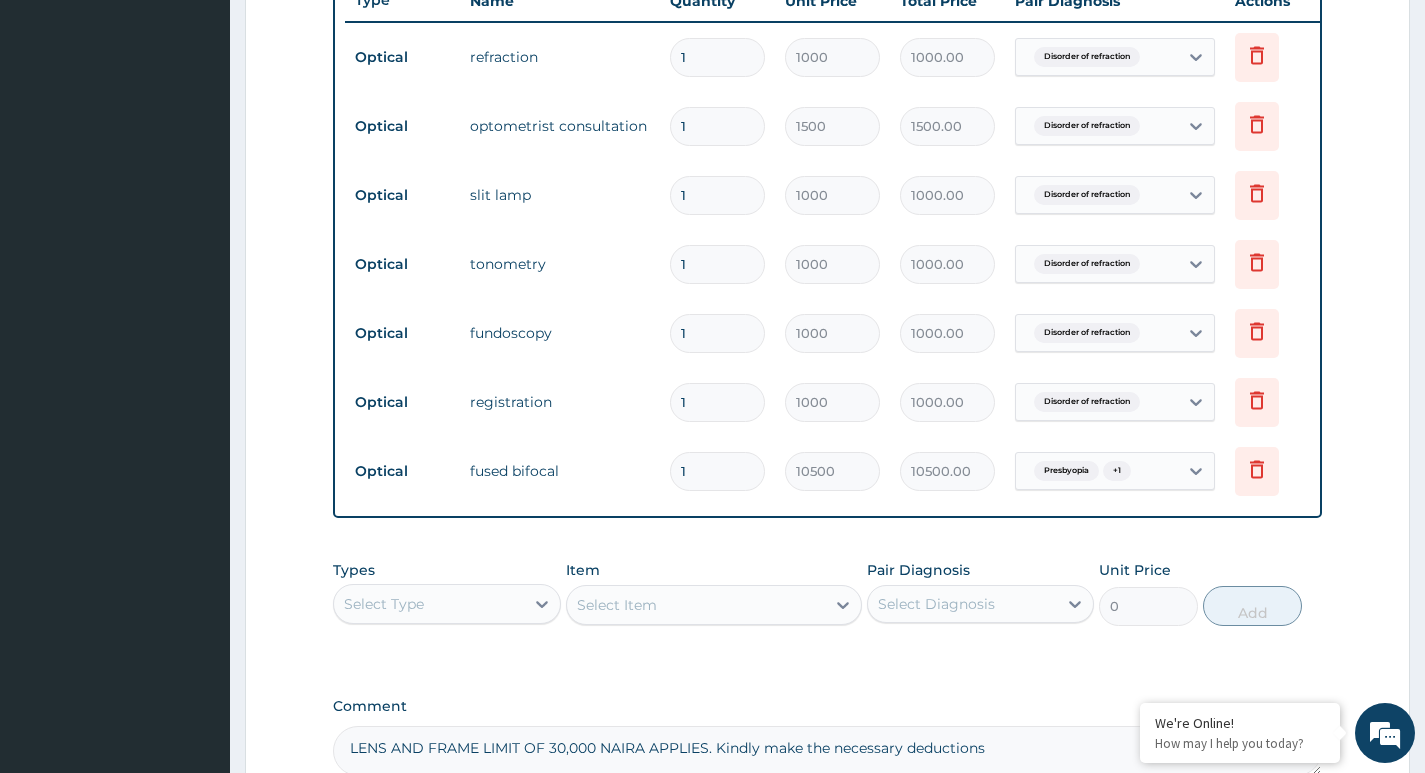 scroll, scrollTop: 1003, scrollLeft: 0, axis: vertical 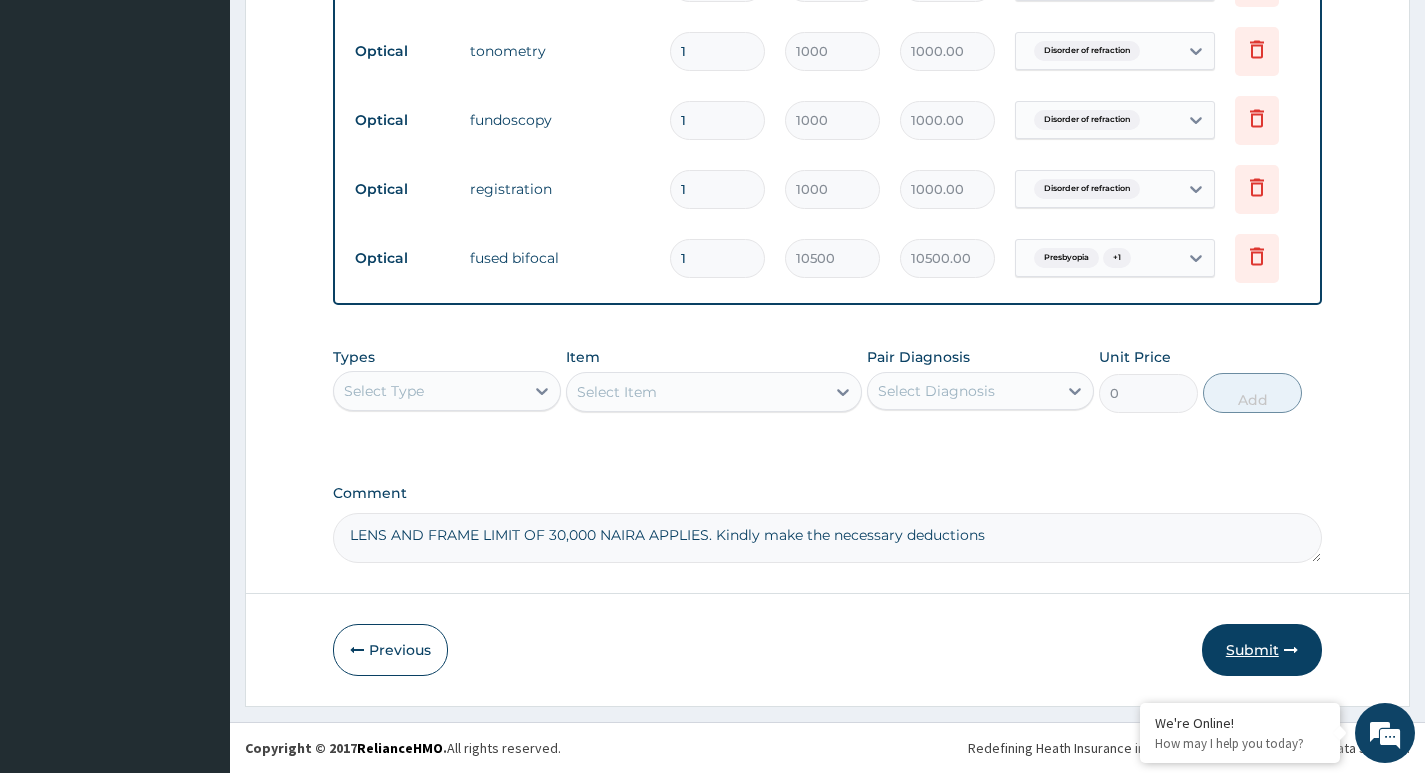 type on "LENS AND FRAME LIMIT OF 30,000 NAIRA APPLIES. Kindly make the necessary deductions" 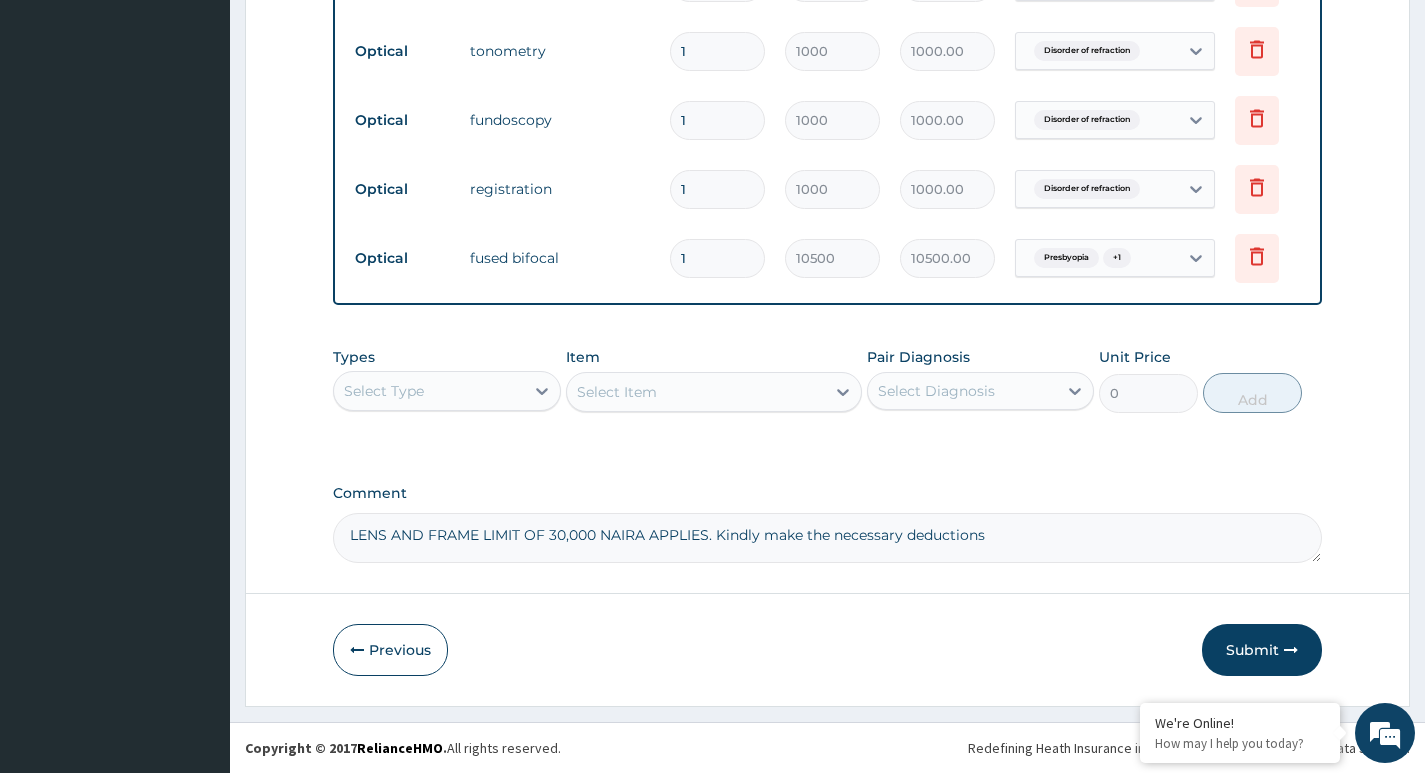 click on "Submit" at bounding box center (1262, 650) 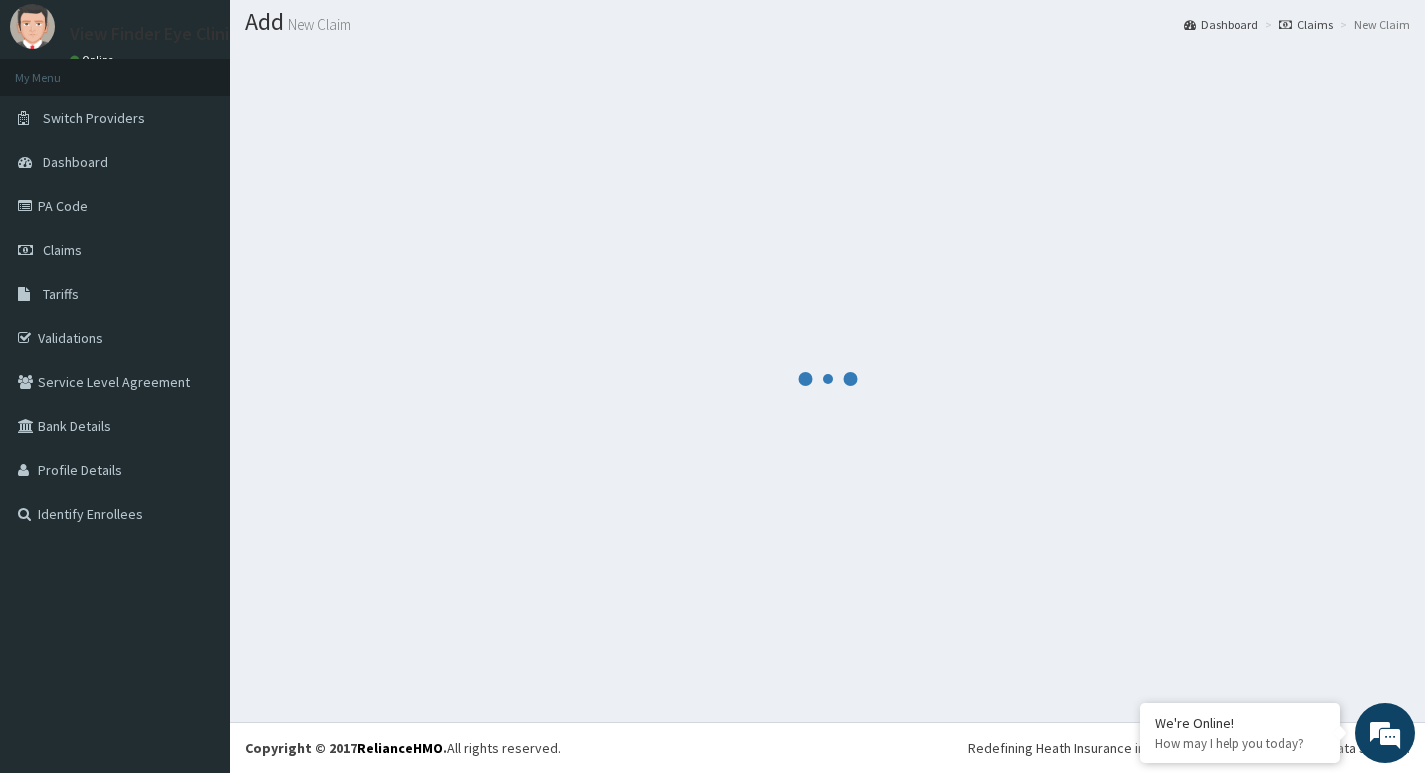 scroll, scrollTop: 1003, scrollLeft: 0, axis: vertical 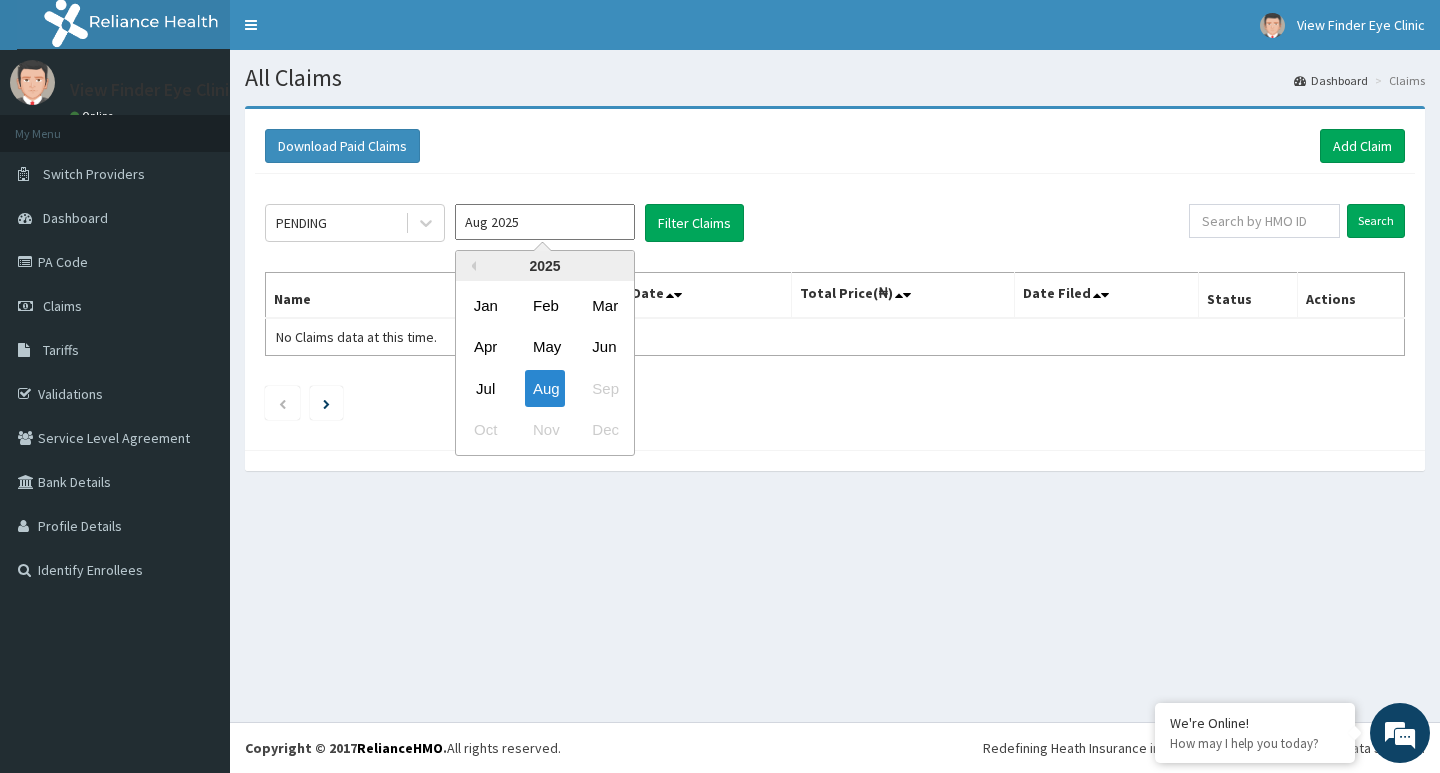 click on "Aug 2025" at bounding box center (545, 222) 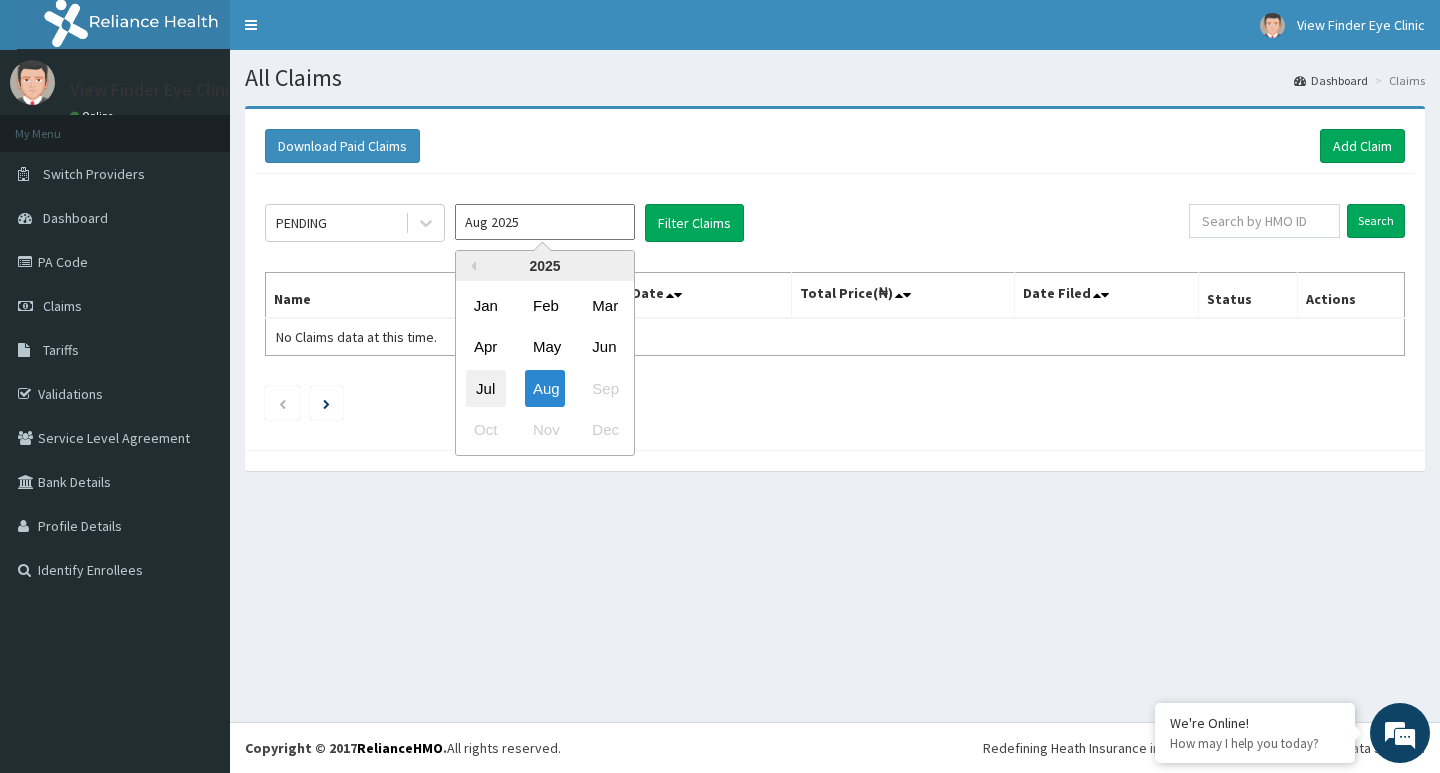click on "Jul" at bounding box center (486, 388) 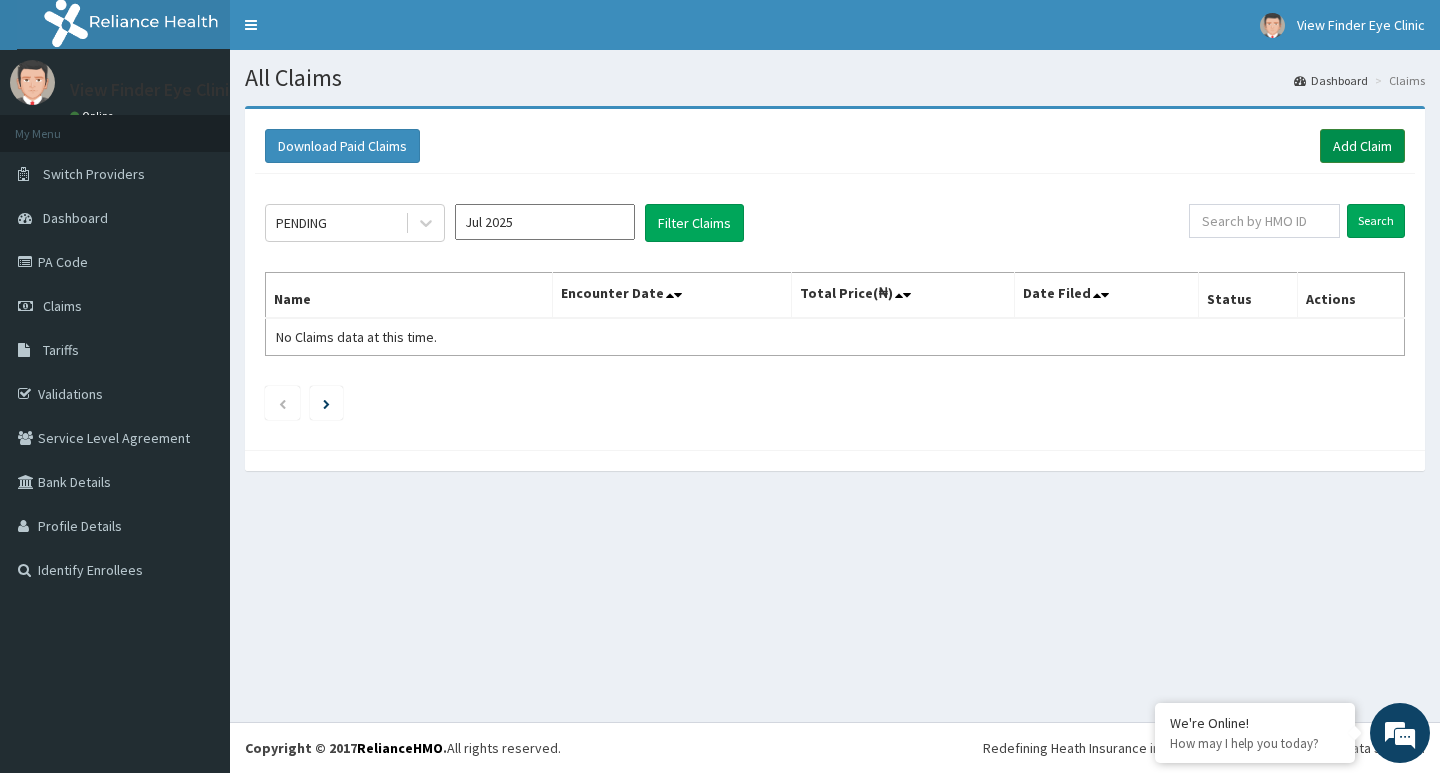click on "Add Claim" at bounding box center (1362, 146) 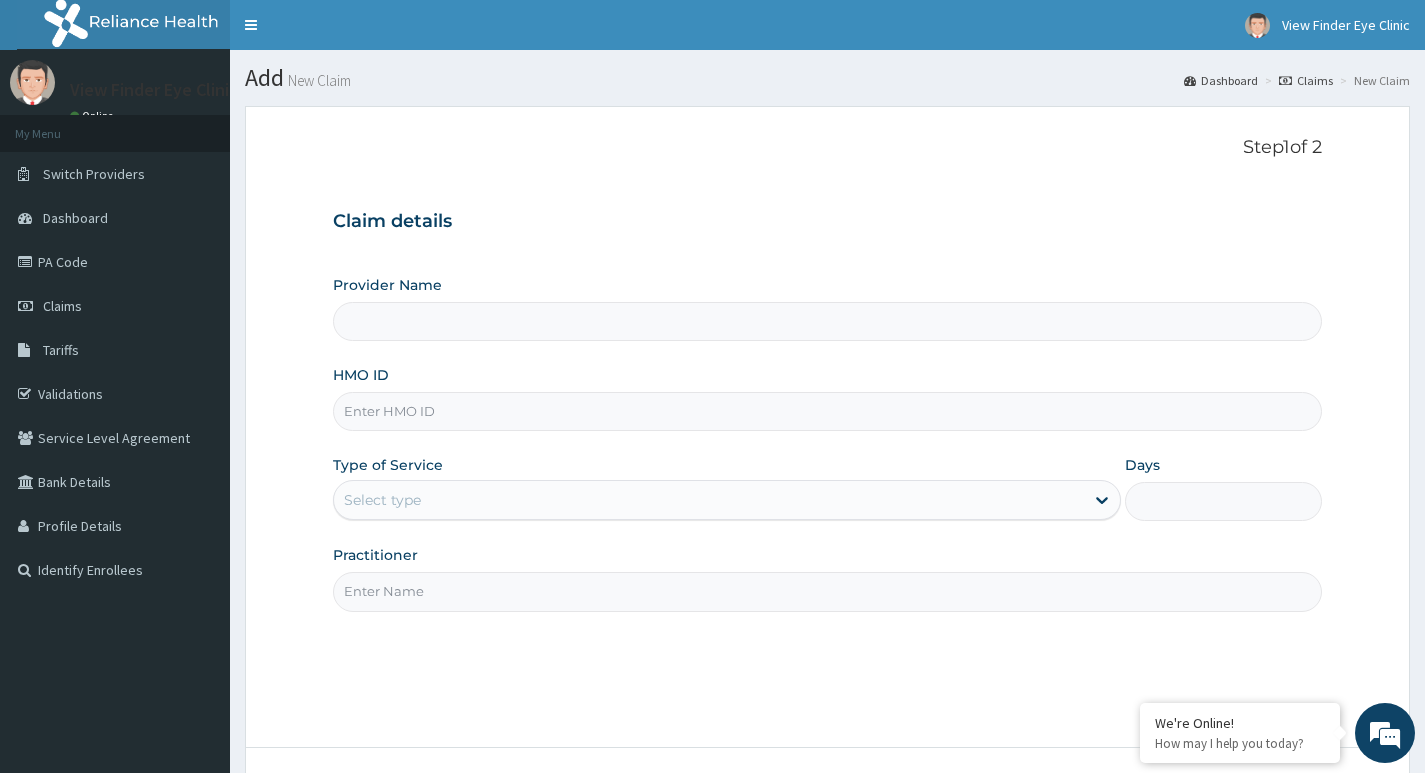 type on "View Finder Eye Clinic" 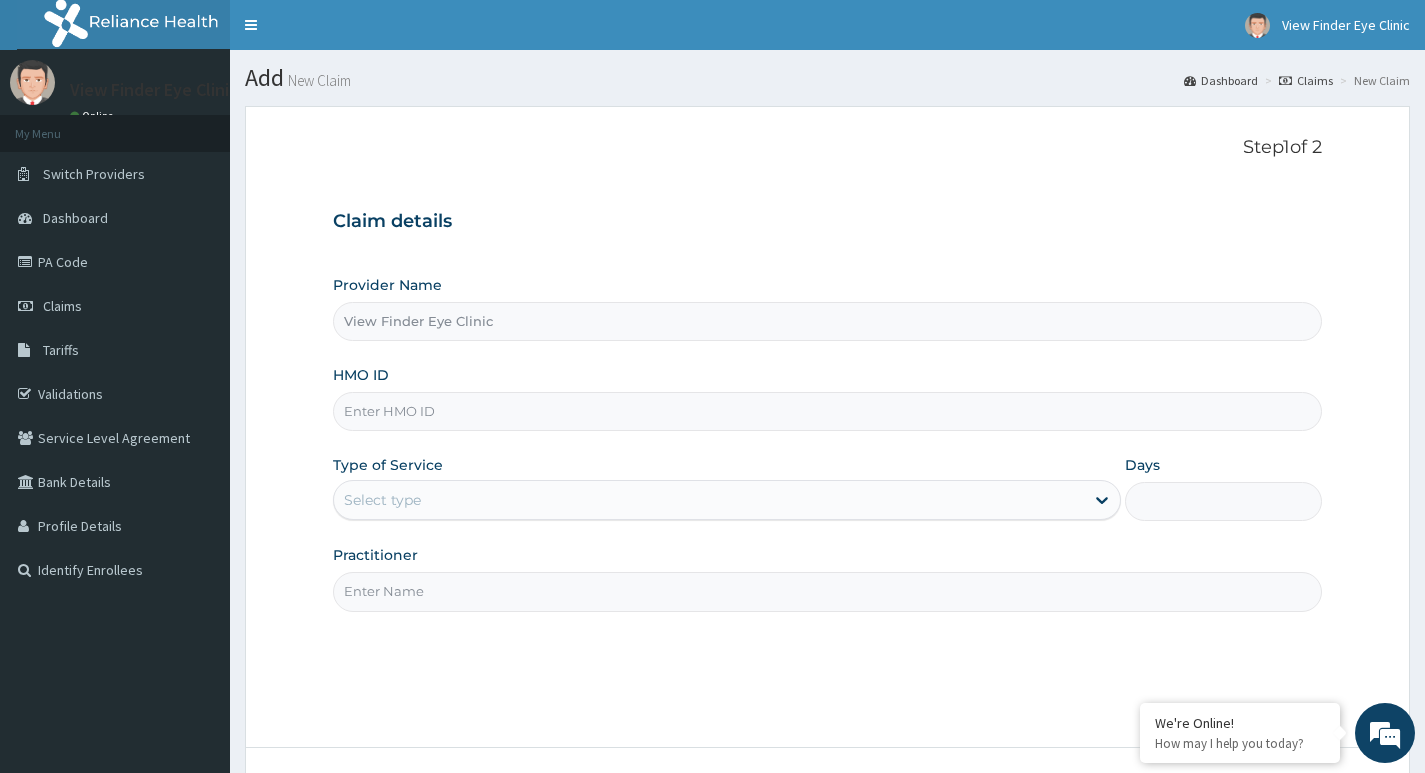 scroll, scrollTop: 0, scrollLeft: 0, axis: both 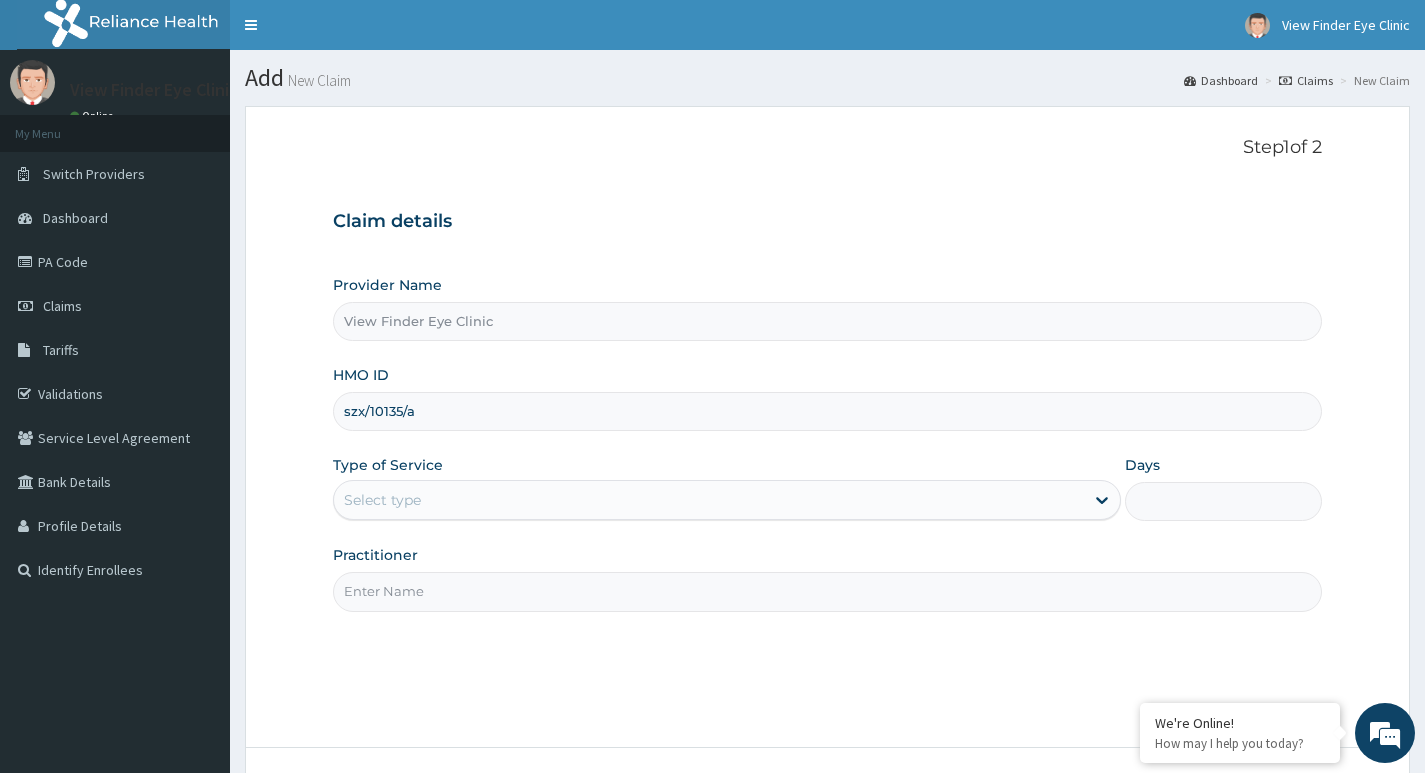 type on "szx/10135/a" 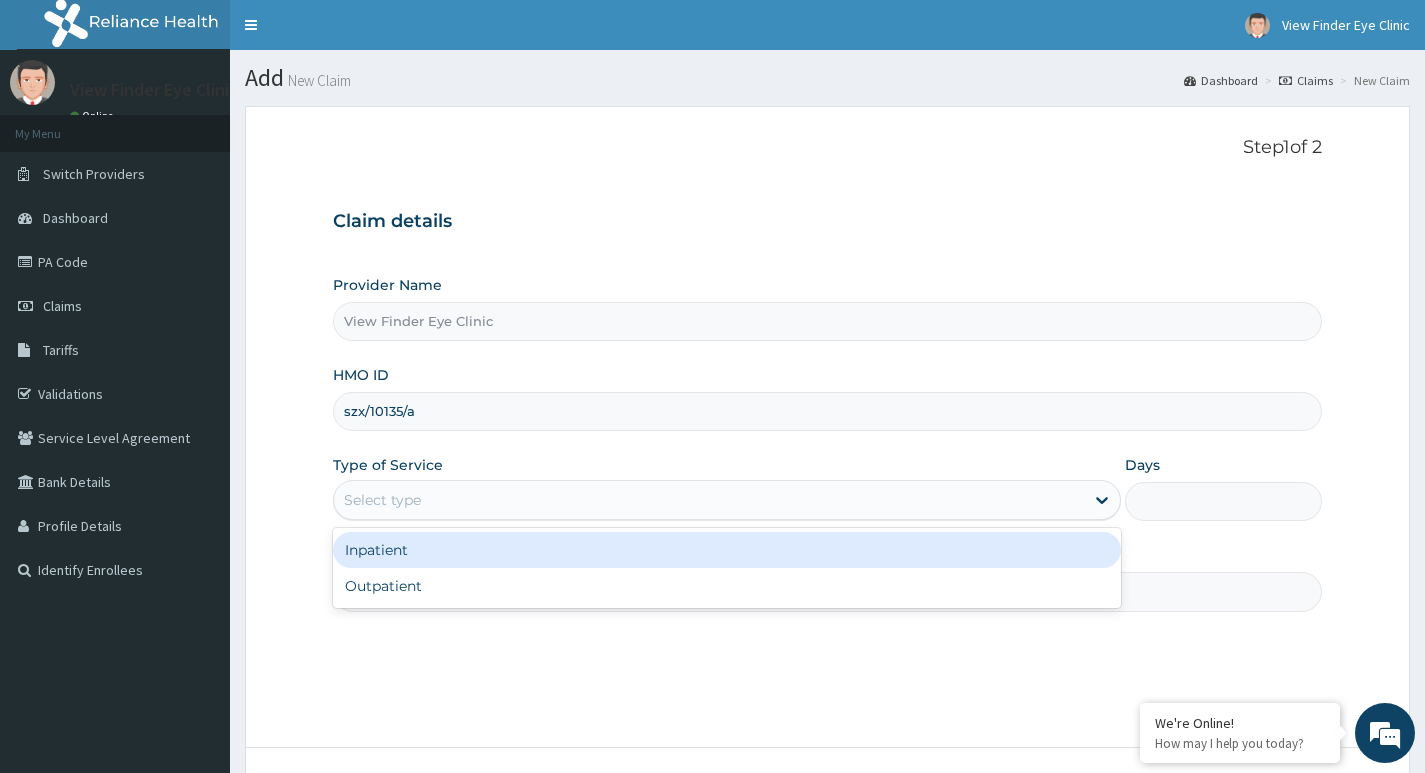 click on "Select type" at bounding box center (727, 500) 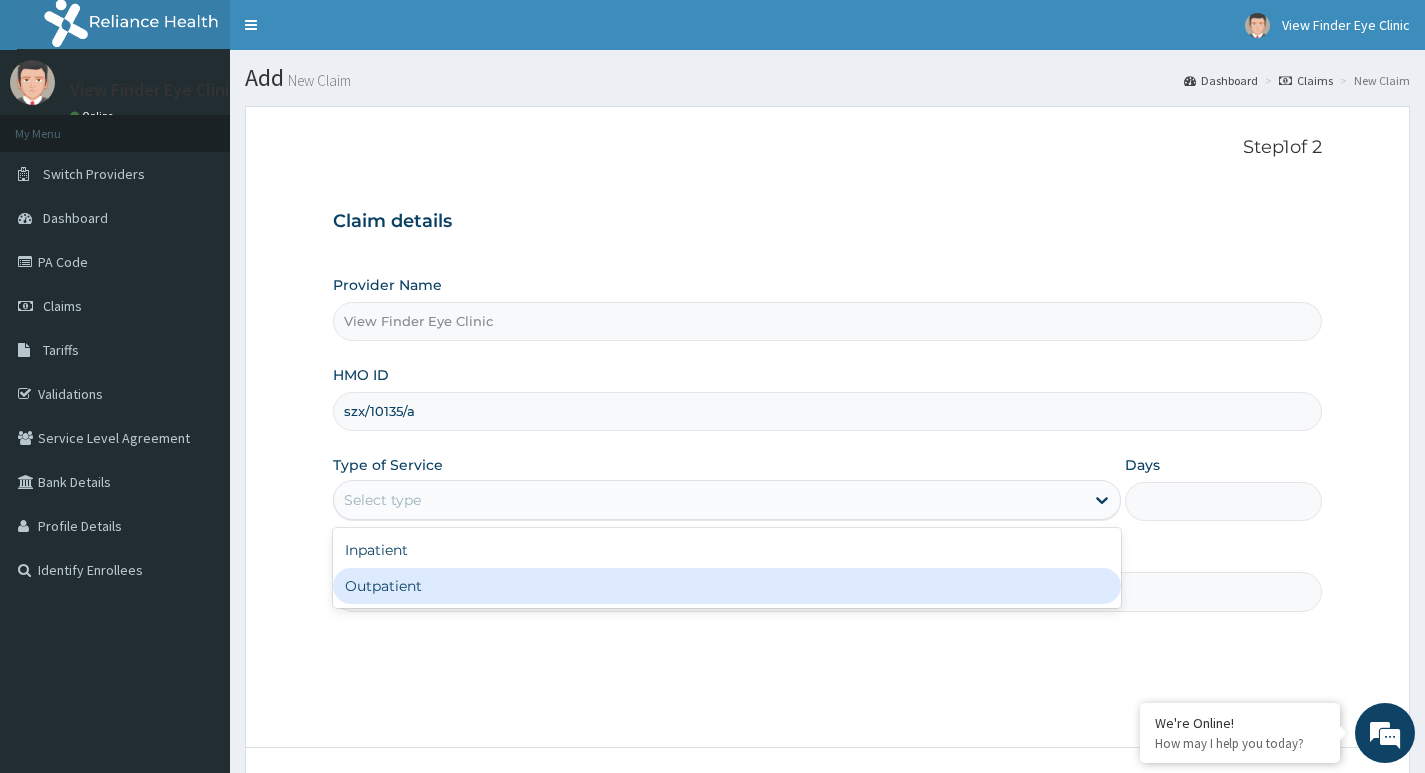 click on "Outpatient" at bounding box center (727, 586) 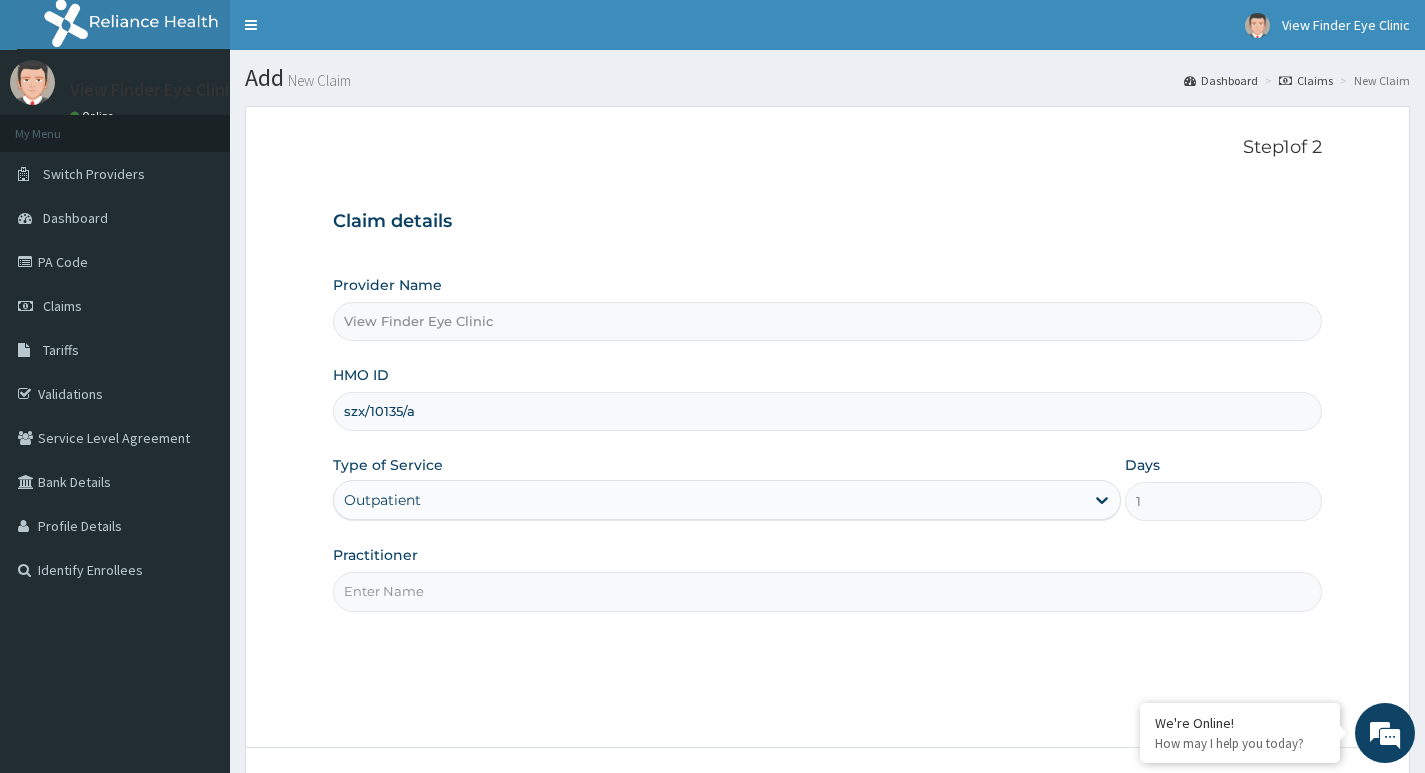 click on "Practitioner" at bounding box center (827, 591) 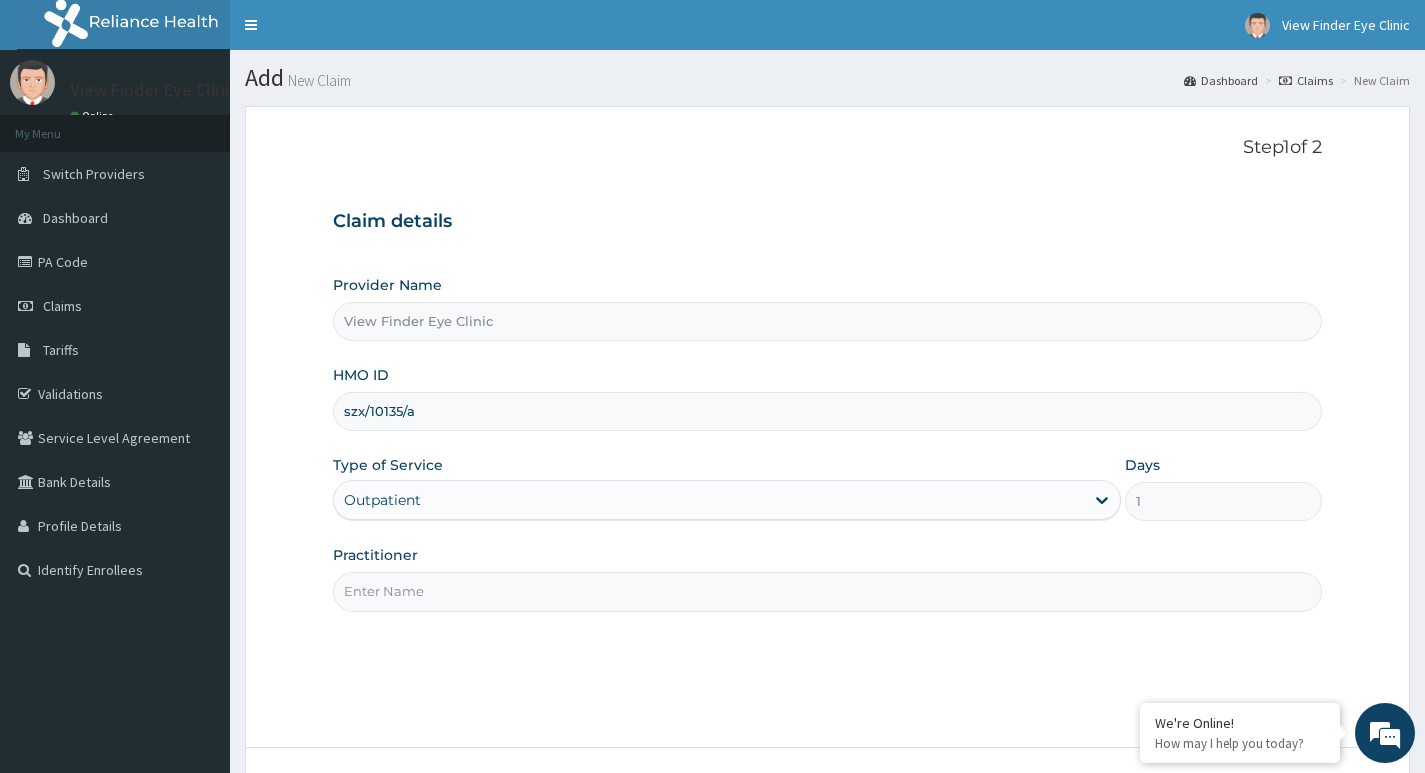 click at bounding box center (827, 591) 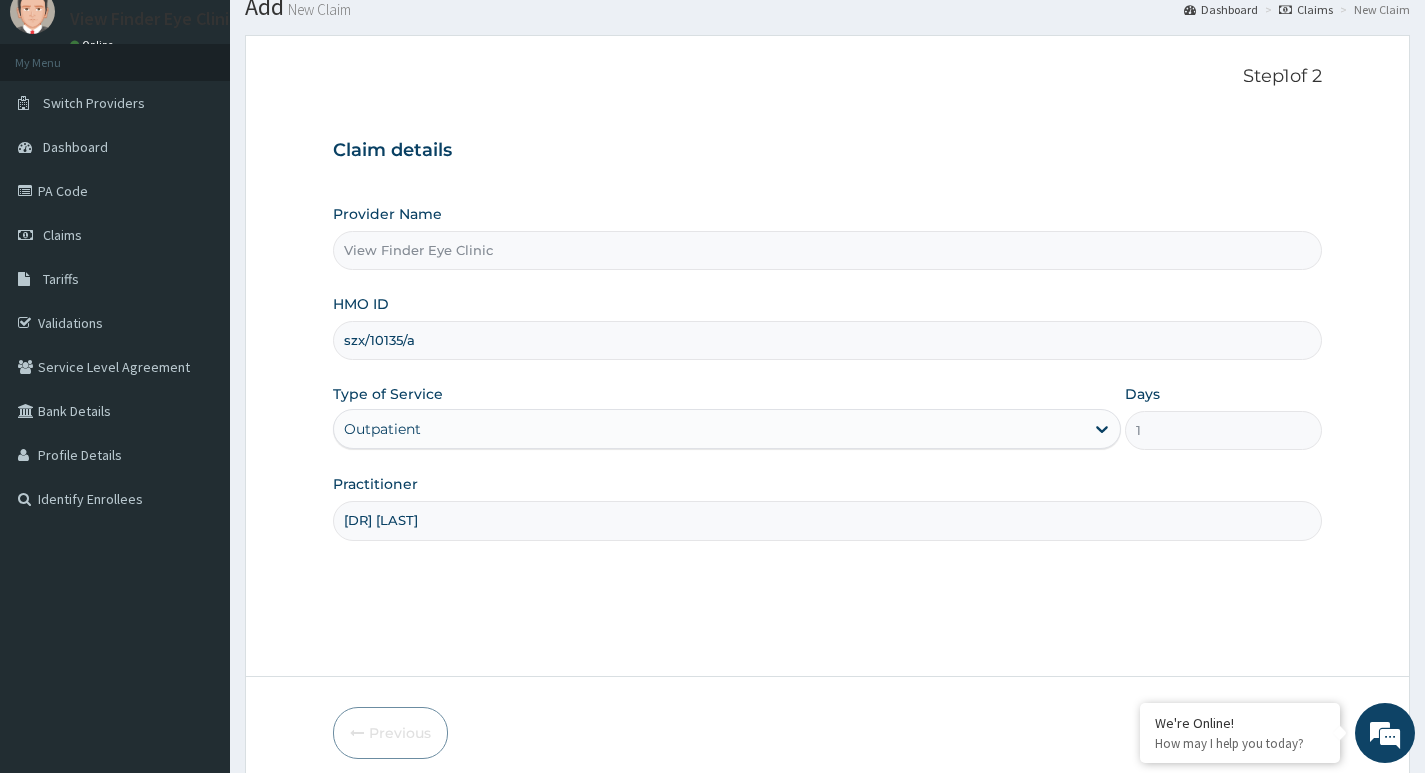 scroll, scrollTop: 154, scrollLeft: 0, axis: vertical 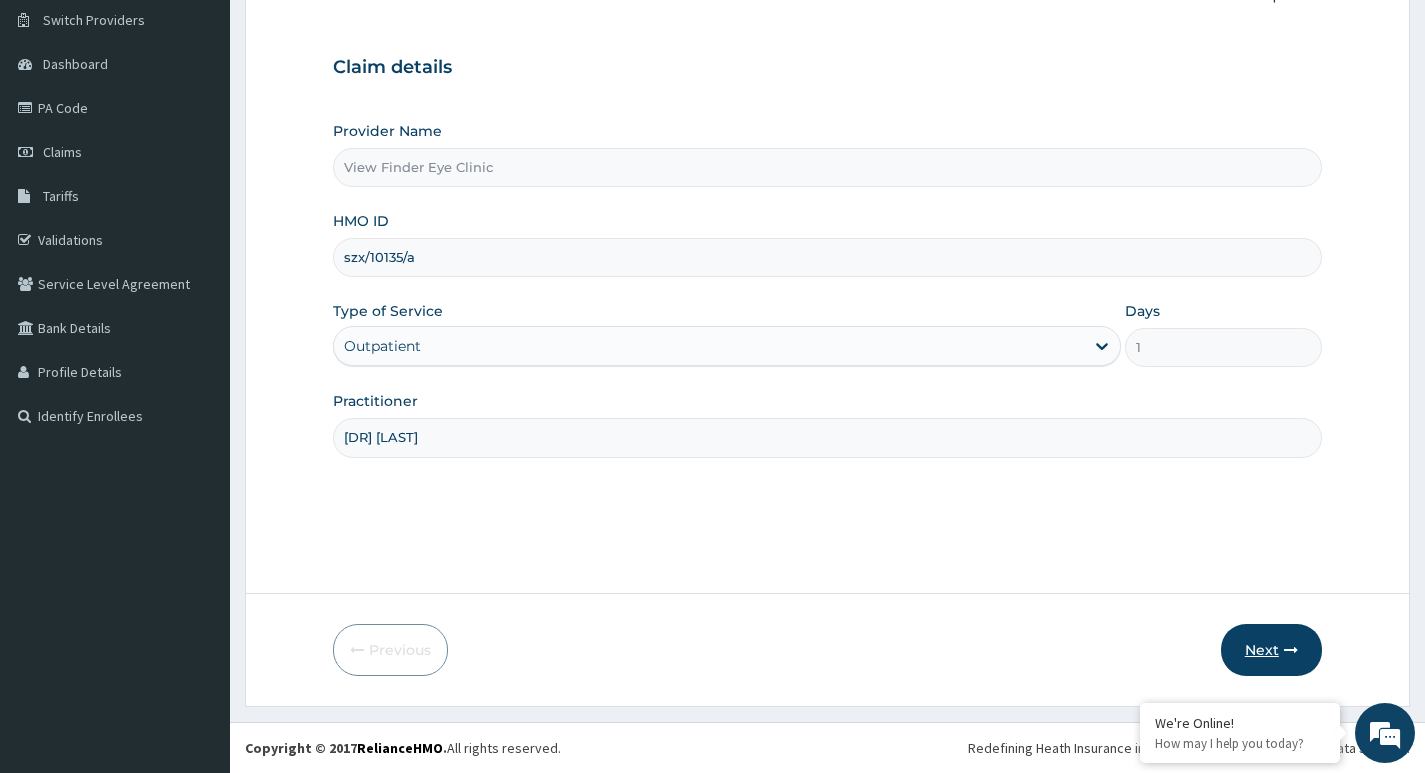 type on "Dr Kings-Nwachukwu" 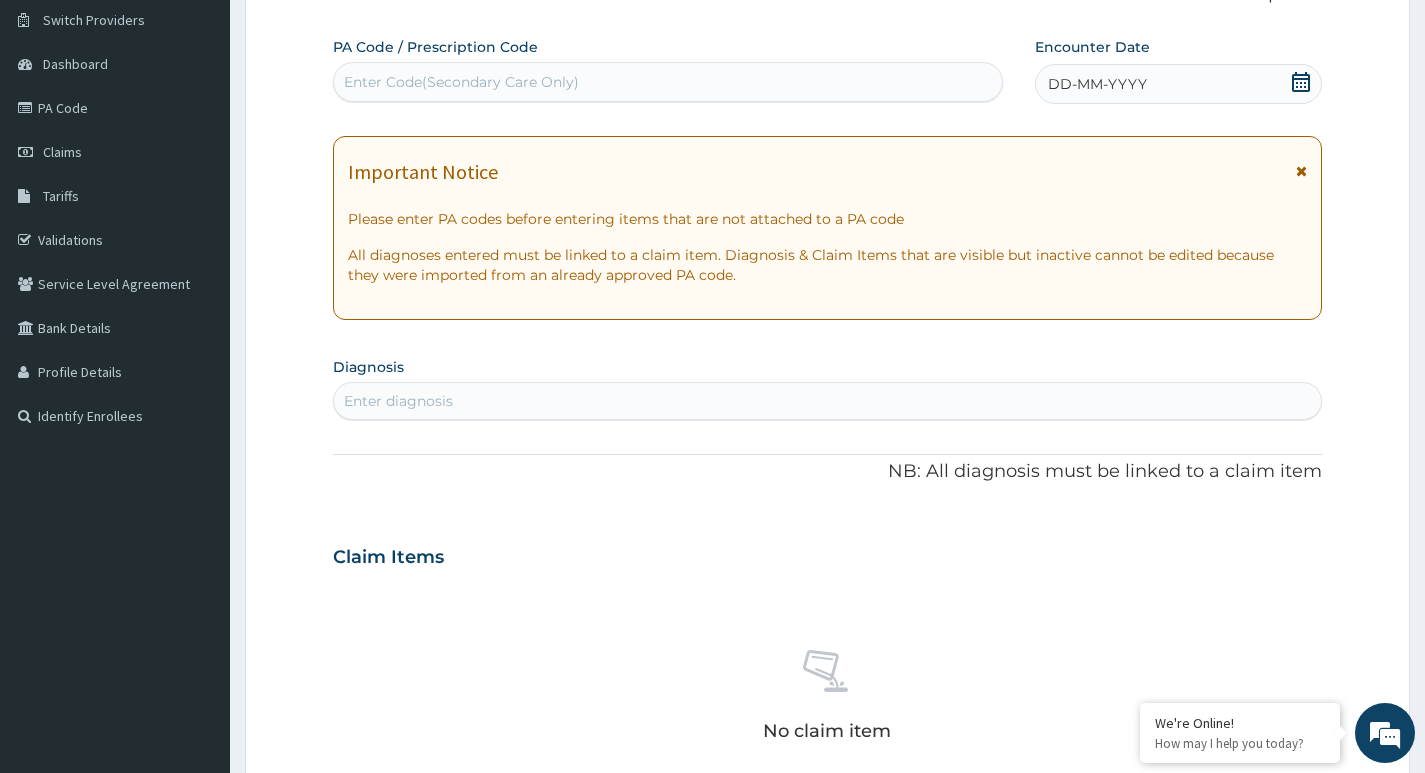 click on "Enter Code(Secondary Care Only)" at bounding box center [461, 82] 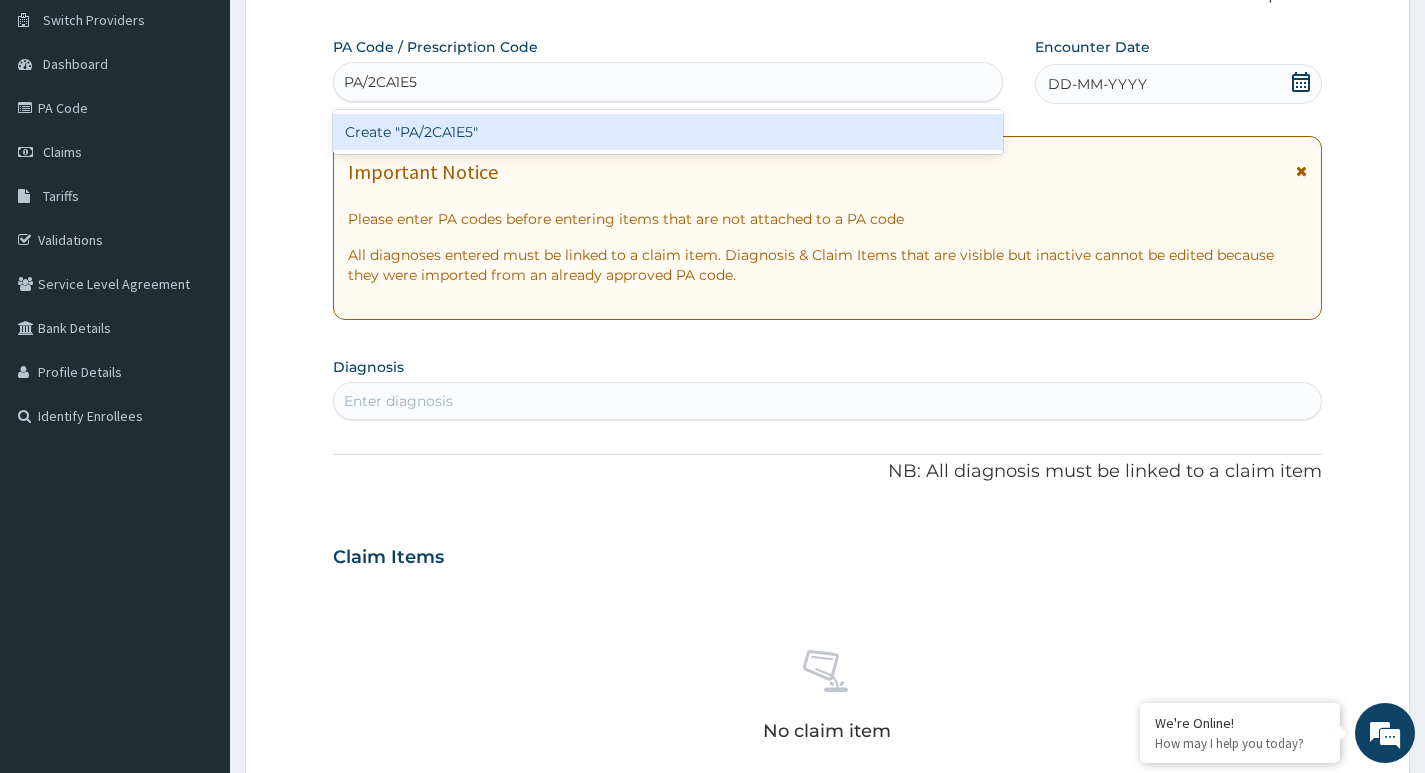 click on "Create "PA/2CA1E5"" at bounding box center [668, 132] 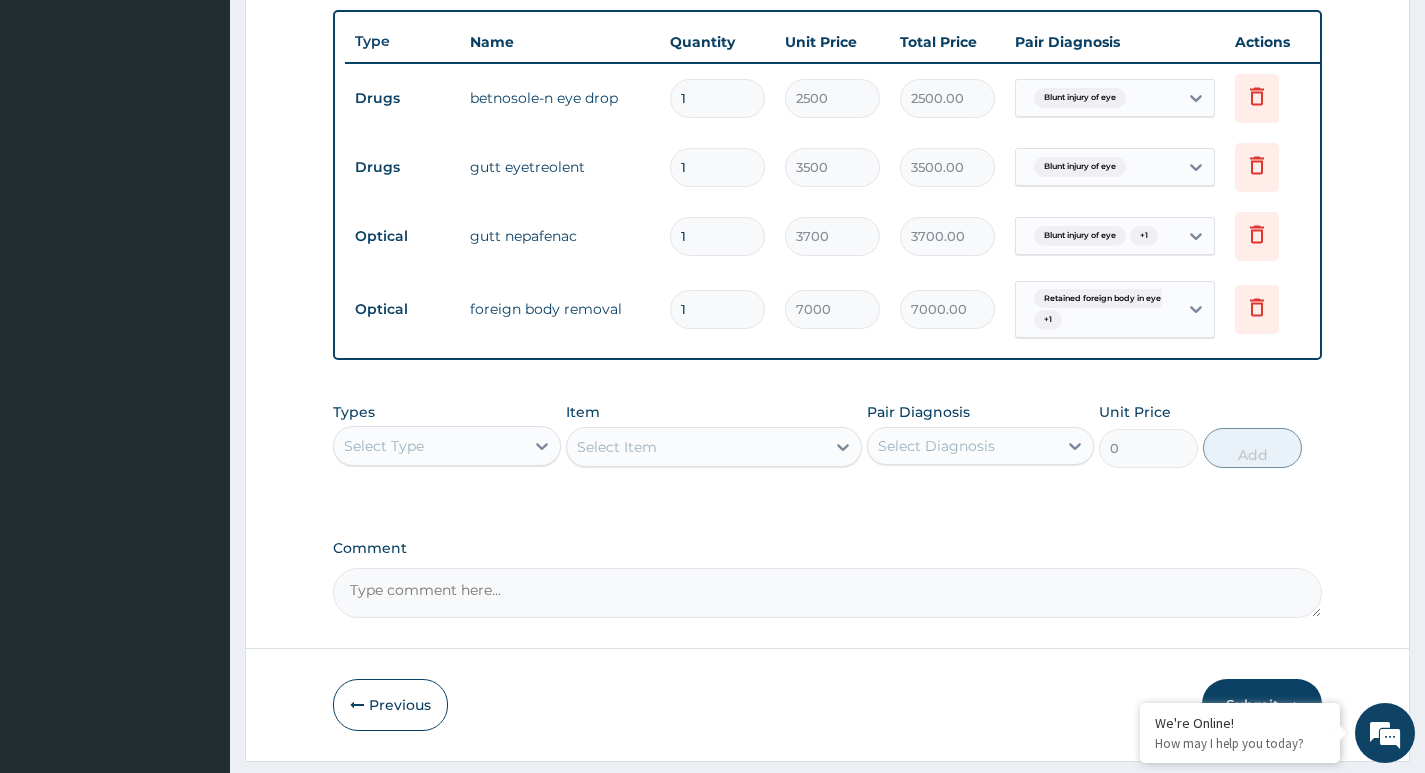 scroll, scrollTop: 513, scrollLeft: 0, axis: vertical 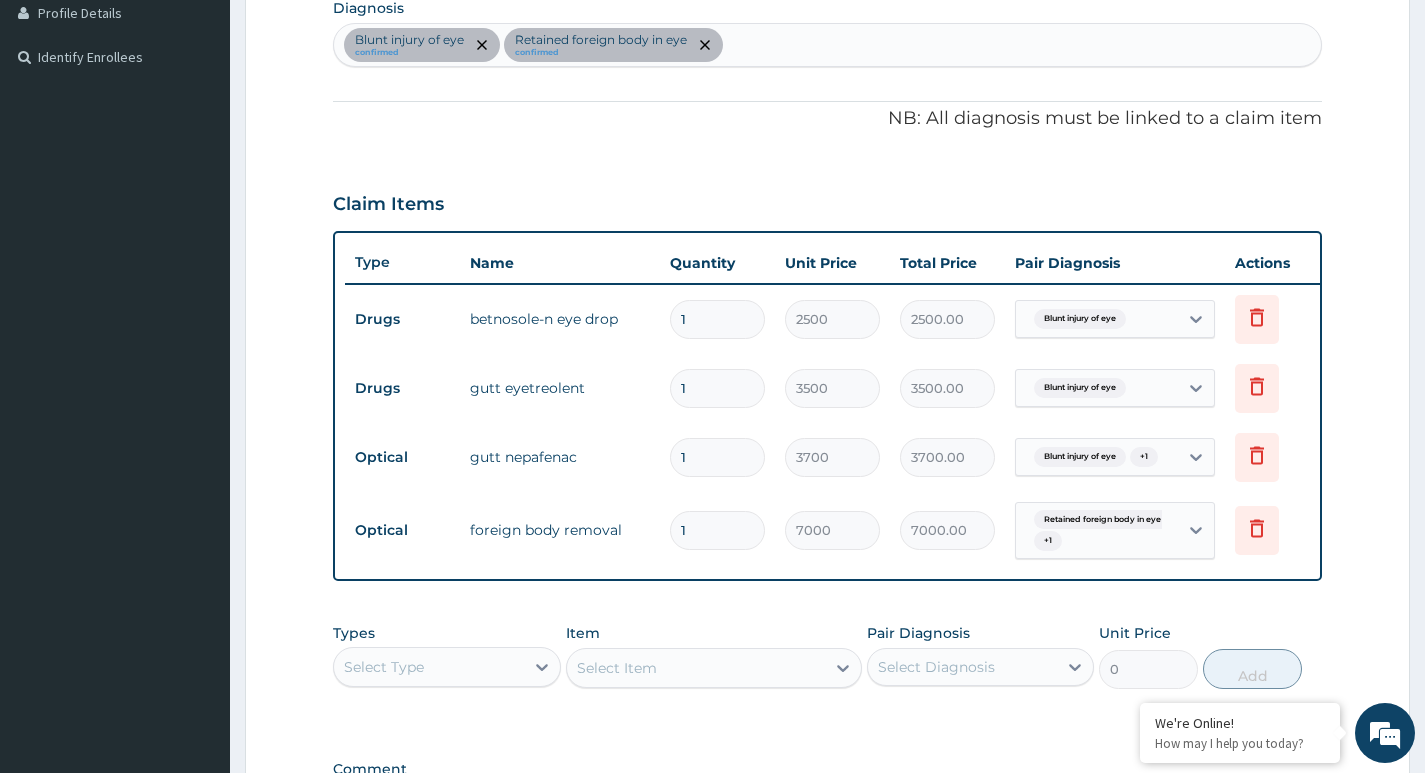 type on "12" 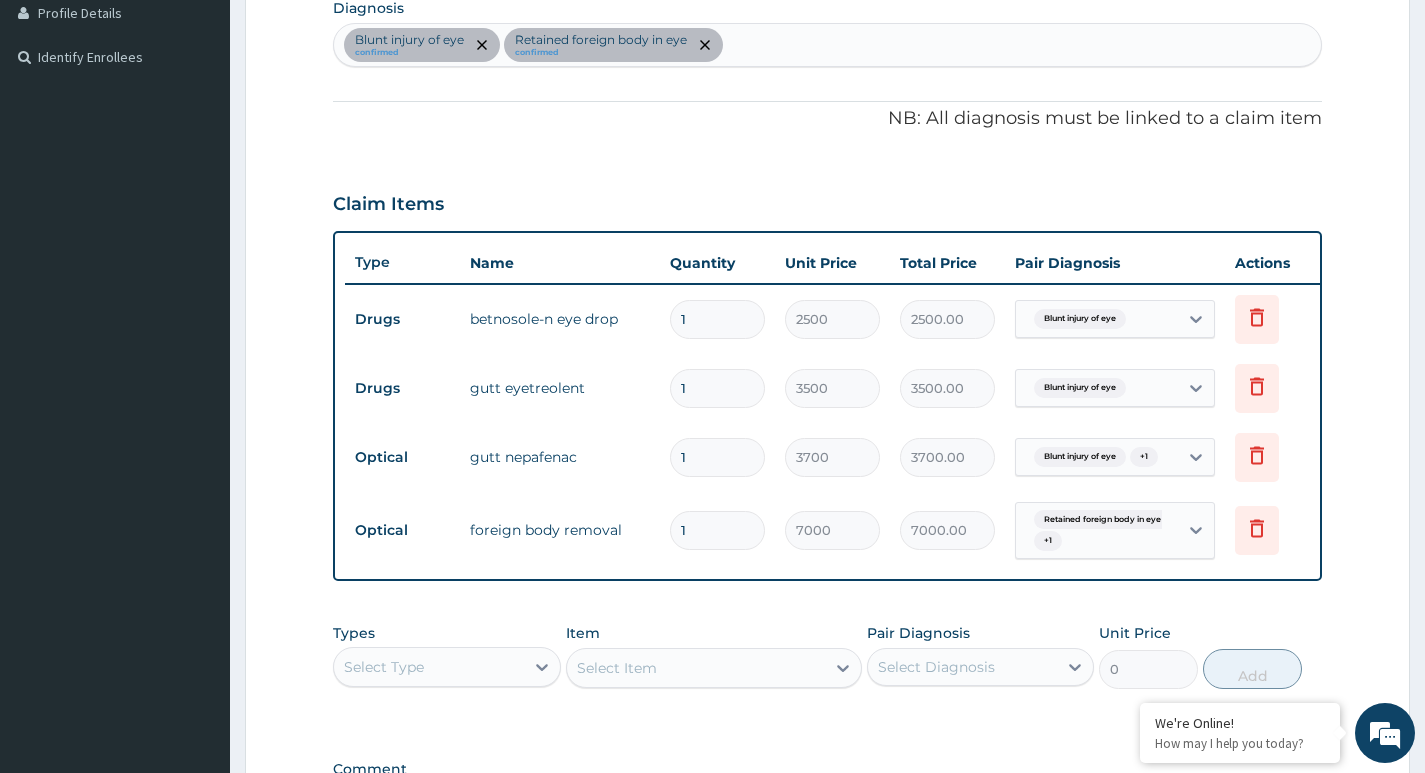 type on "84000.00" 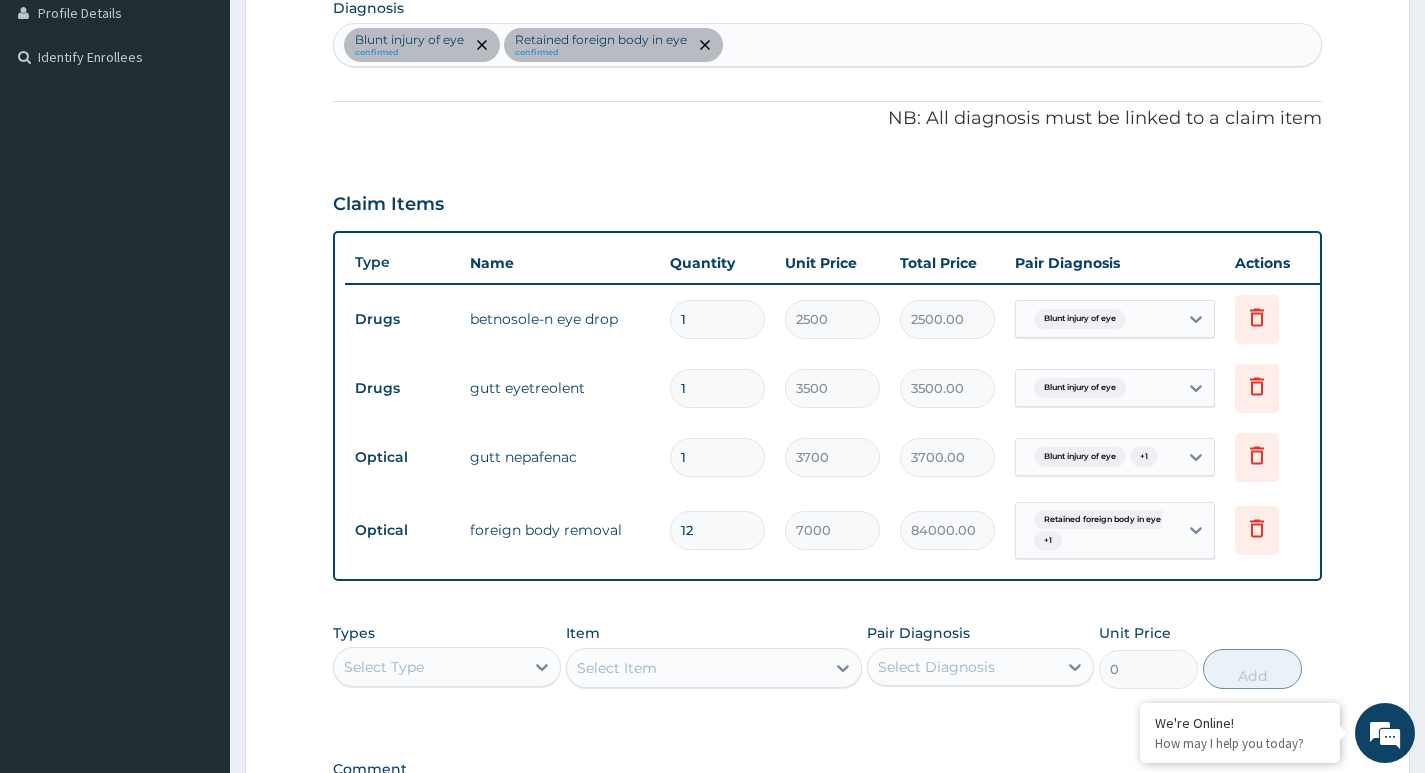 type on "125" 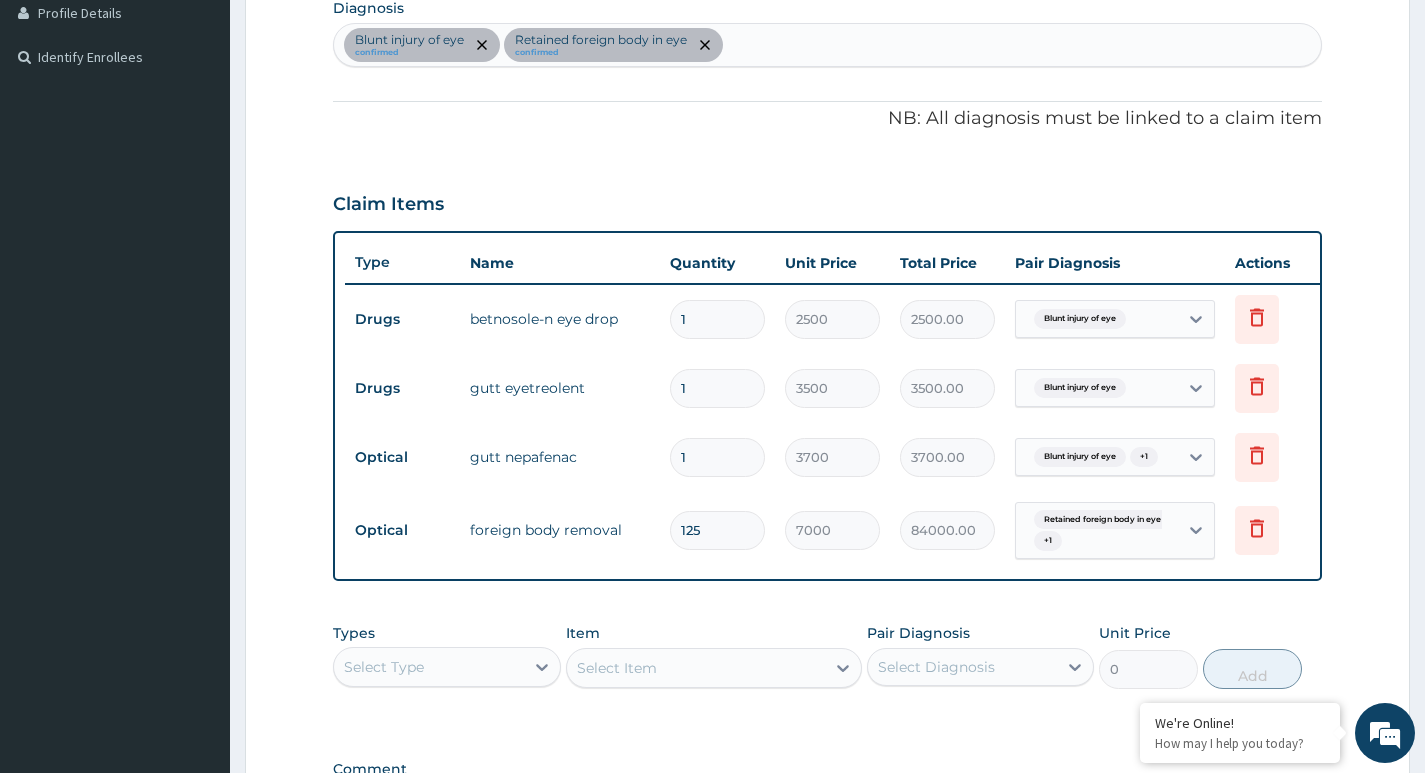 type on "875000.00" 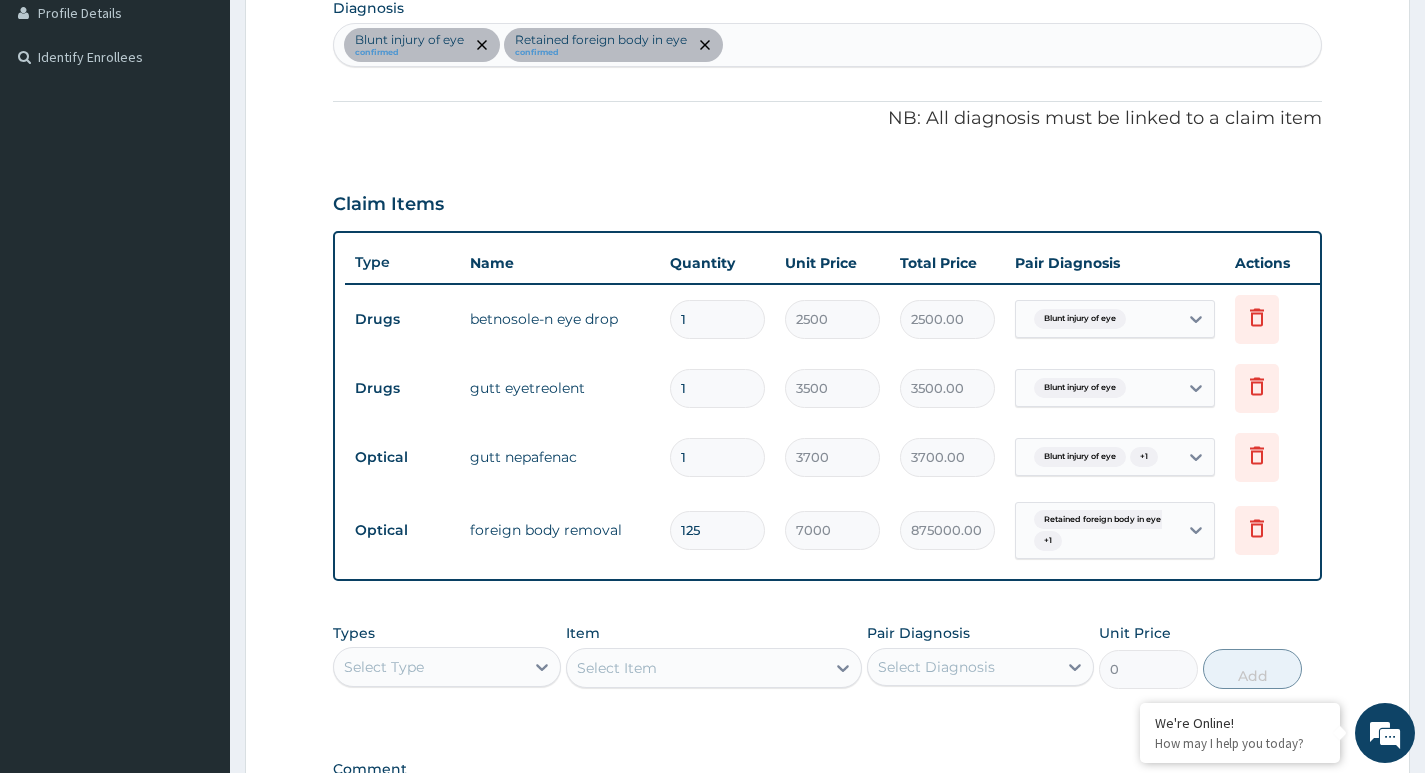 type on "1250" 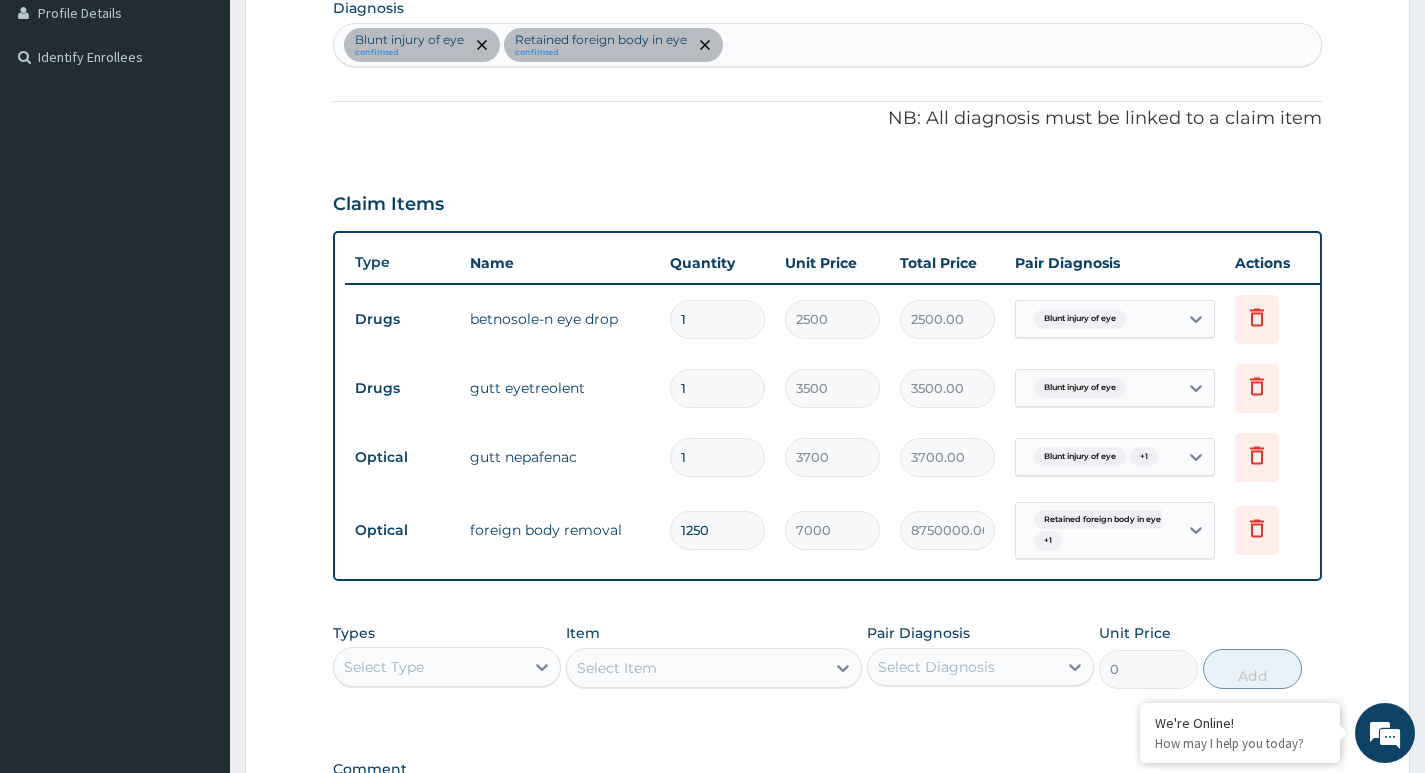 type on "12500" 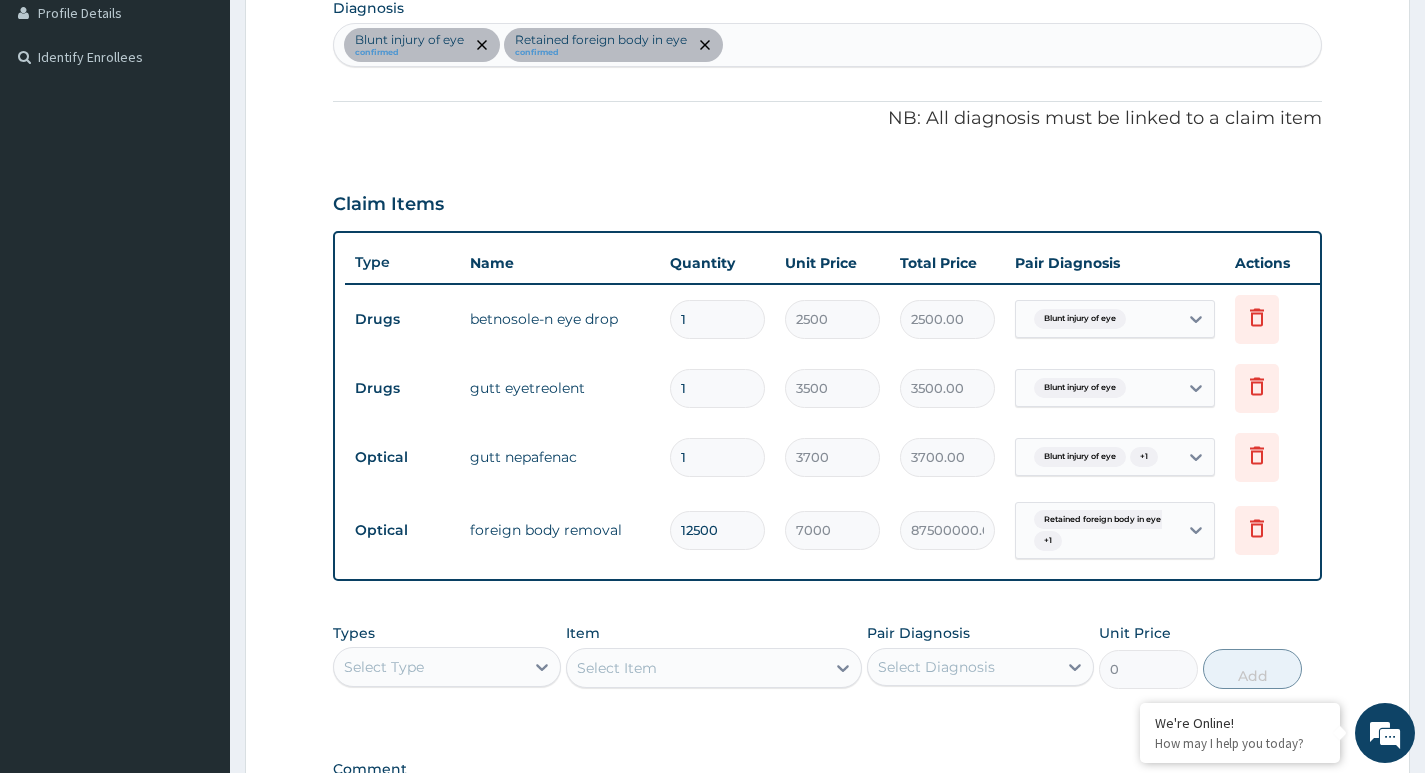 type on "1250" 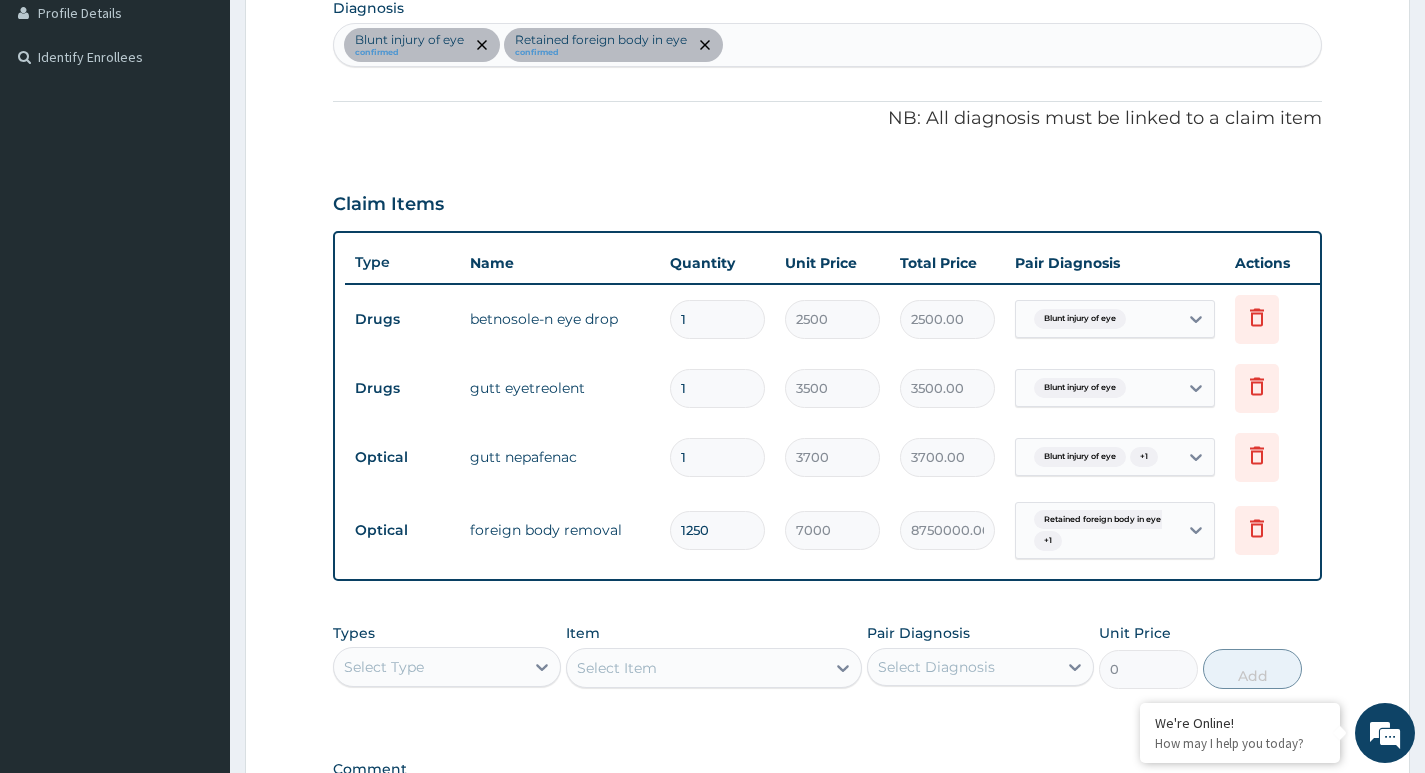 type on "125" 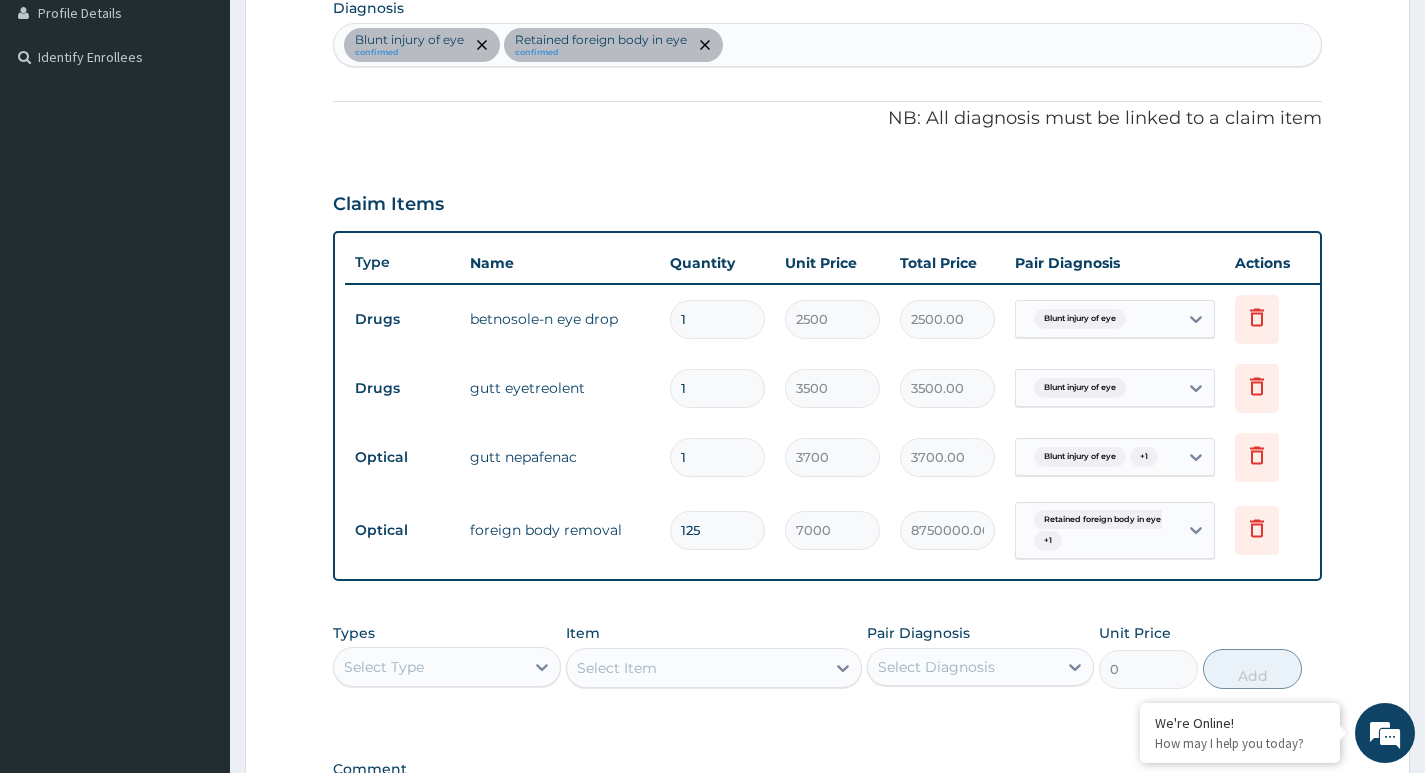 type on "875000.00" 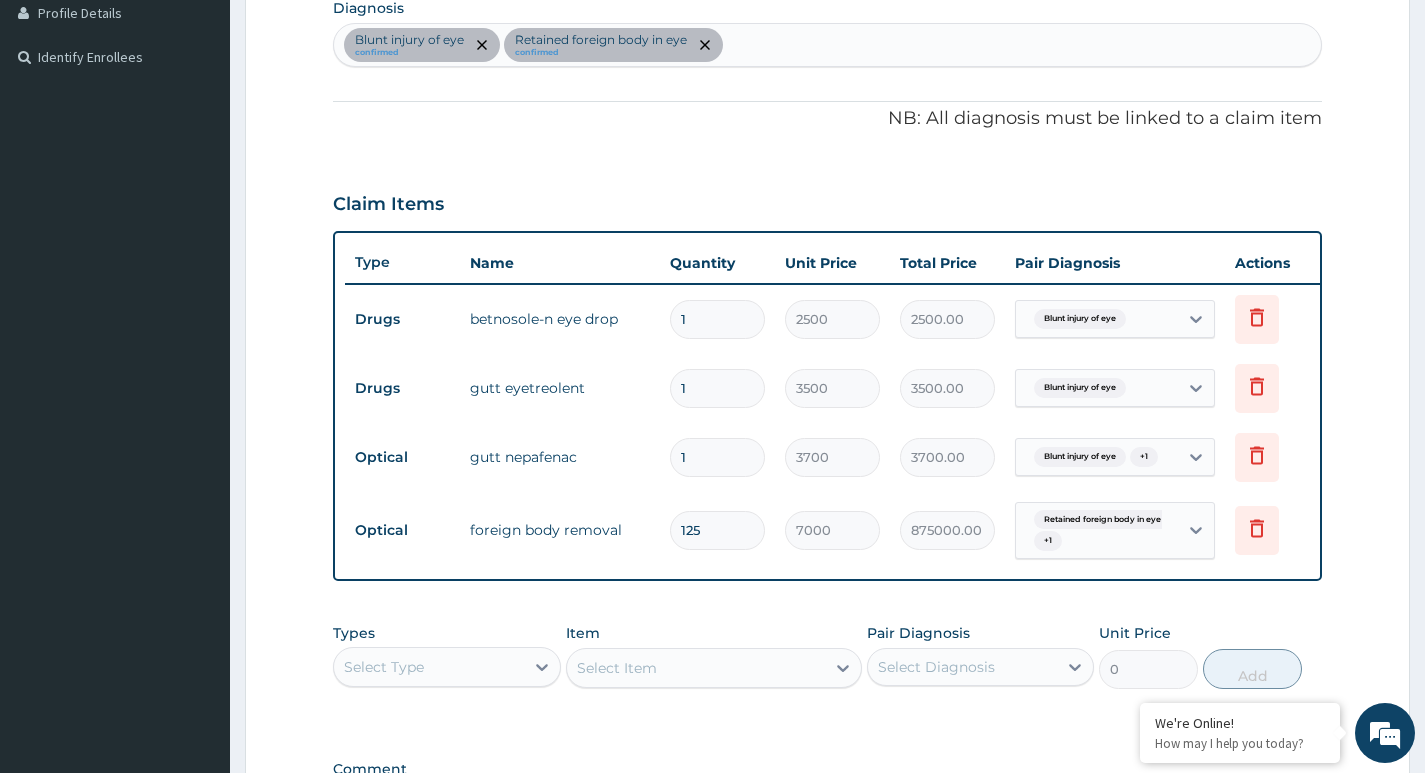 type on "12" 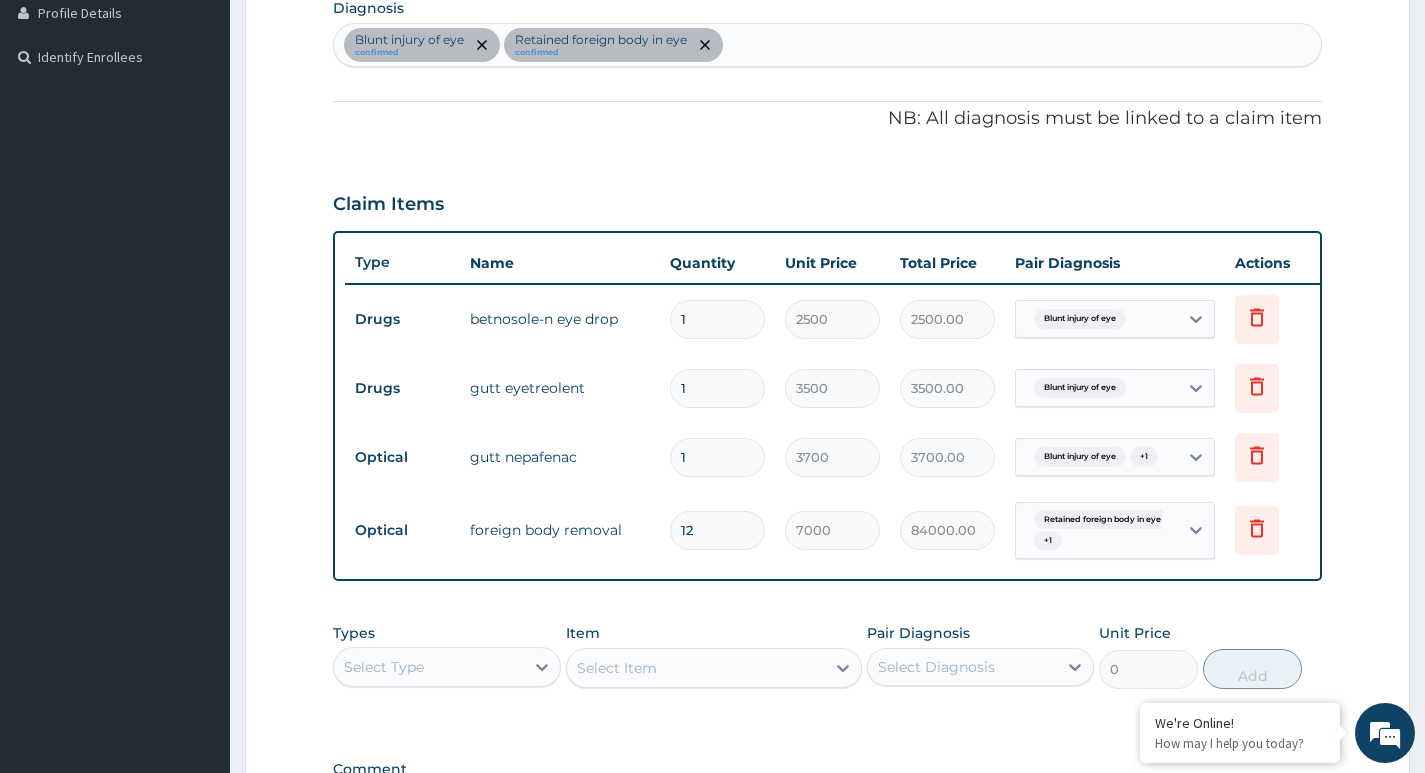 type on "1" 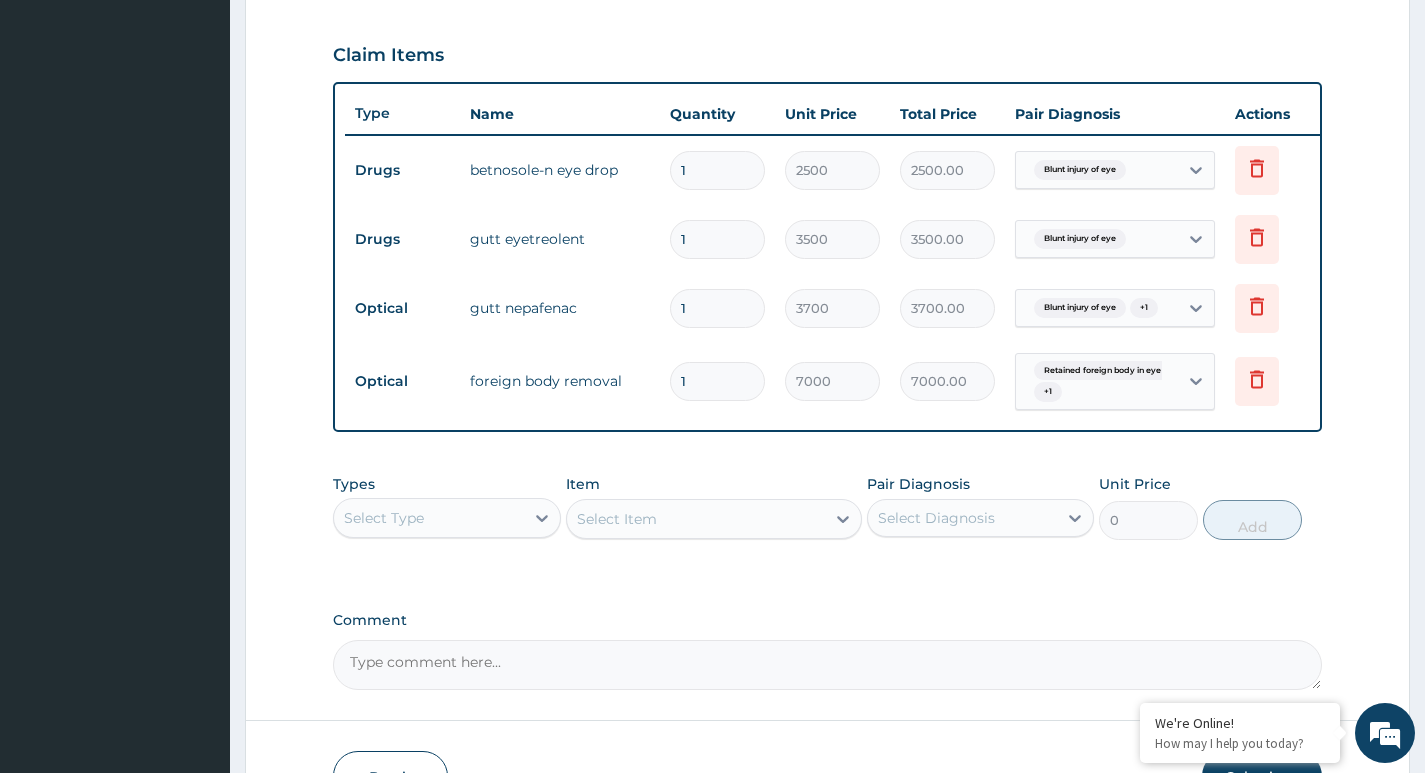 scroll, scrollTop: 813, scrollLeft: 0, axis: vertical 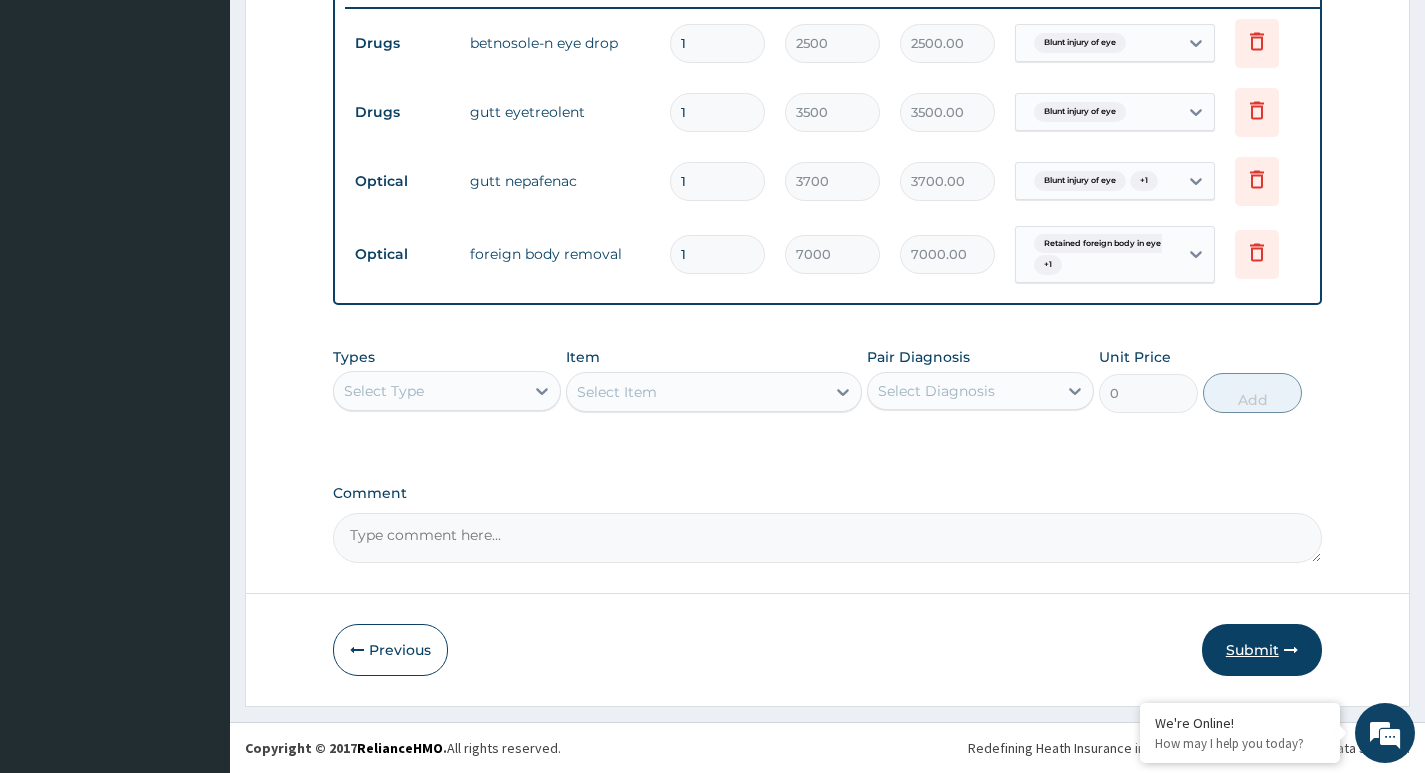 click on "Submit" at bounding box center (1262, 650) 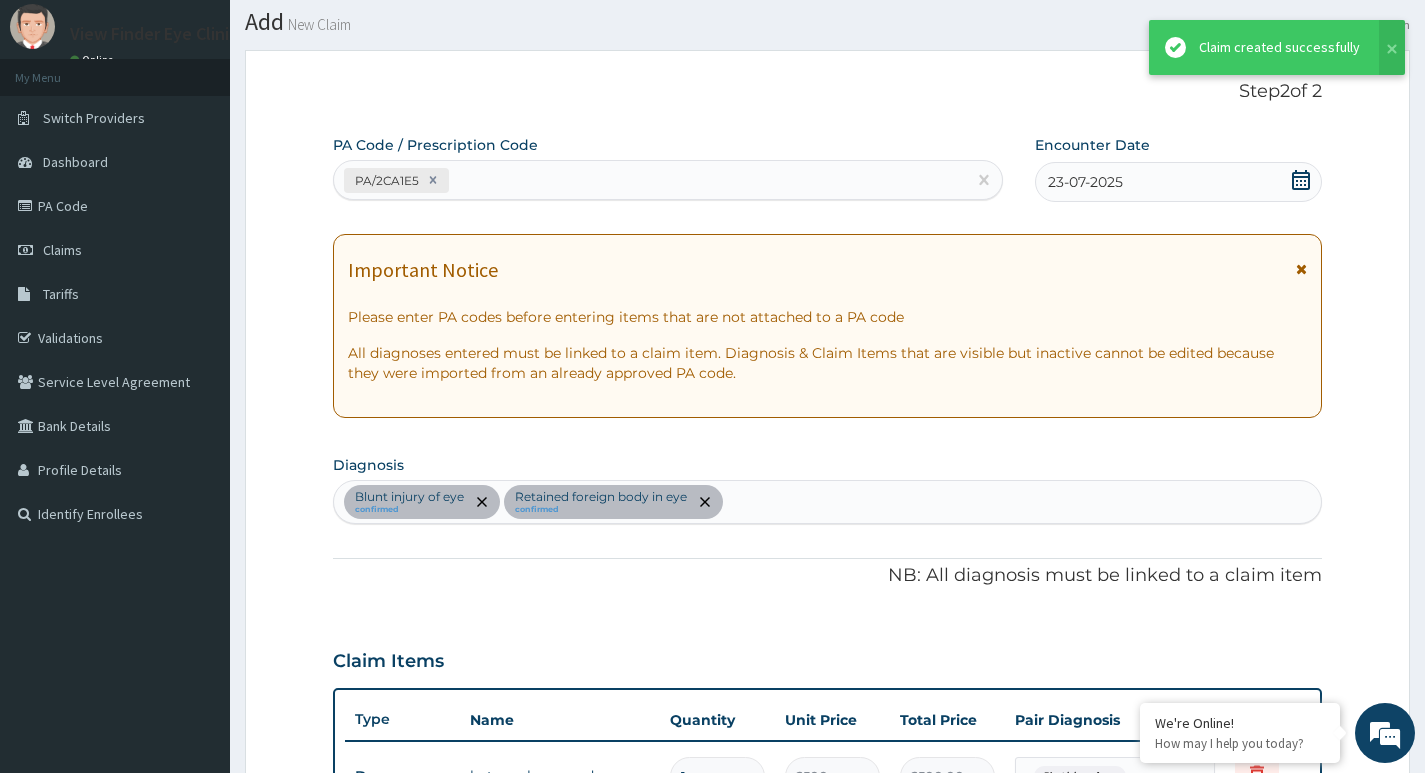 scroll, scrollTop: 813, scrollLeft: 0, axis: vertical 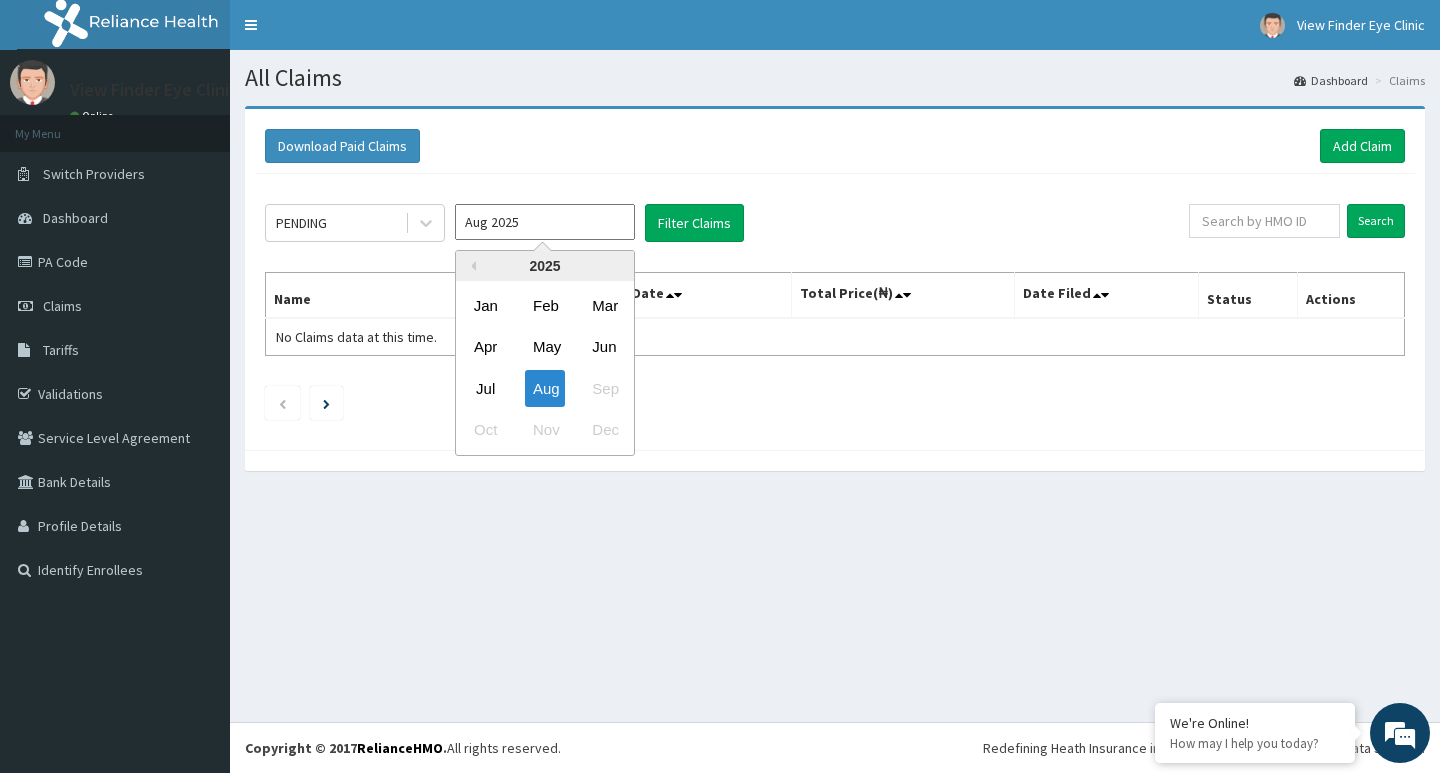 click on "Aug 2025" at bounding box center (545, 222) 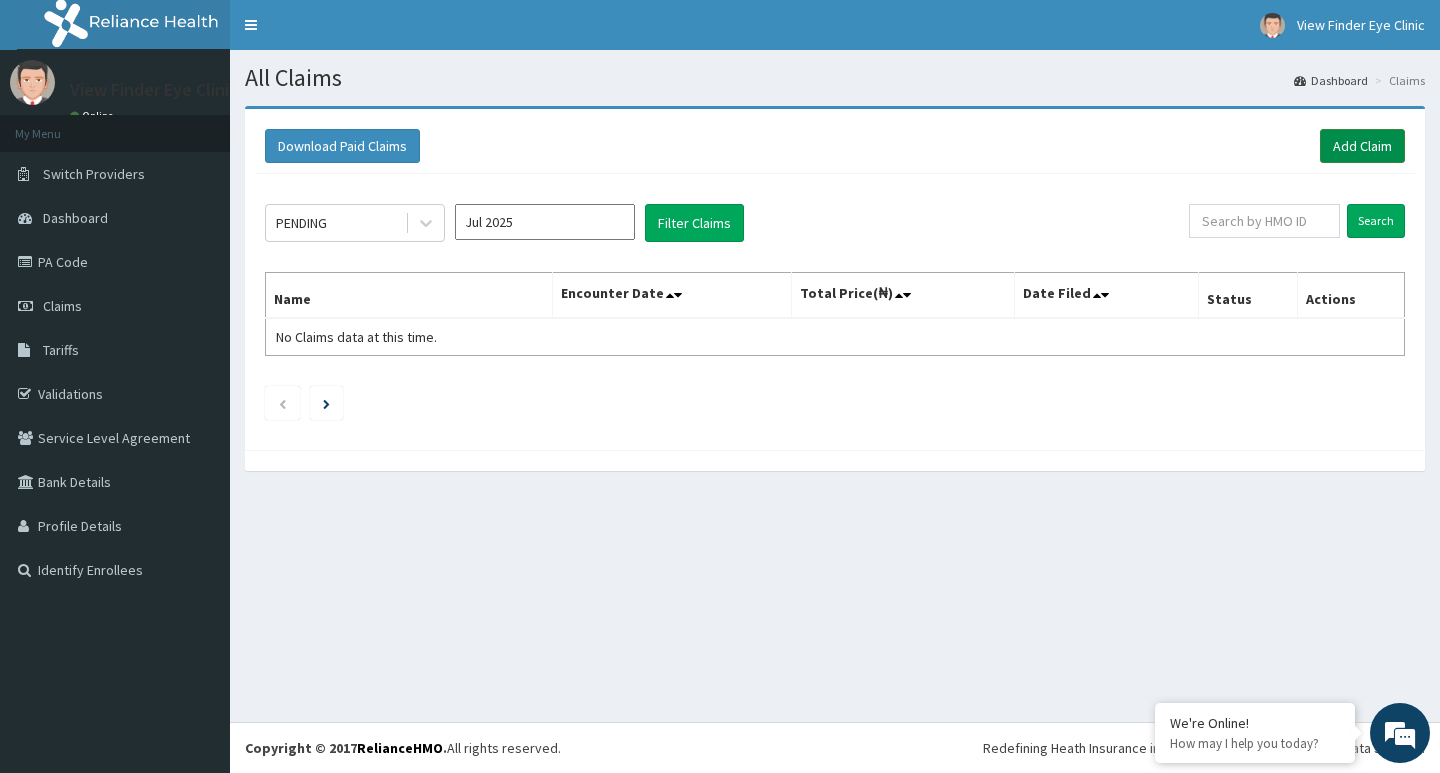 click on "Add Claim" at bounding box center [1362, 146] 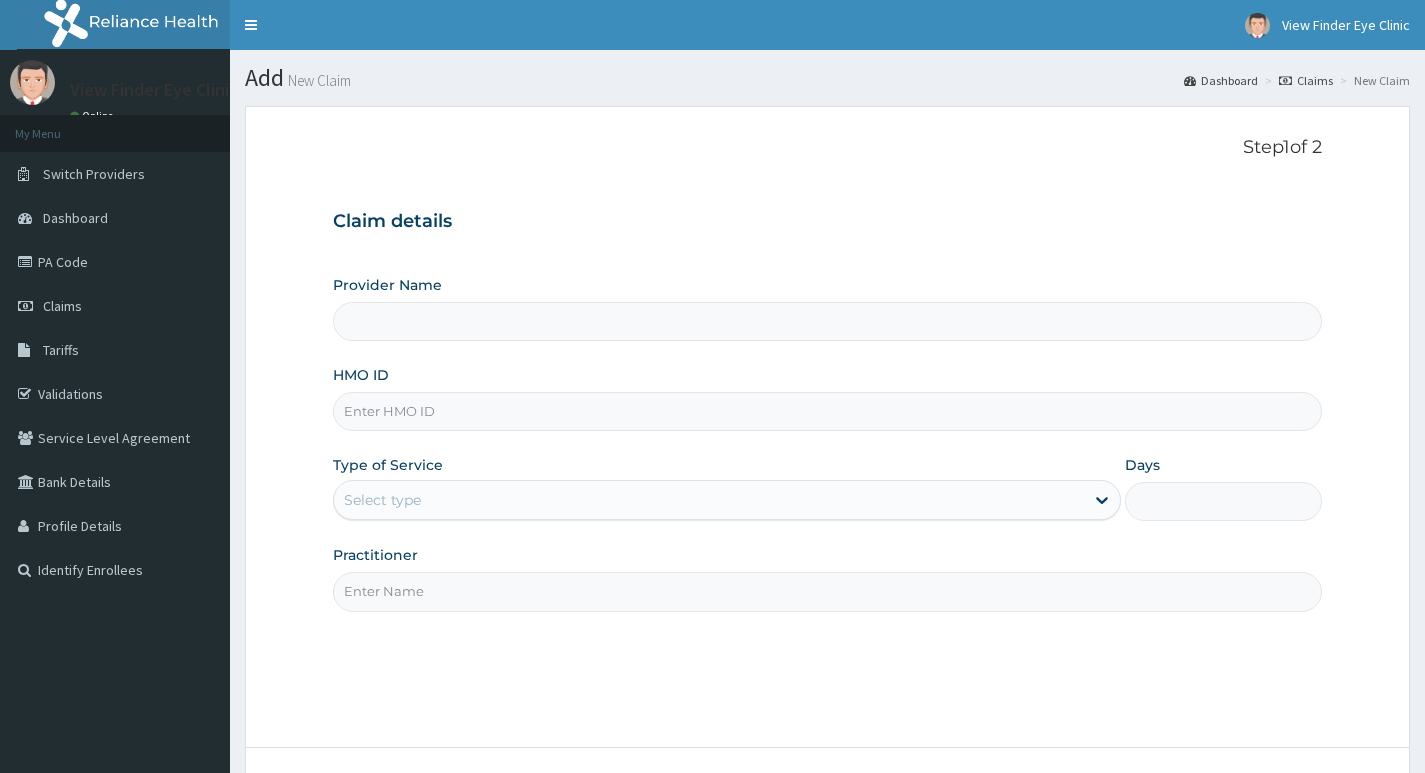 scroll, scrollTop: 0, scrollLeft: 0, axis: both 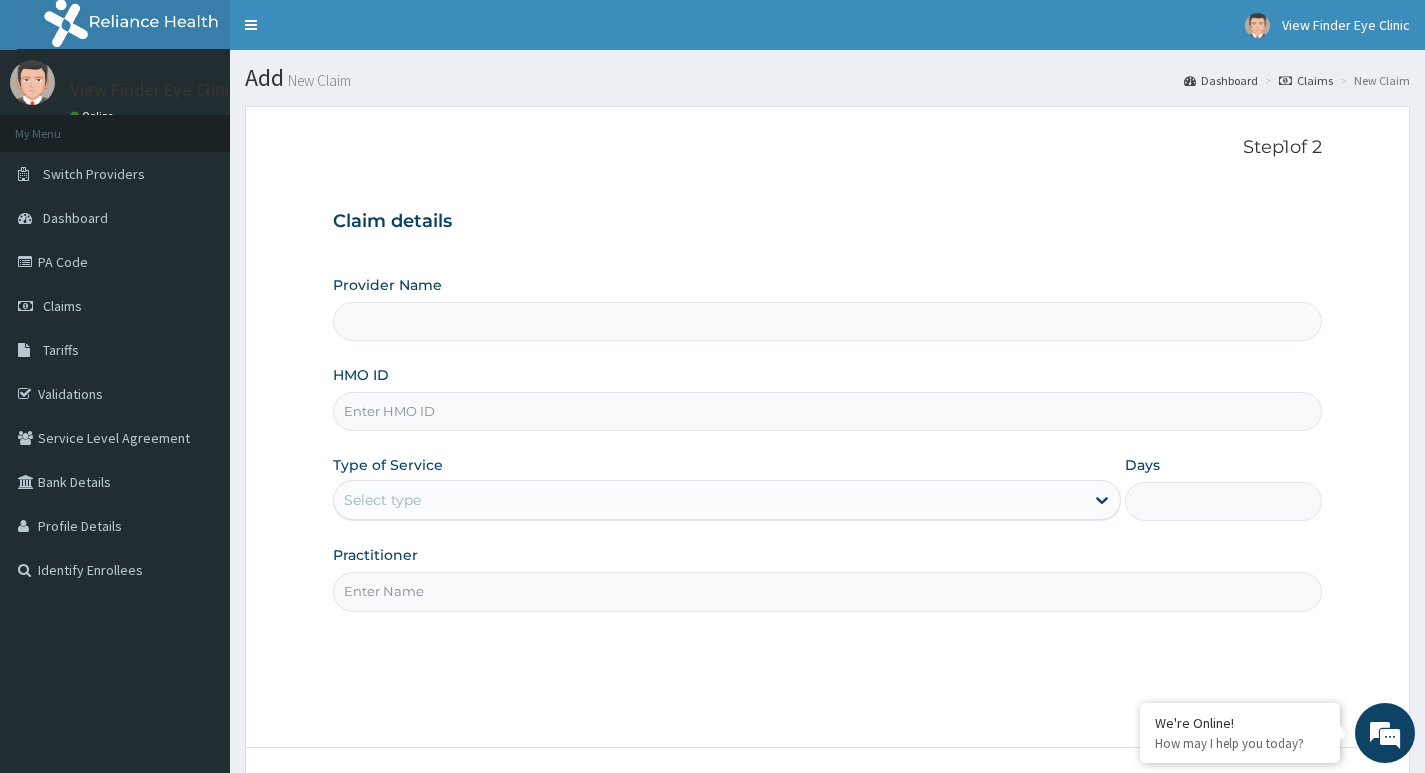 type on "View Finder Eye Clinic" 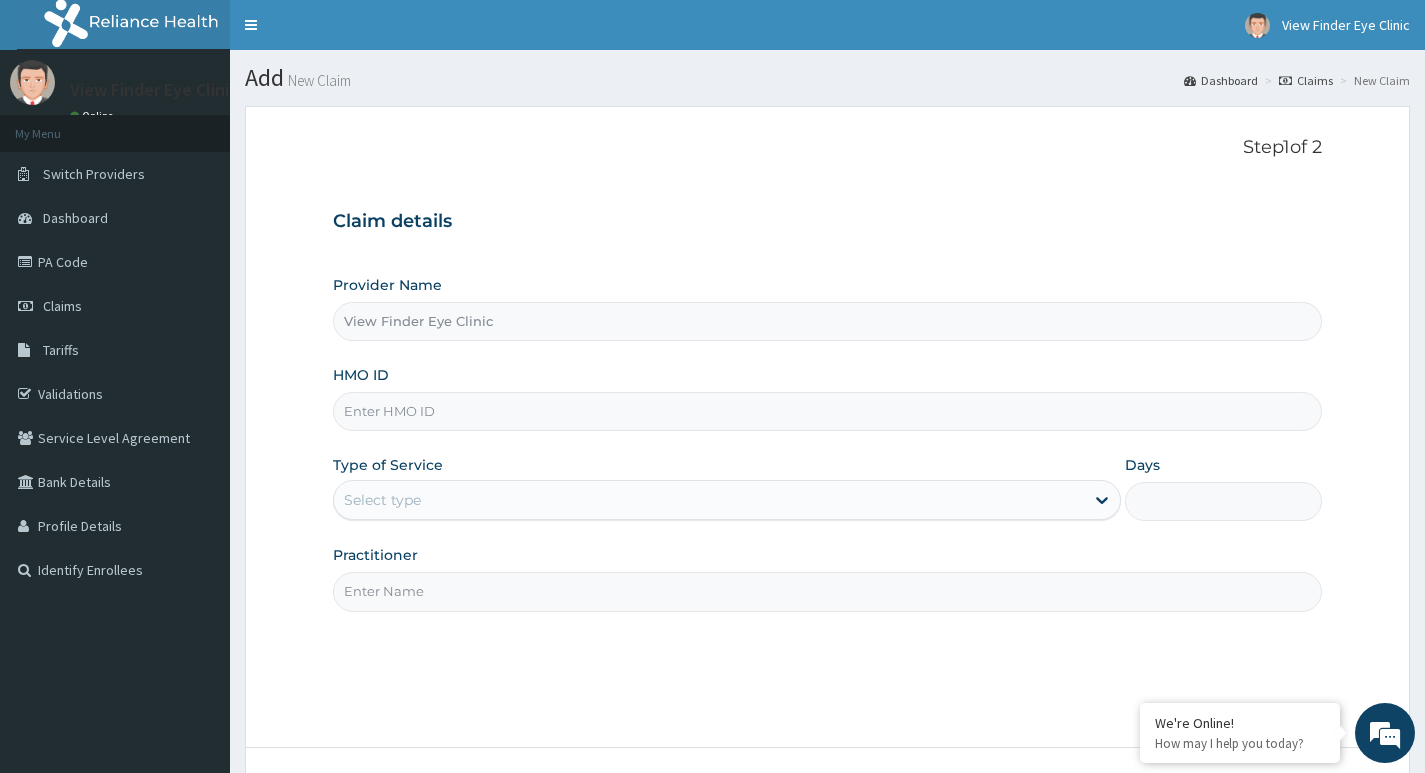 scroll, scrollTop: 0, scrollLeft: 0, axis: both 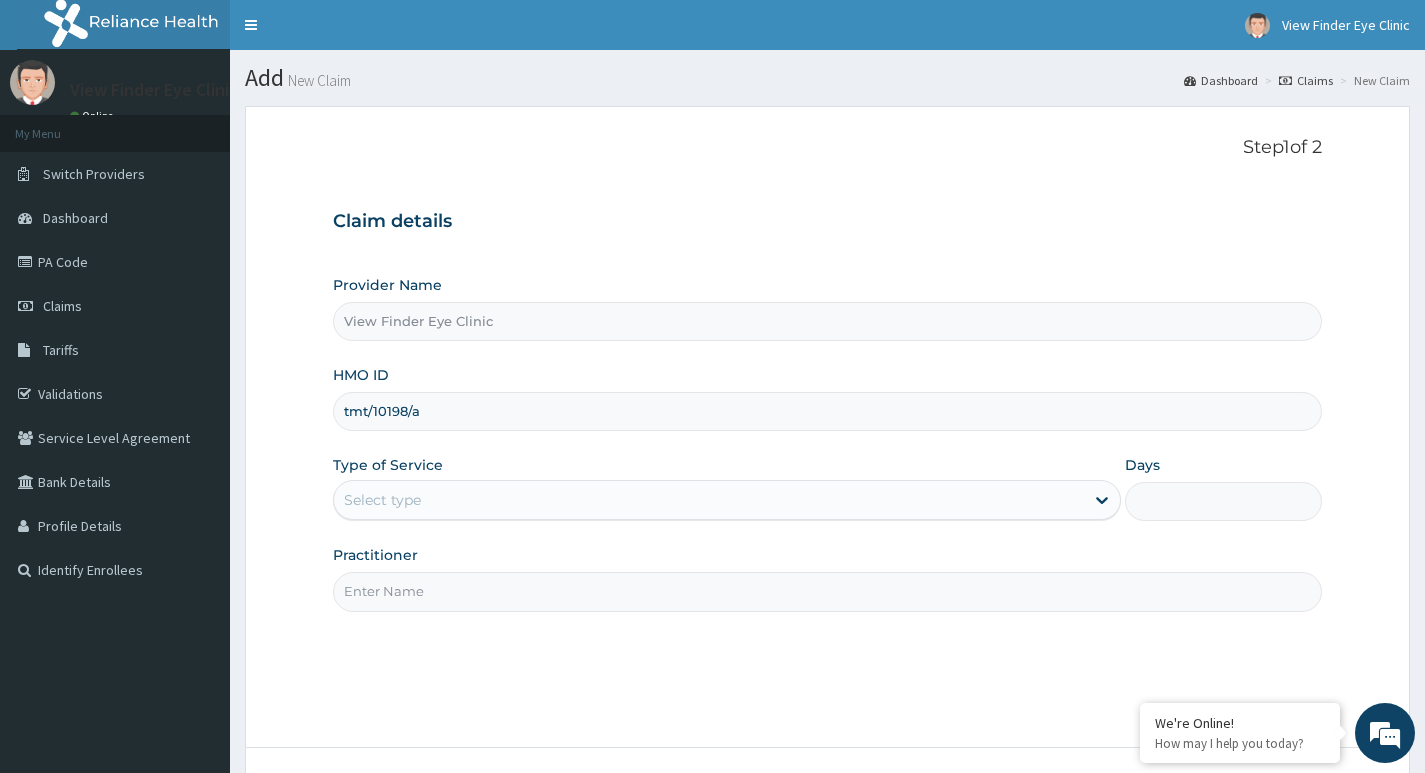 click on "tmt/10198/a" at bounding box center [827, 411] 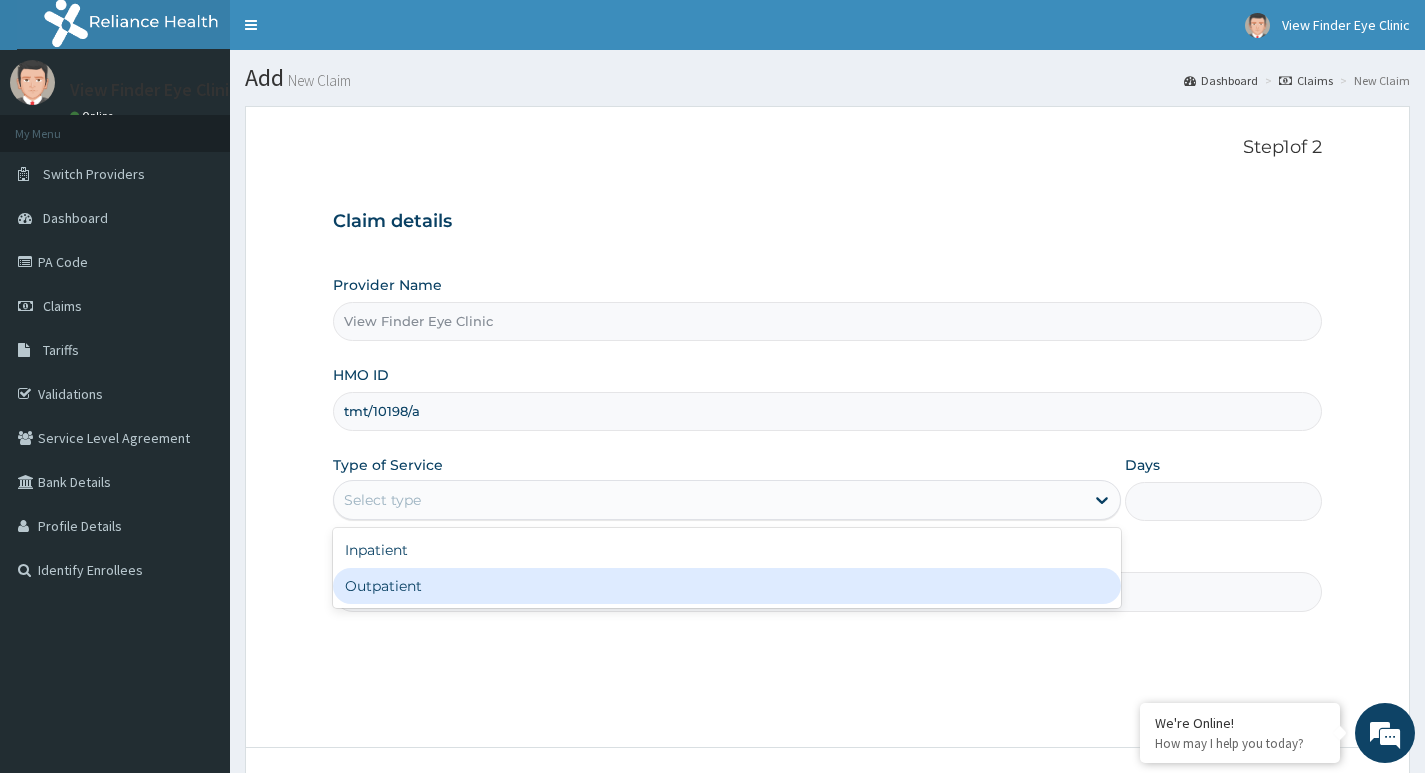 click on "Outpatient" at bounding box center (727, 586) 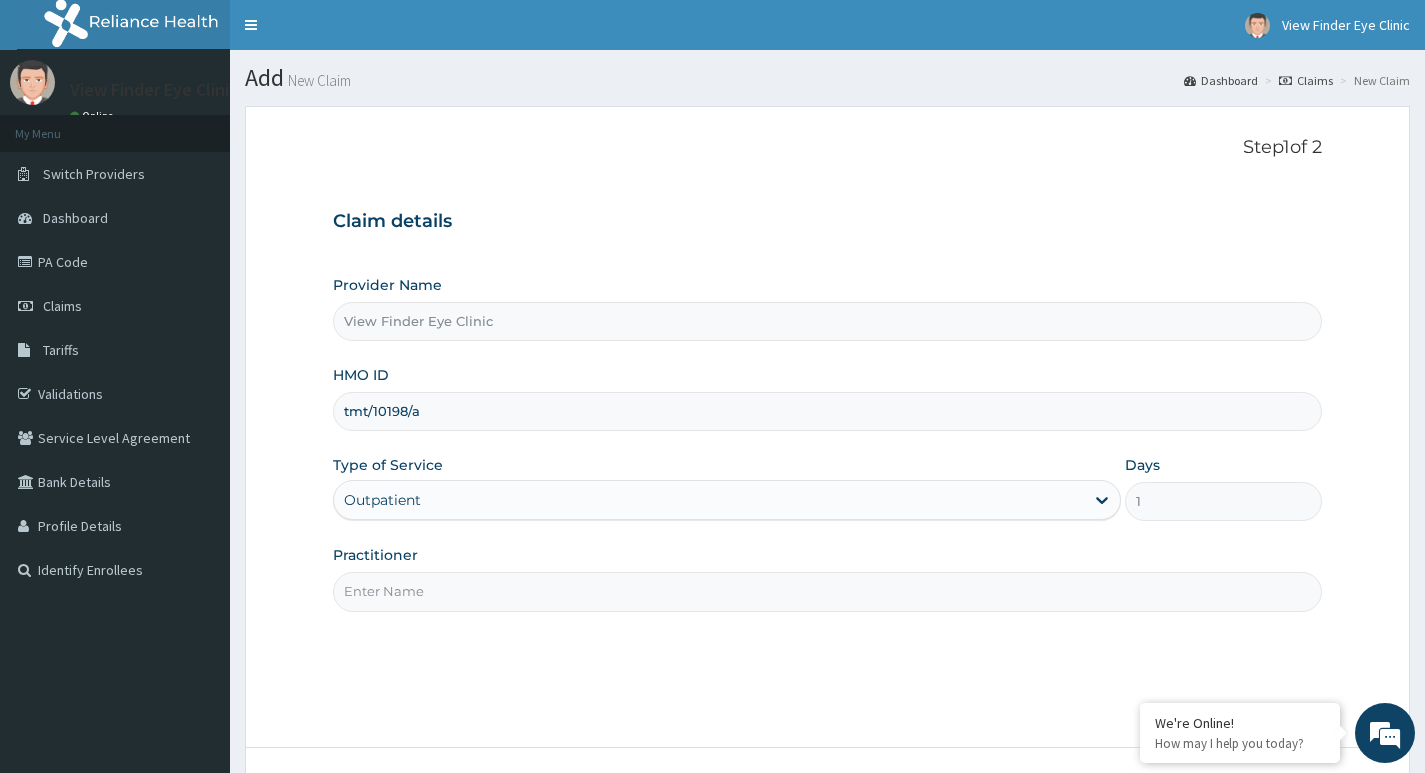 click on "Practitioner" at bounding box center (827, 591) 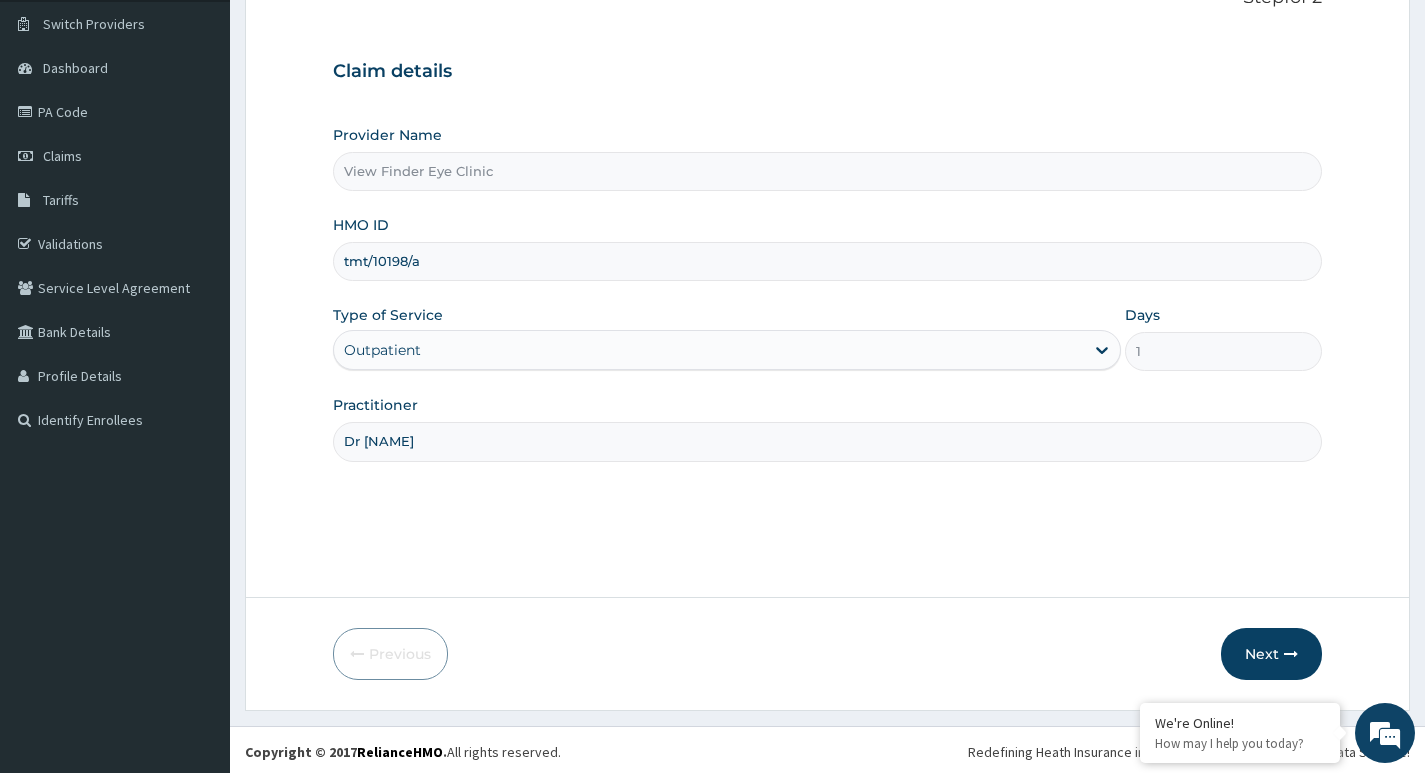 scroll, scrollTop: 154, scrollLeft: 0, axis: vertical 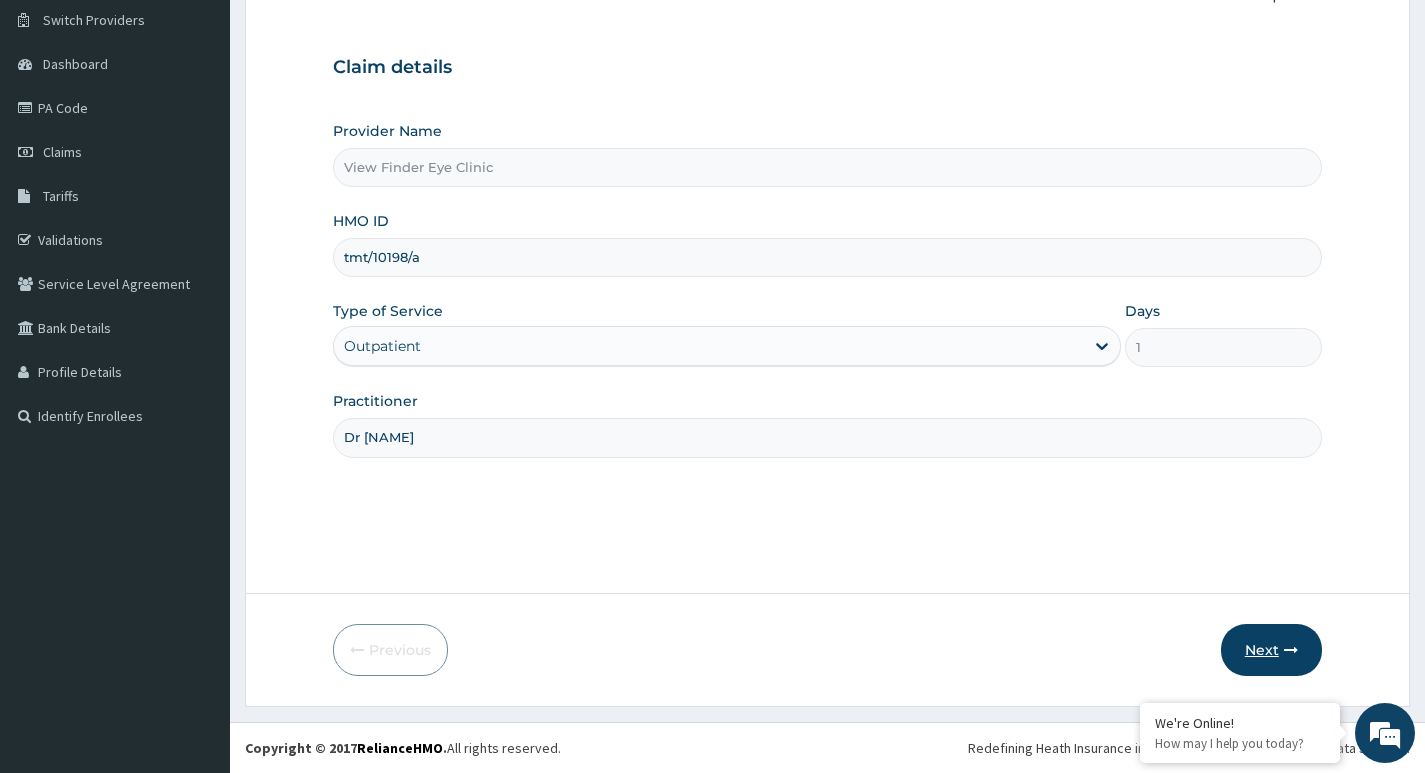 type on "Dr [NAME]" 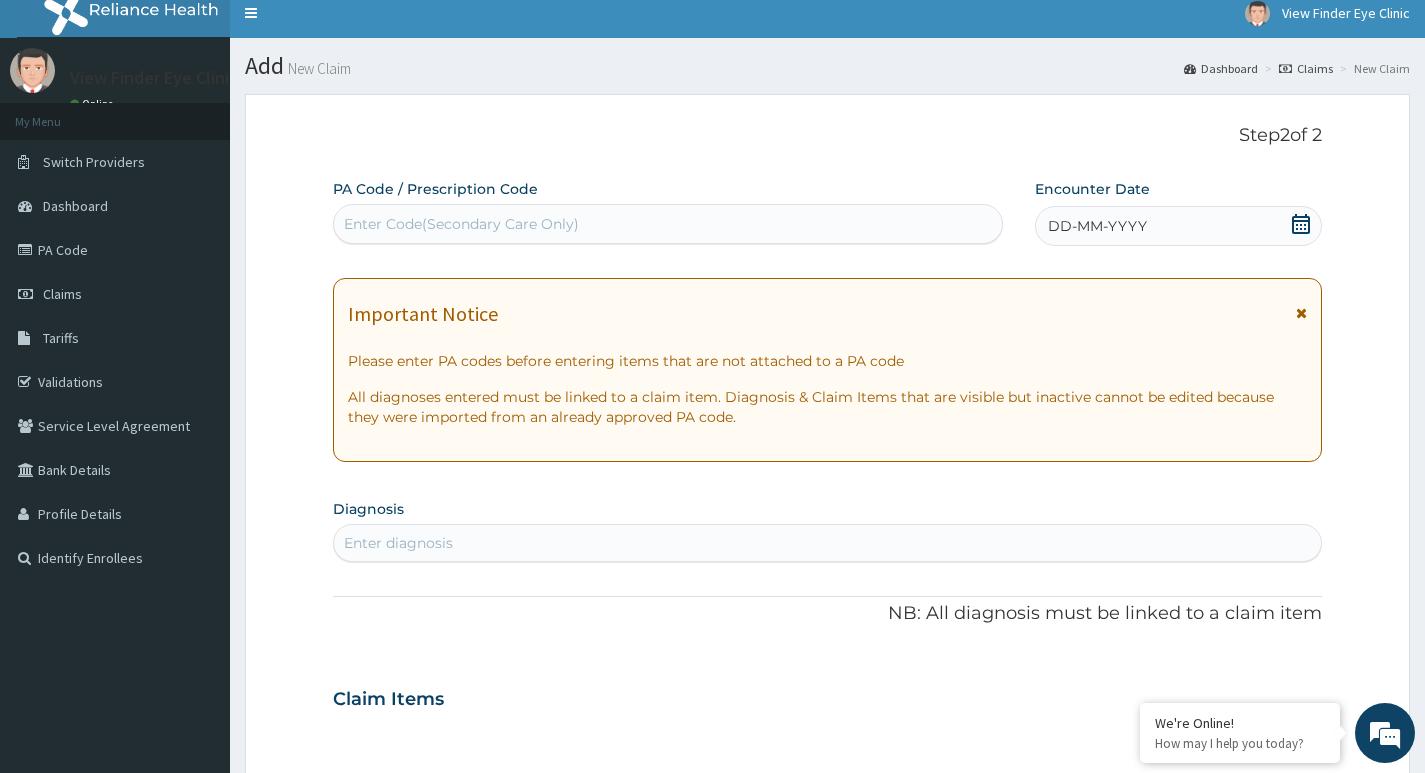 scroll, scrollTop: 0, scrollLeft: 0, axis: both 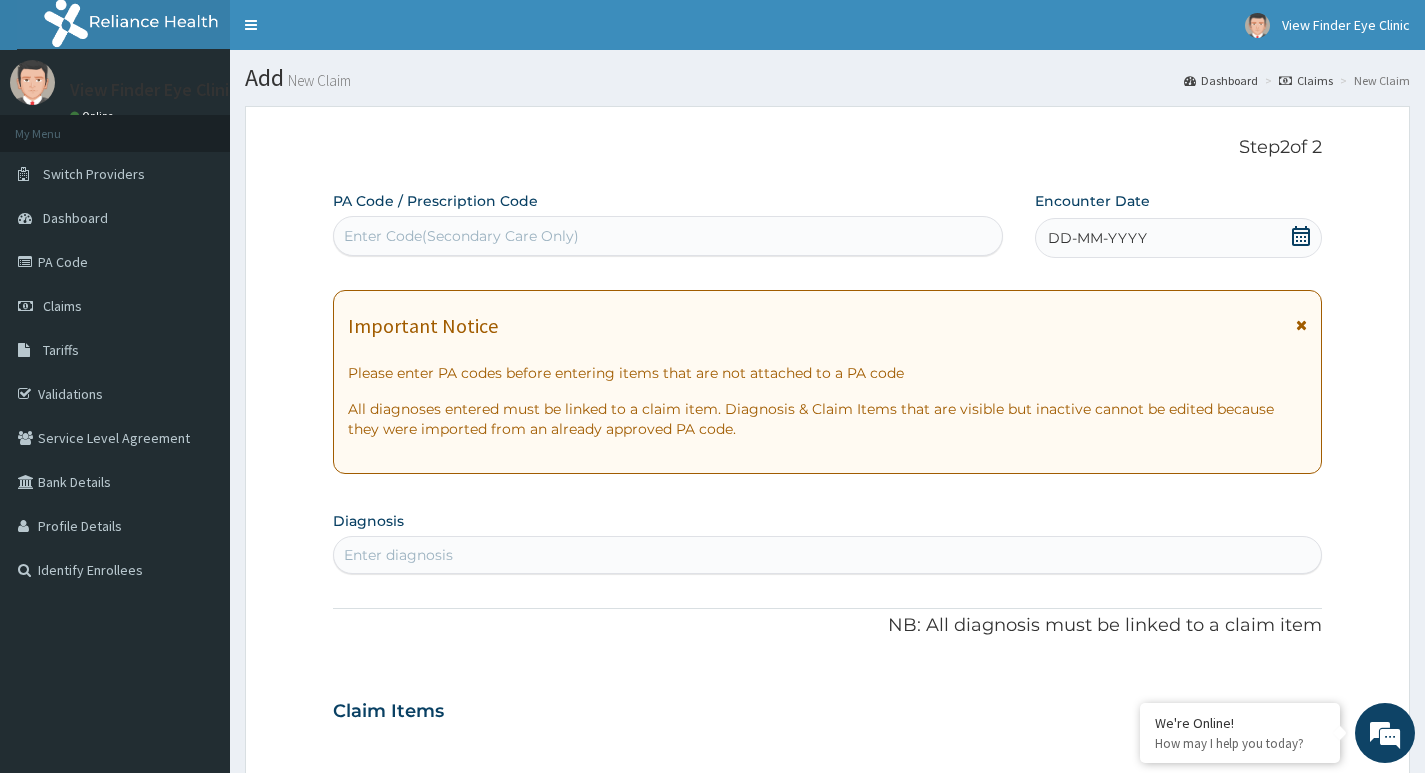 click on "Enter Code(Secondary Care Only)" at bounding box center [461, 236] 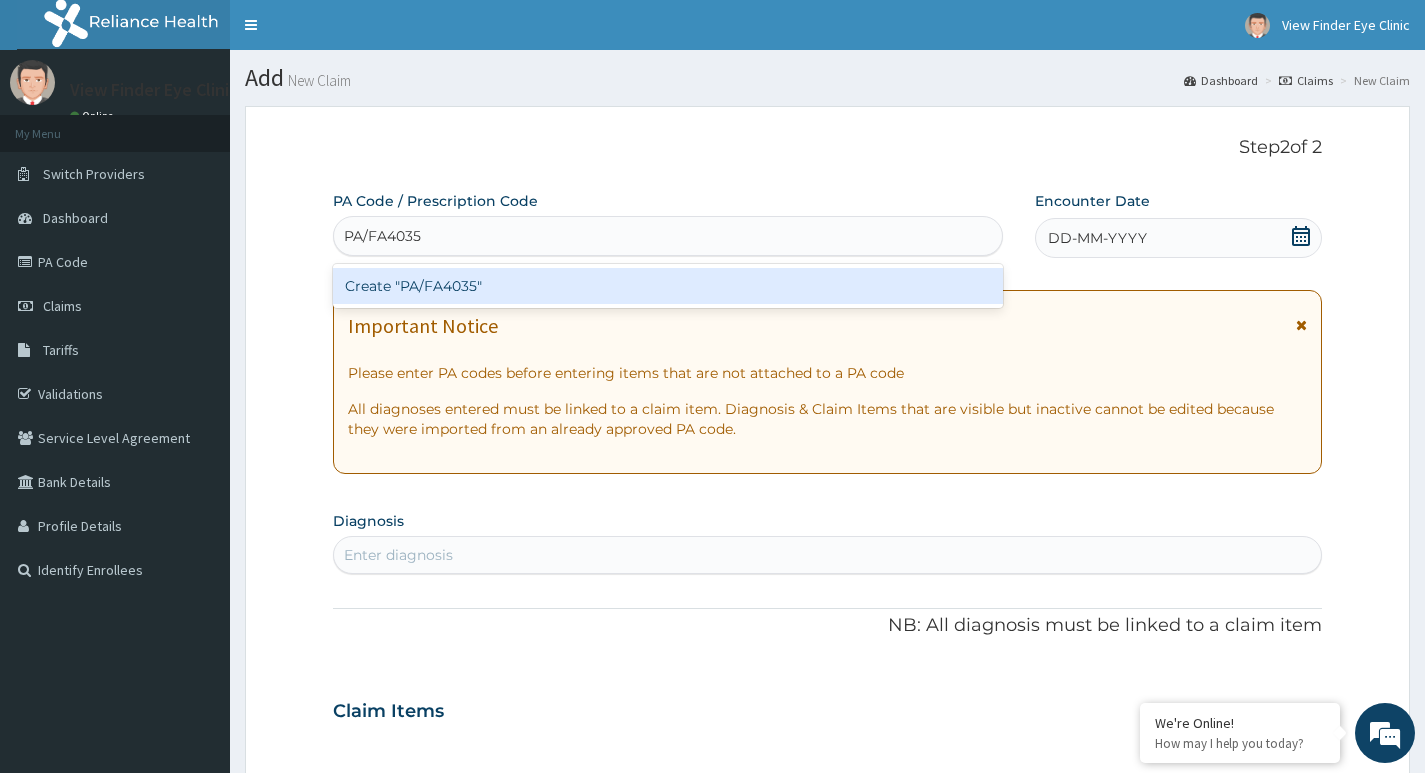 click on "Create "PA/FA4035"" at bounding box center (668, 286) 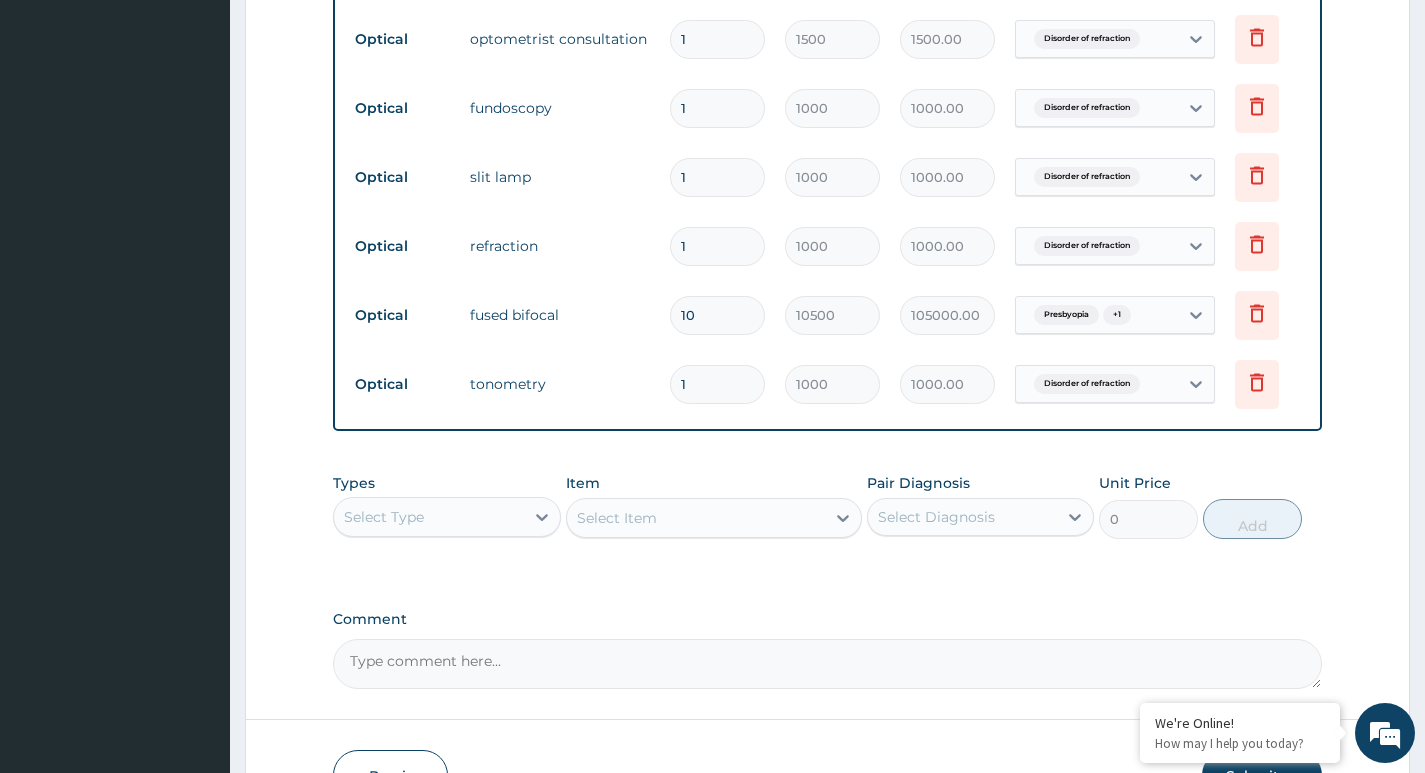 scroll, scrollTop: 1210, scrollLeft: 0, axis: vertical 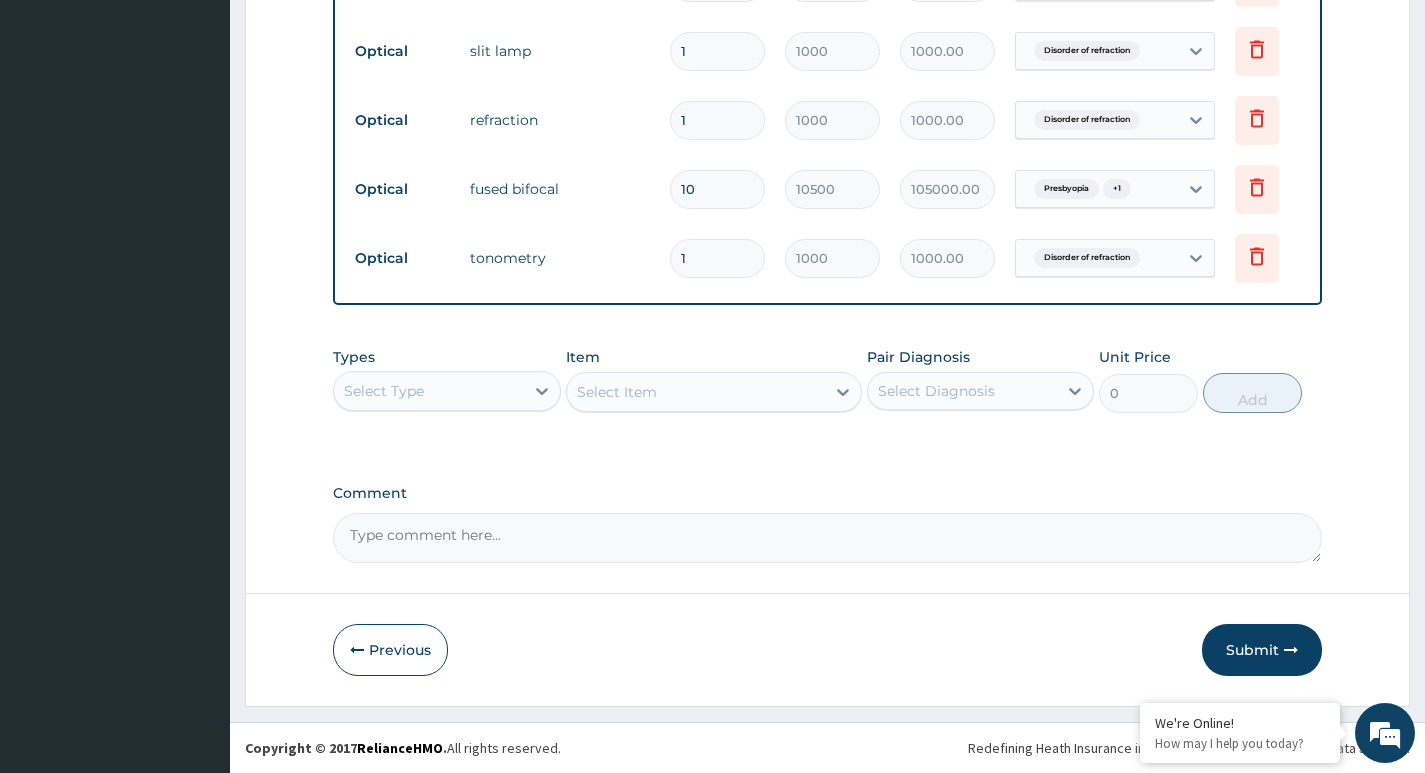 click on "Comment" at bounding box center [827, 538] 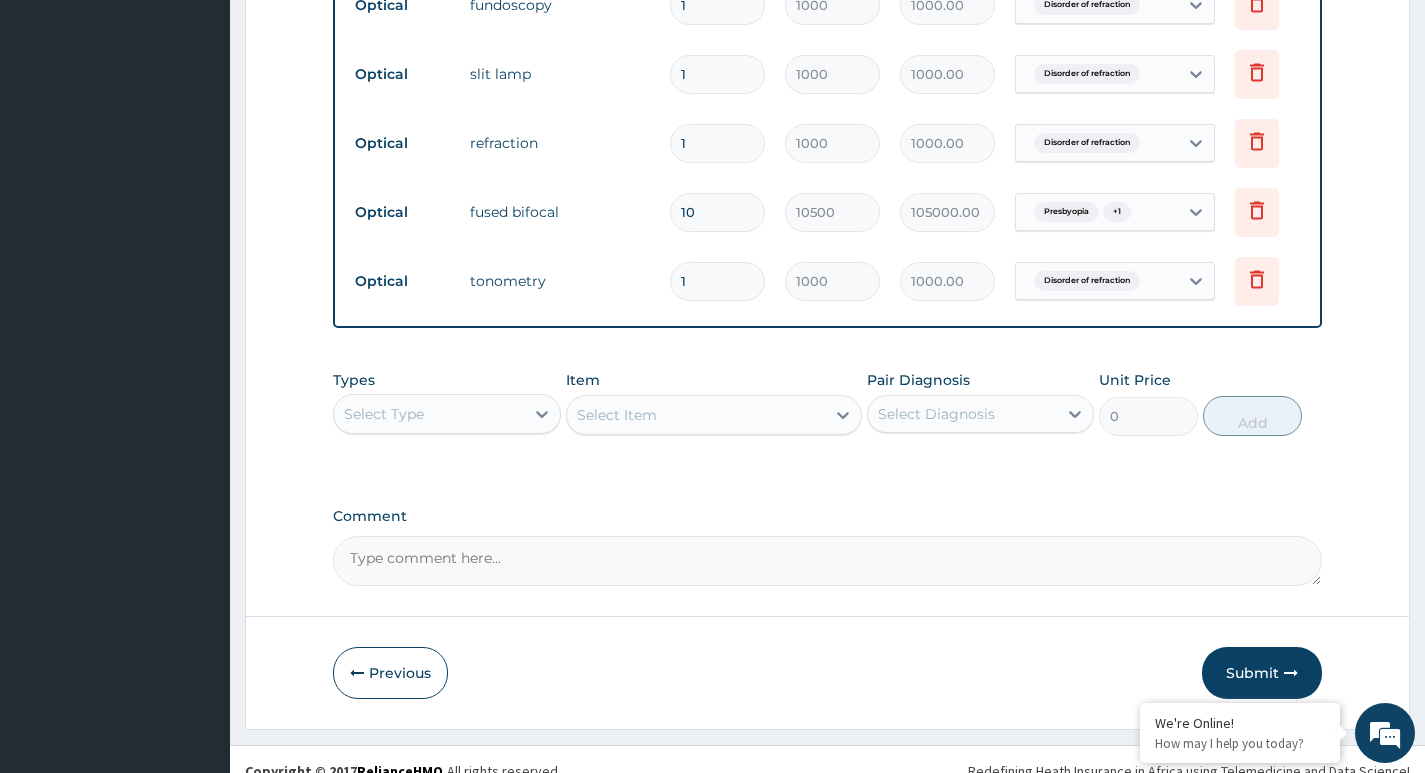 scroll, scrollTop: 1110, scrollLeft: 0, axis: vertical 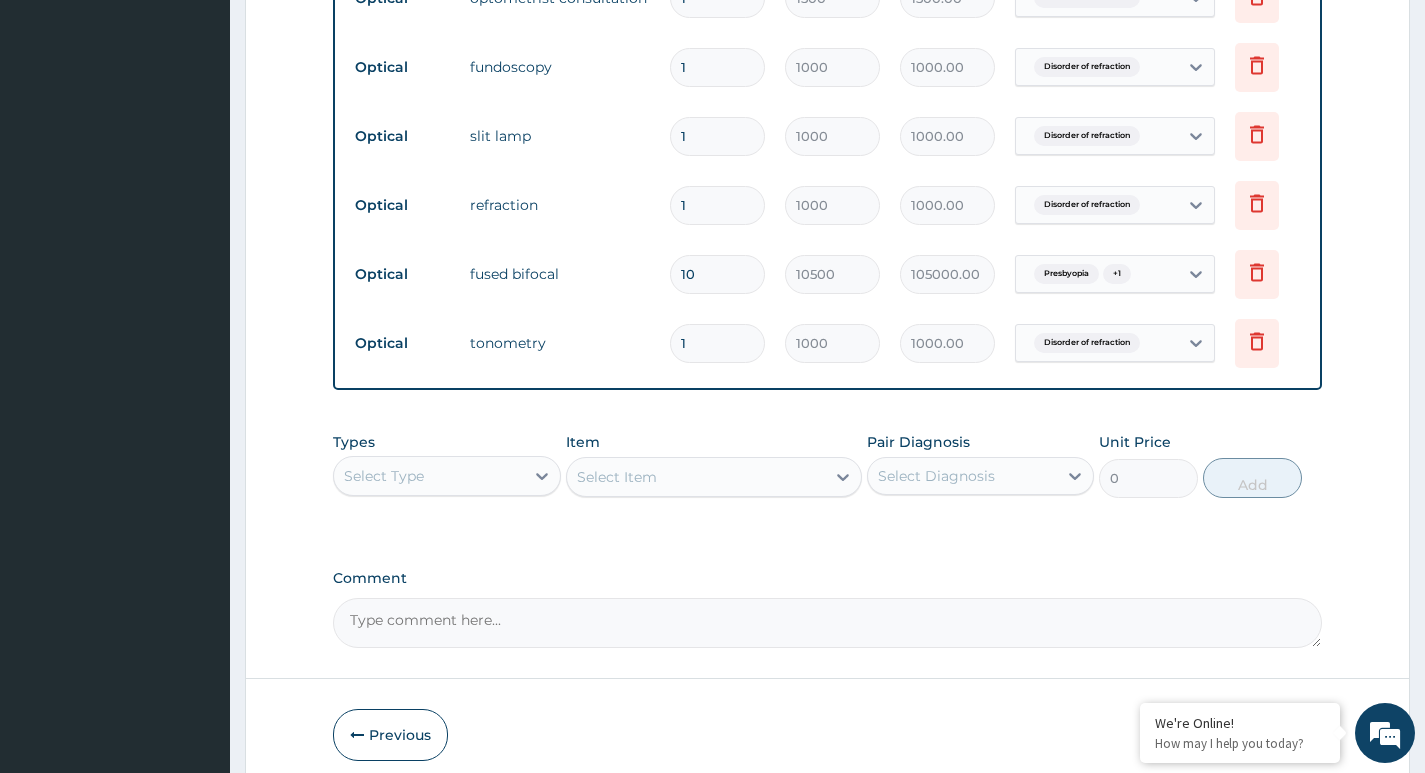 drag, startPoint x: 357, startPoint y: 532, endPoint x: 375, endPoint y: 649, distance: 118.37652 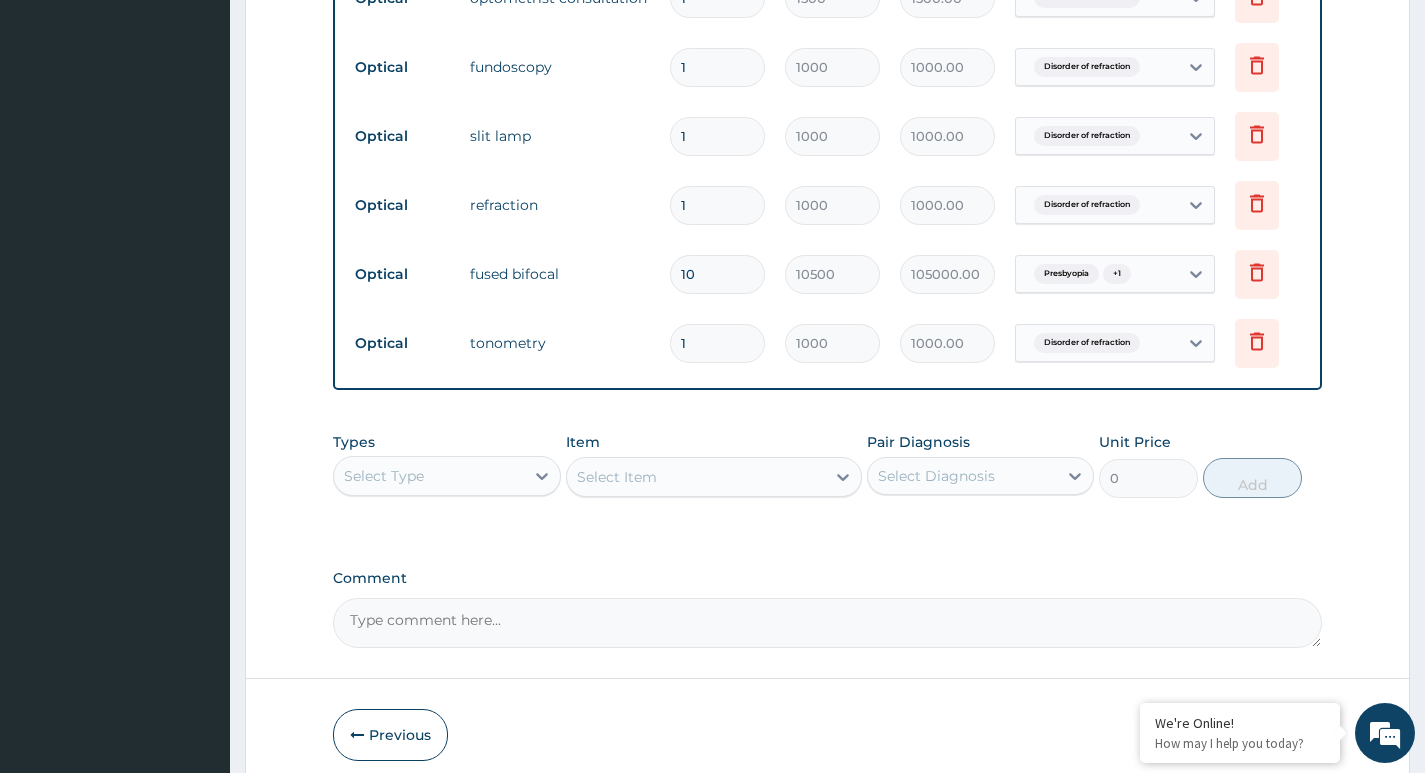 paste on "Lenses and Frames - N40,000.00 Yearly" 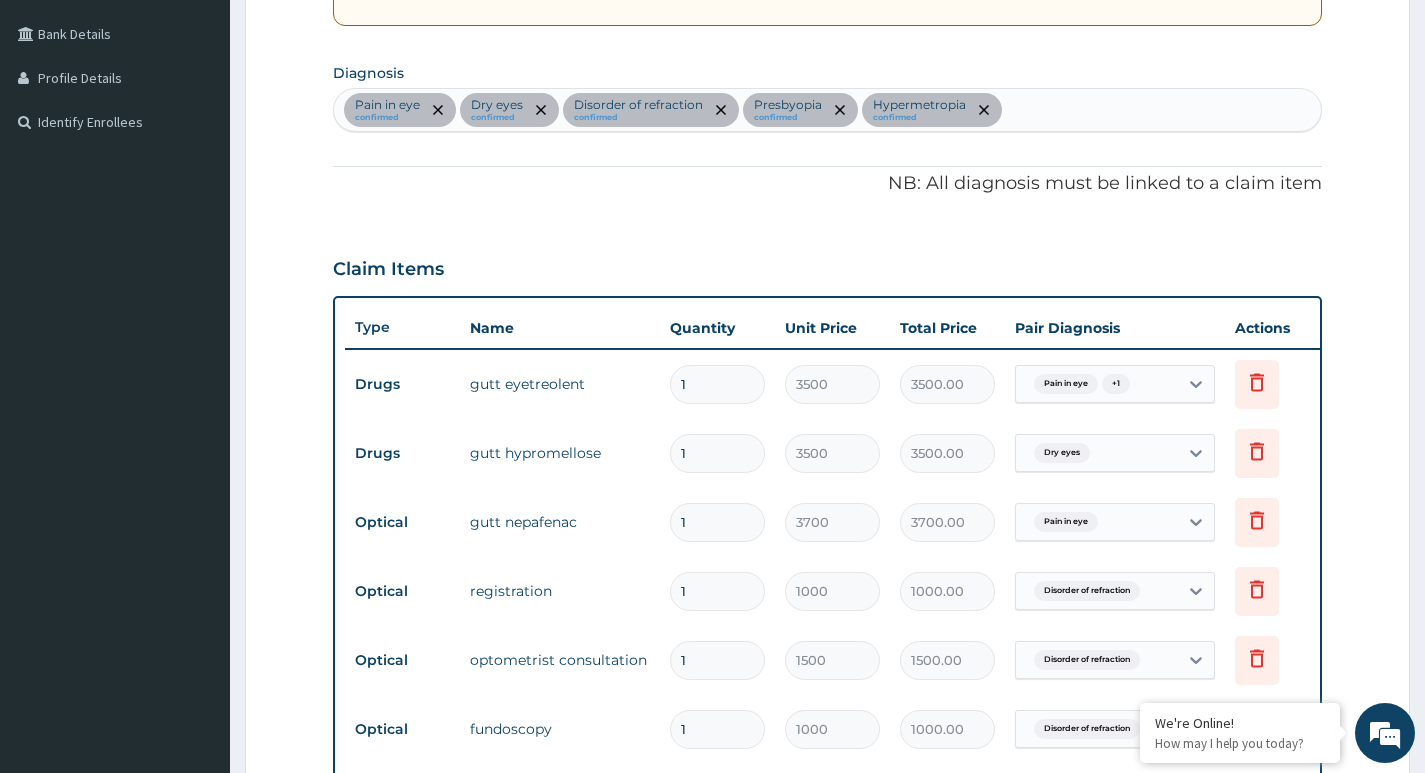 scroll, scrollTop: 410, scrollLeft: 0, axis: vertical 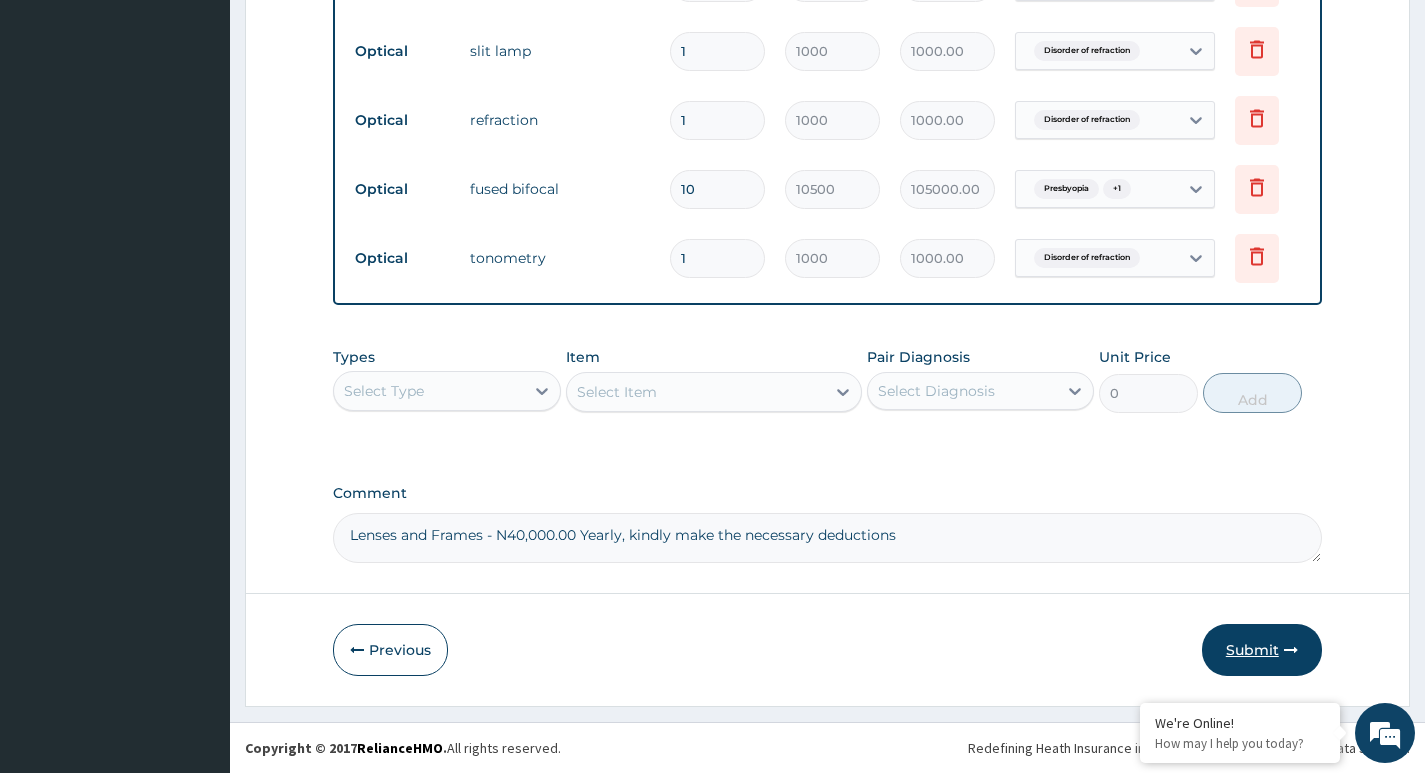 type on "Lenses and Frames - N40,000.00 Yearly, kindly make the necessary deductions" 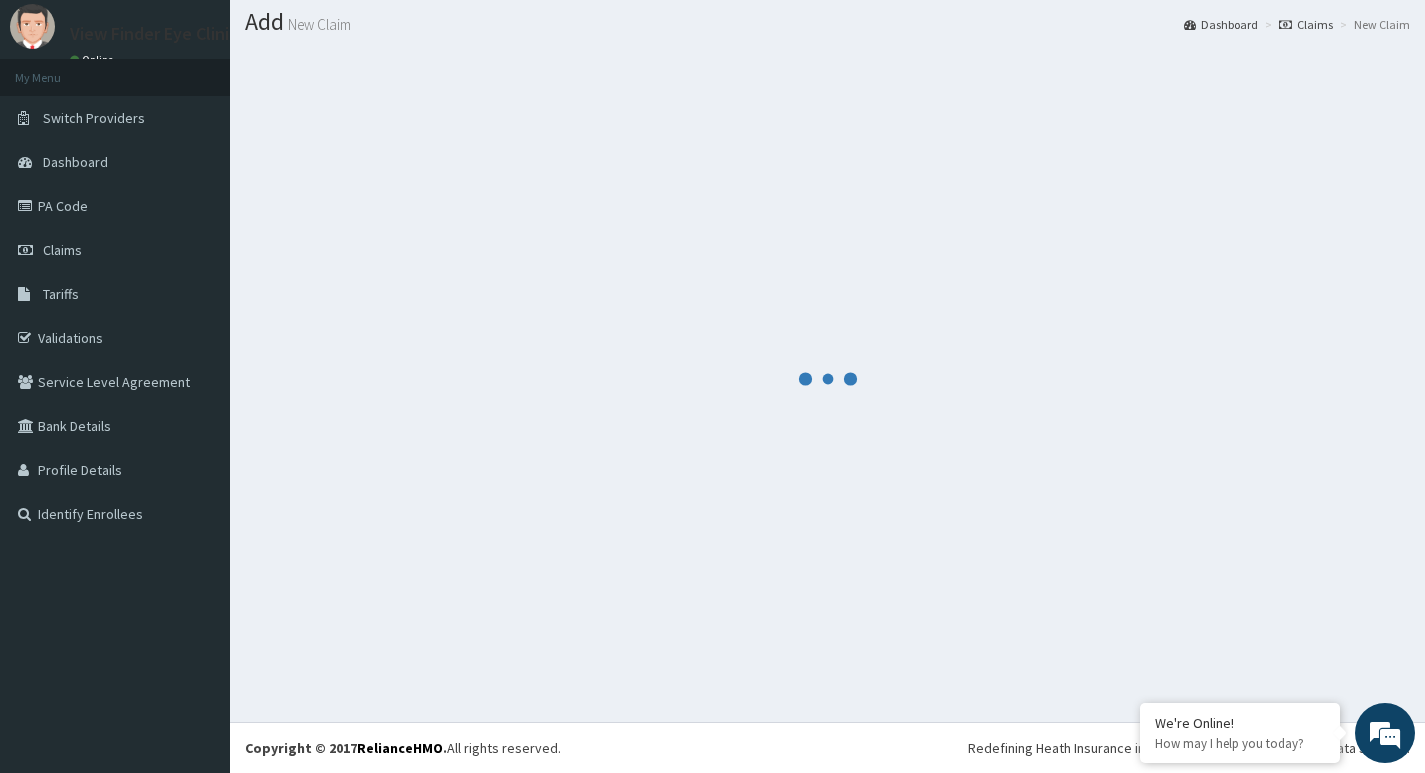 scroll, scrollTop: 1210, scrollLeft: 0, axis: vertical 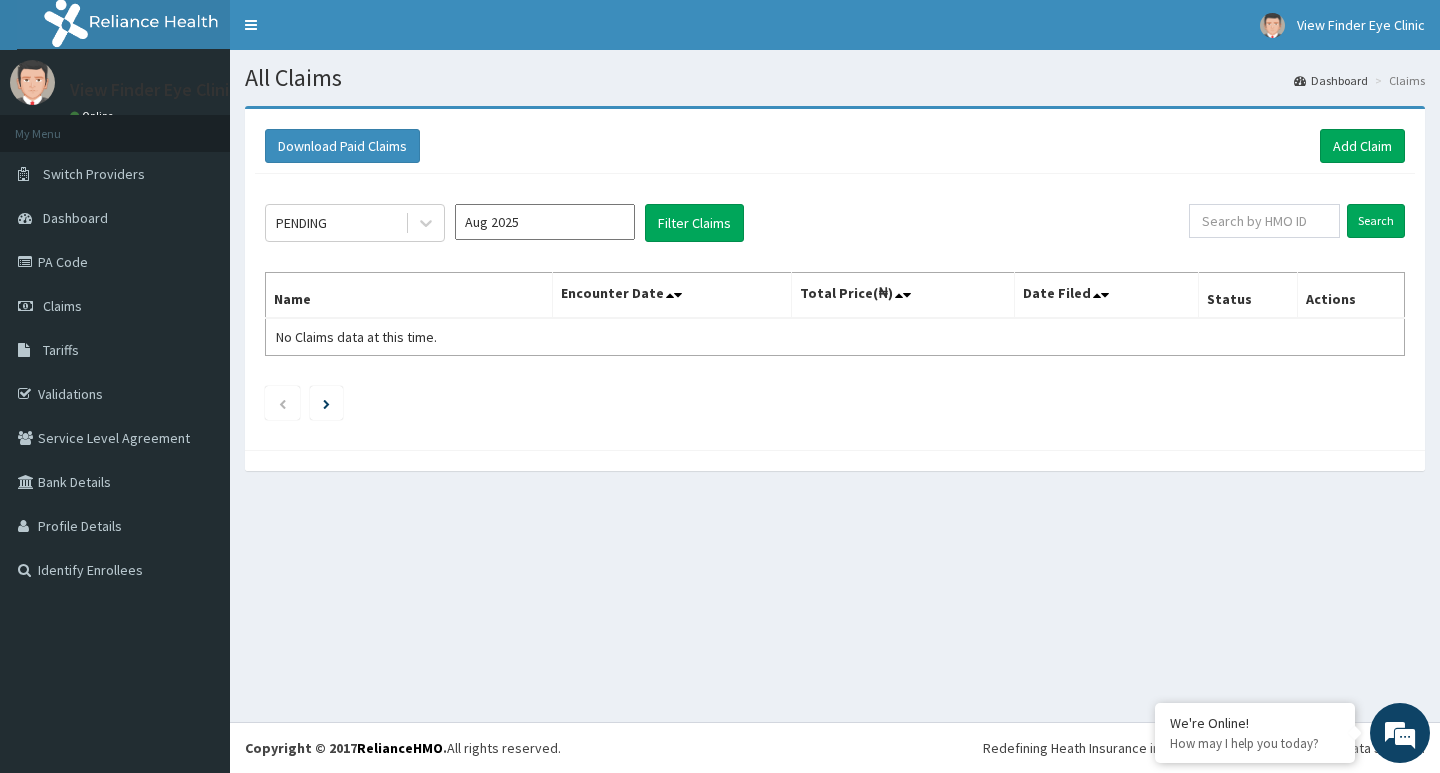 click on "Aug 2025" at bounding box center (545, 222) 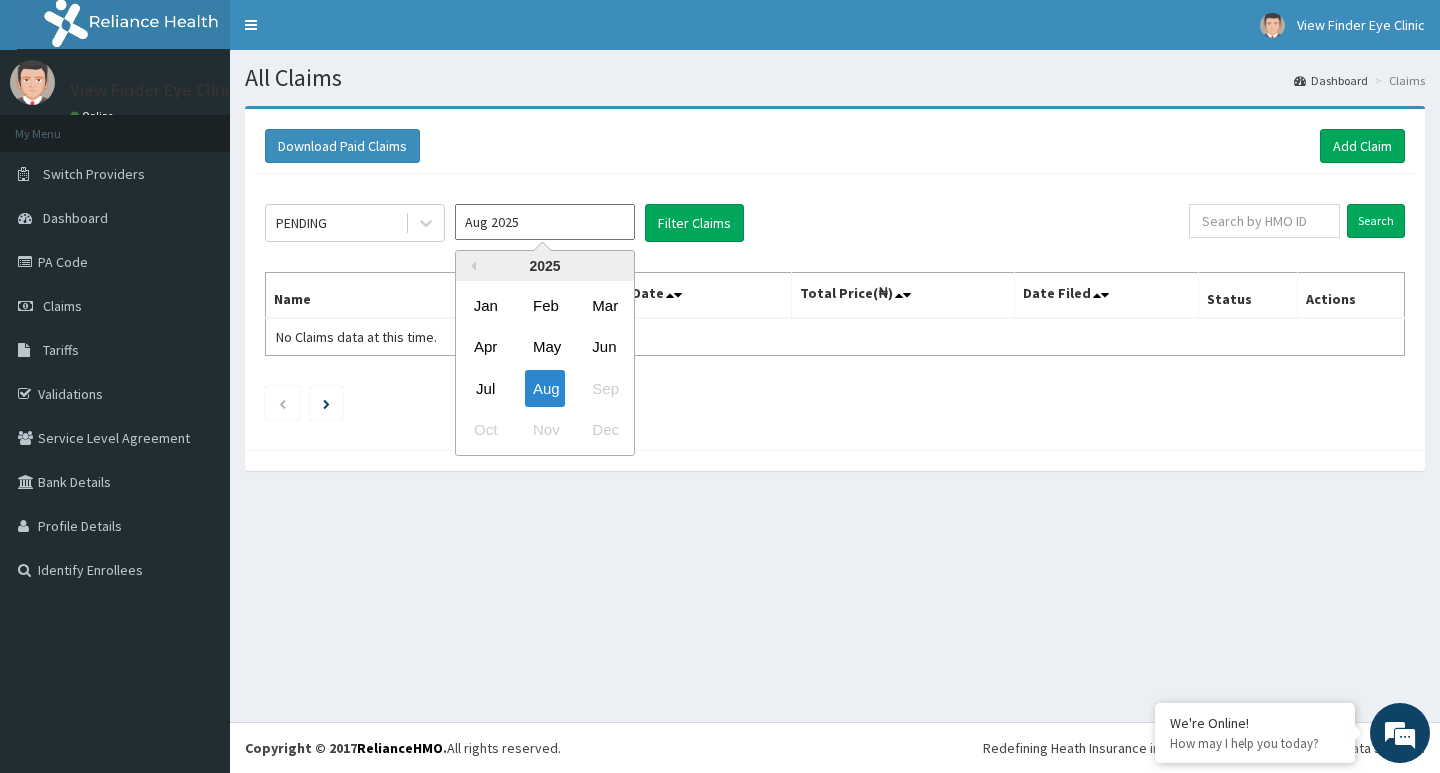 click on "Jul" at bounding box center (486, 388) 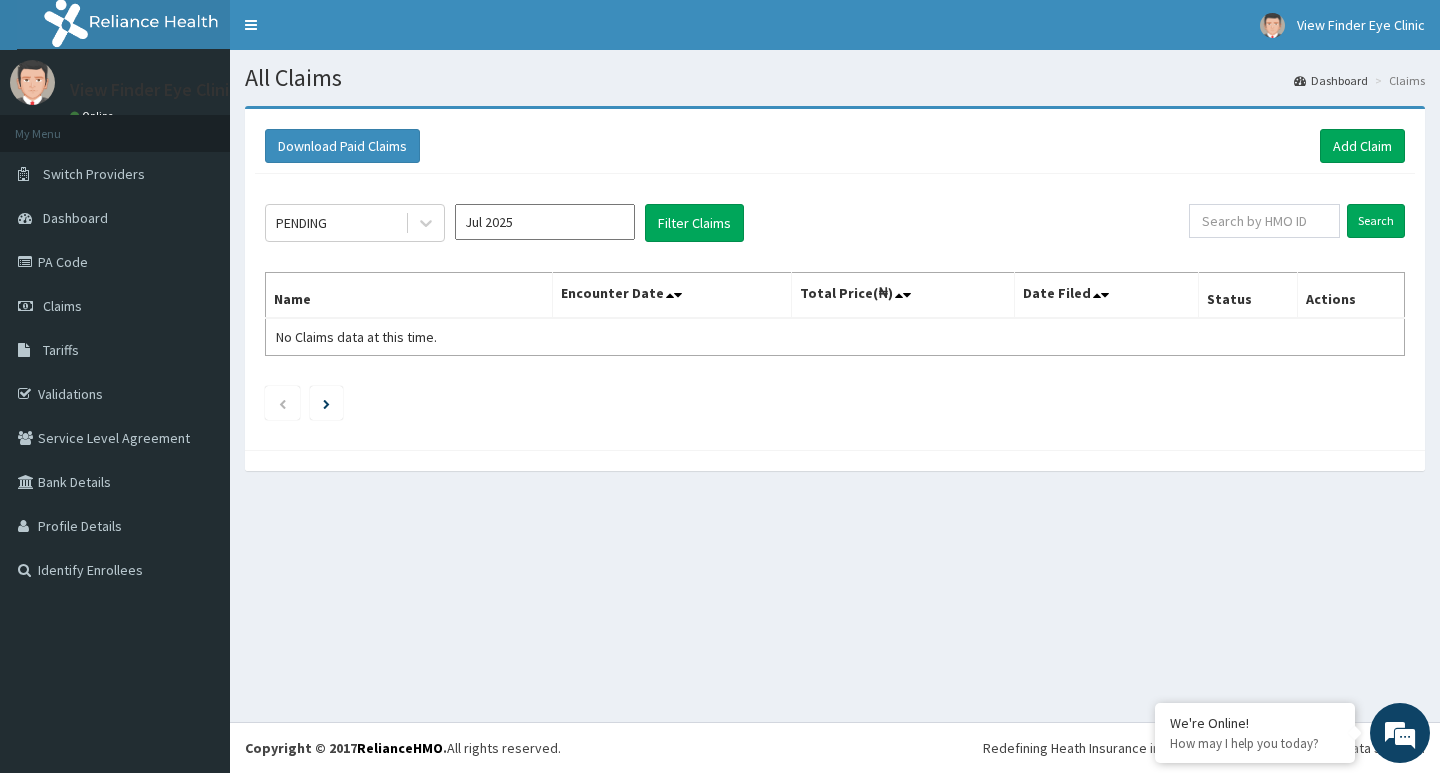 scroll, scrollTop: 0, scrollLeft: 0, axis: both 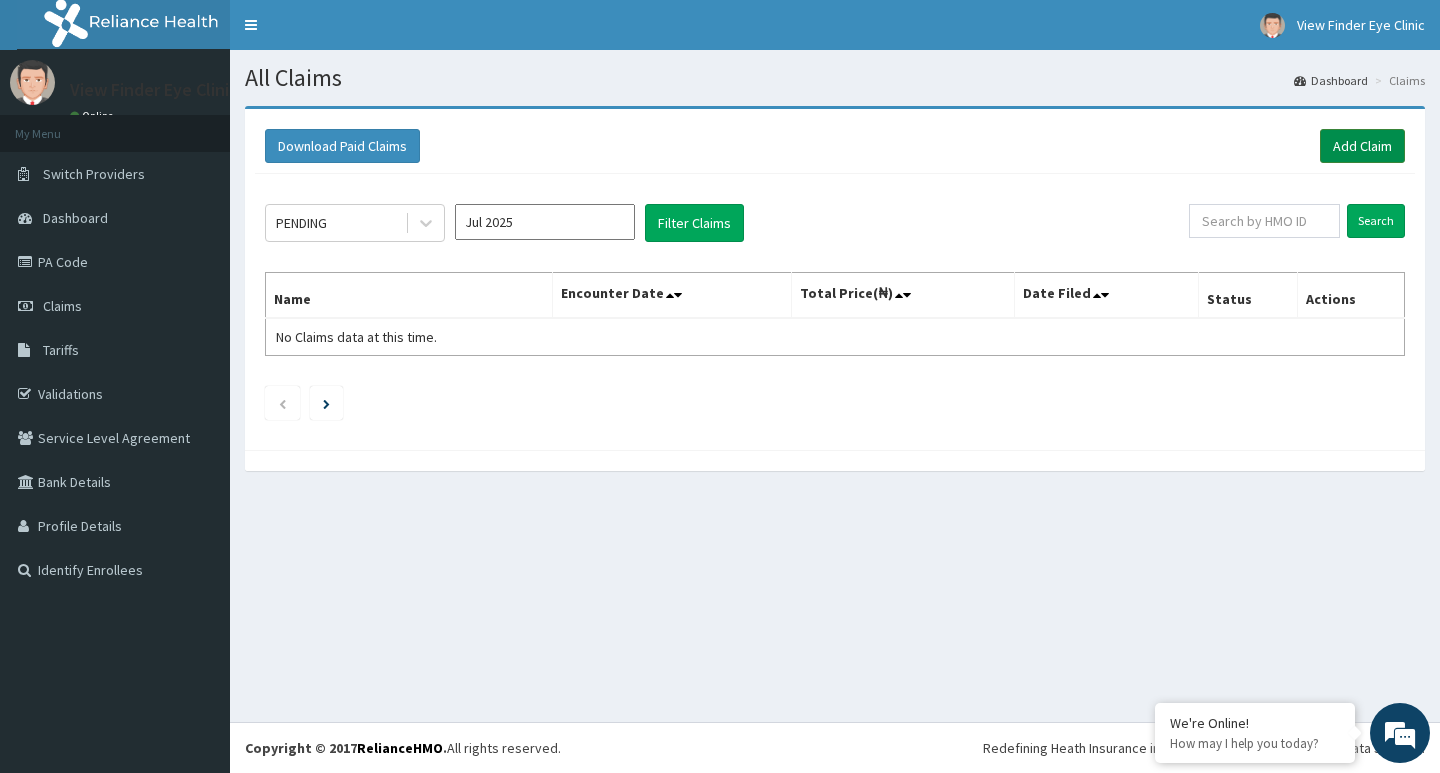 click on "Add Claim" at bounding box center (1362, 146) 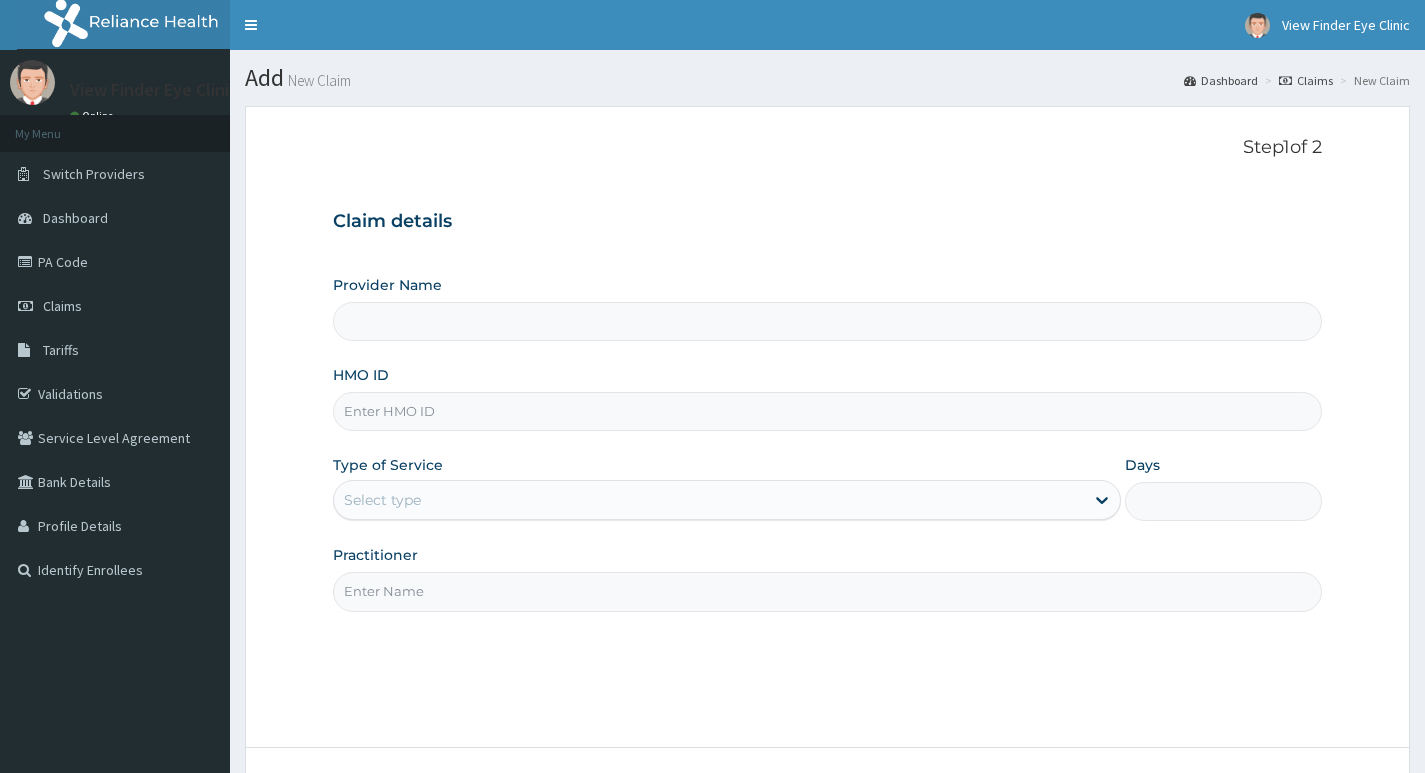 type on "View Finder Eye Clinic" 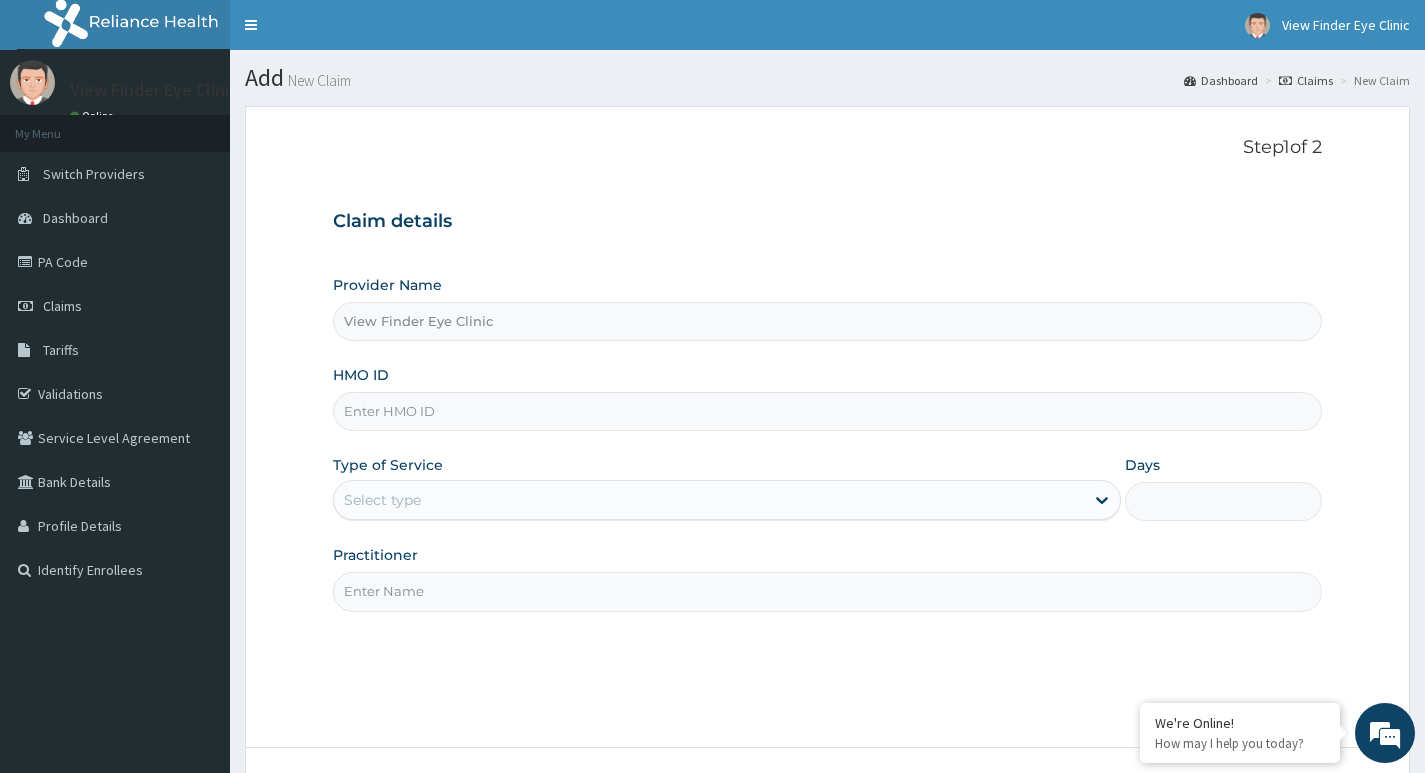 scroll, scrollTop: 0, scrollLeft: 0, axis: both 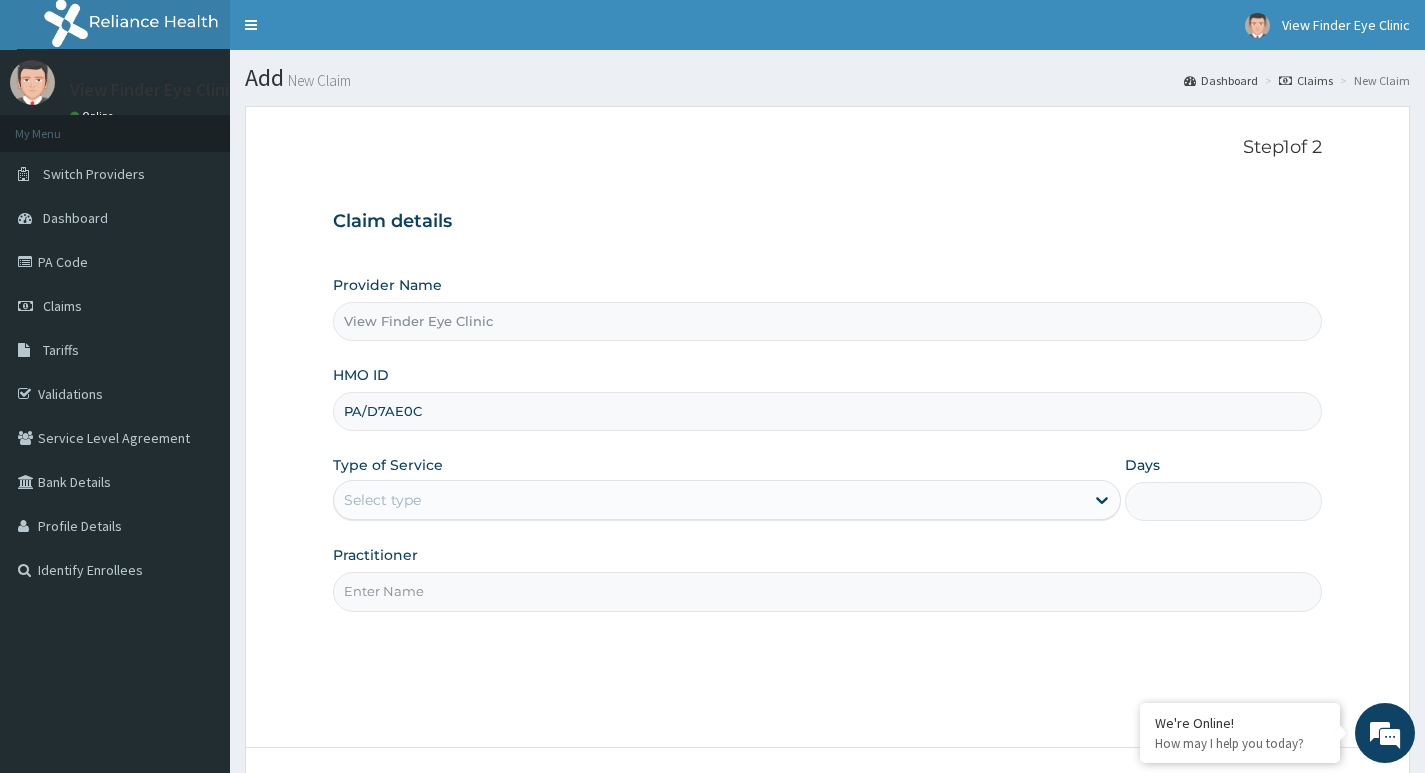 drag, startPoint x: 442, startPoint y: 410, endPoint x: 300, endPoint y: 385, distance: 144.18391 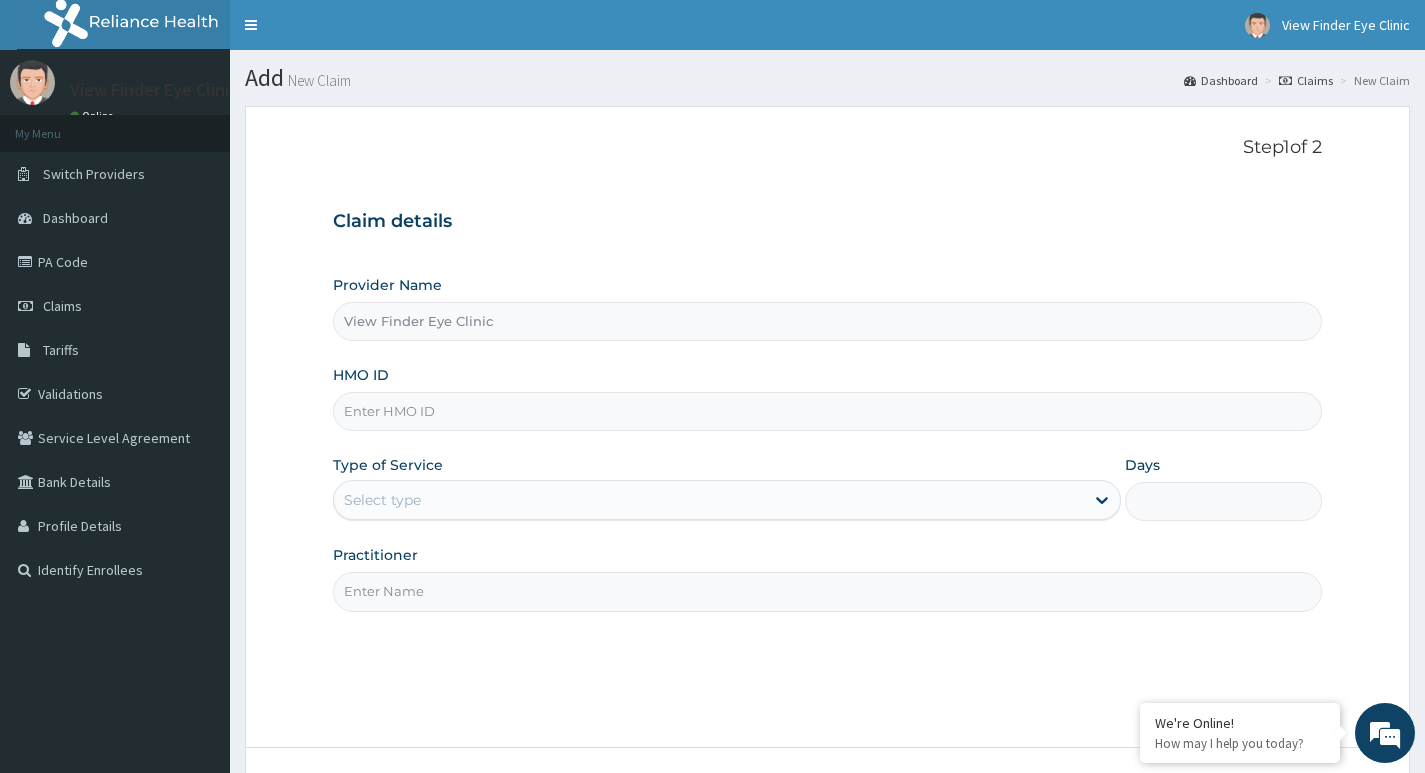 click on "HMO ID" at bounding box center [827, 411] 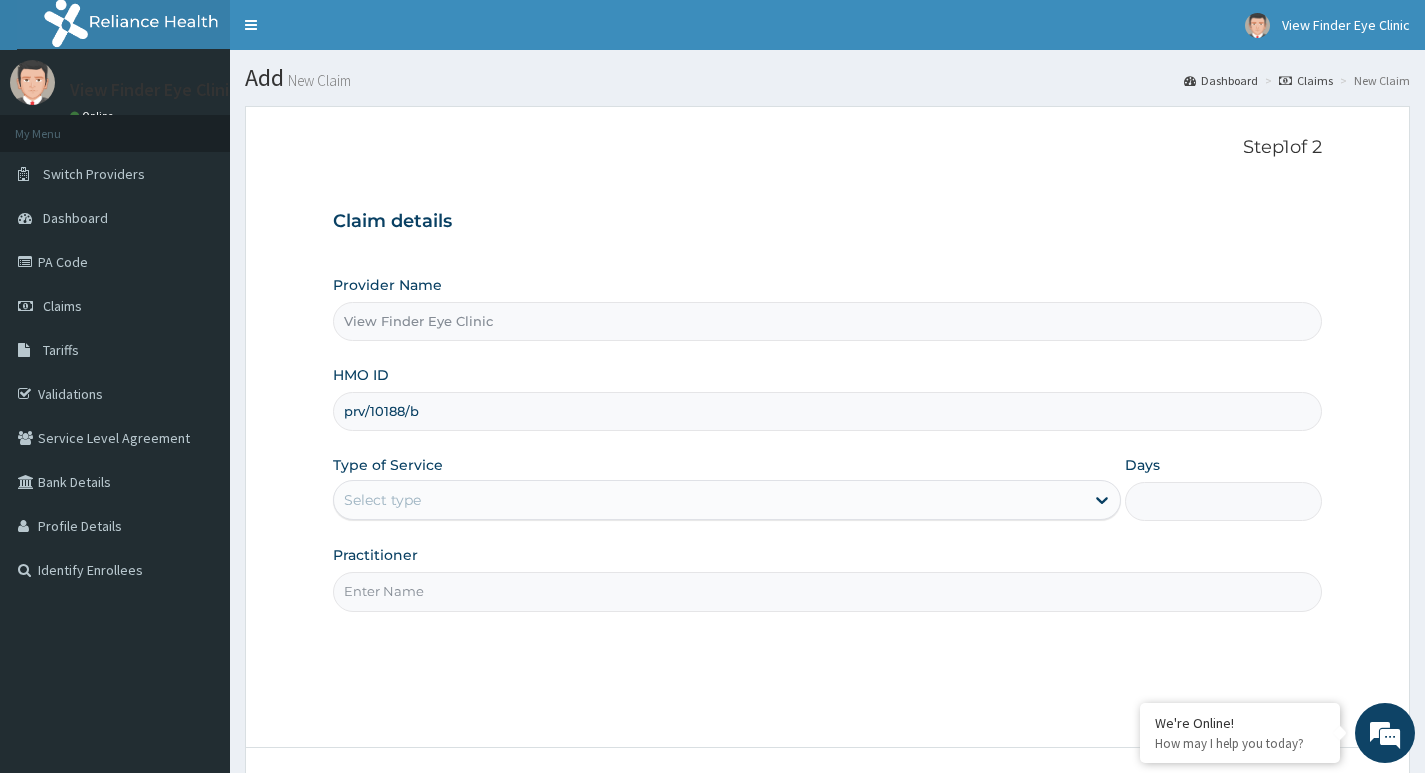 click on "prv/10188/b" at bounding box center (827, 411) 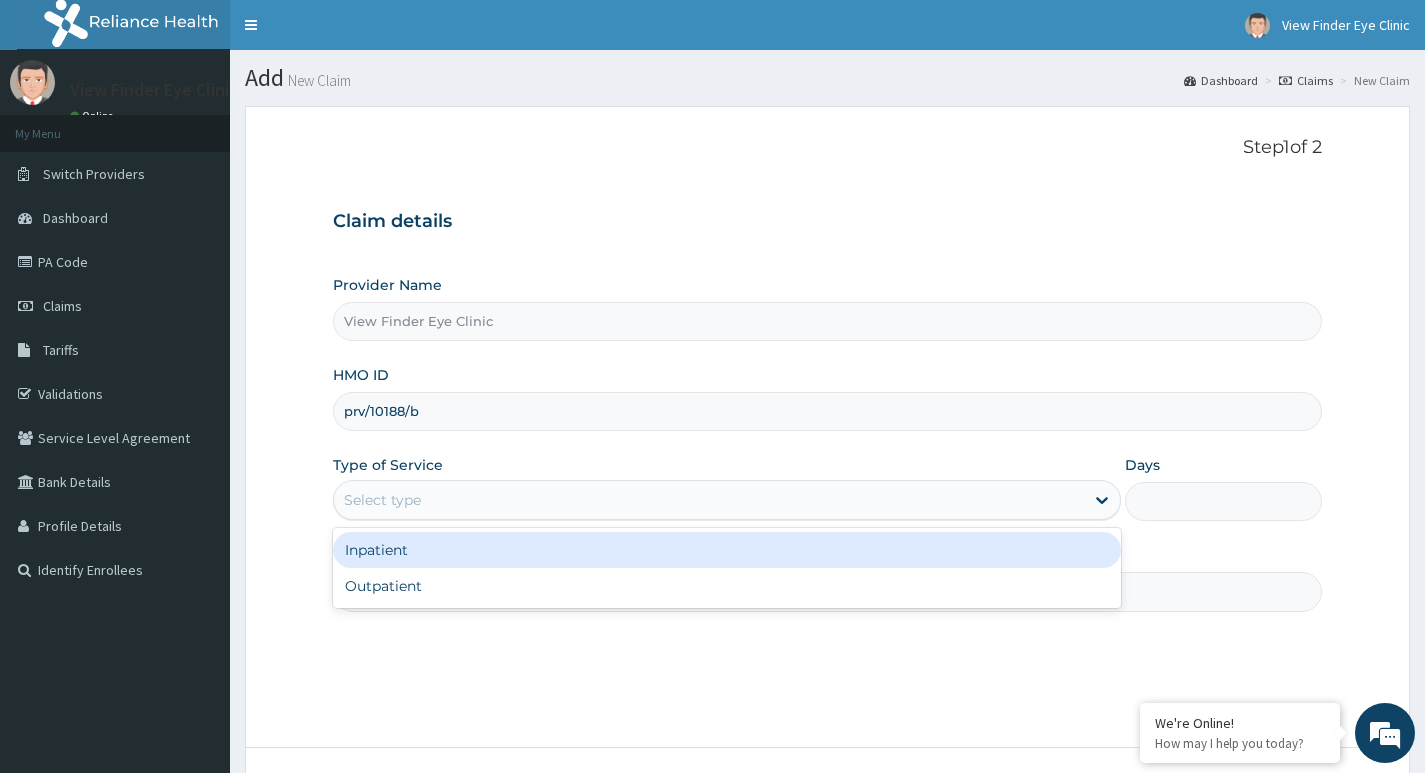click on "Select type" at bounding box center [382, 500] 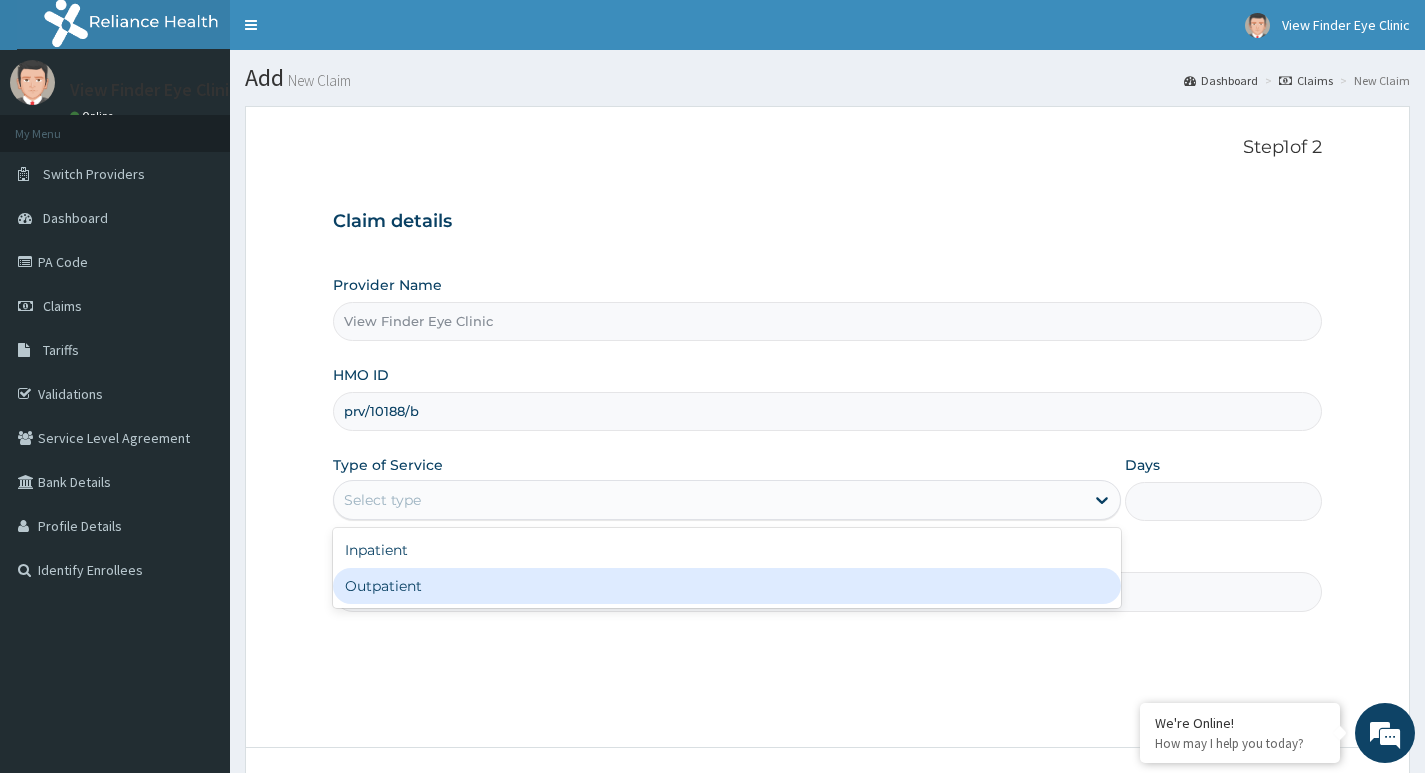 click on "Outpatient" at bounding box center (727, 586) 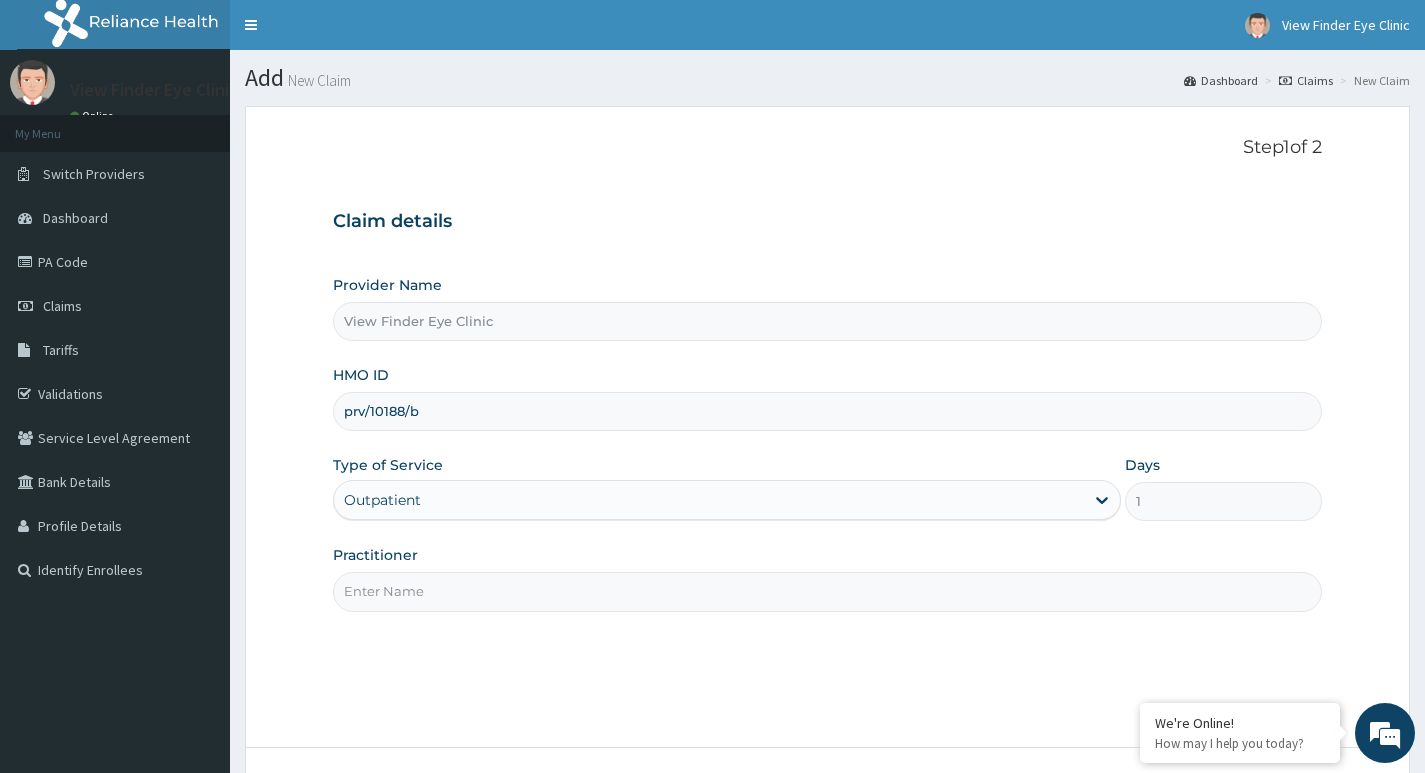 click on "Practitioner" at bounding box center [827, 591] 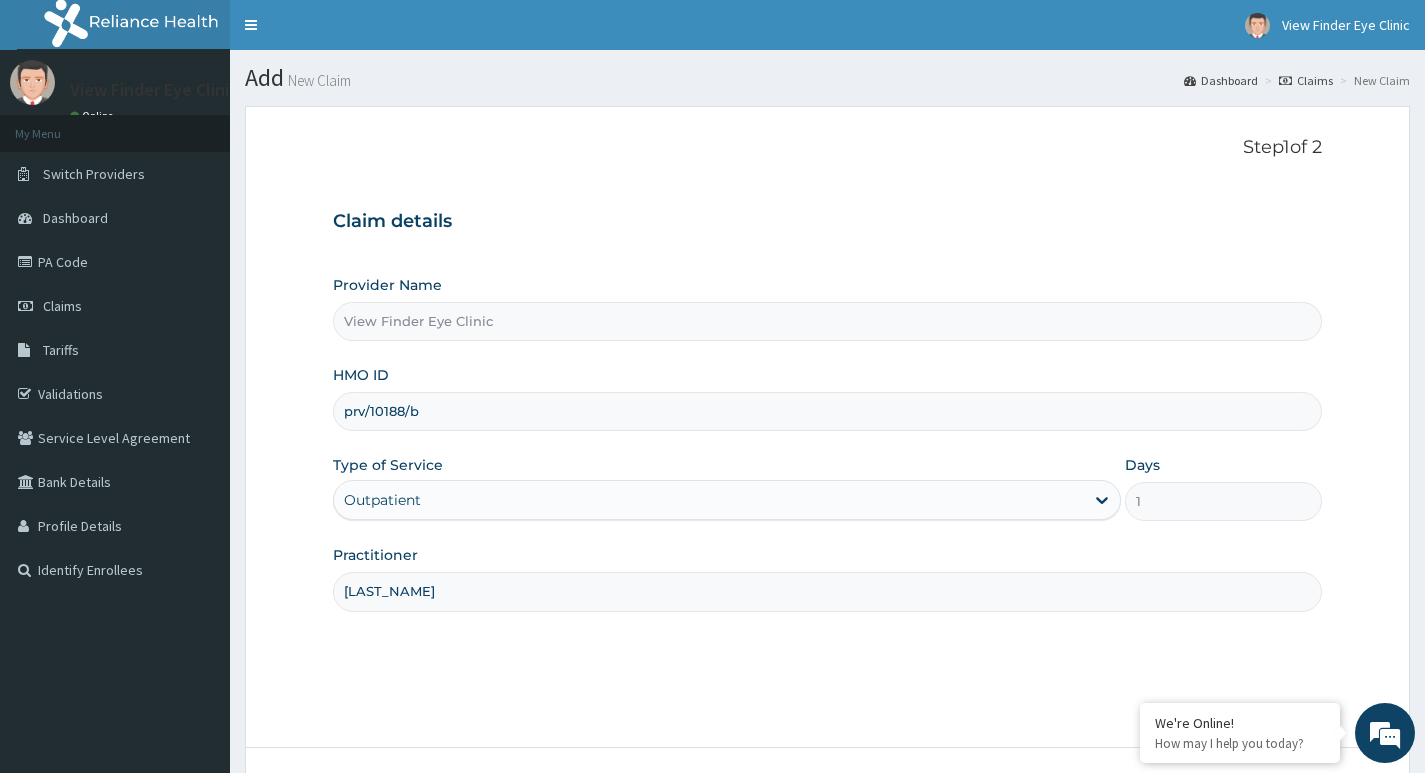 scroll, scrollTop: 154, scrollLeft: 0, axis: vertical 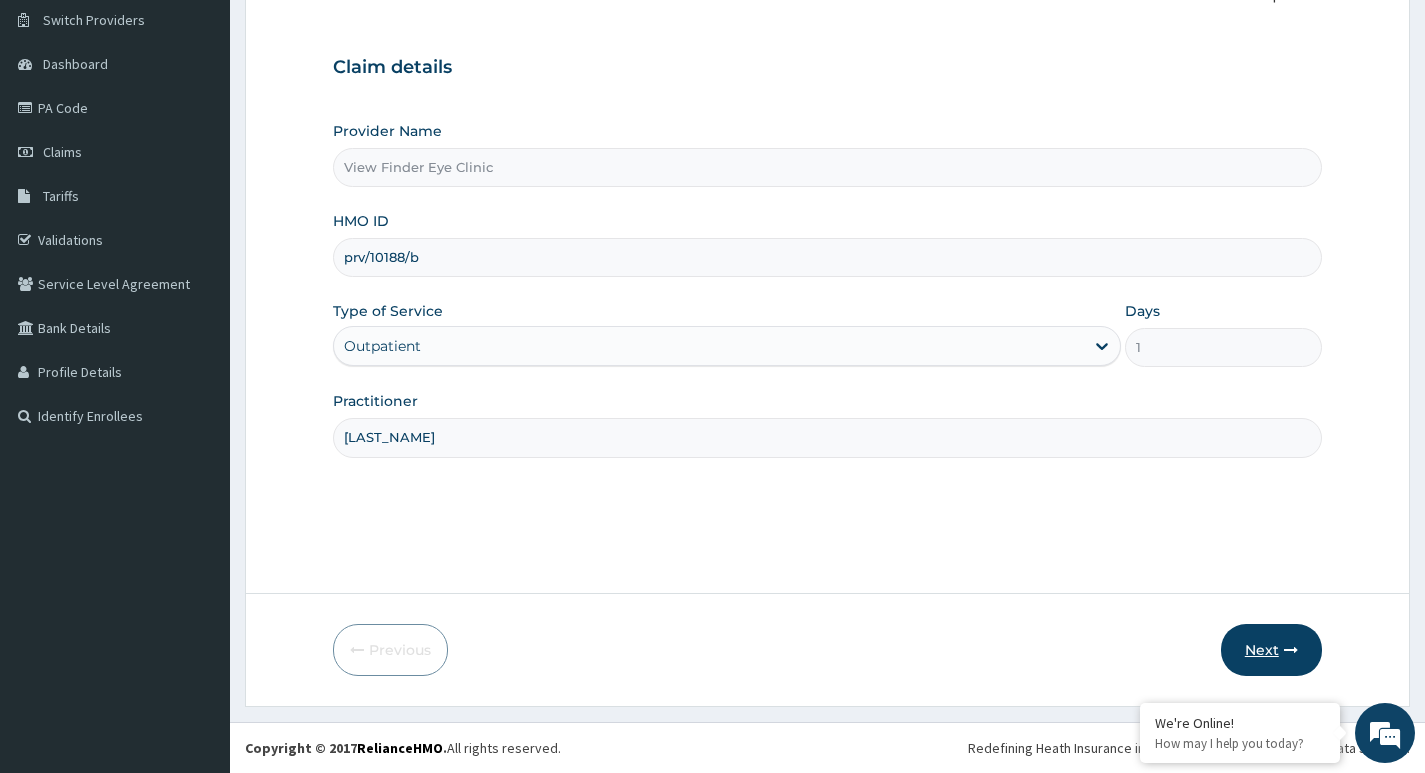 type on "Dr Kings-Nwachukwu" 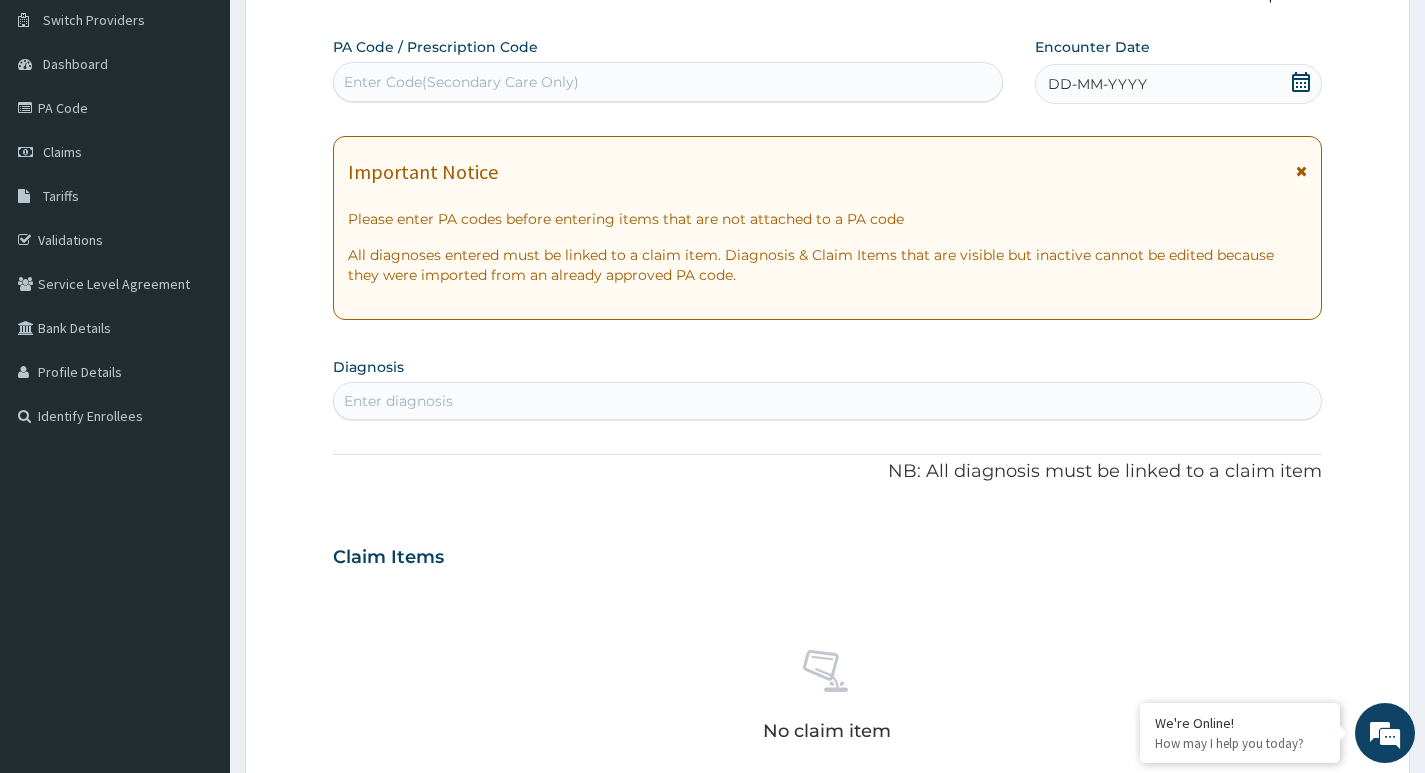 click on "Enter Code(Secondary Care Only)" at bounding box center [668, 82] 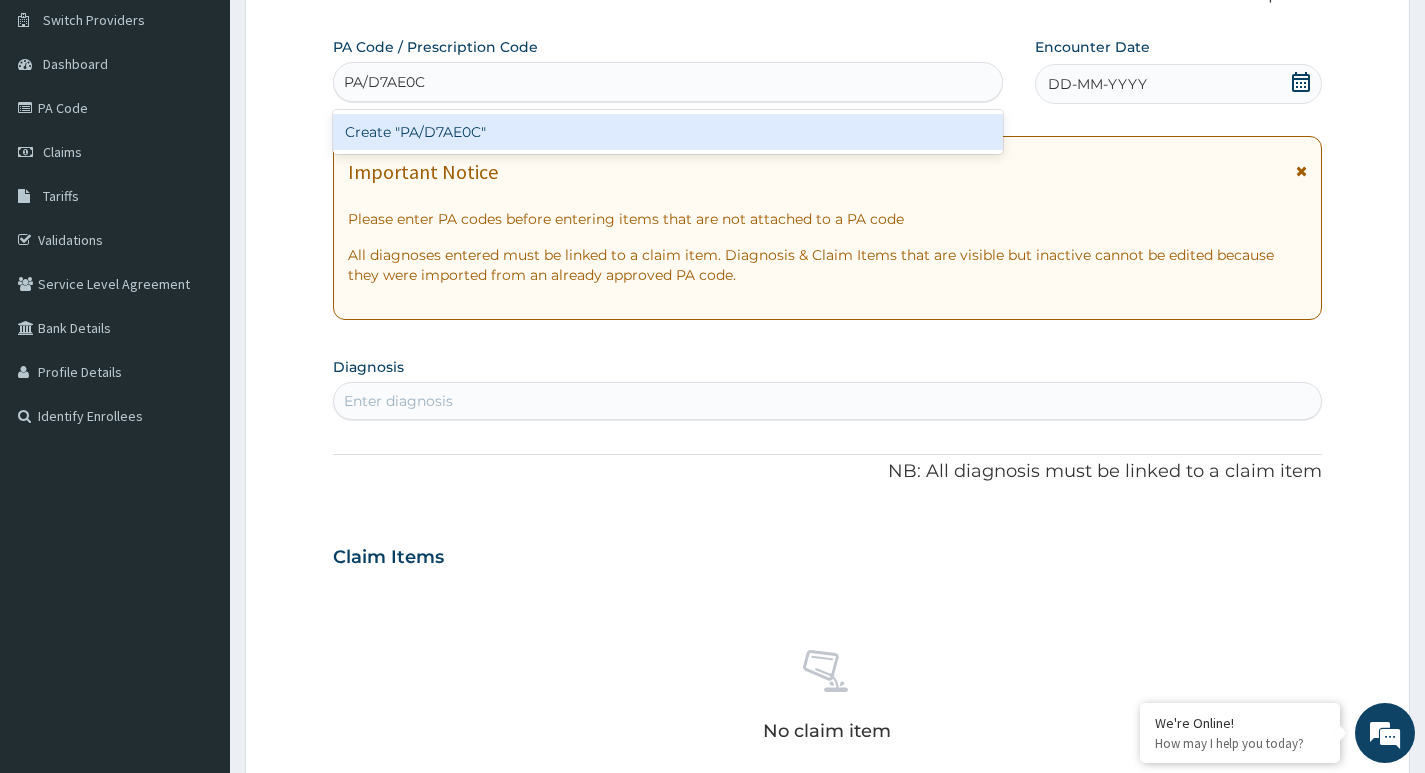 click on "Create "PA/D7AE0C"" at bounding box center [668, 132] 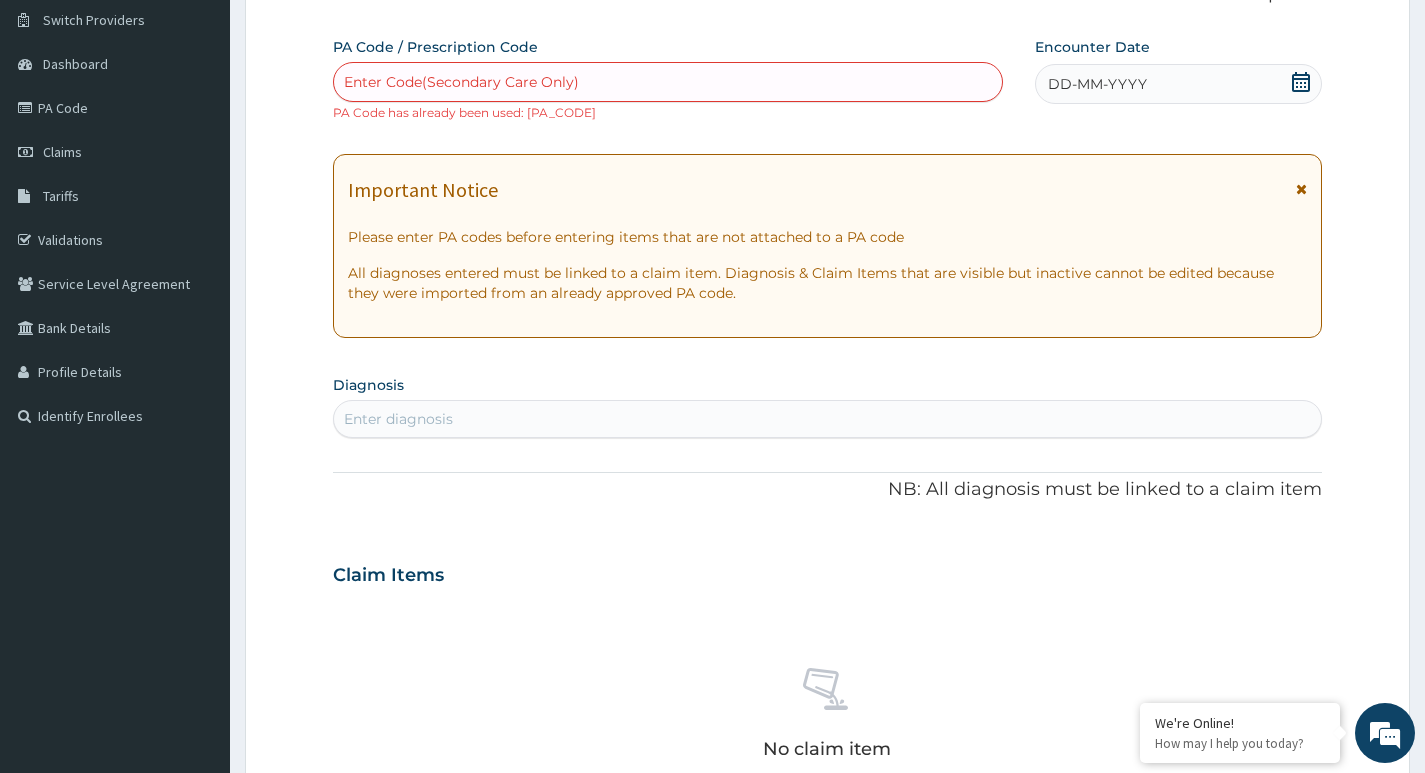 paste on "PA/D7AE0C" 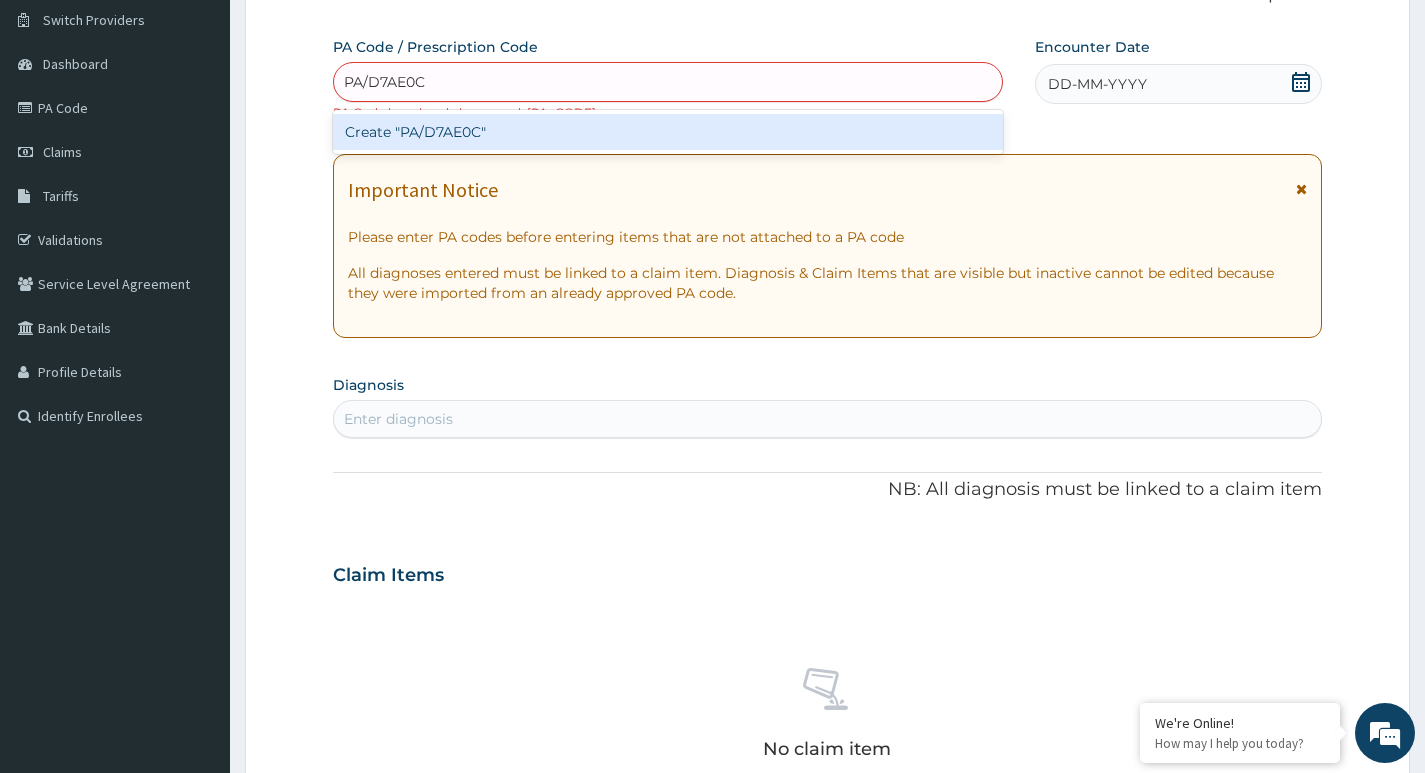 click on "Create "PA/D7AE0C"" at bounding box center (668, 132) 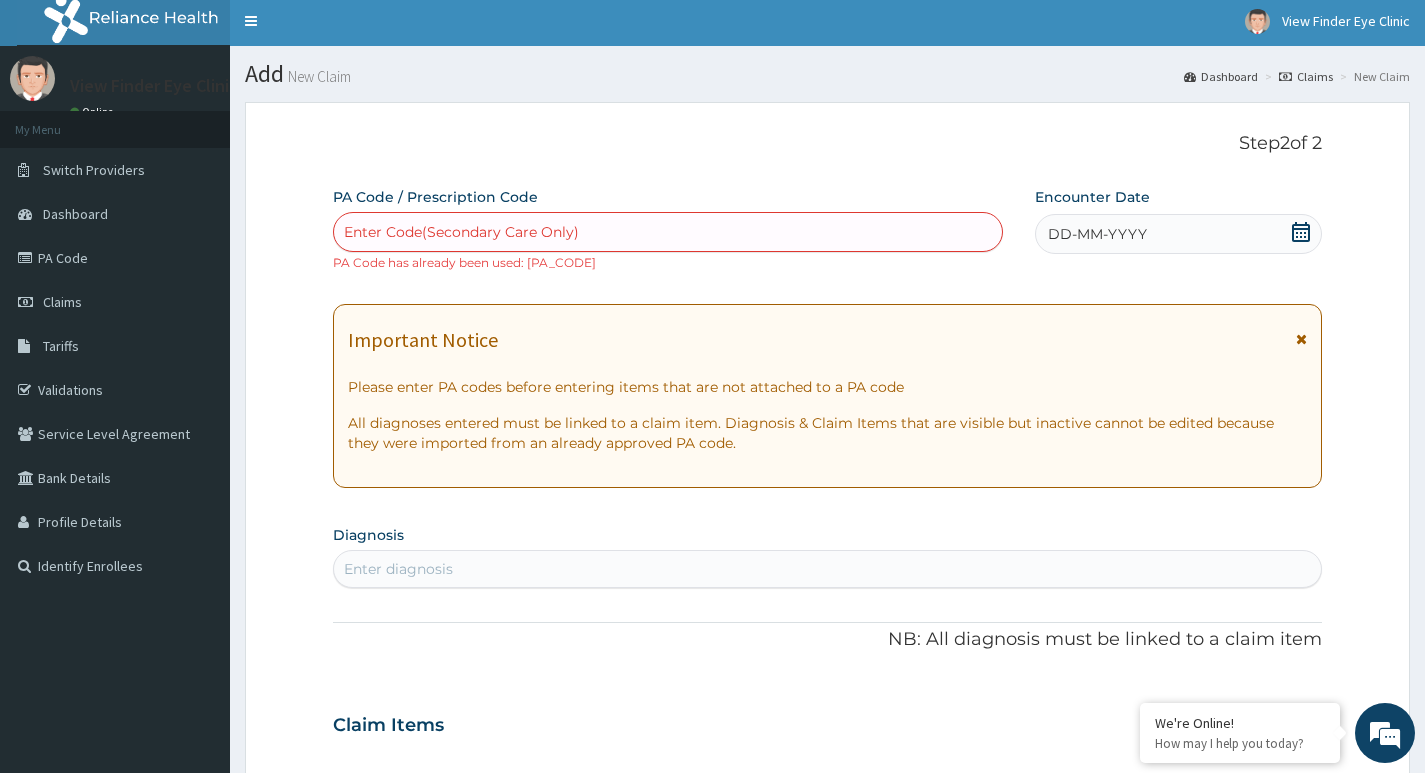 scroll, scrollTop: 0, scrollLeft: 0, axis: both 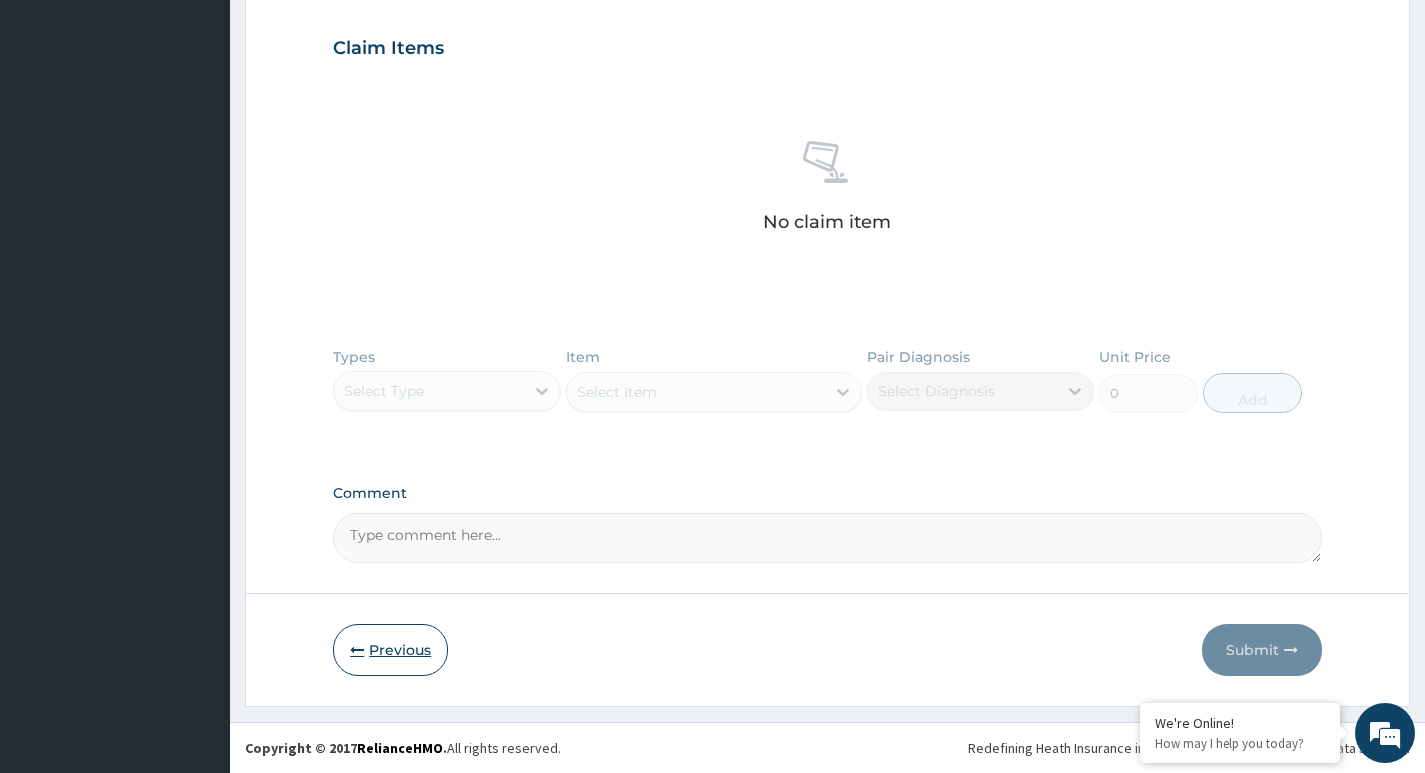 click on "Previous" at bounding box center [390, 650] 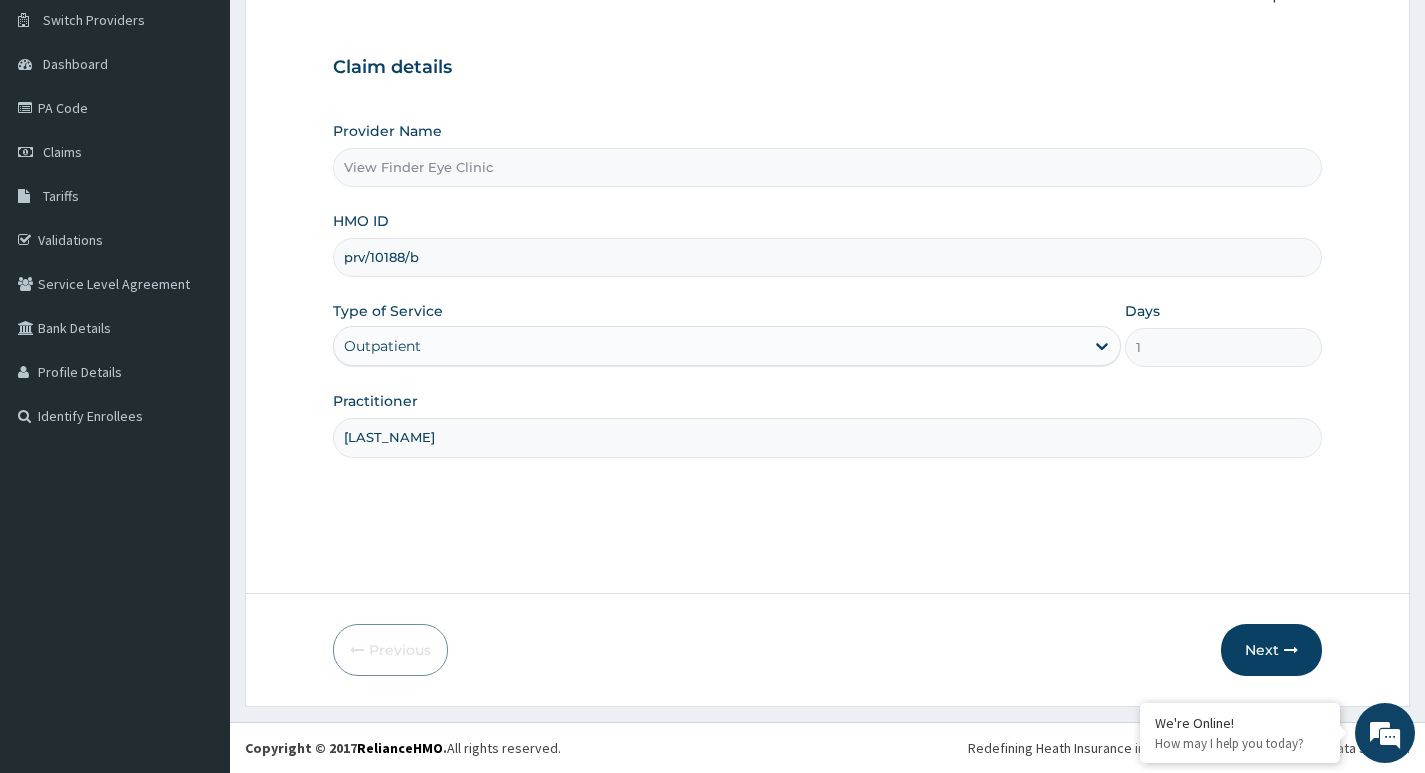 drag, startPoint x: 431, startPoint y: 253, endPoint x: 325, endPoint y: 267, distance: 106.92053 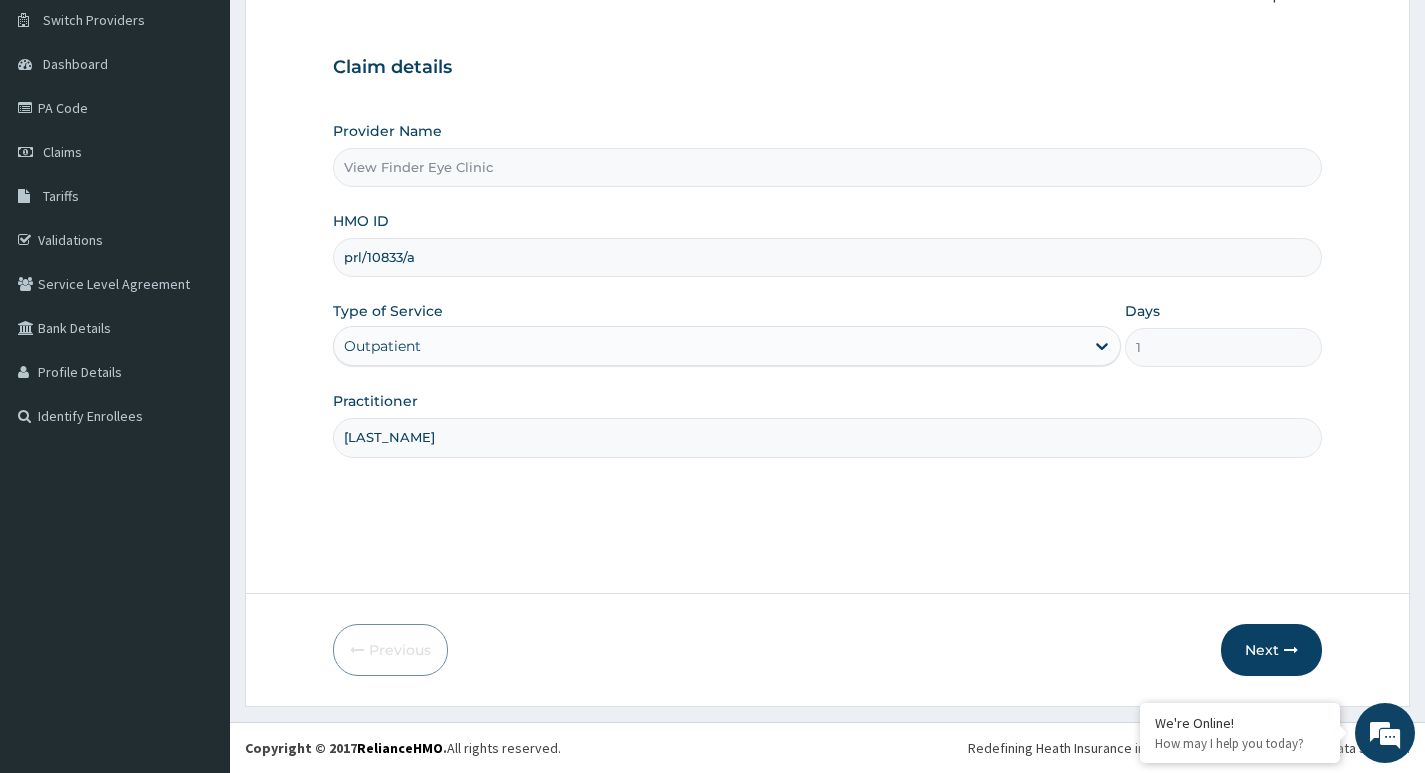 click on "prl/10833/a" at bounding box center (827, 257) 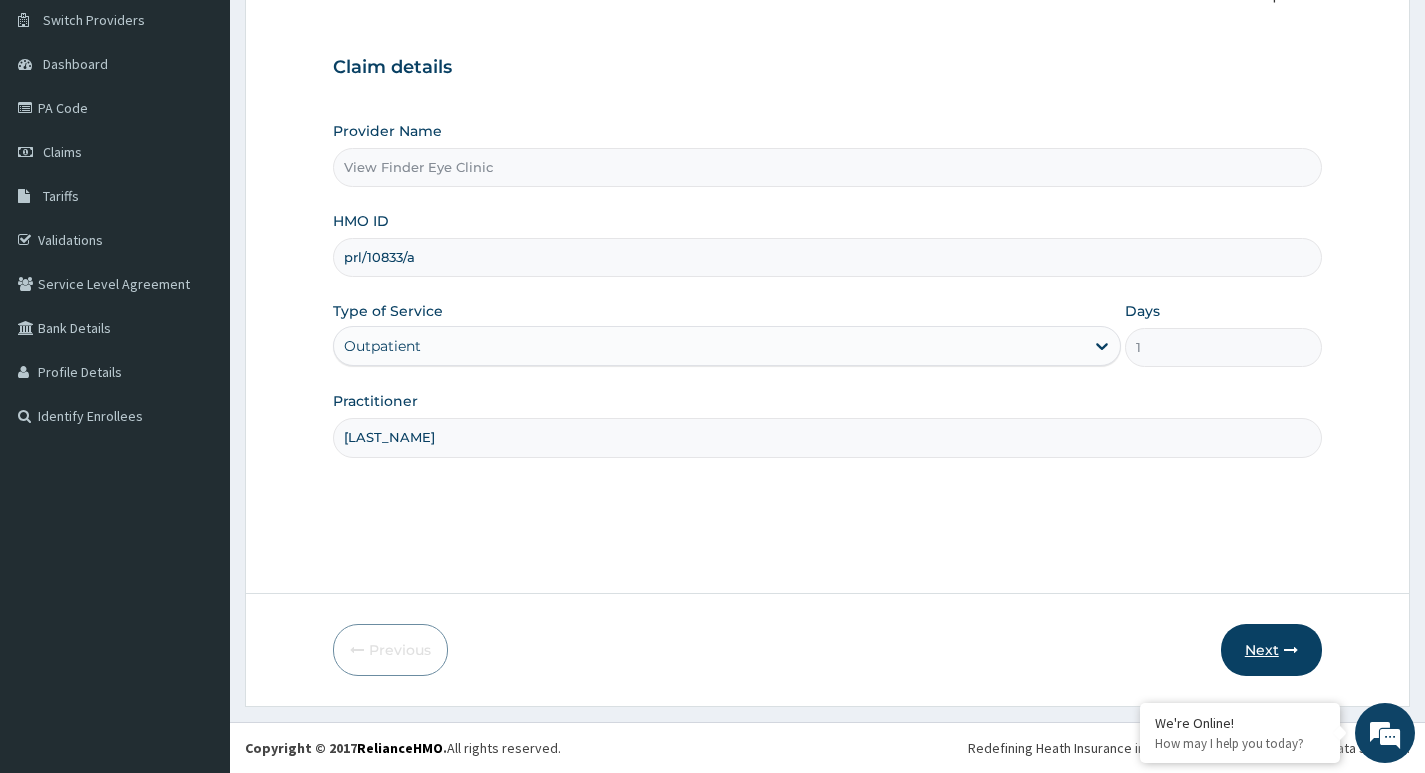 drag, startPoint x: 1283, startPoint y: 682, endPoint x: 1282, endPoint y: 652, distance: 30.016663 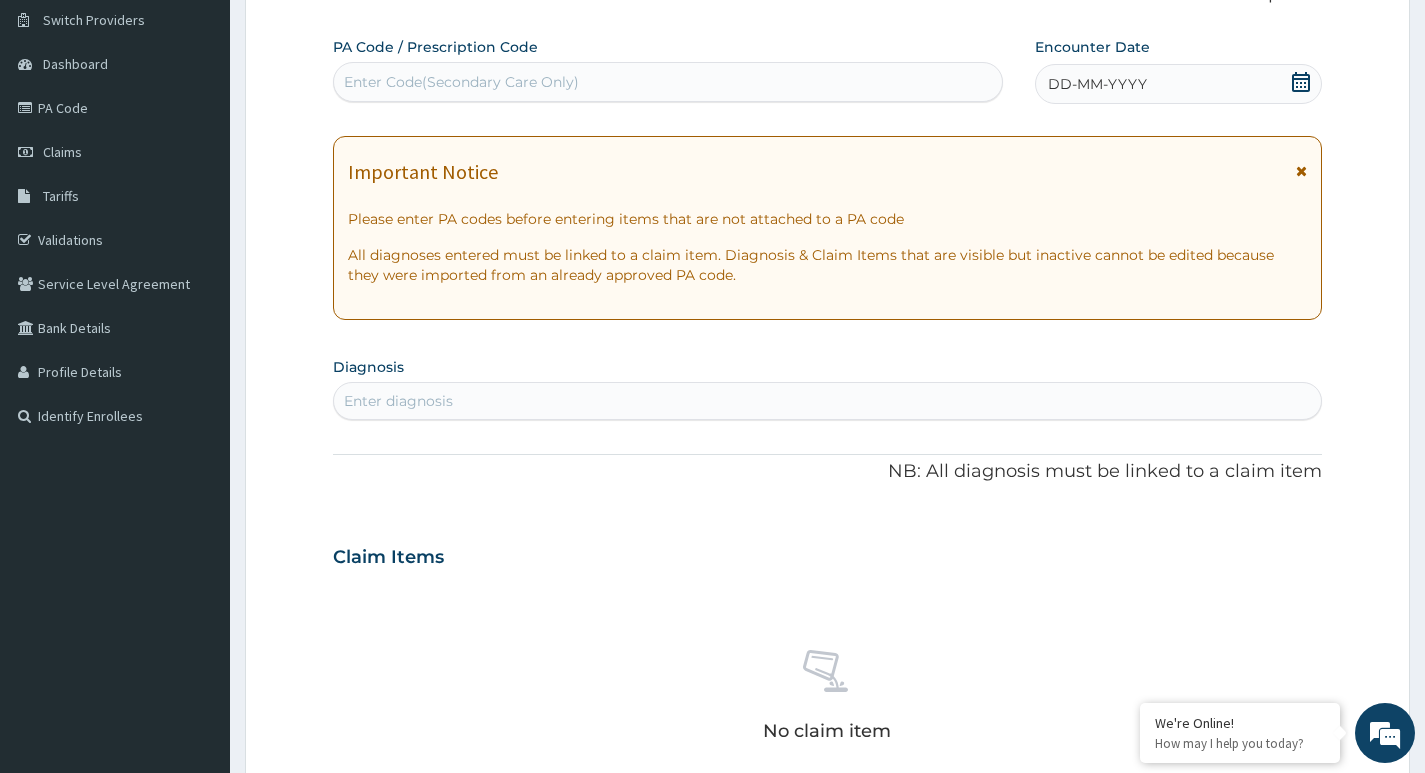 click on "Enter Code(Secondary Care Only)" at bounding box center (461, 82) 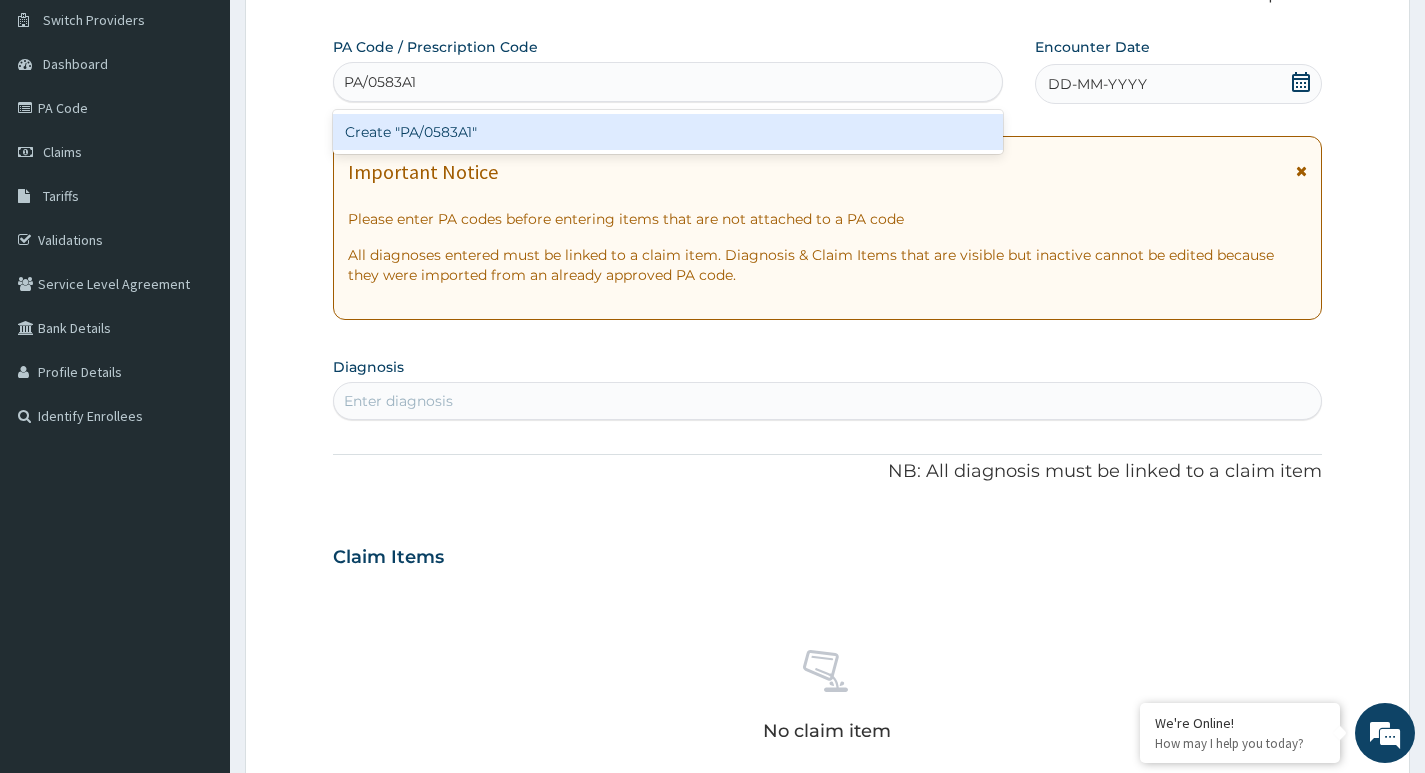 click on "Create "PA/0583A1"" at bounding box center (668, 132) 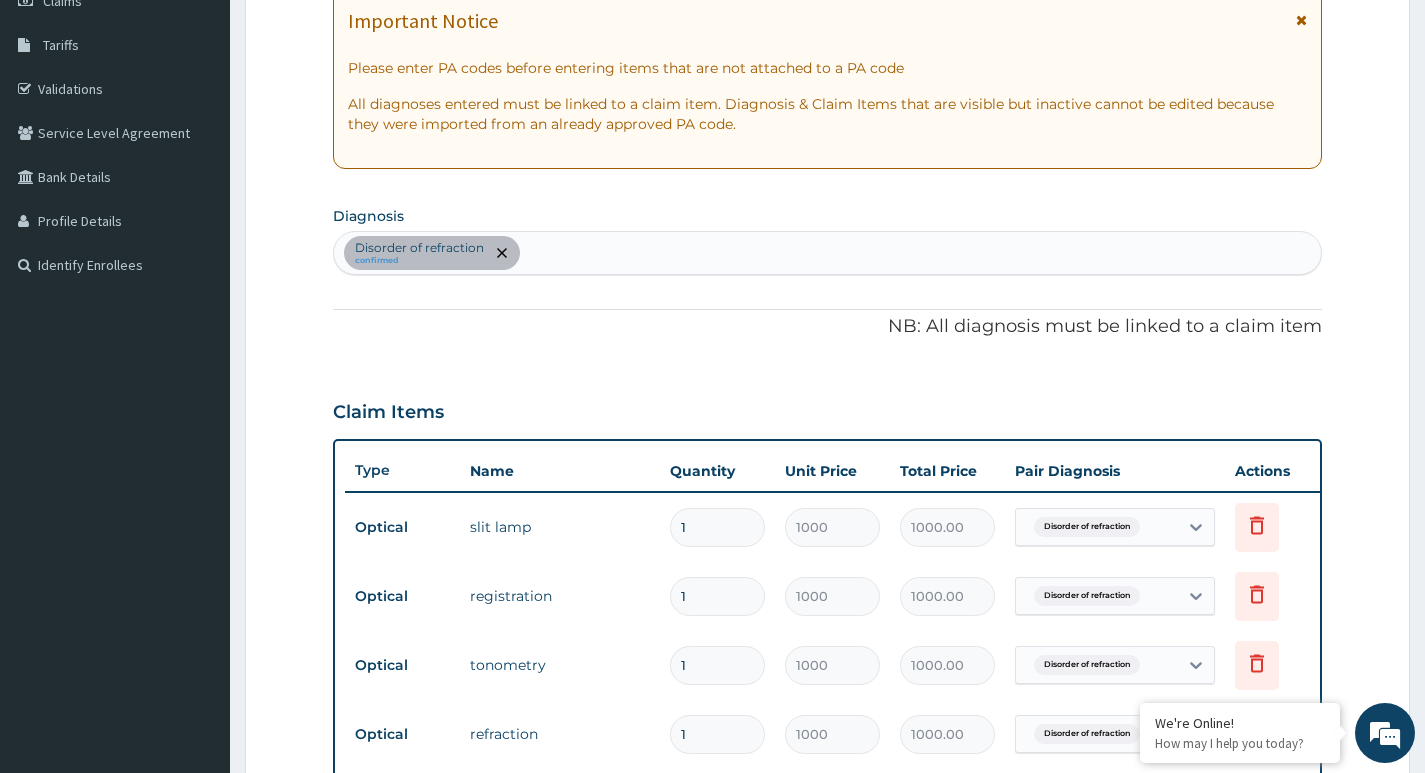 scroll, scrollTop: 91, scrollLeft: 0, axis: vertical 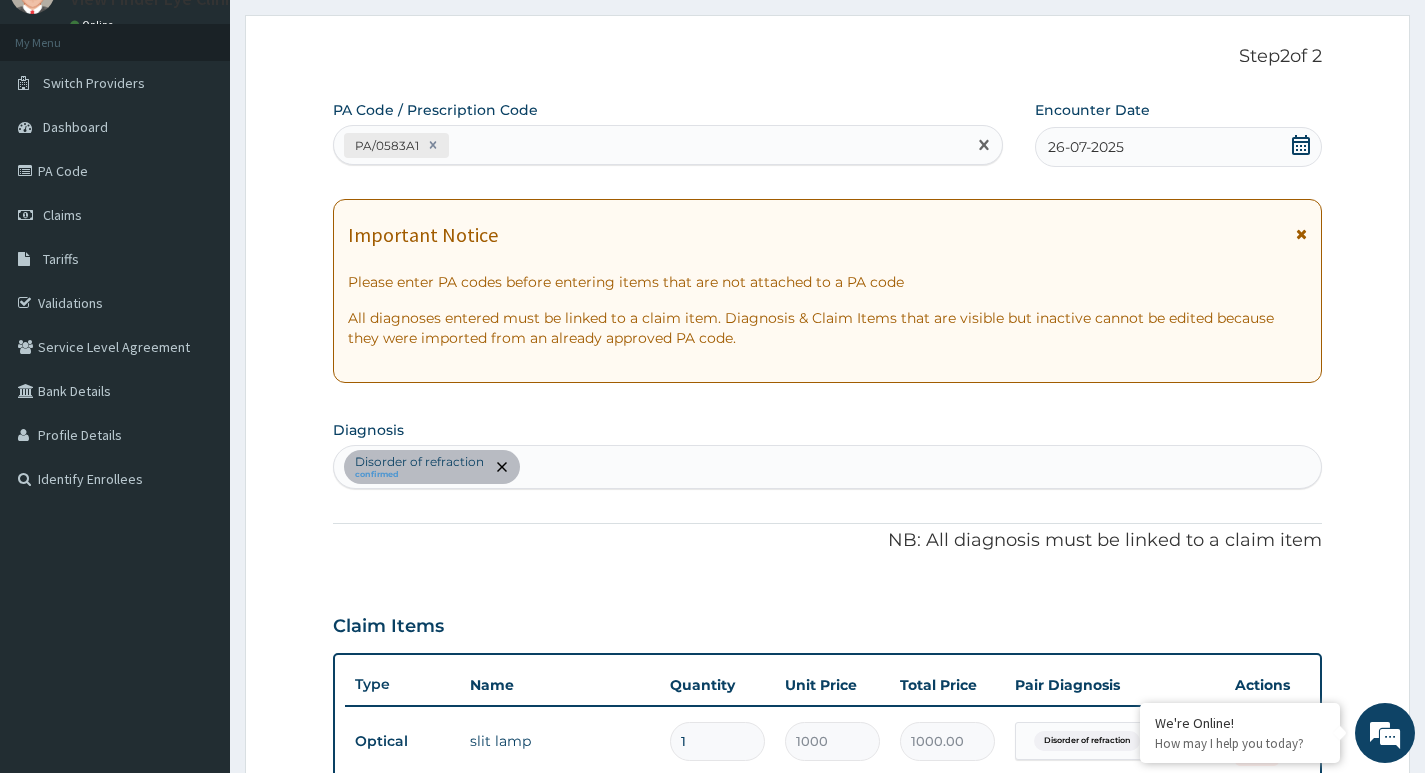 click on "PA/0583A1" at bounding box center [650, 145] 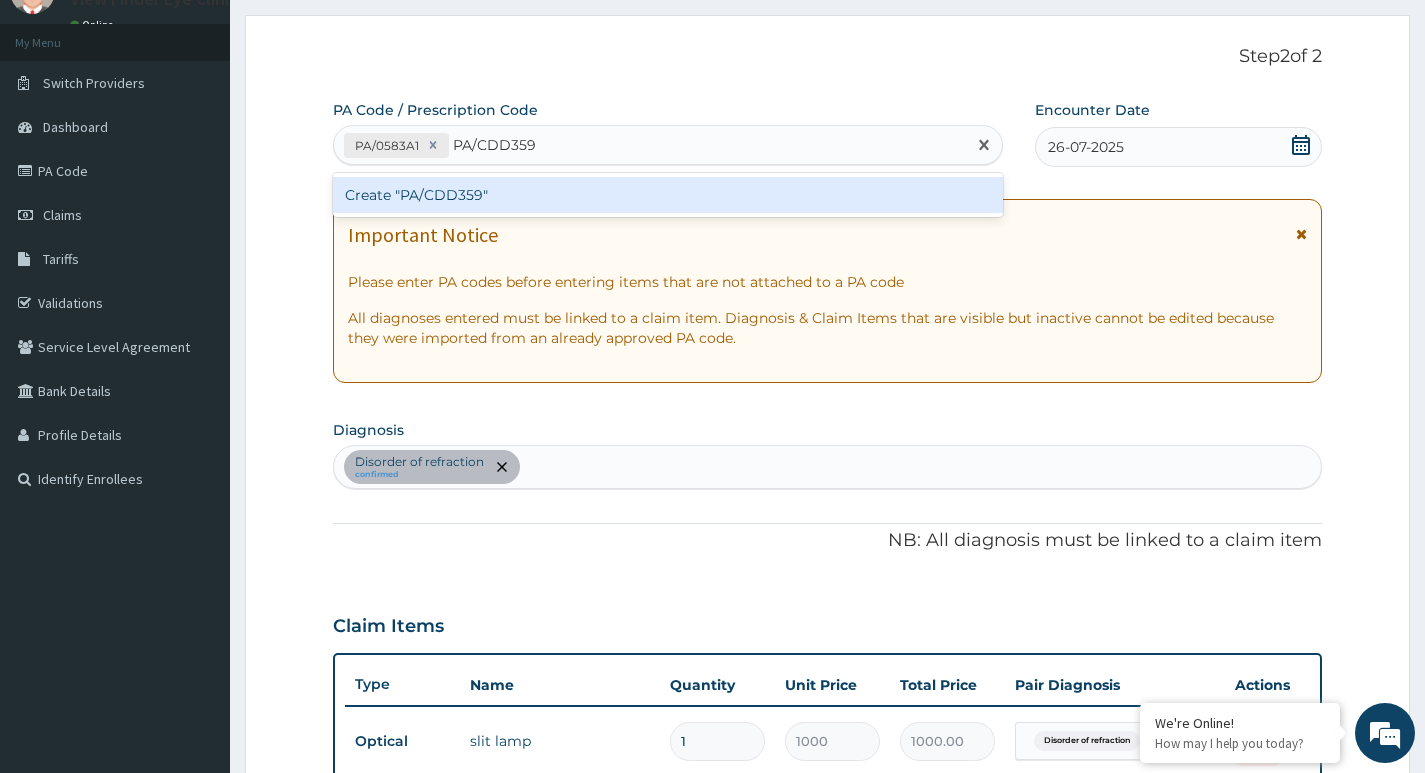 click on "Create "PA/CDD359"" at bounding box center [668, 195] 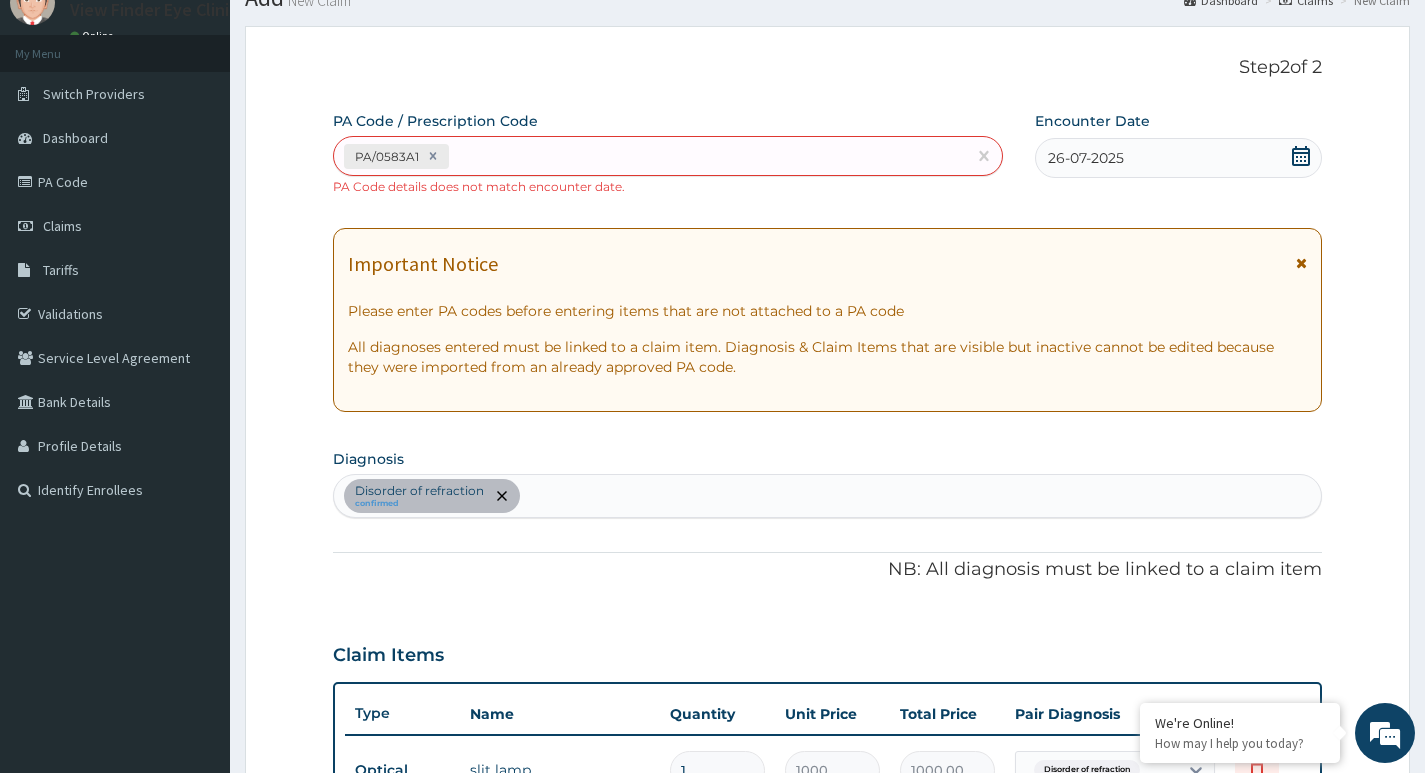 scroll, scrollTop: 9, scrollLeft: 0, axis: vertical 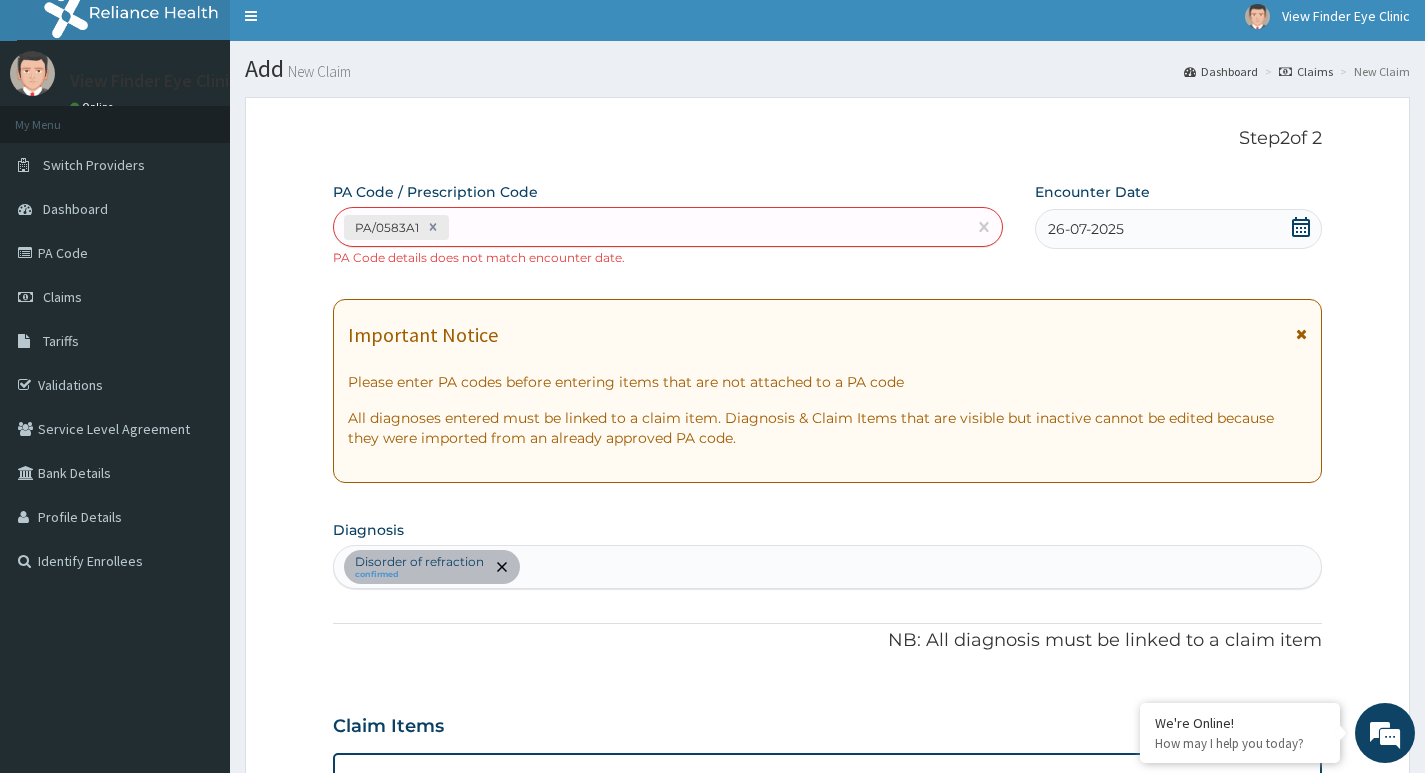 click on "PA/0583A1" at bounding box center (650, 227) 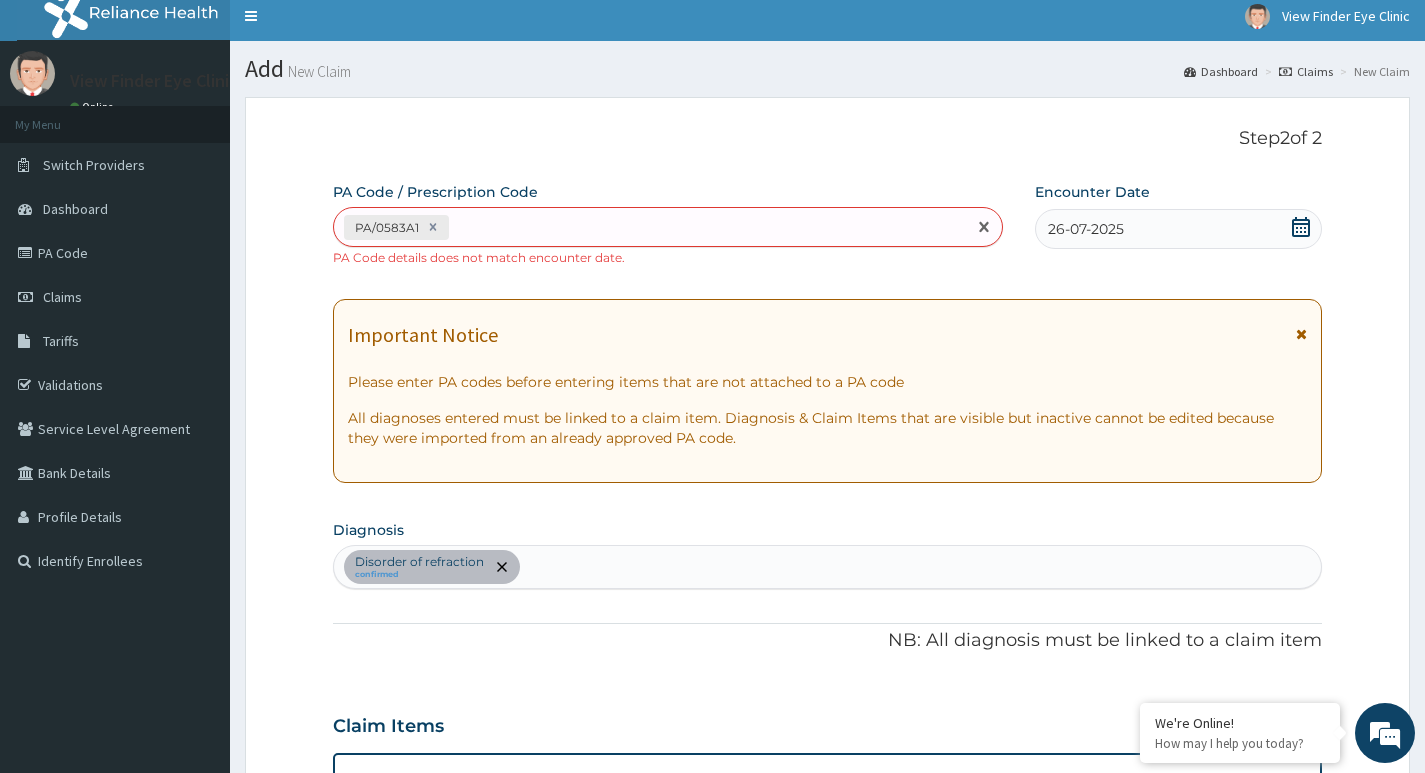 paste on "PA/CDD359" 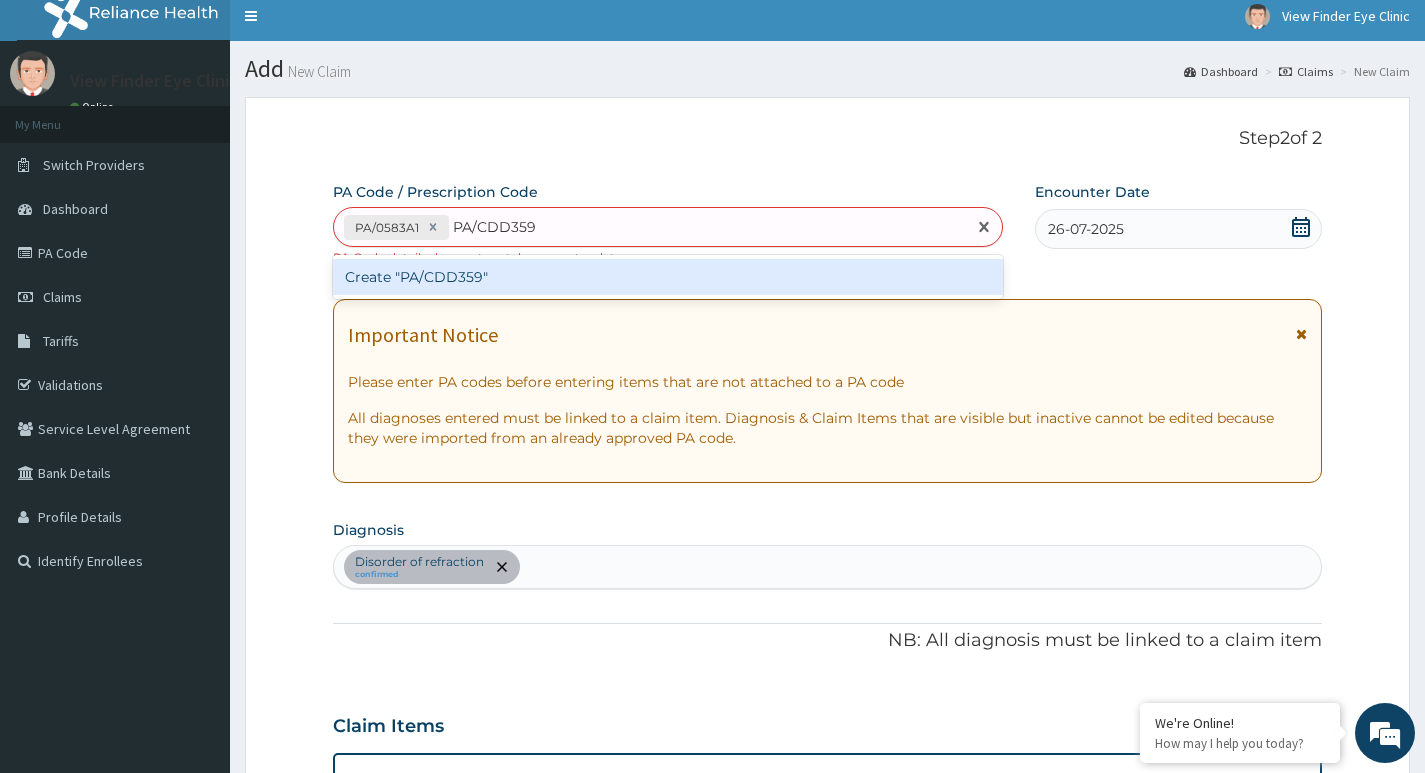click on "Create "PA/CDD359"" at bounding box center [668, 277] 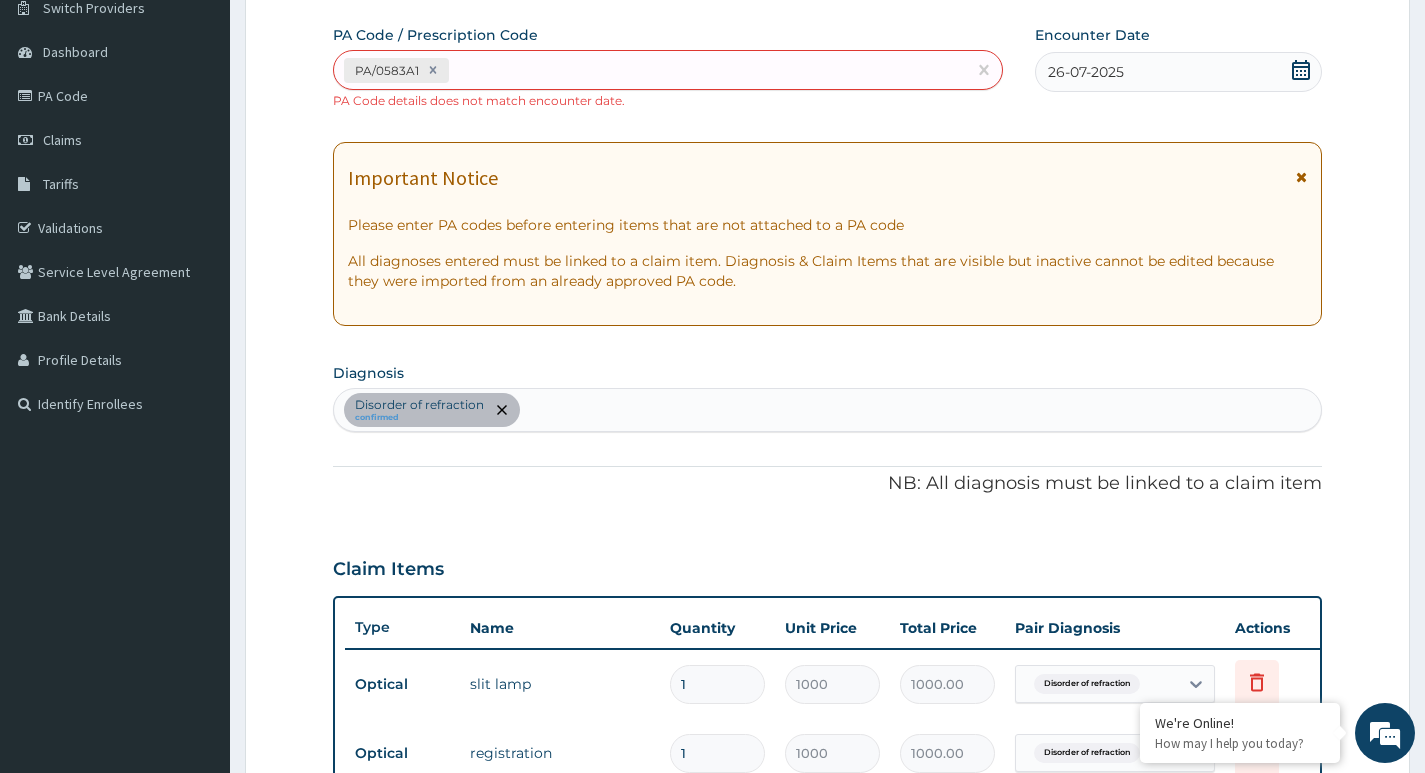 scroll, scrollTop: 109, scrollLeft: 0, axis: vertical 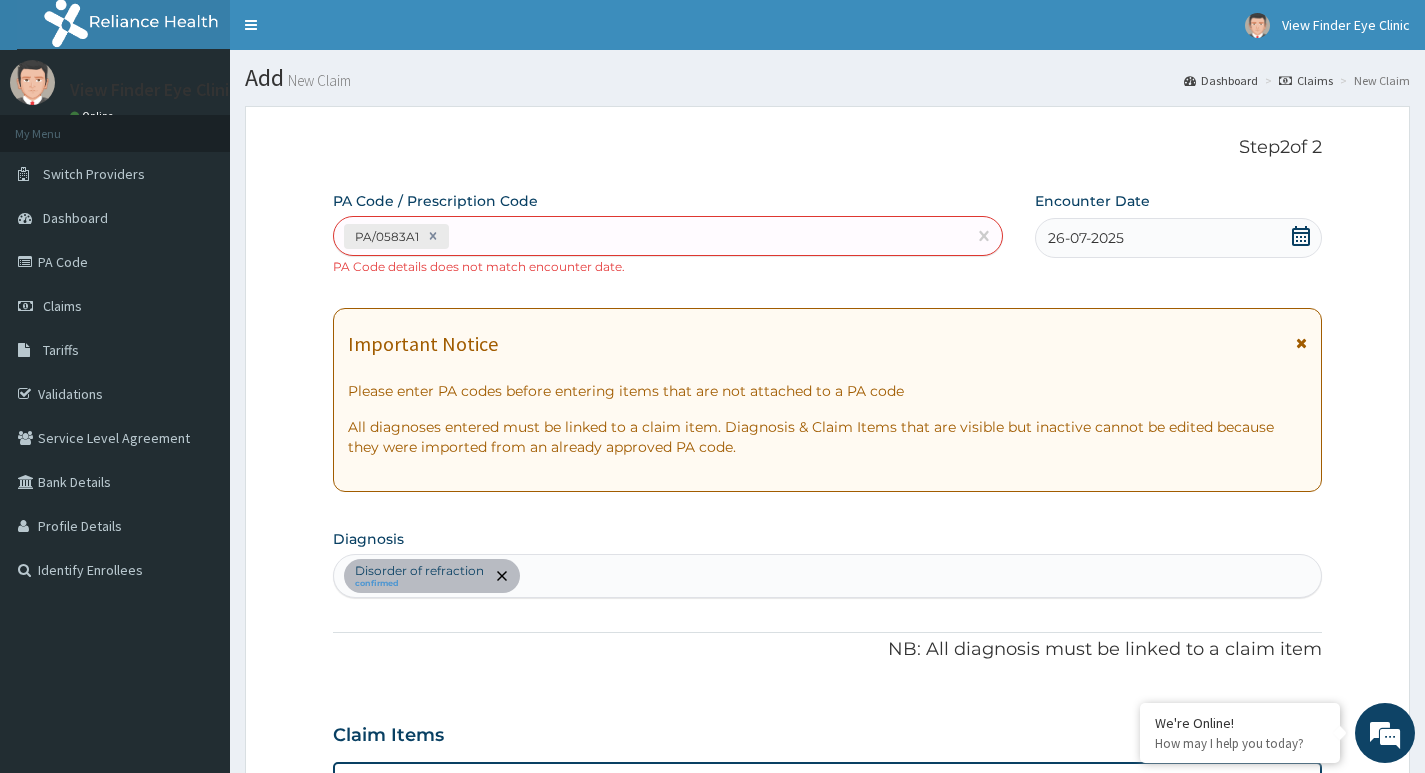 type on "10" 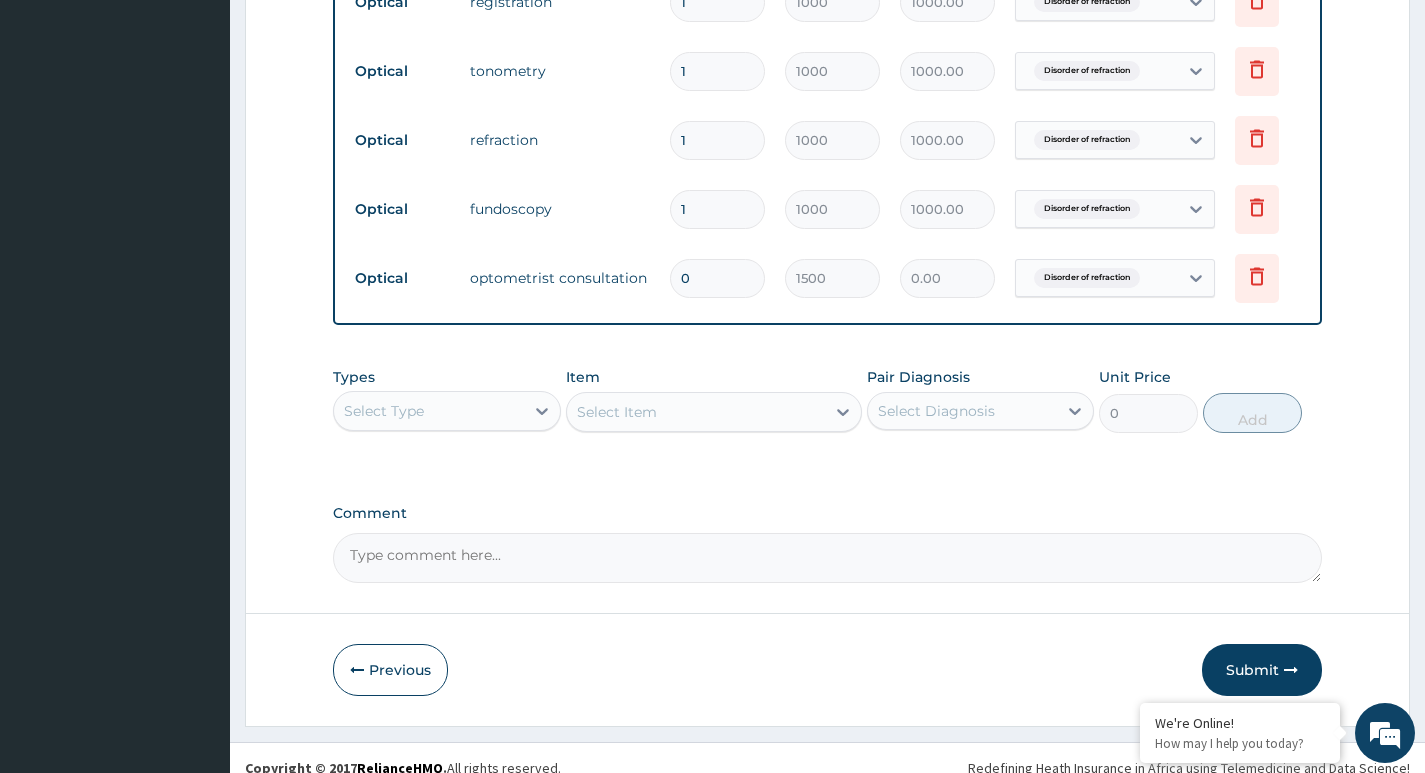 scroll, scrollTop: 952, scrollLeft: 0, axis: vertical 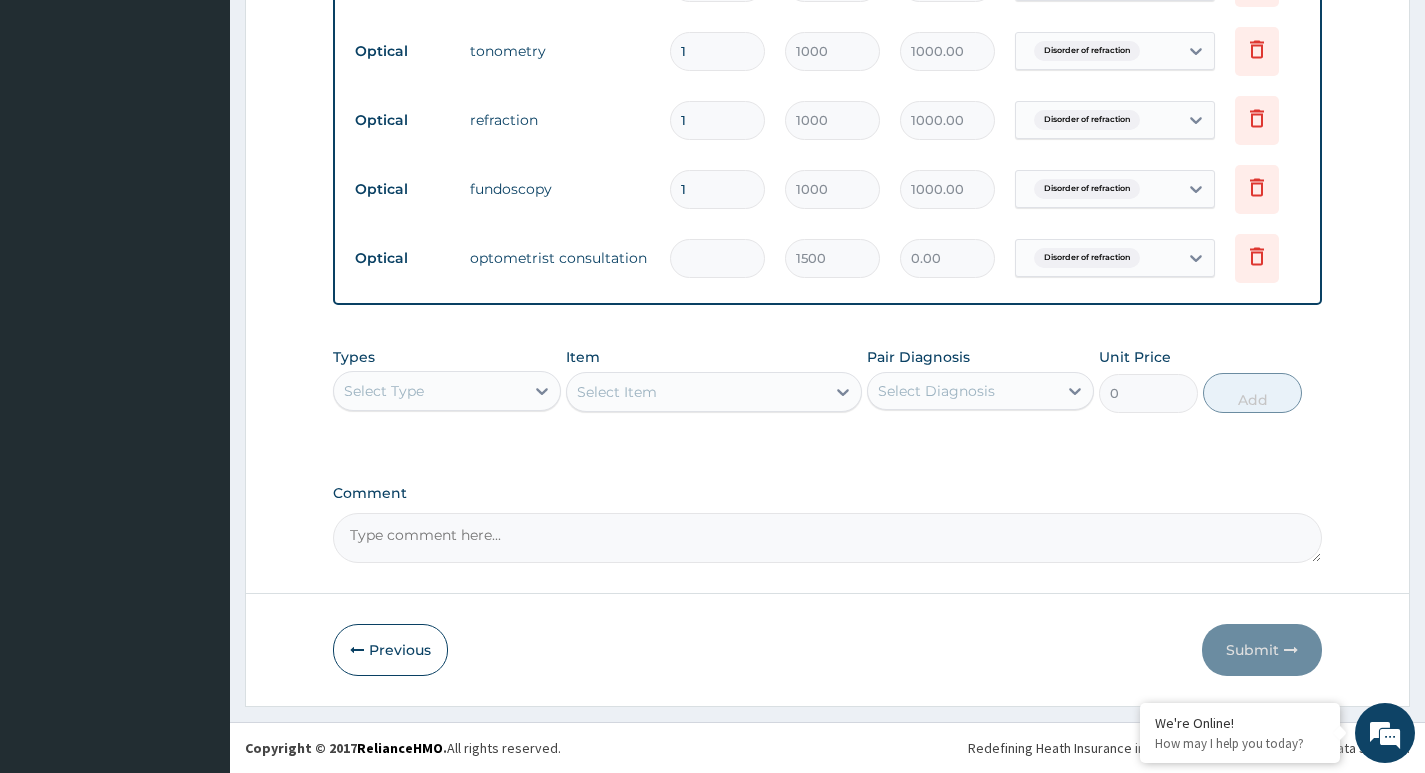 type on "1" 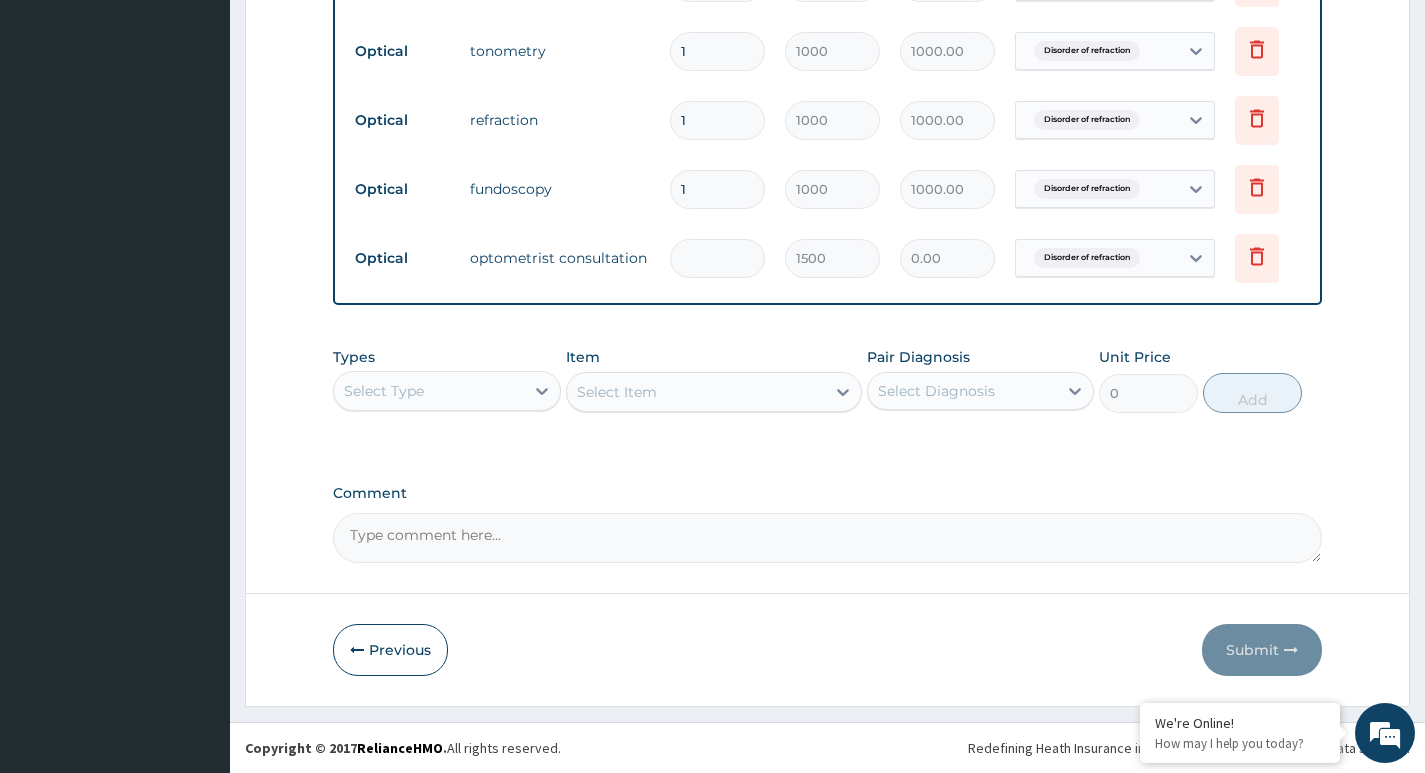 type on "1500.00" 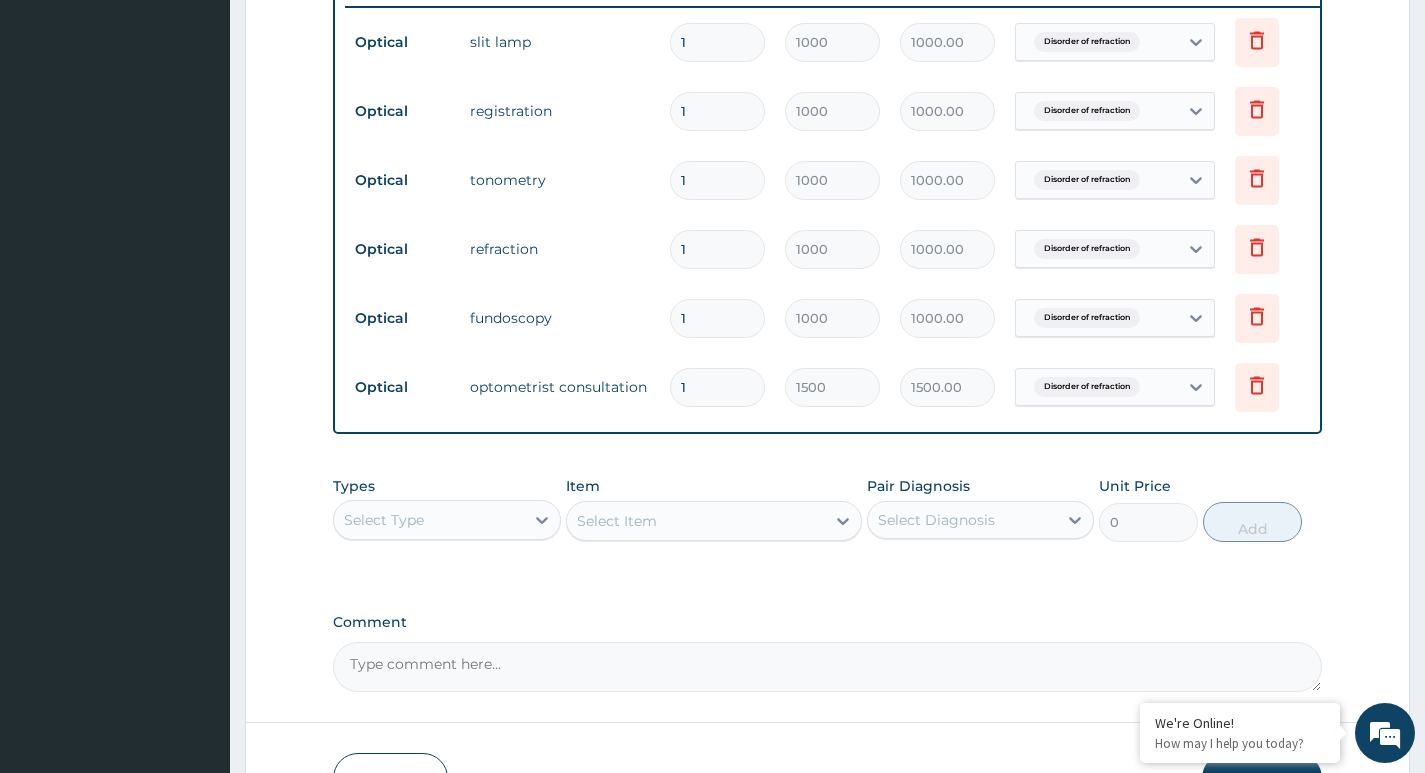scroll, scrollTop: 952, scrollLeft: 0, axis: vertical 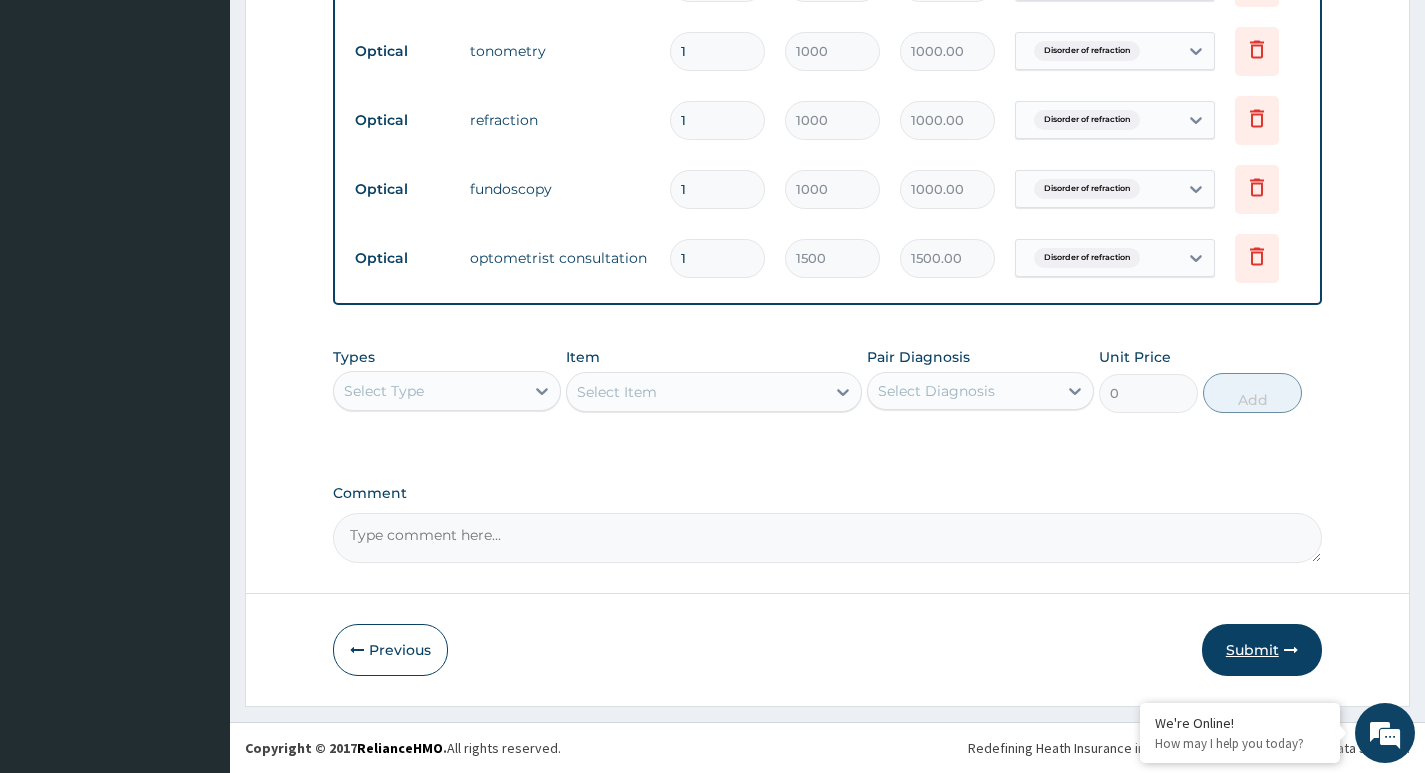 type on "1" 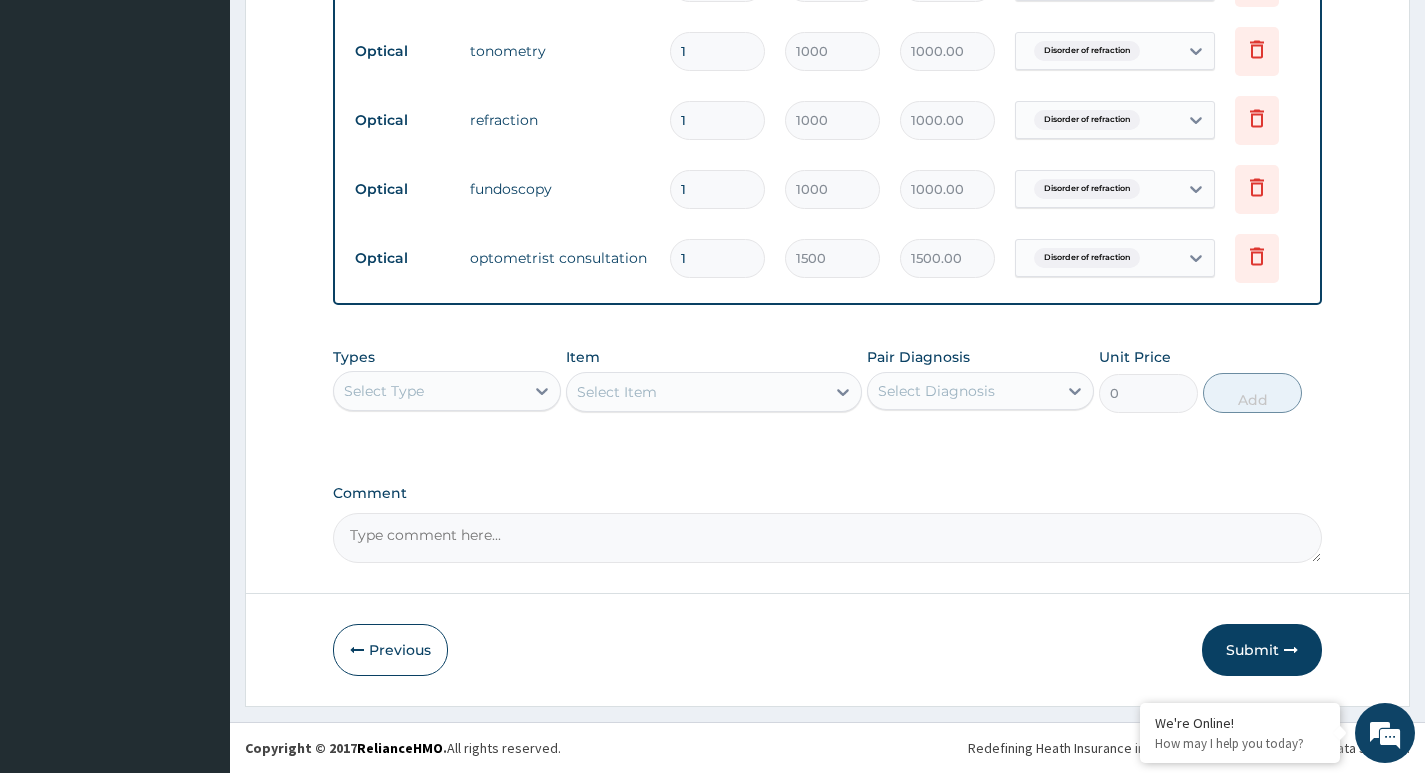click on "Submit" at bounding box center (1262, 650) 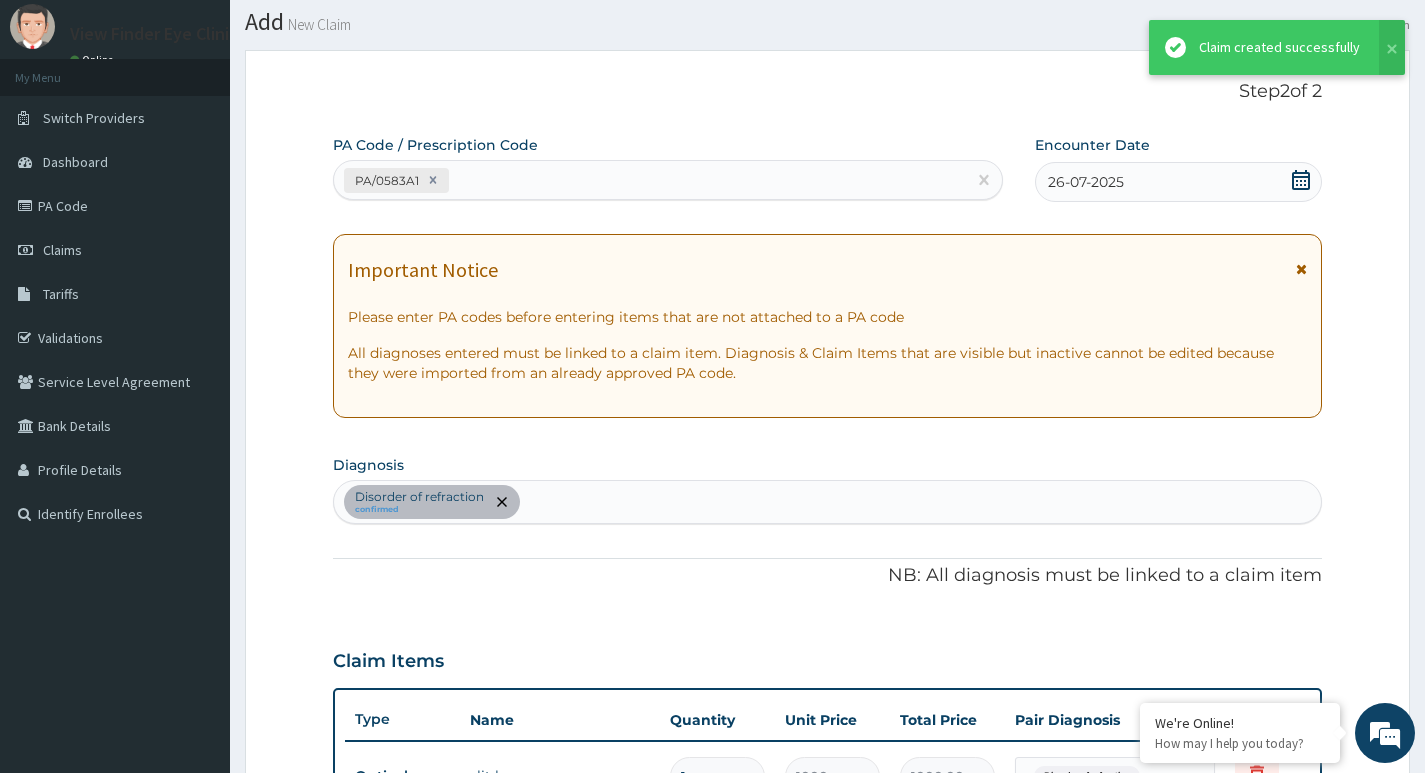 scroll, scrollTop: 934, scrollLeft: 0, axis: vertical 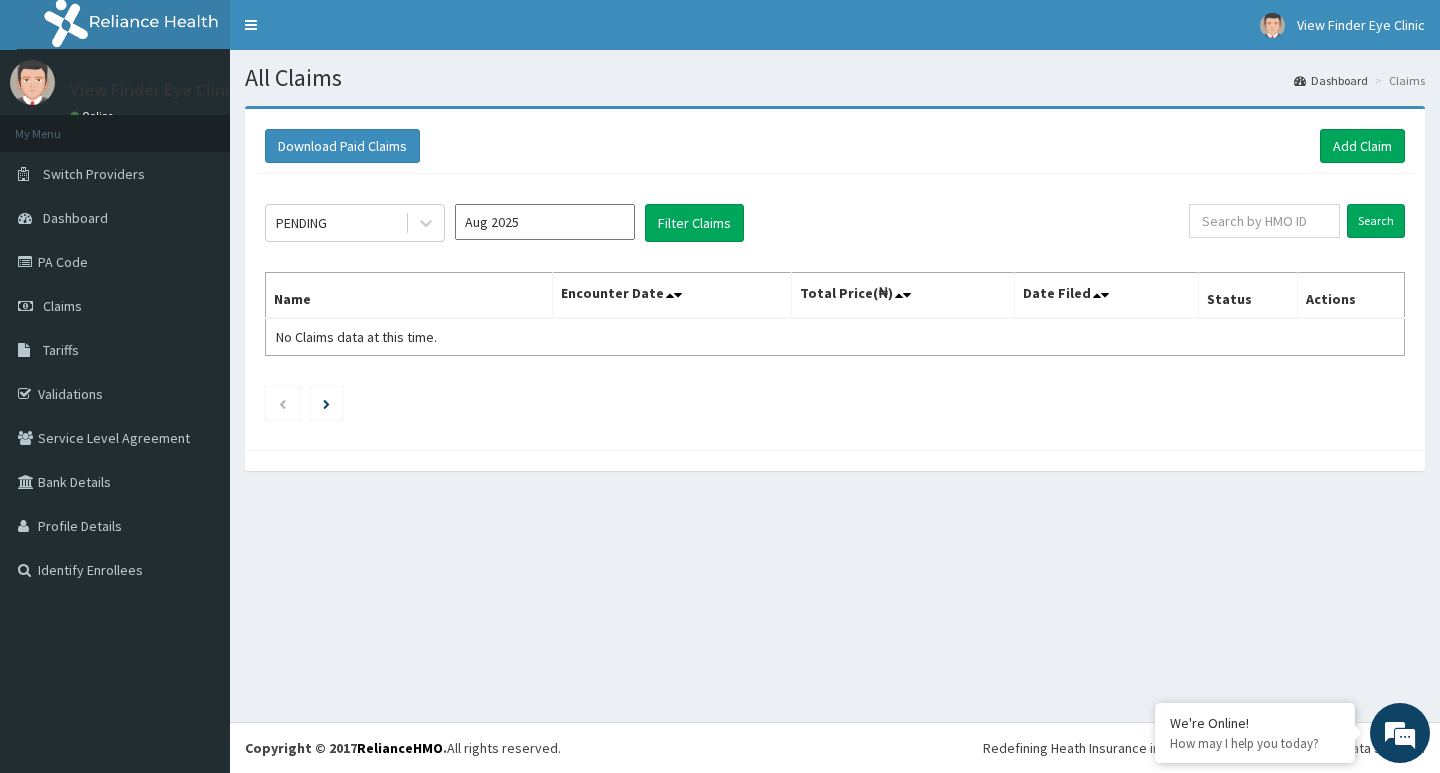 click on "Aug 2025" at bounding box center [545, 222] 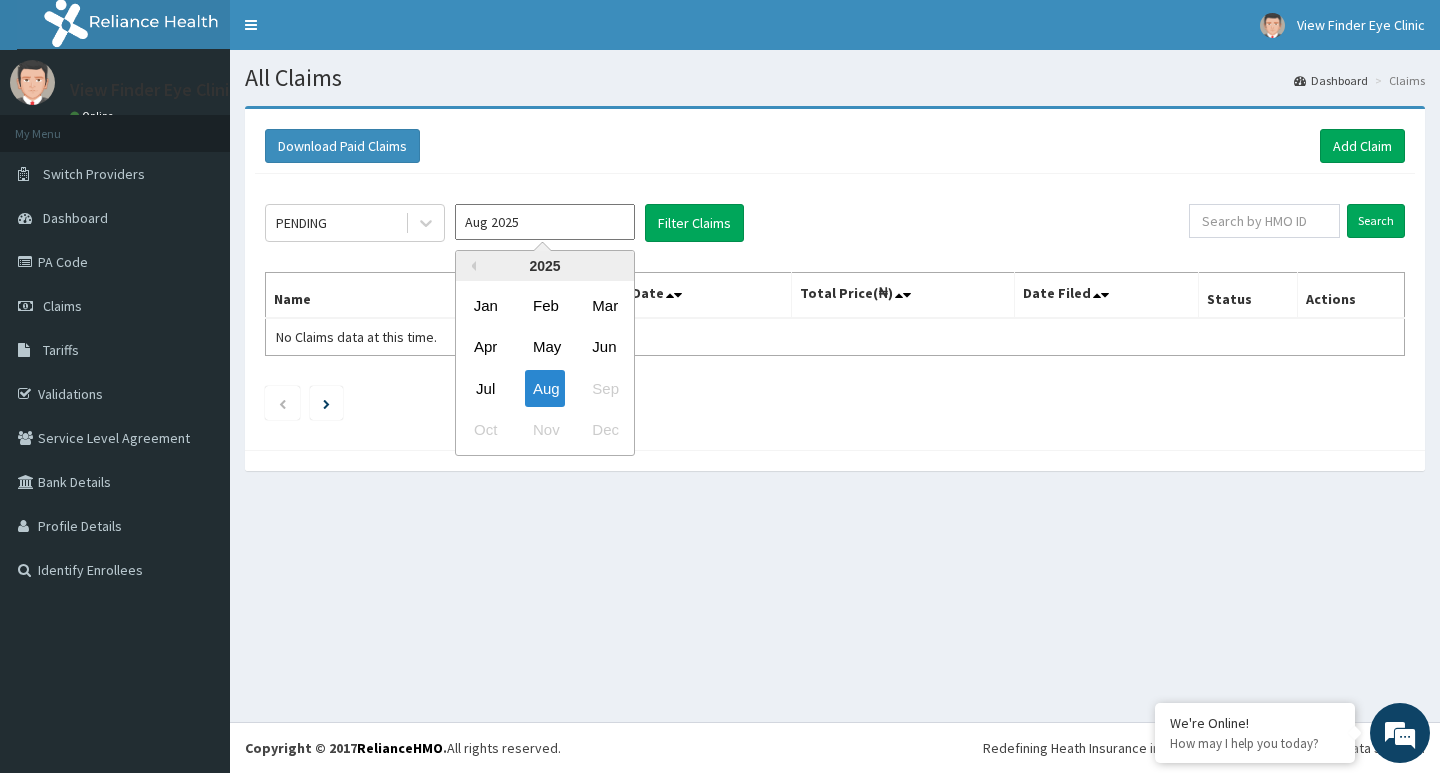click on "Jul" at bounding box center [486, 388] 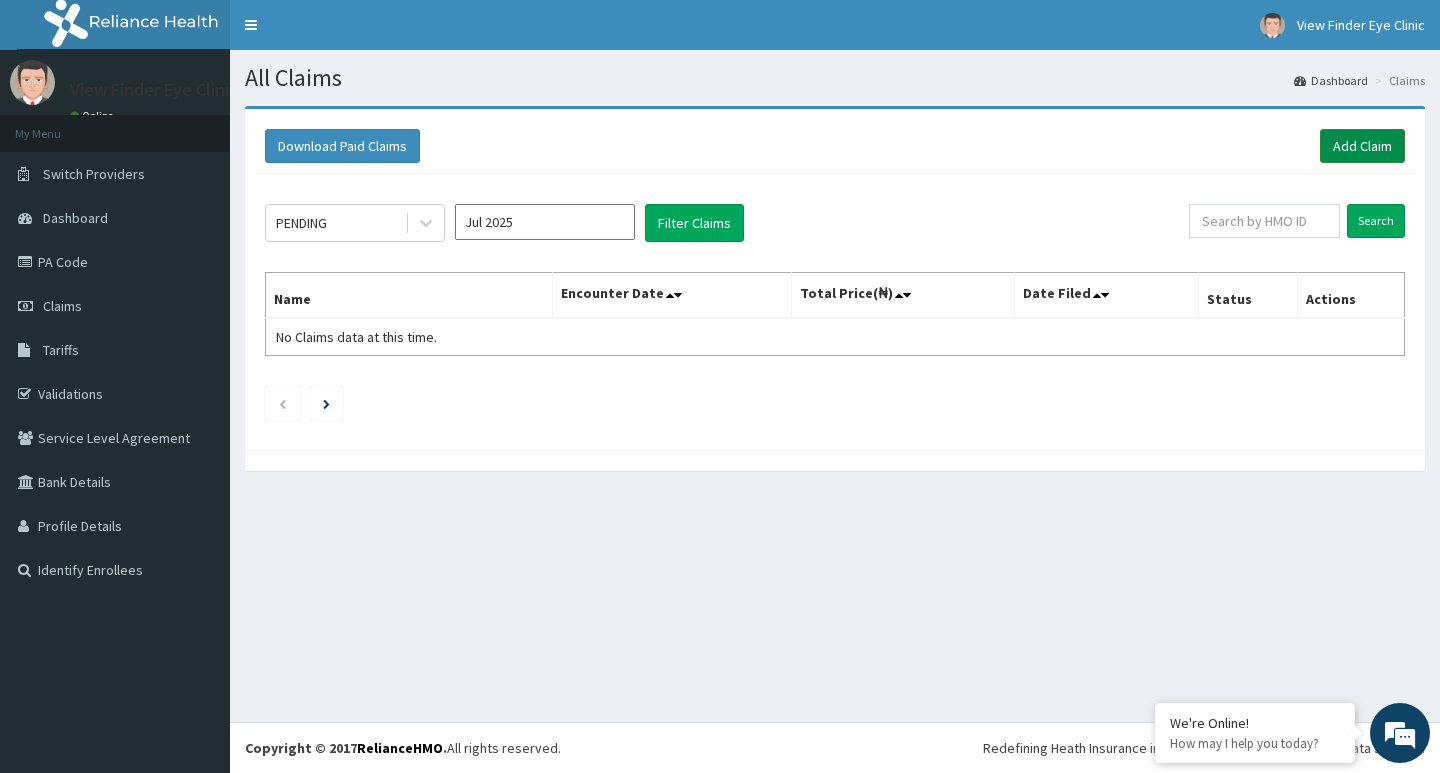 click on "Add Claim" at bounding box center [1362, 146] 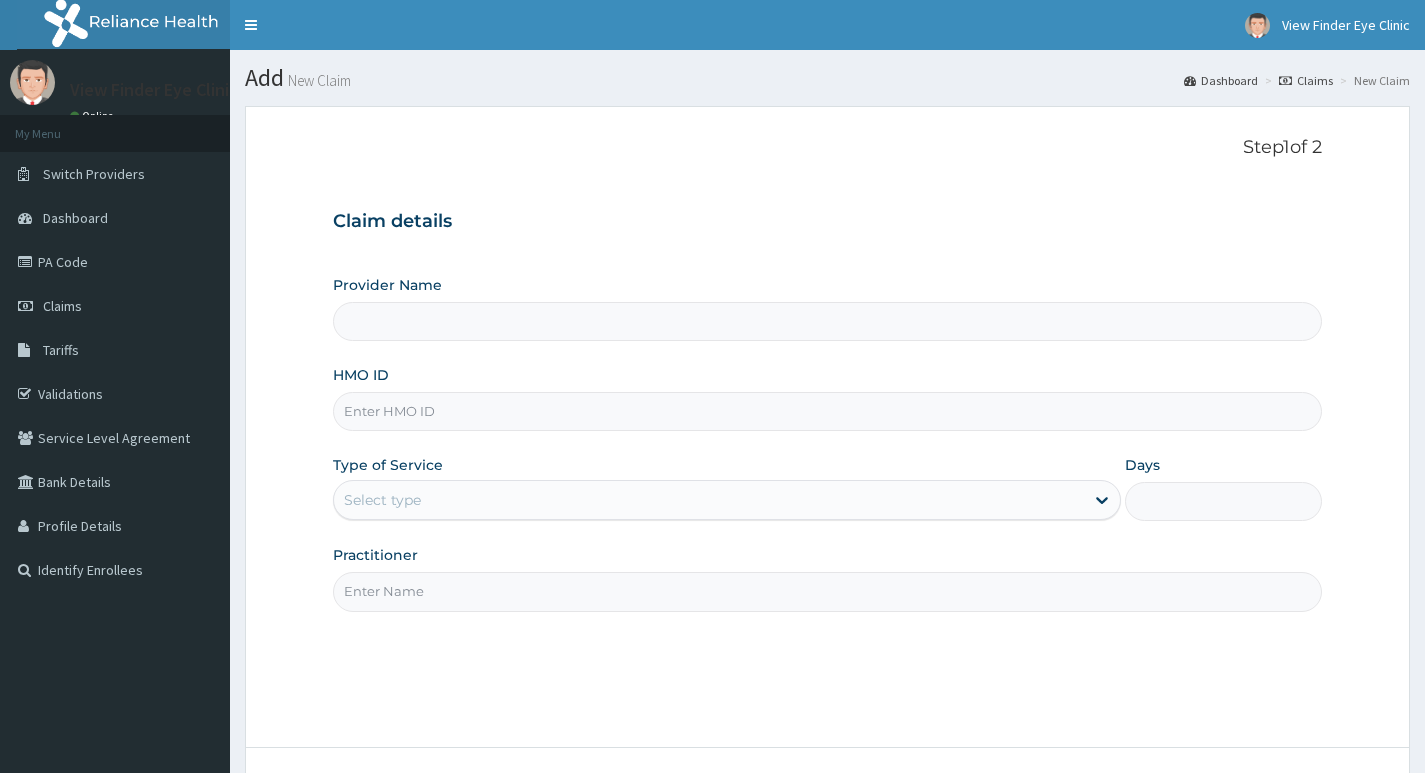 scroll, scrollTop: 0, scrollLeft: 0, axis: both 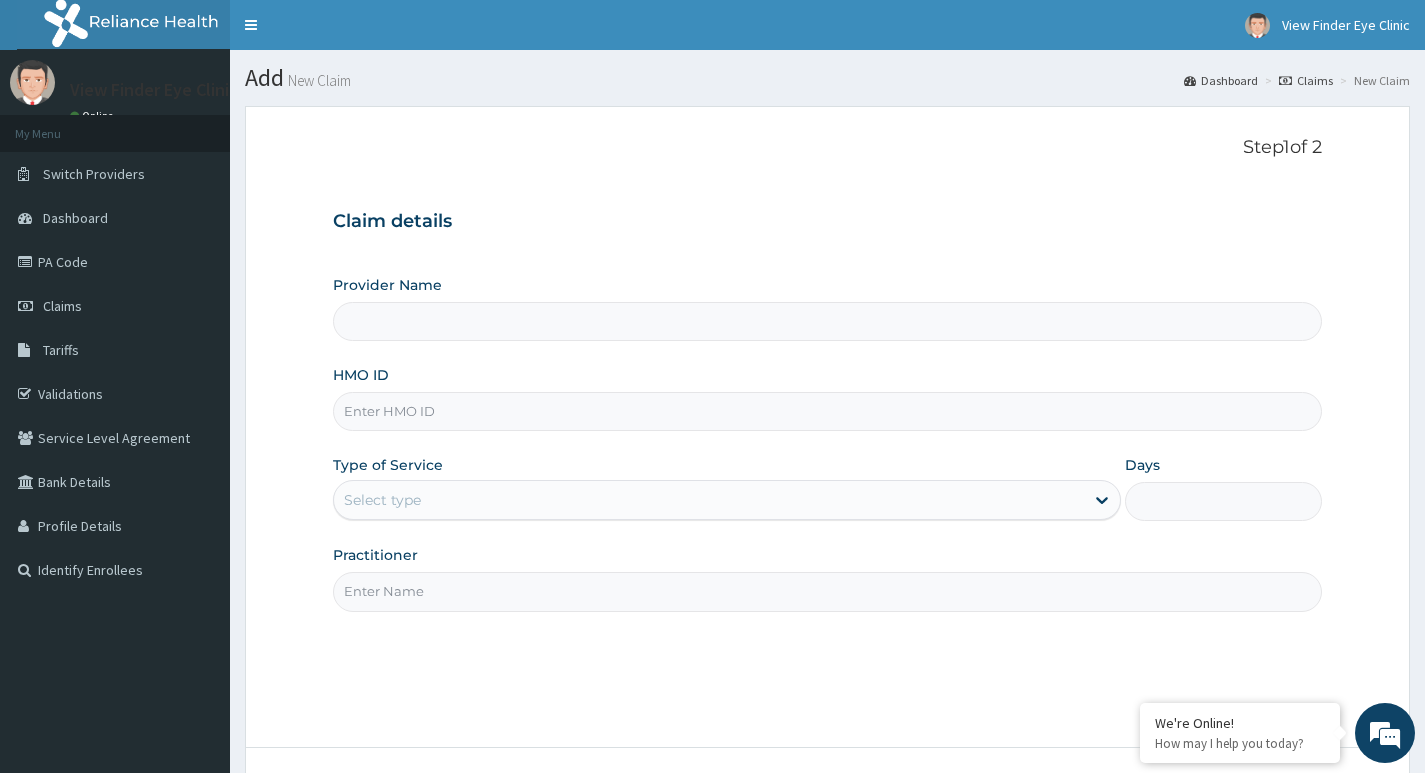 click on "HMO ID" at bounding box center [827, 411] 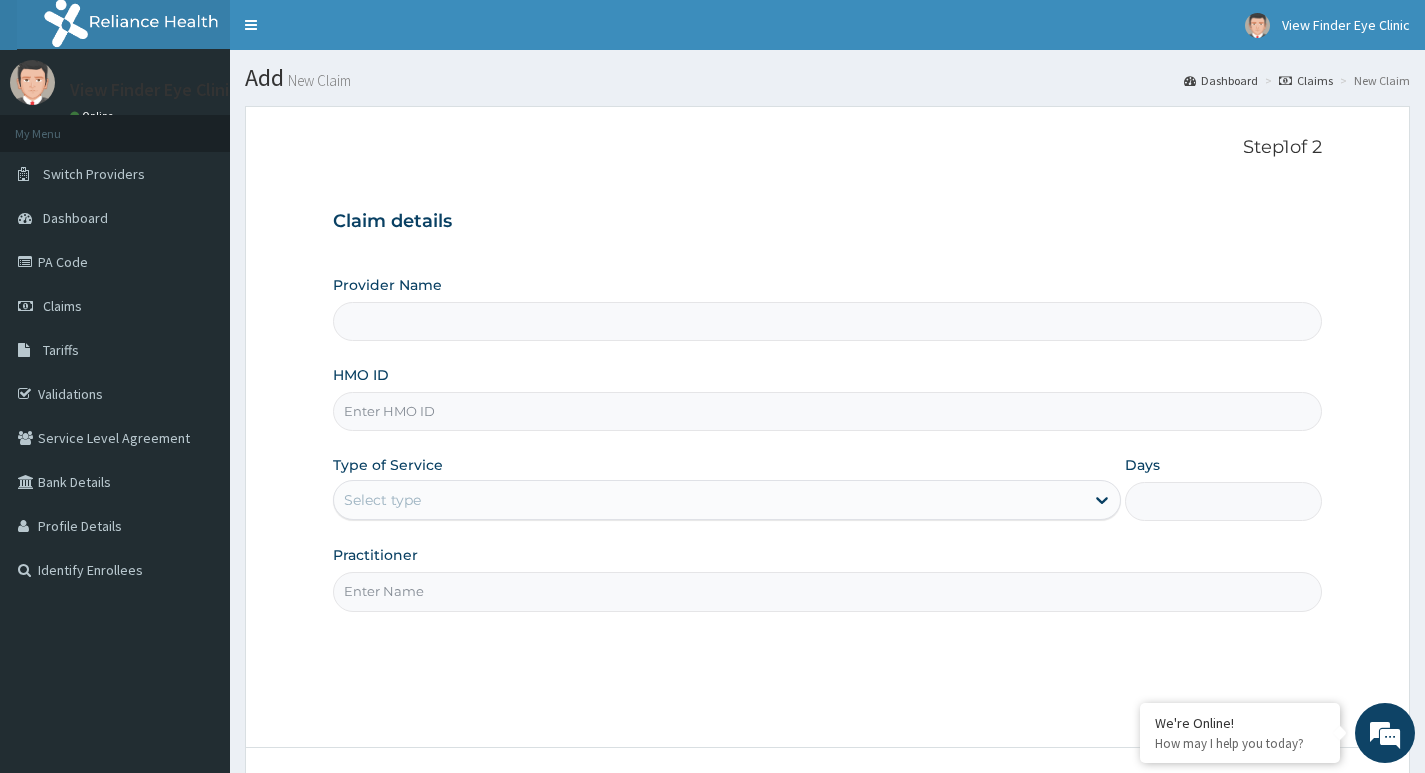 type on "View Finder Eye Clinic" 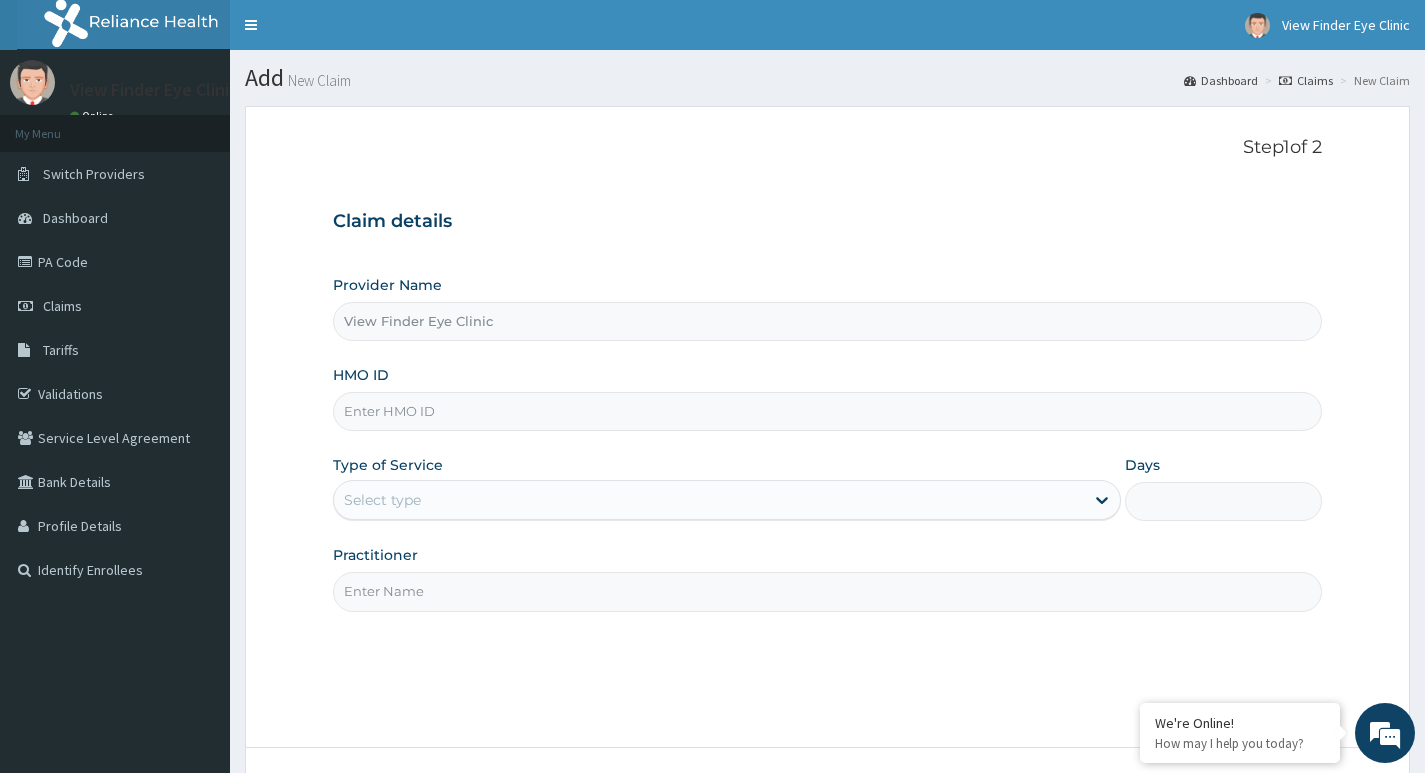 scroll, scrollTop: 0, scrollLeft: 0, axis: both 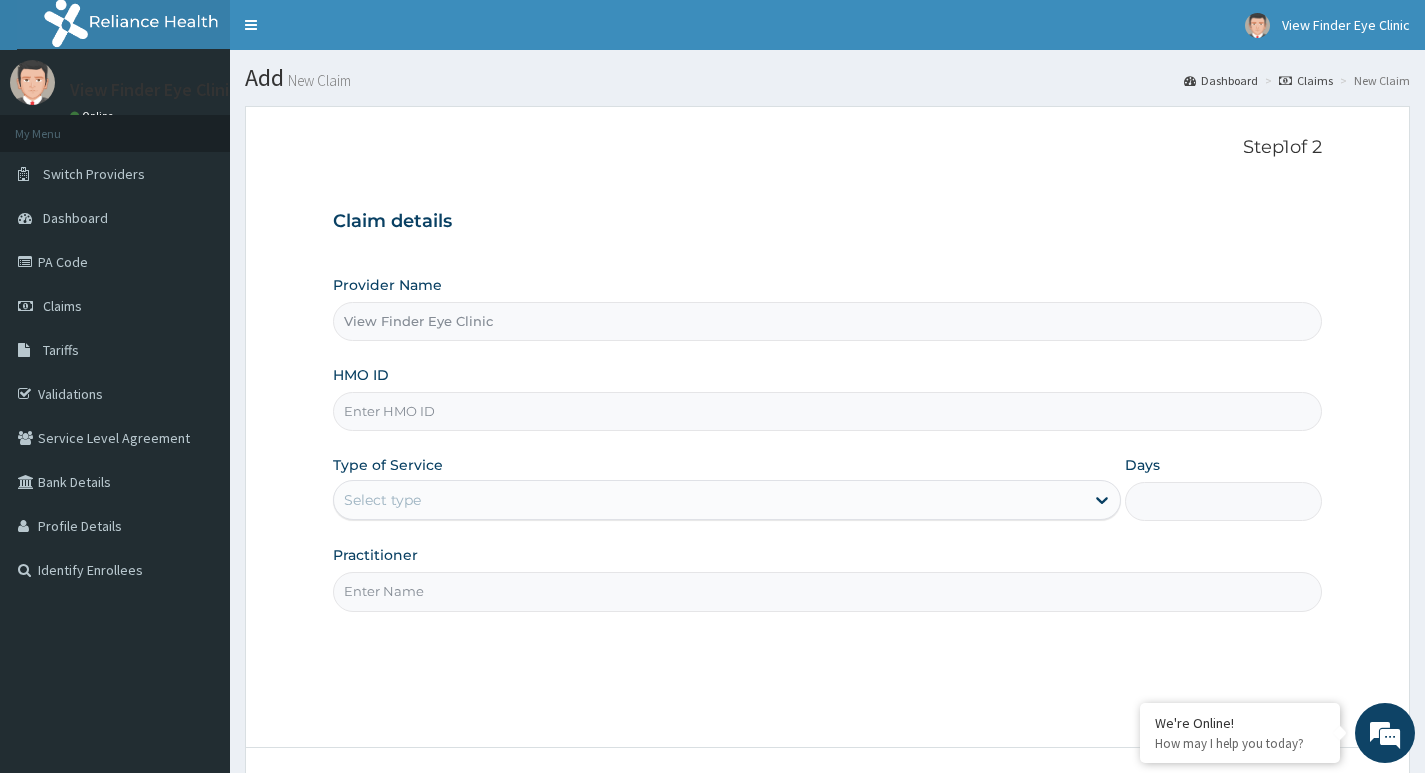 click on "HMO ID" at bounding box center [827, 411] 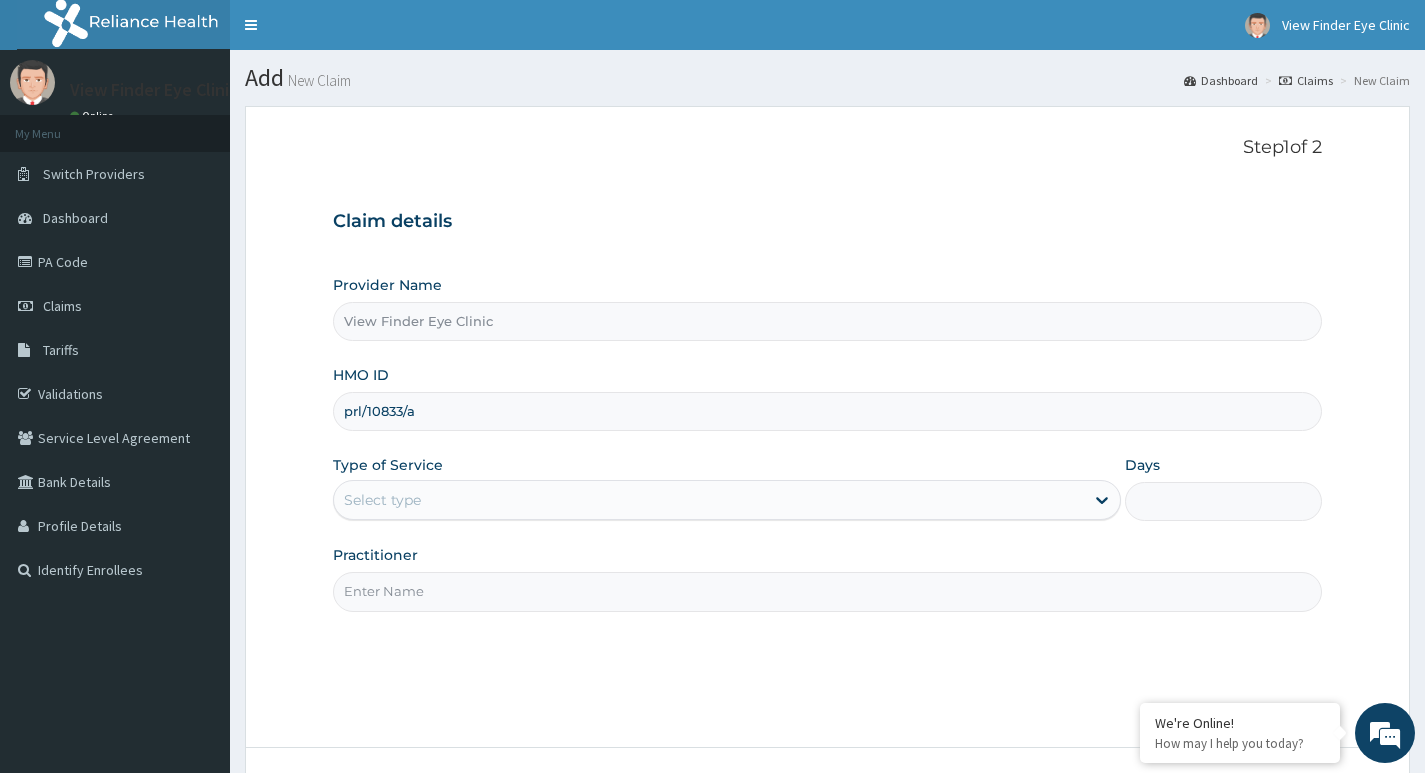 type on "prl/10833/a" 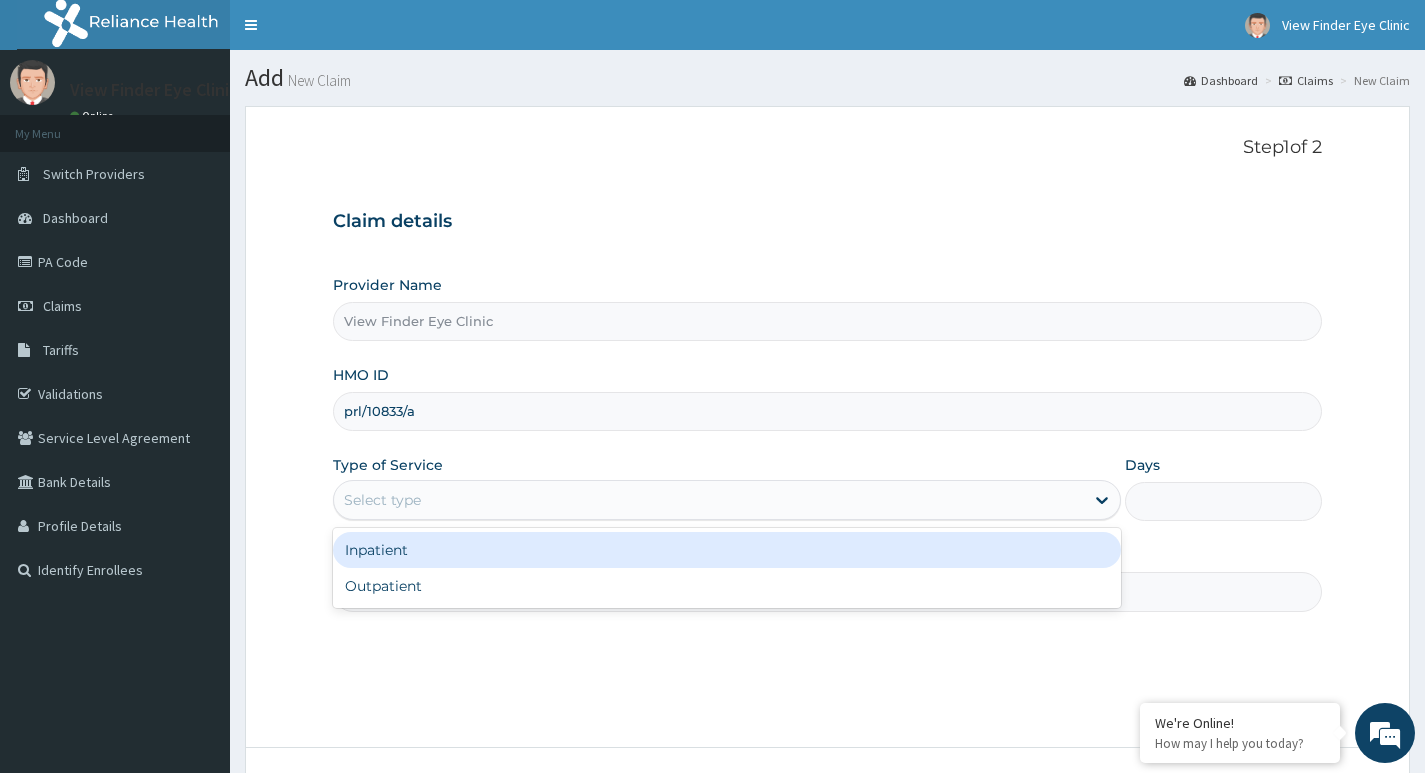 click on "Select type" at bounding box center [727, 500] 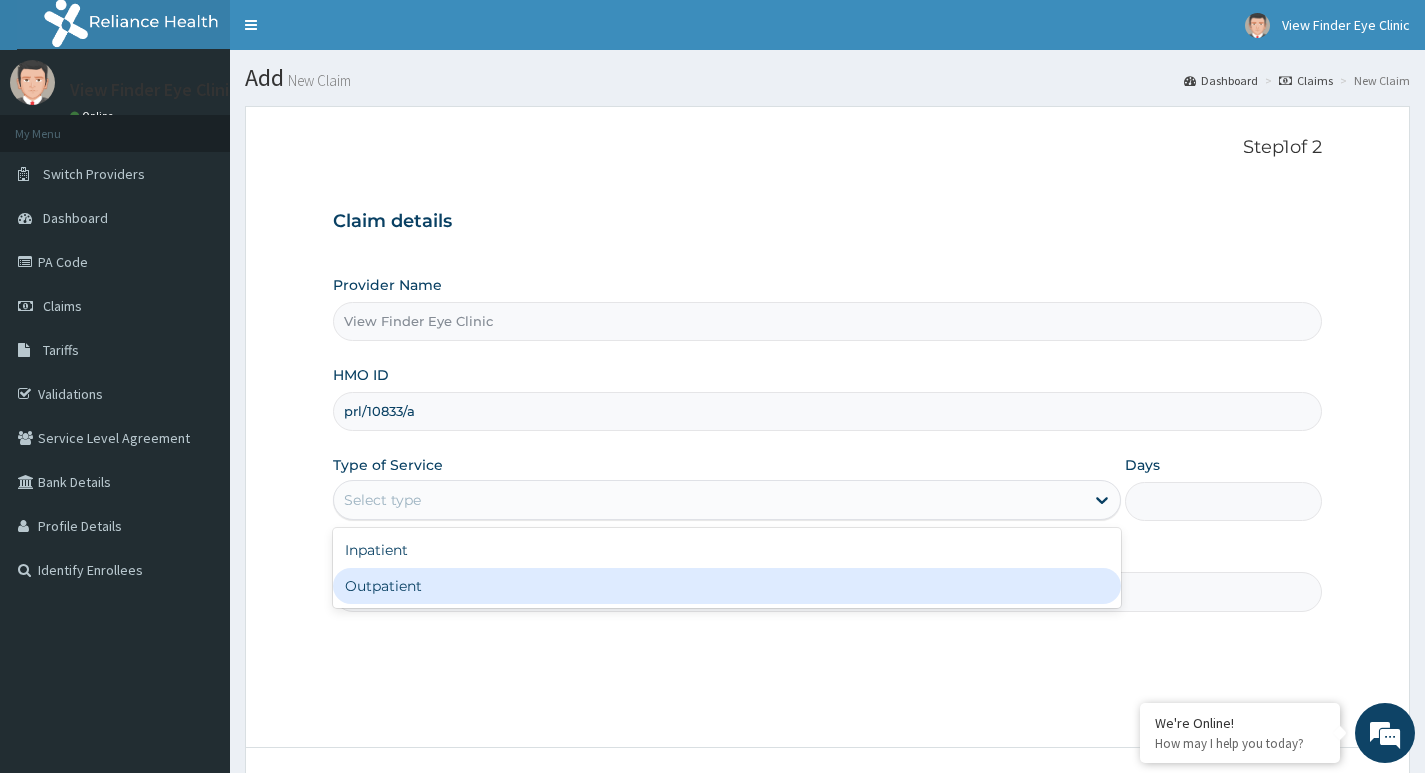 click on "Outpatient" at bounding box center (727, 586) 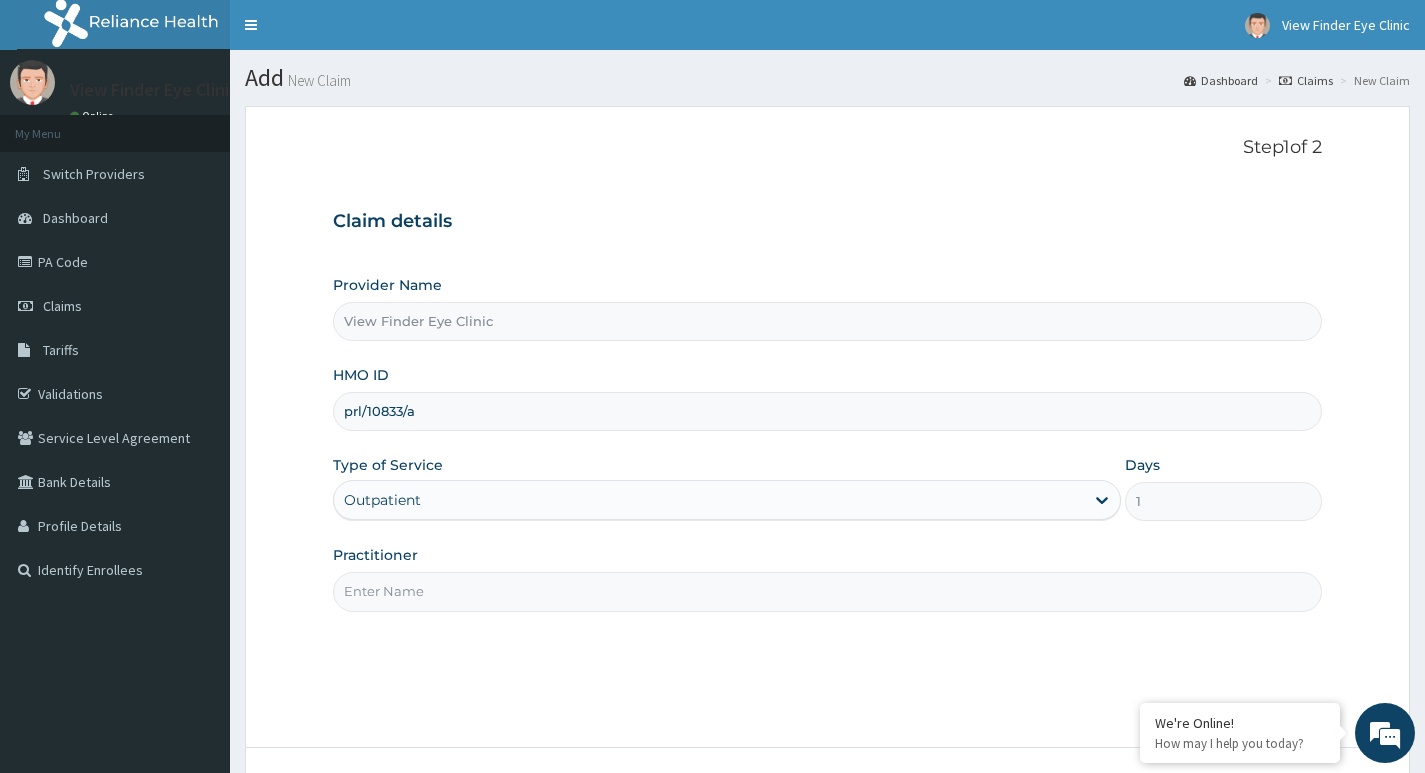 click on "Practitioner" at bounding box center [827, 578] 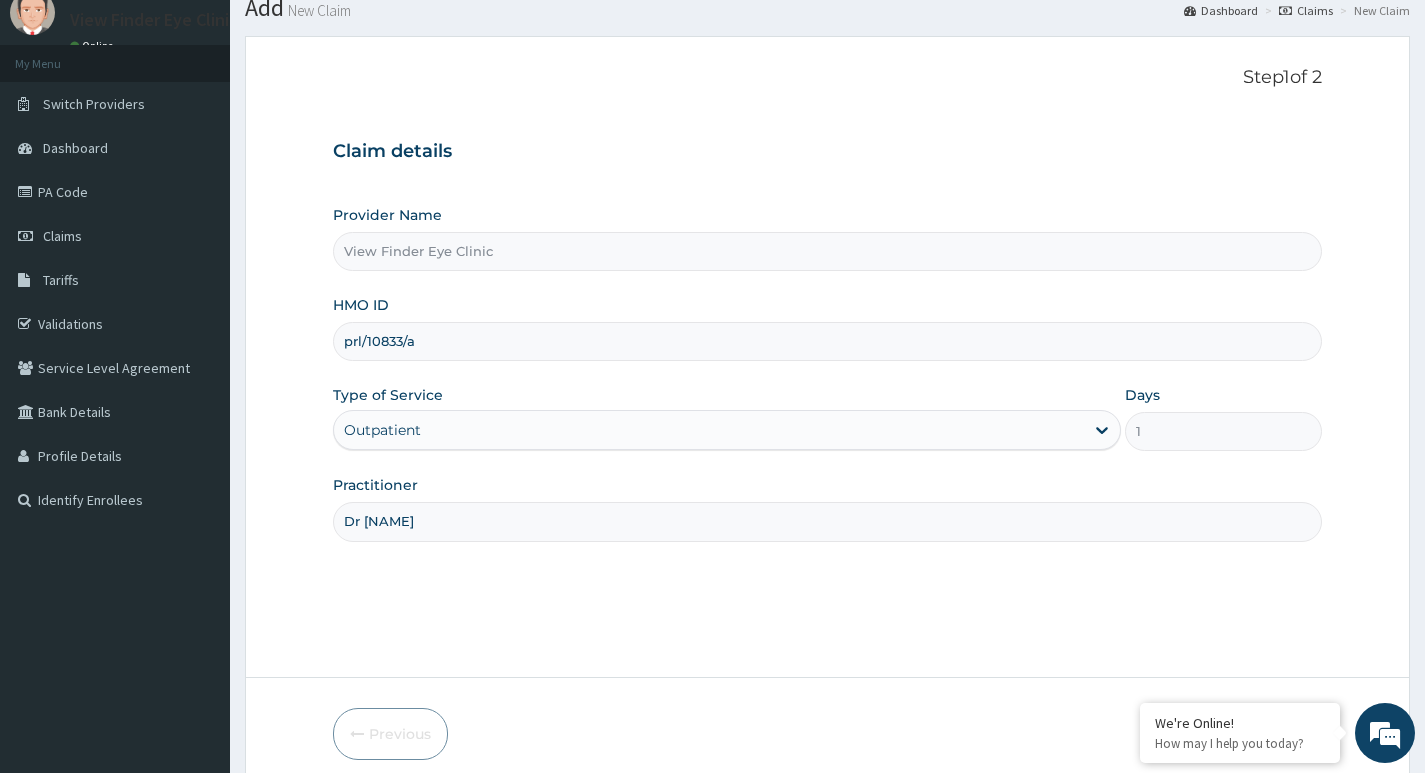 scroll, scrollTop: 154, scrollLeft: 0, axis: vertical 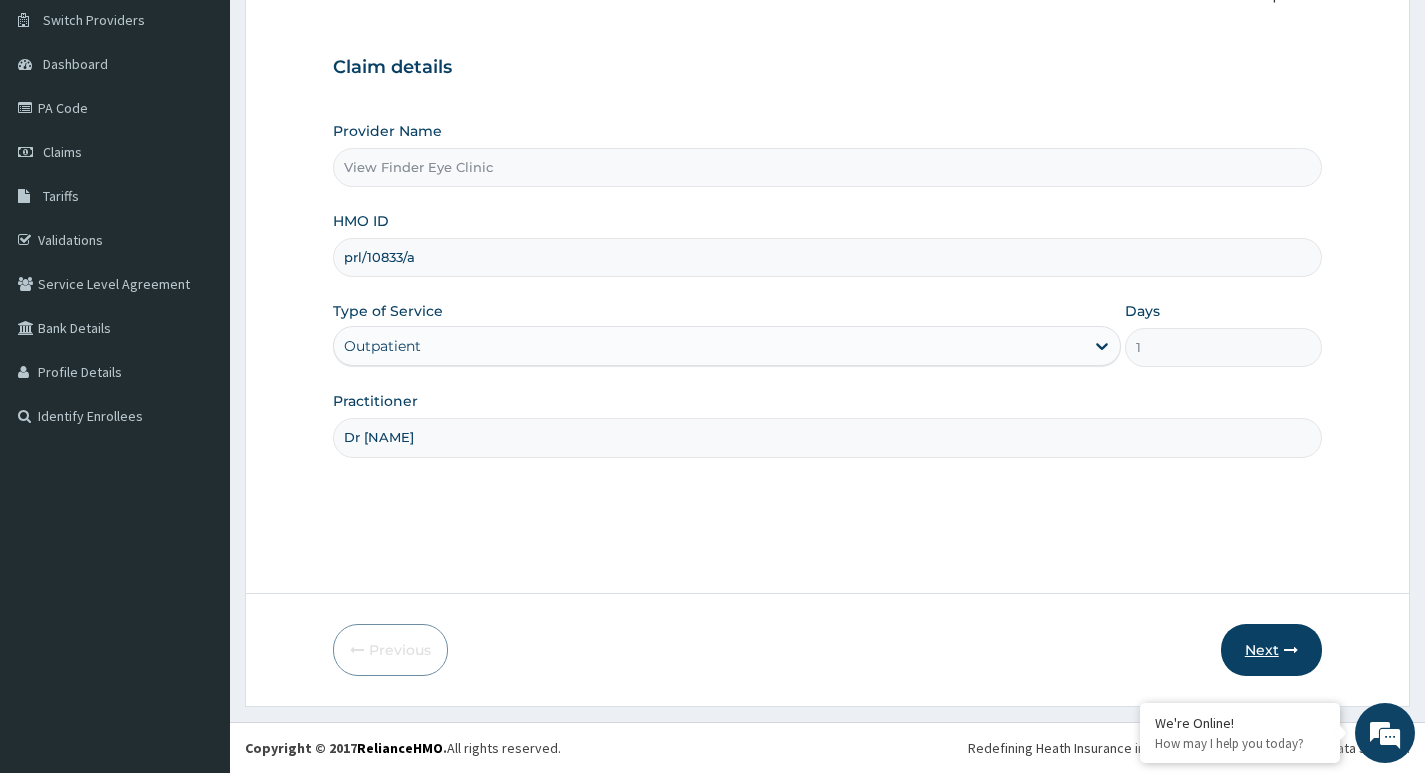 type on "[TITLE] [LAST]" 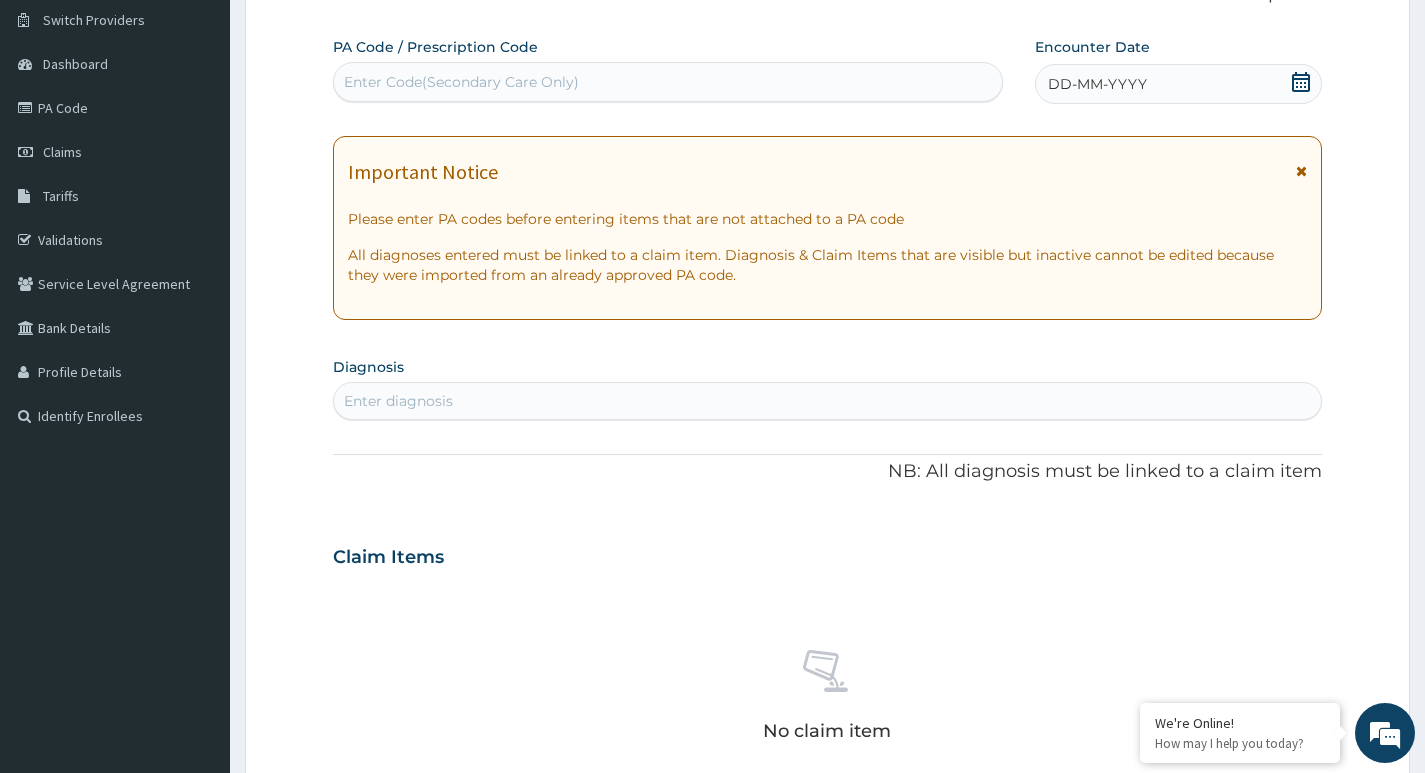 click on "Enter Code(Secondary Care Only)" at bounding box center [461, 82] 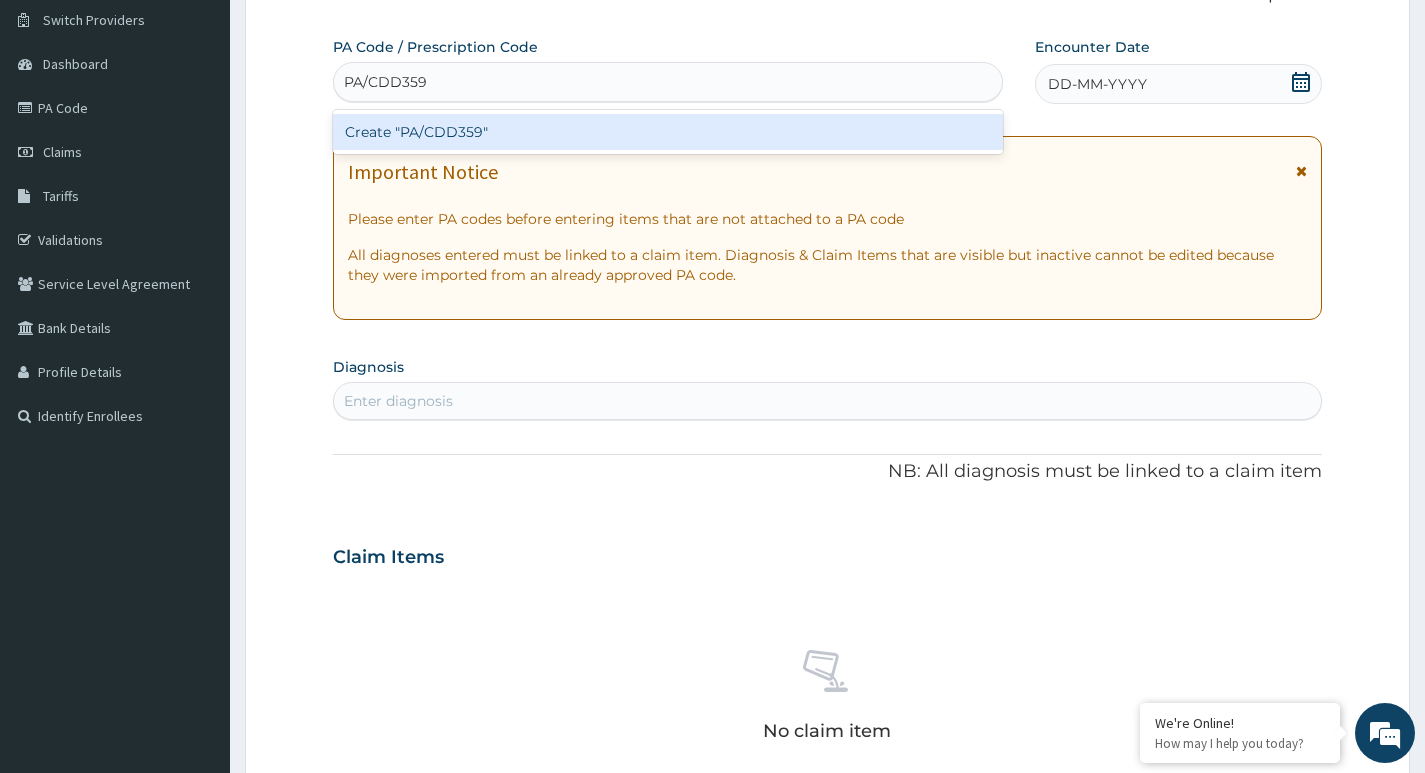 click on "Create "PA/CDD359"" at bounding box center (668, 132) 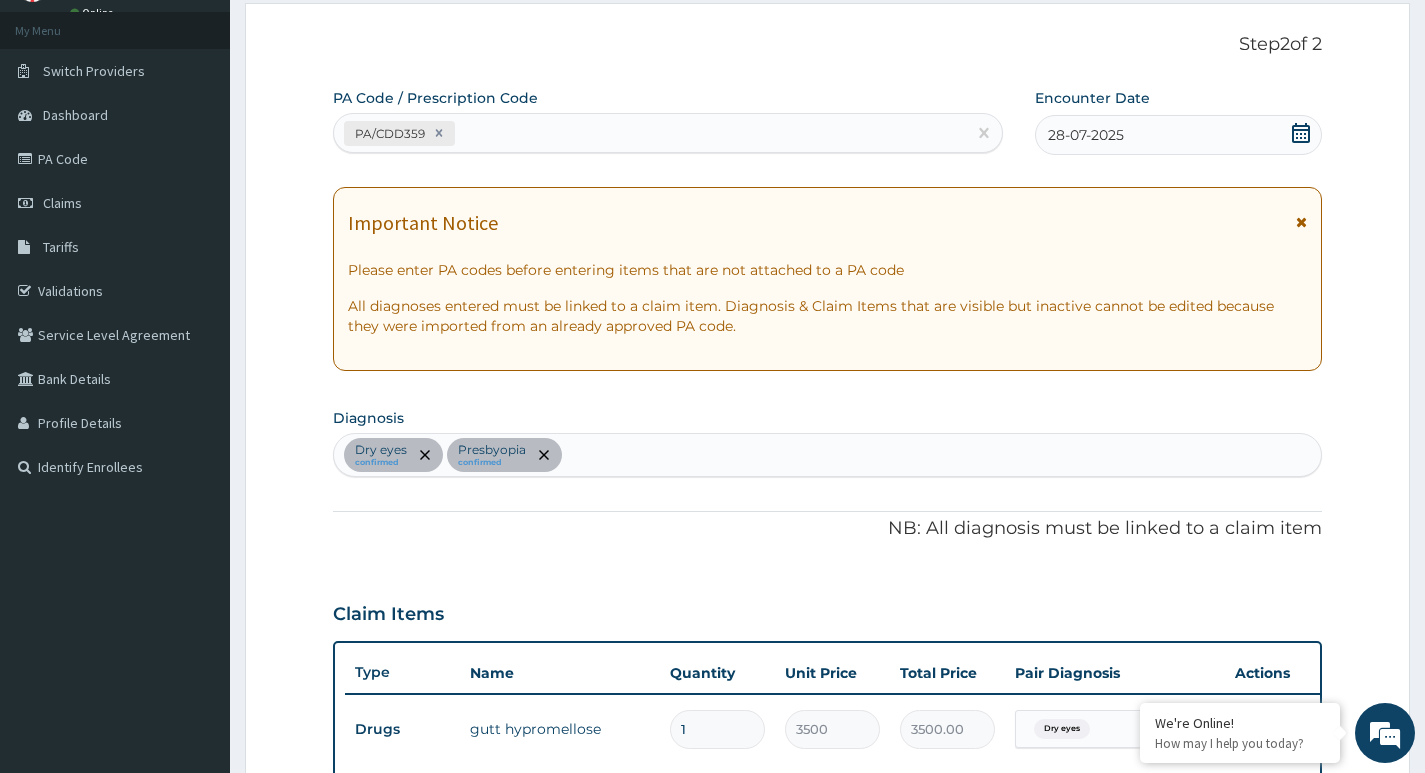 scroll, scrollTop: 0, scrollLeft: 0, axis: both 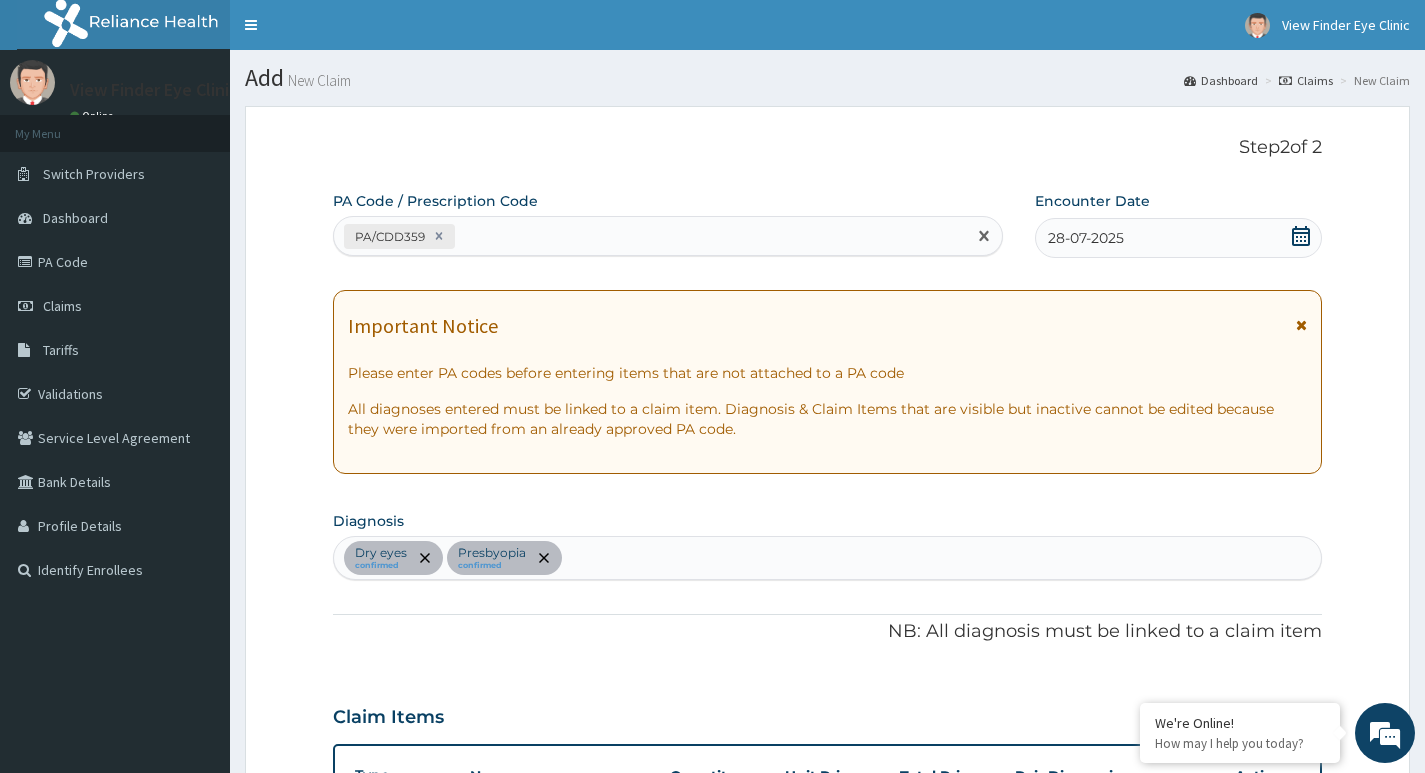 click on "PA/CDD359" at bounding box center [650, 236] 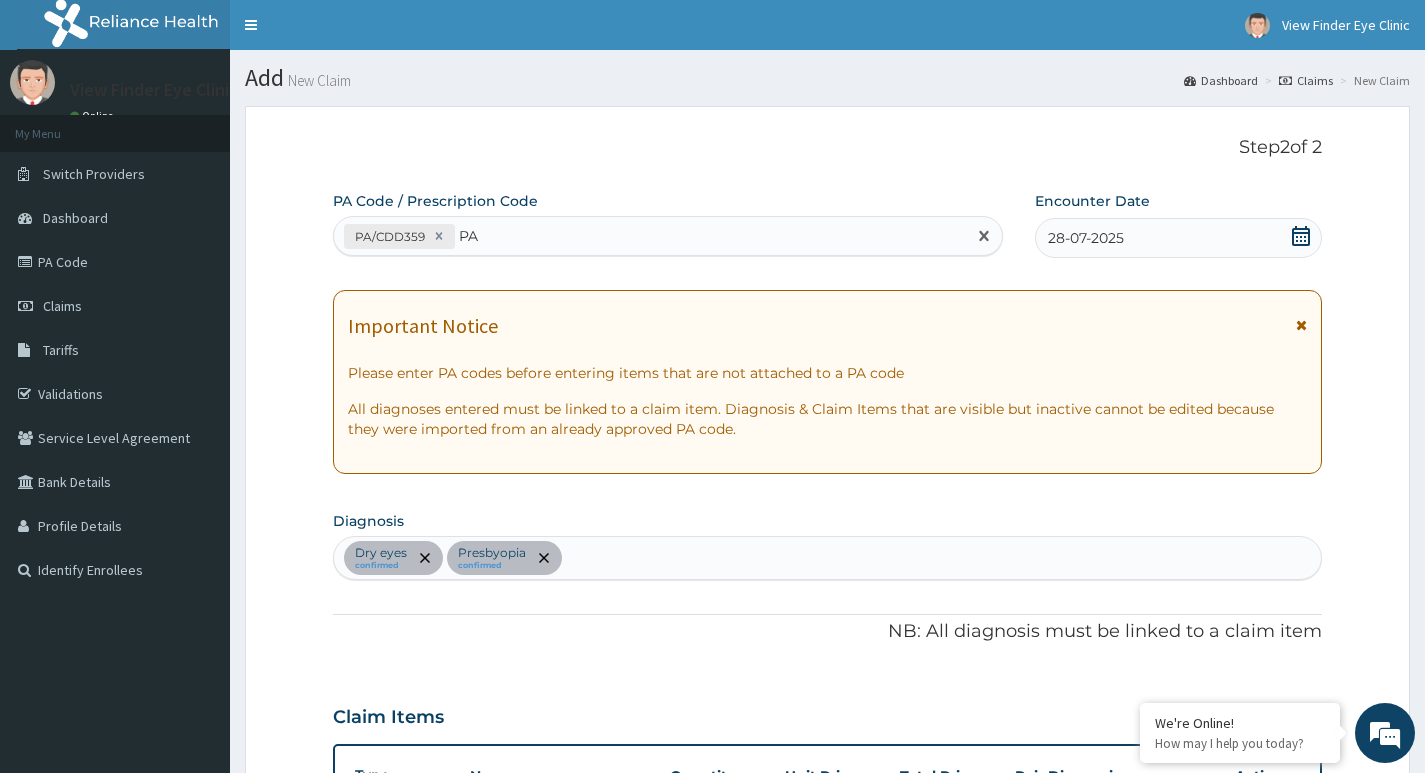type on "P" 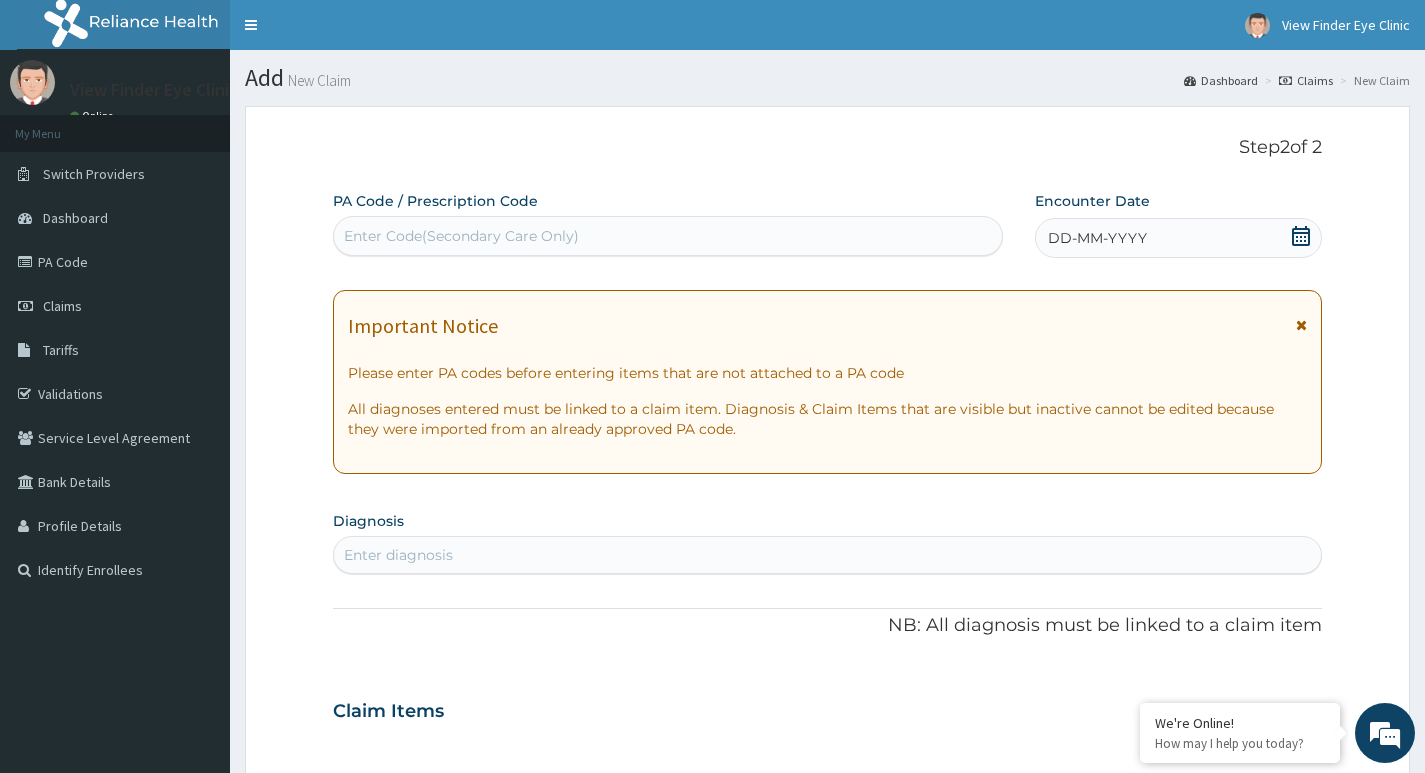 drag, startPoint x: 351, startPoint y: 237, endPoint x: 493, endPoint y: 126, distance: 180.23596 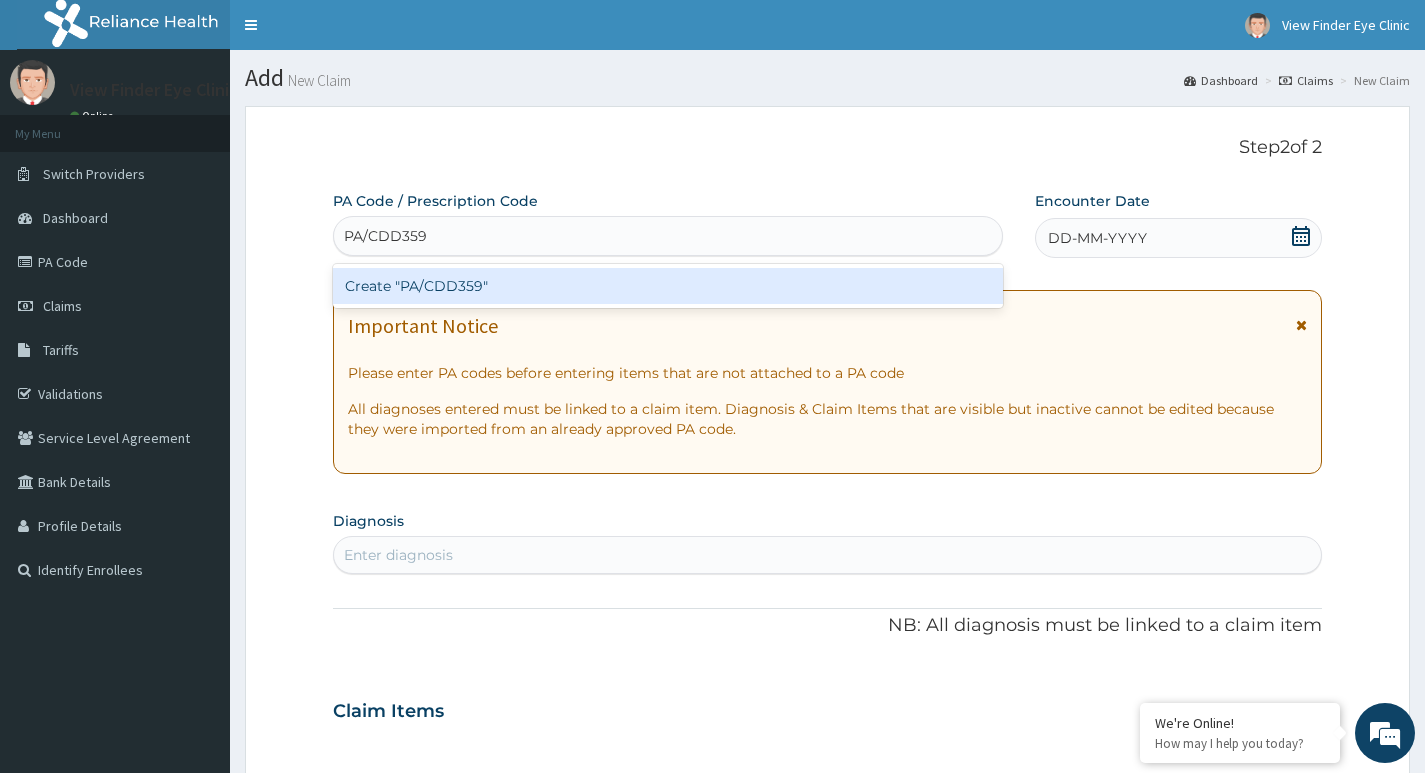 click on "Create "PA/CDD359"" at bounding box center (668, 286) 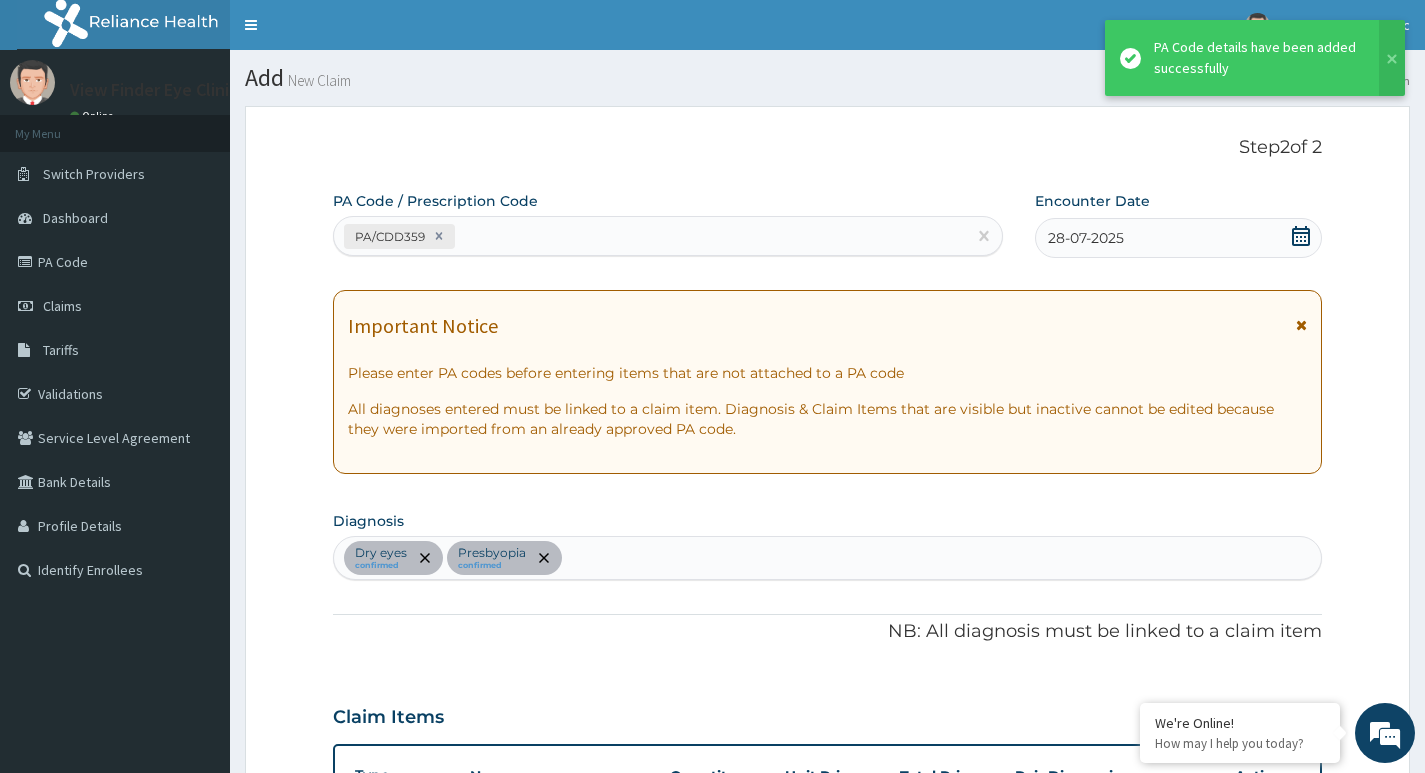 scroll, scrollTop: 584, scrollLeft: 0, axis: vertical 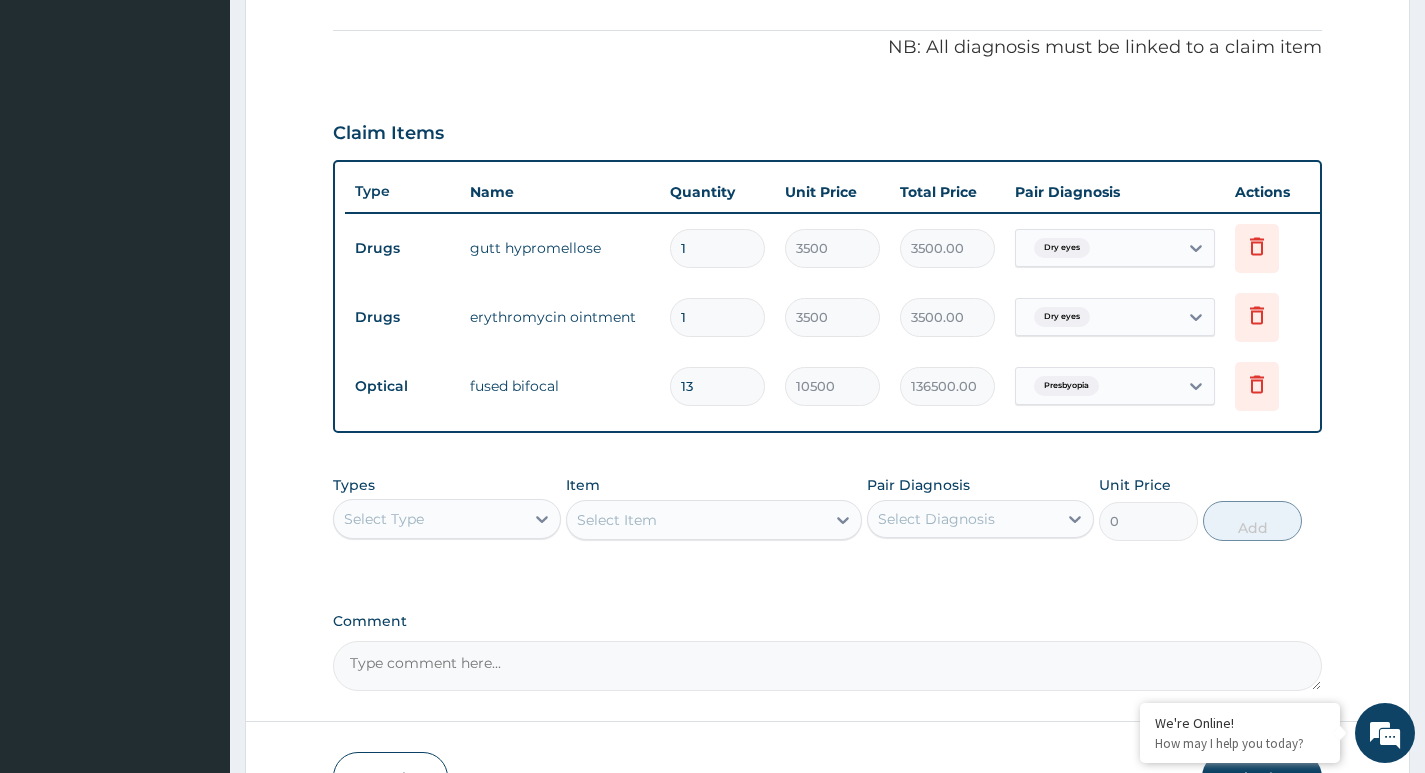 click on "Comment" at bounding box center [827, 666] 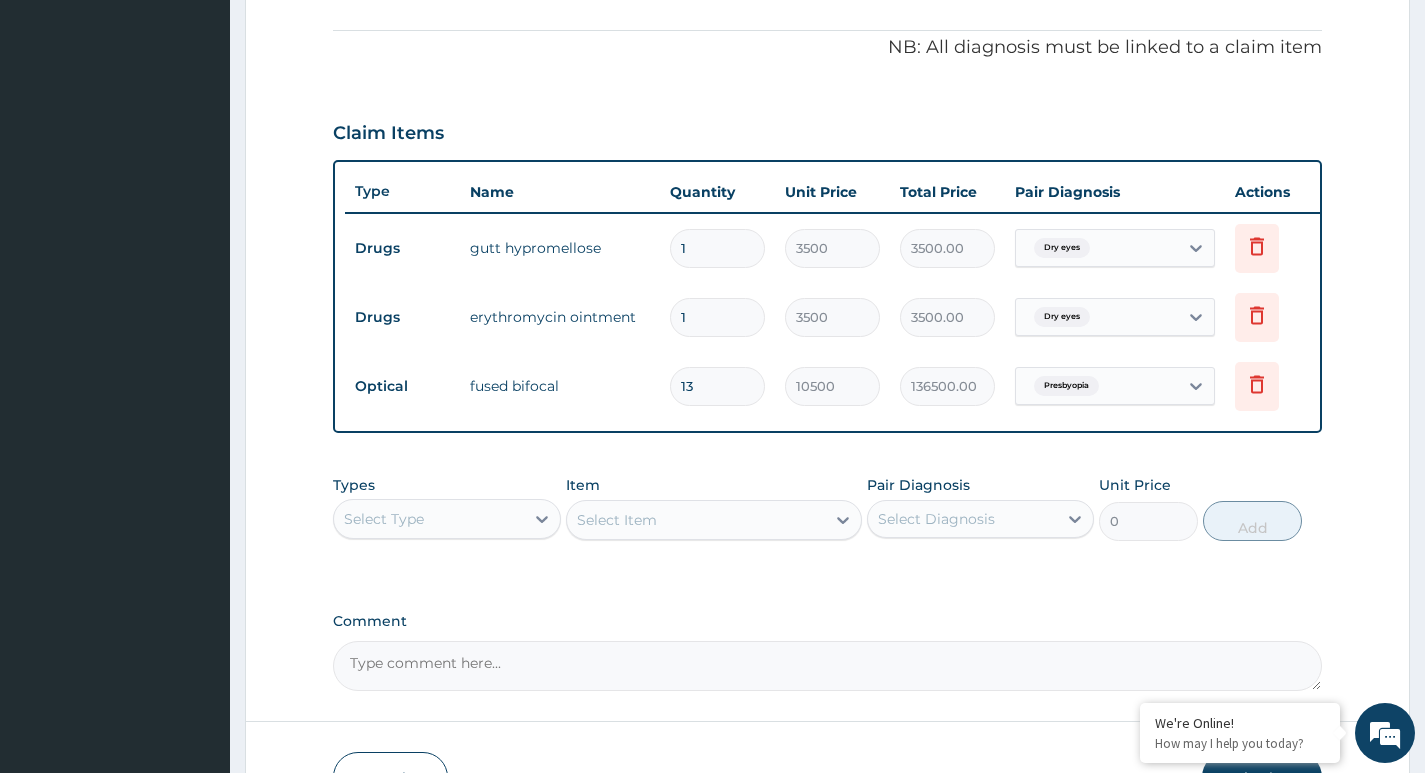 paste on "Lenses and Frames - N50,000.00 Yearly" 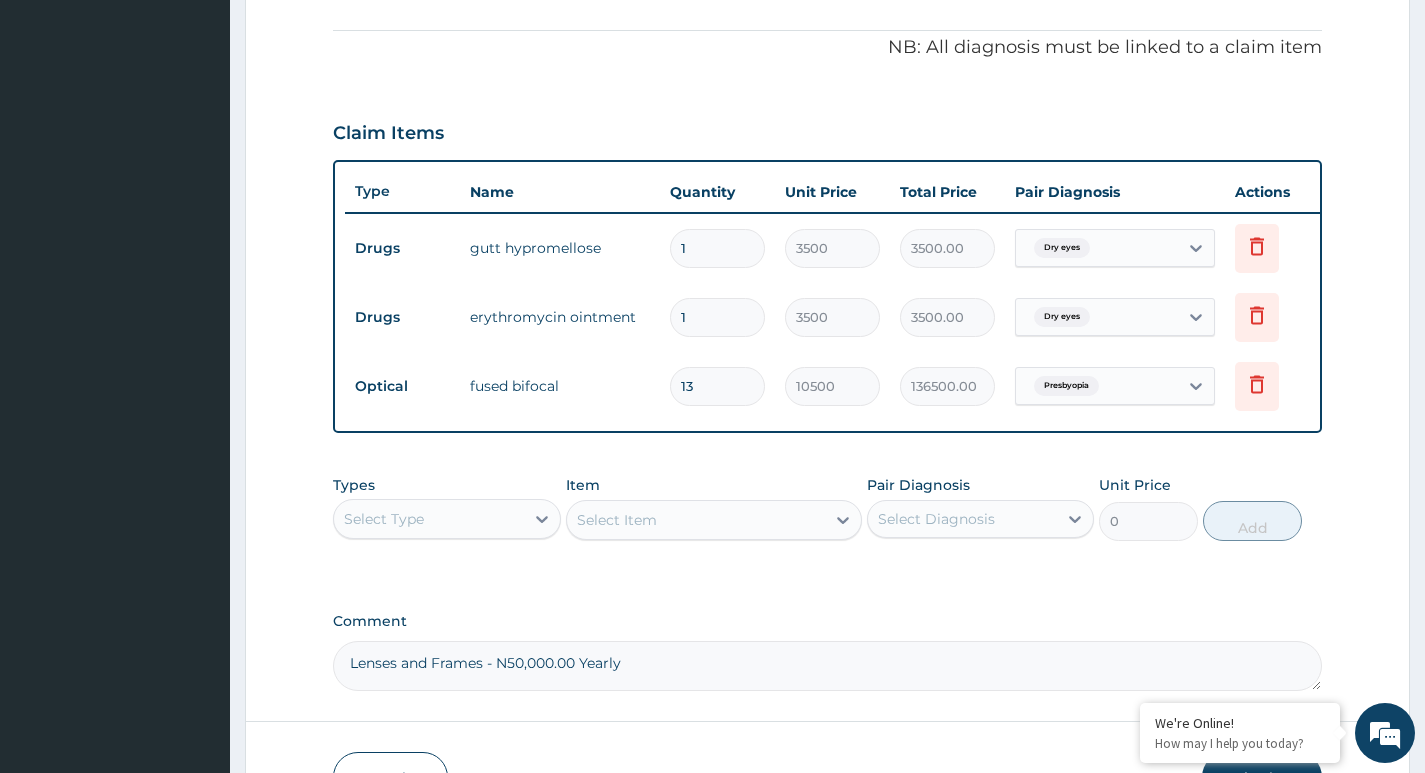 paste on "kindly make the necessary deductions" 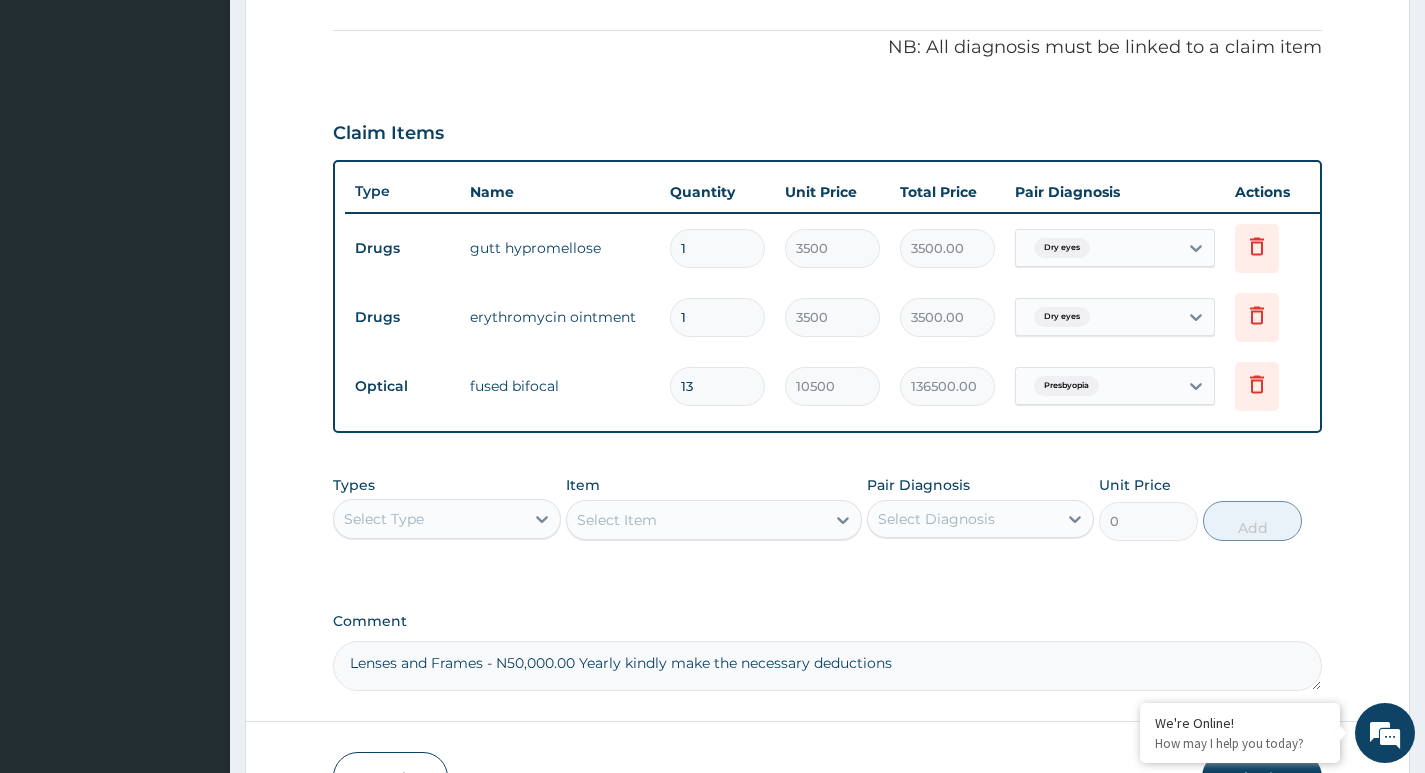 type on "Lenses and Frames - N50,000.00 Yearly kindly make the necessary deductions" 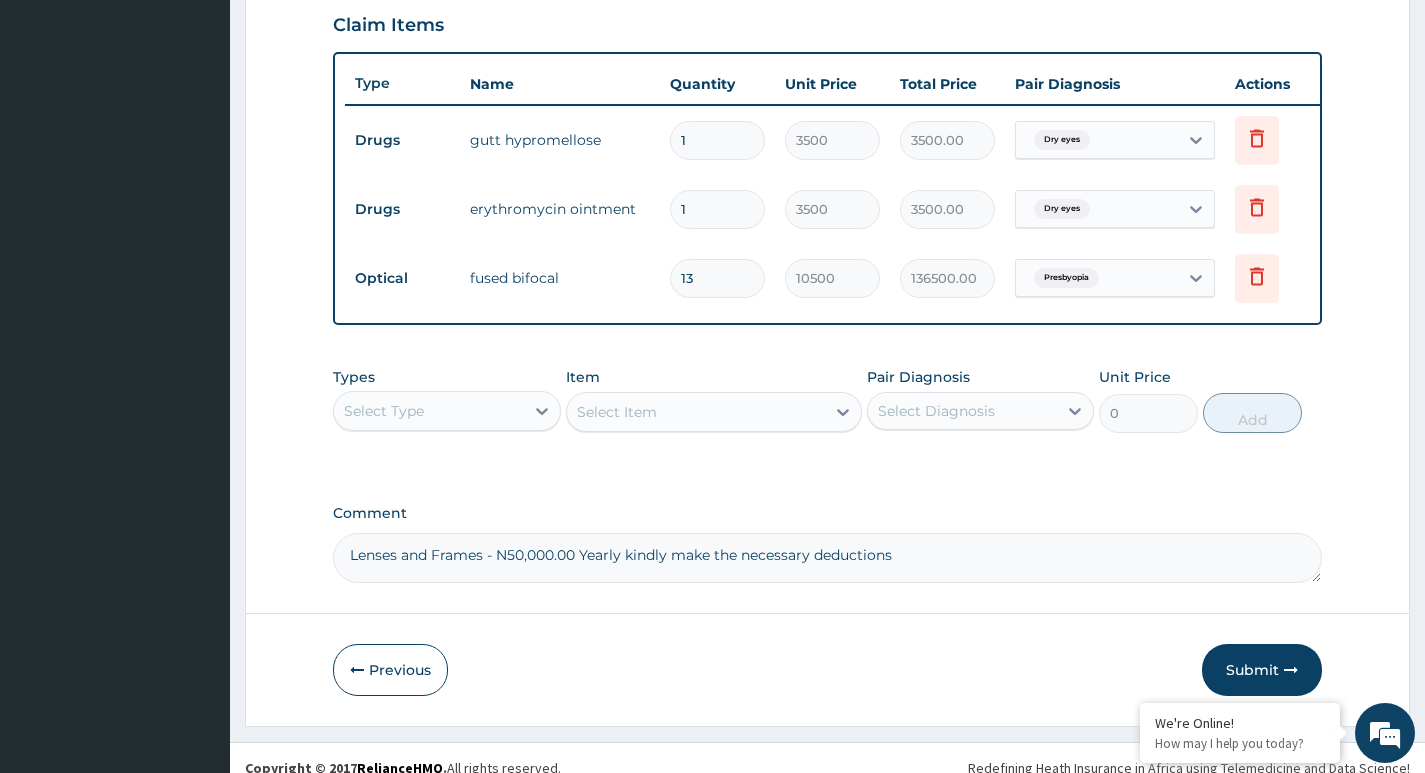 scroll, scrollTop: 727, scrollLeft: 0, axis: vertical 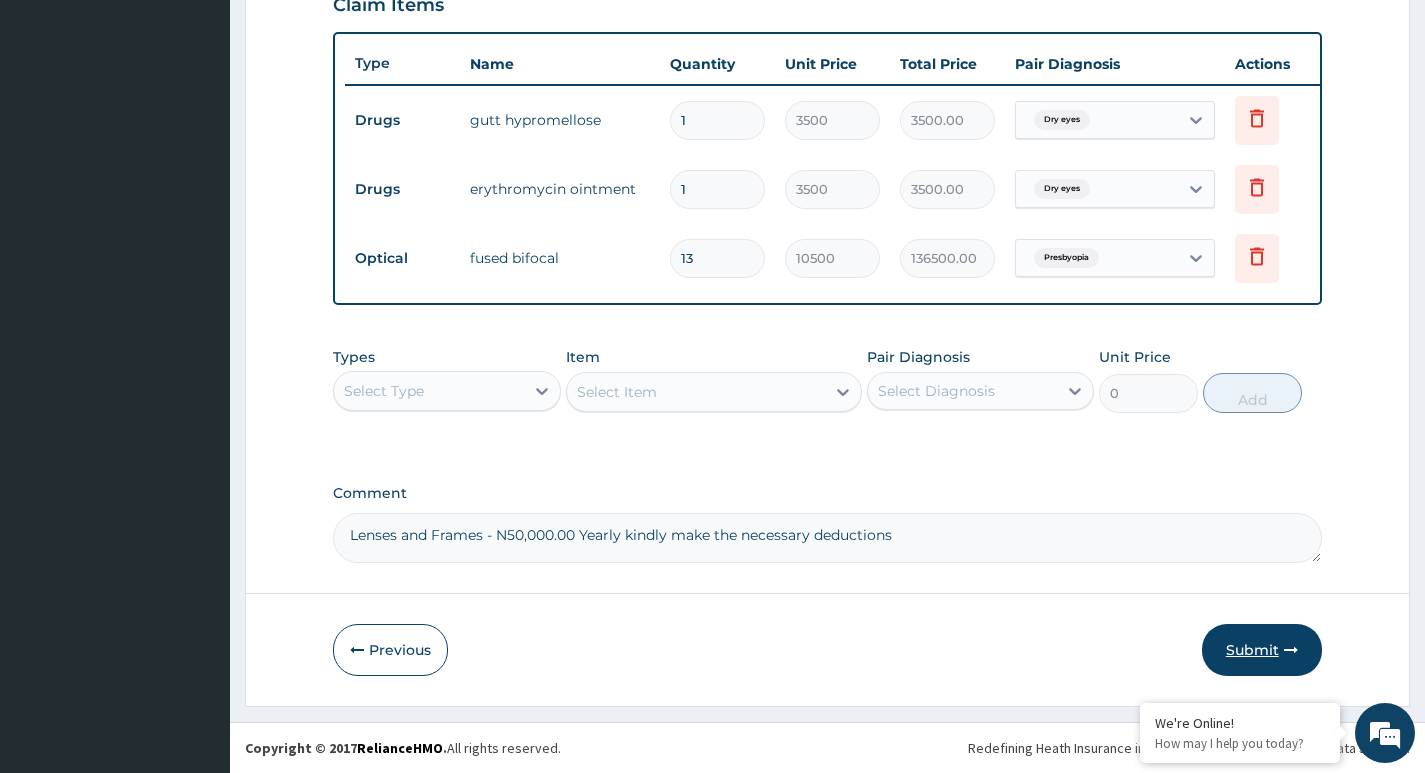 click on "Submit" at bounding box center [1262, 650] 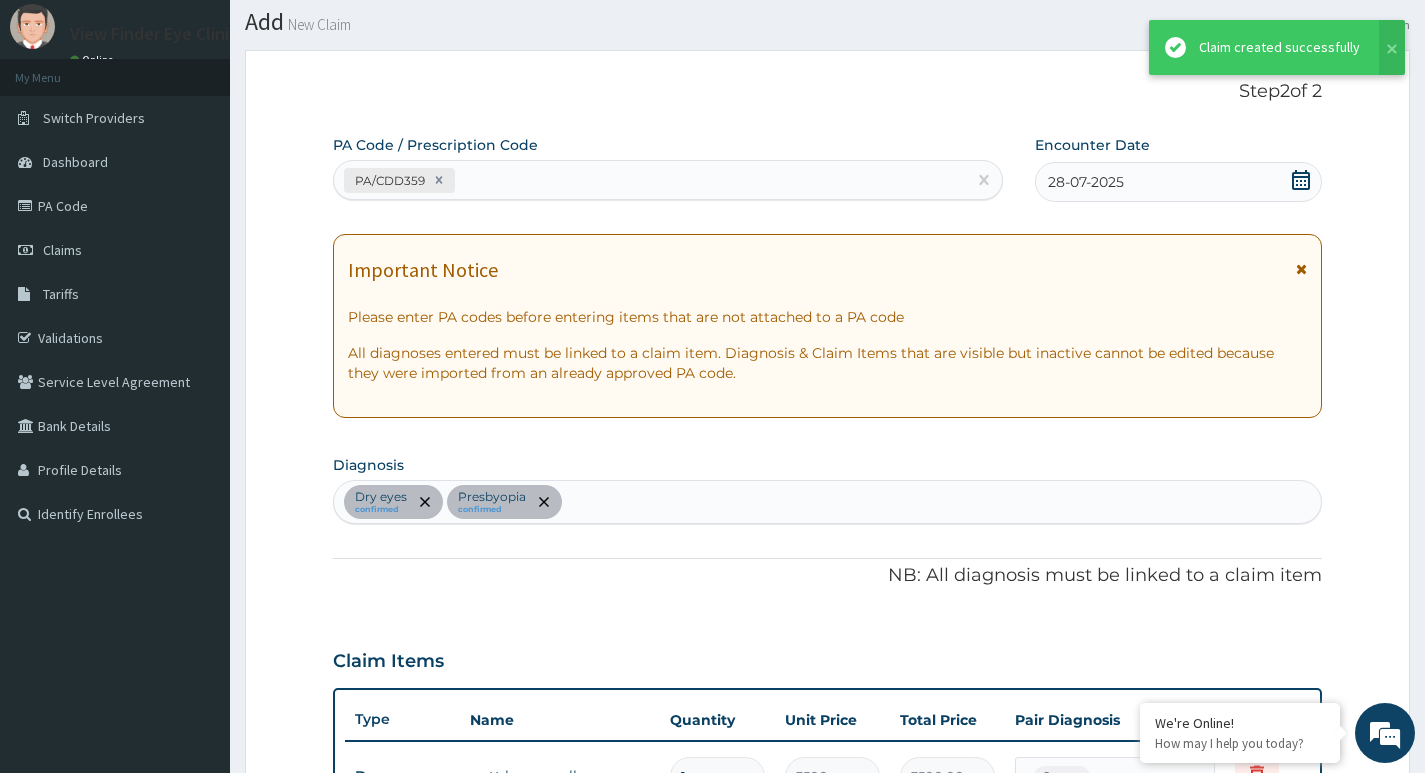 scroll, scrollTop: 727, scrollLeft: 0, axis: vertical 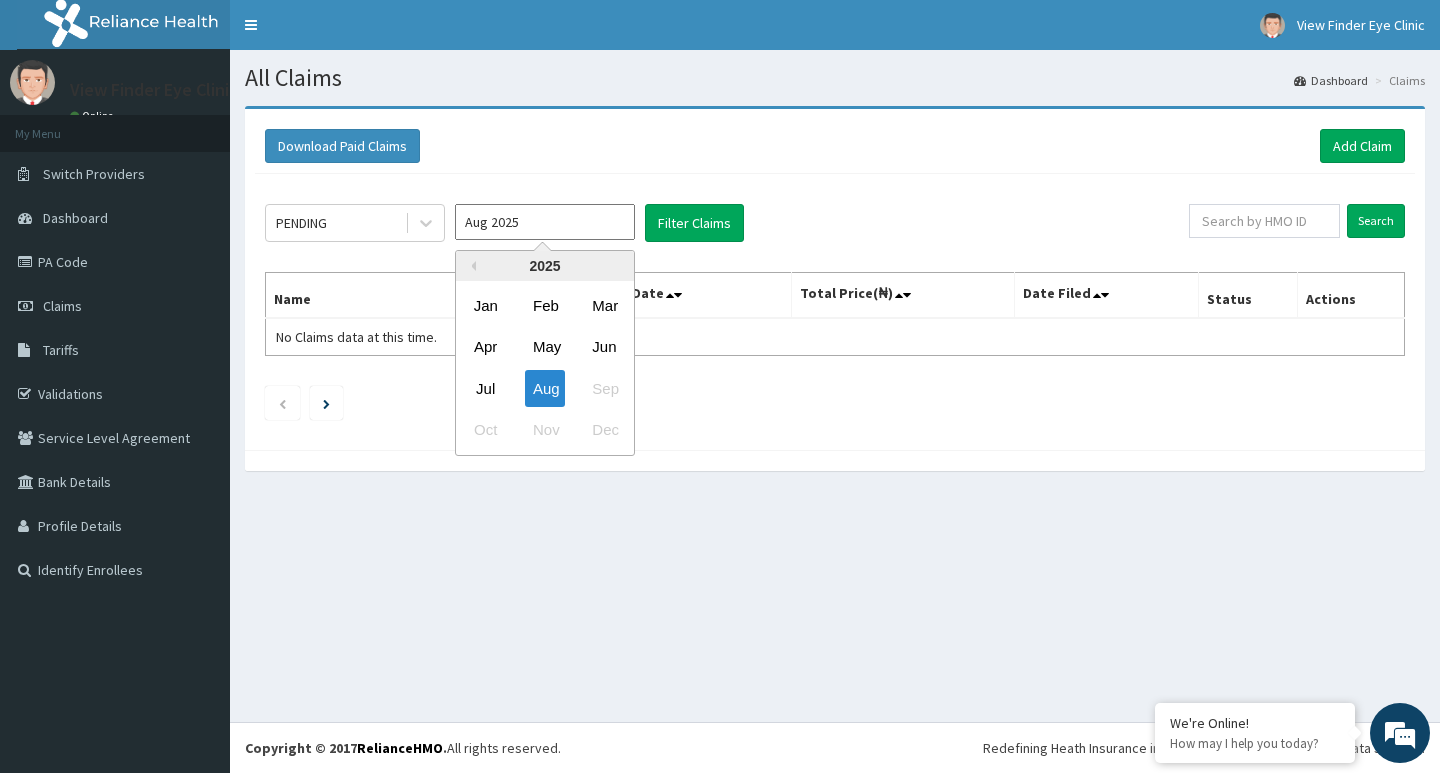 click on "Aug 2025" at bounding box center (545, 222) 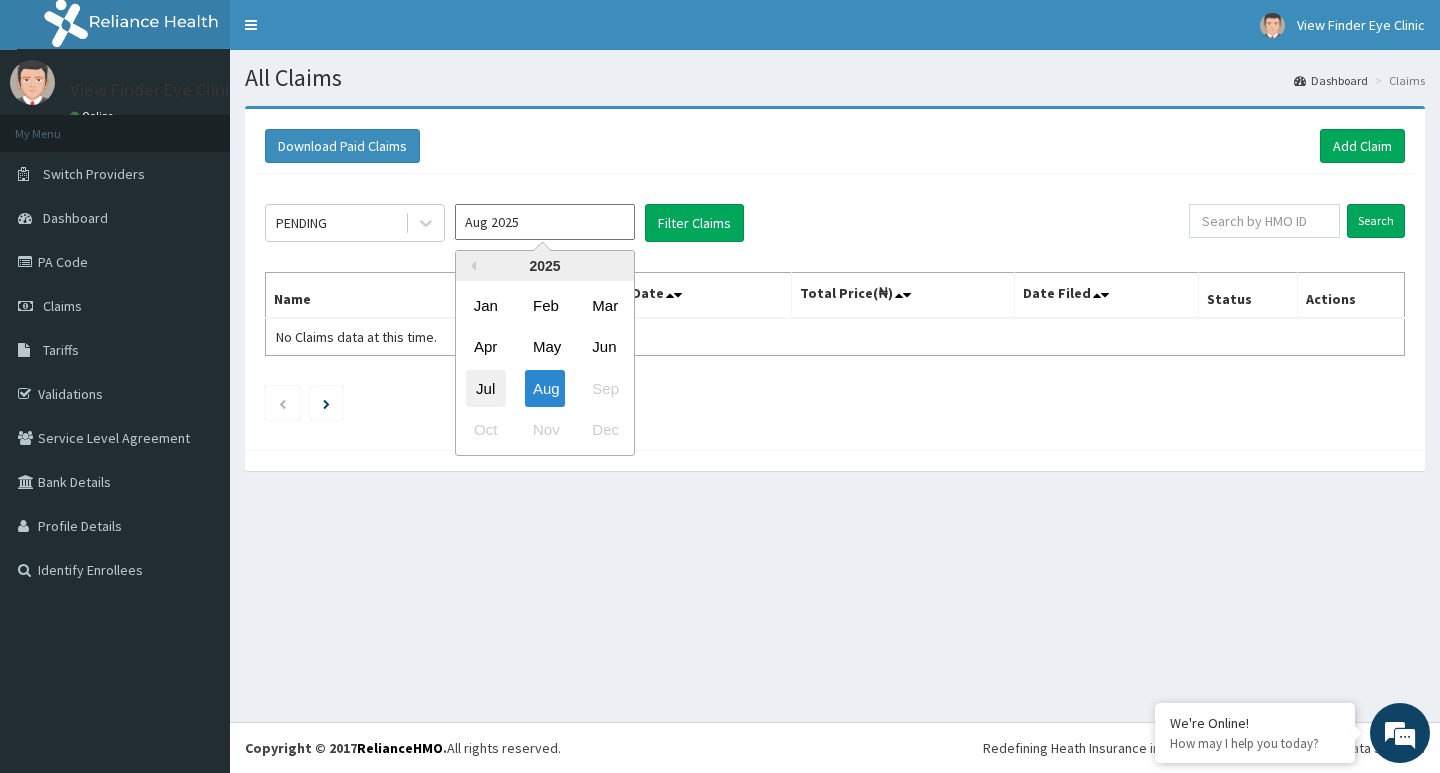 click on "Jul" at bounding box center (486, 388) 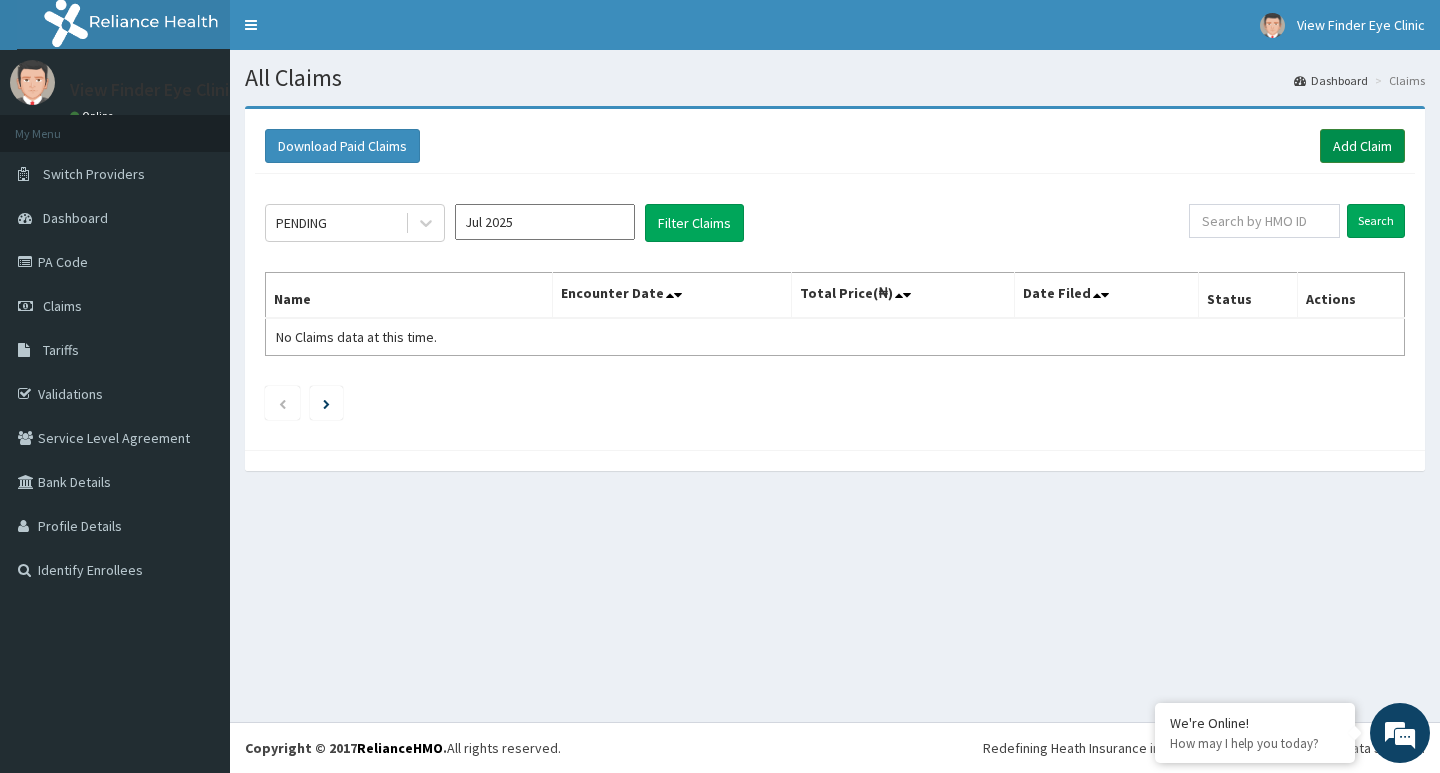 click on "Add Claim" at bounding box center [1362, 146] 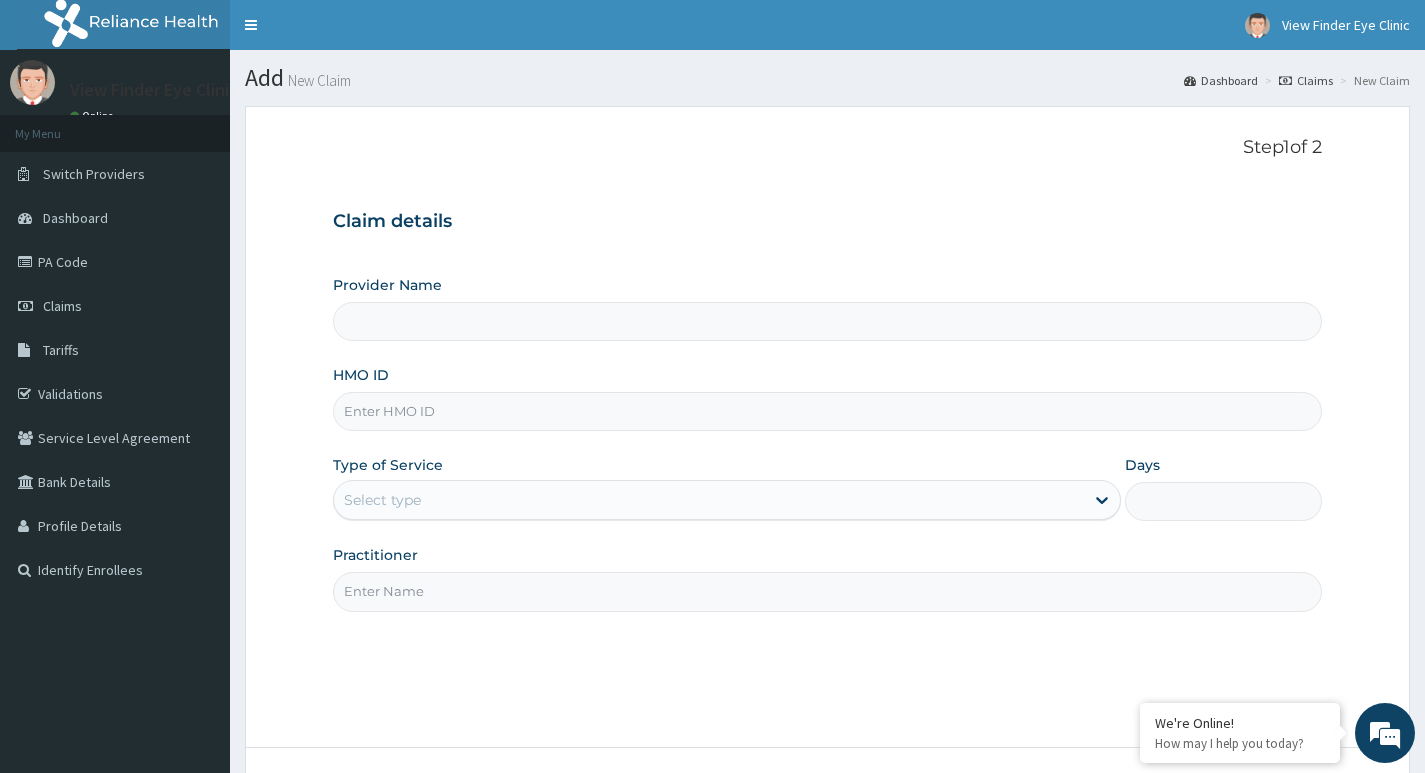 type on "View Finder Eye Clinic" 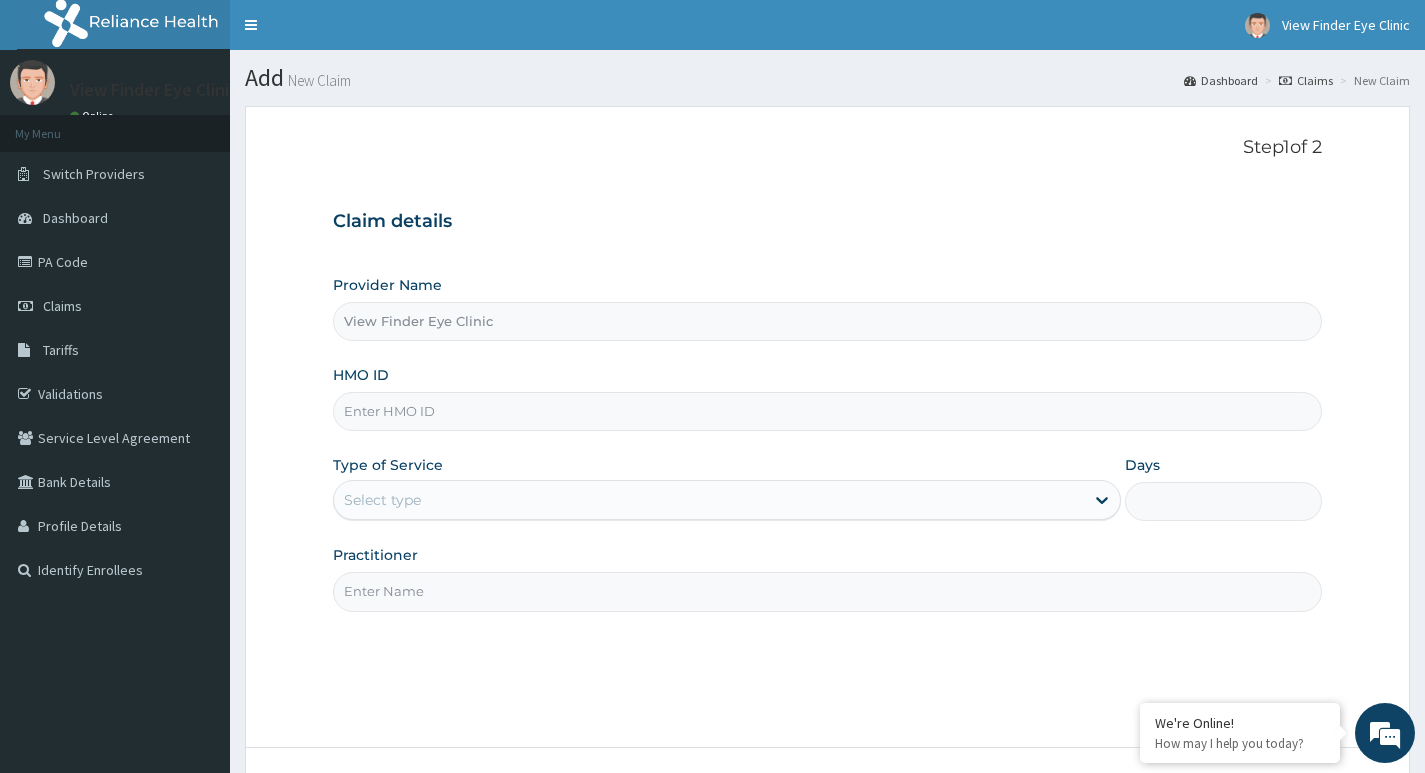 scroll, scrollTop: 0, scrollLeft: 0, axis: both 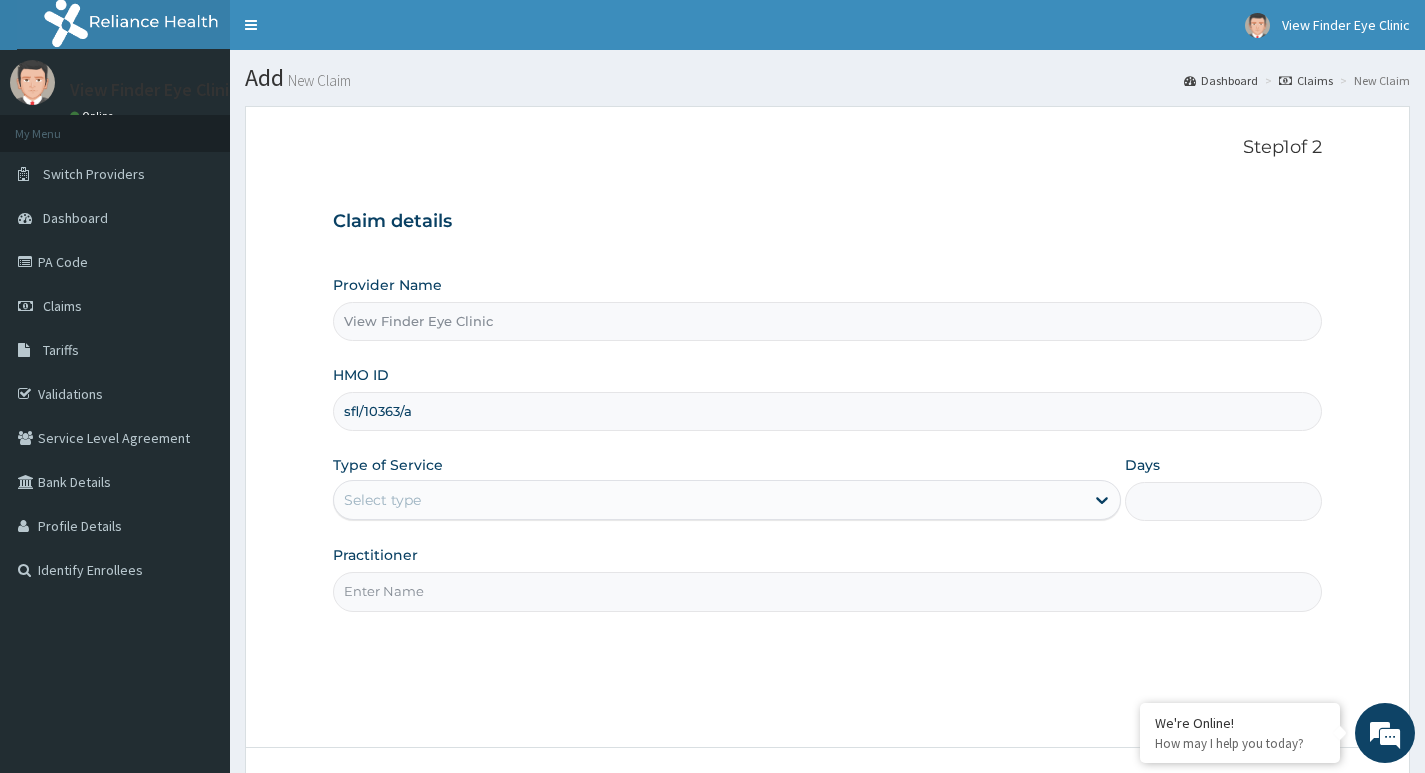 type on "sfl/10363/a" 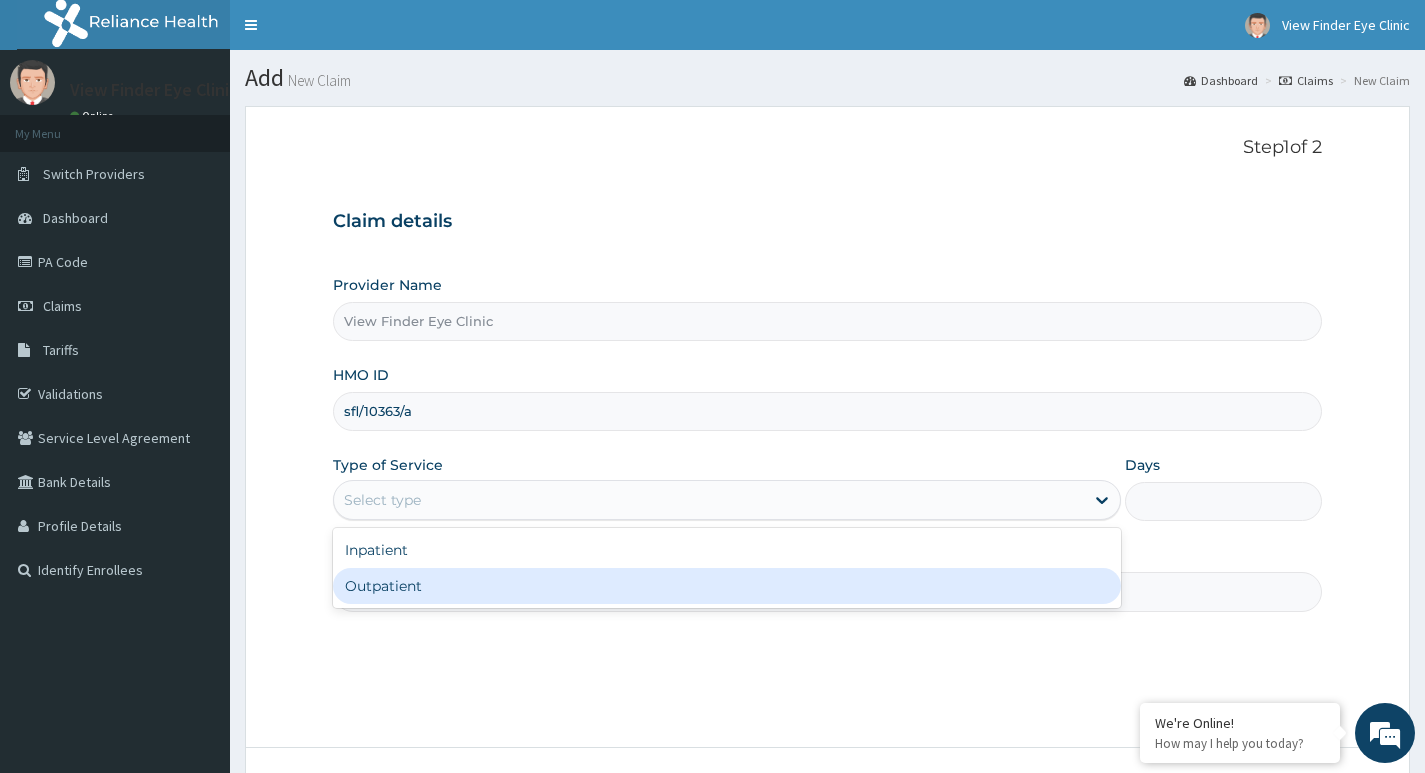 click on "Outpatient" at bounding box center (727, 586) 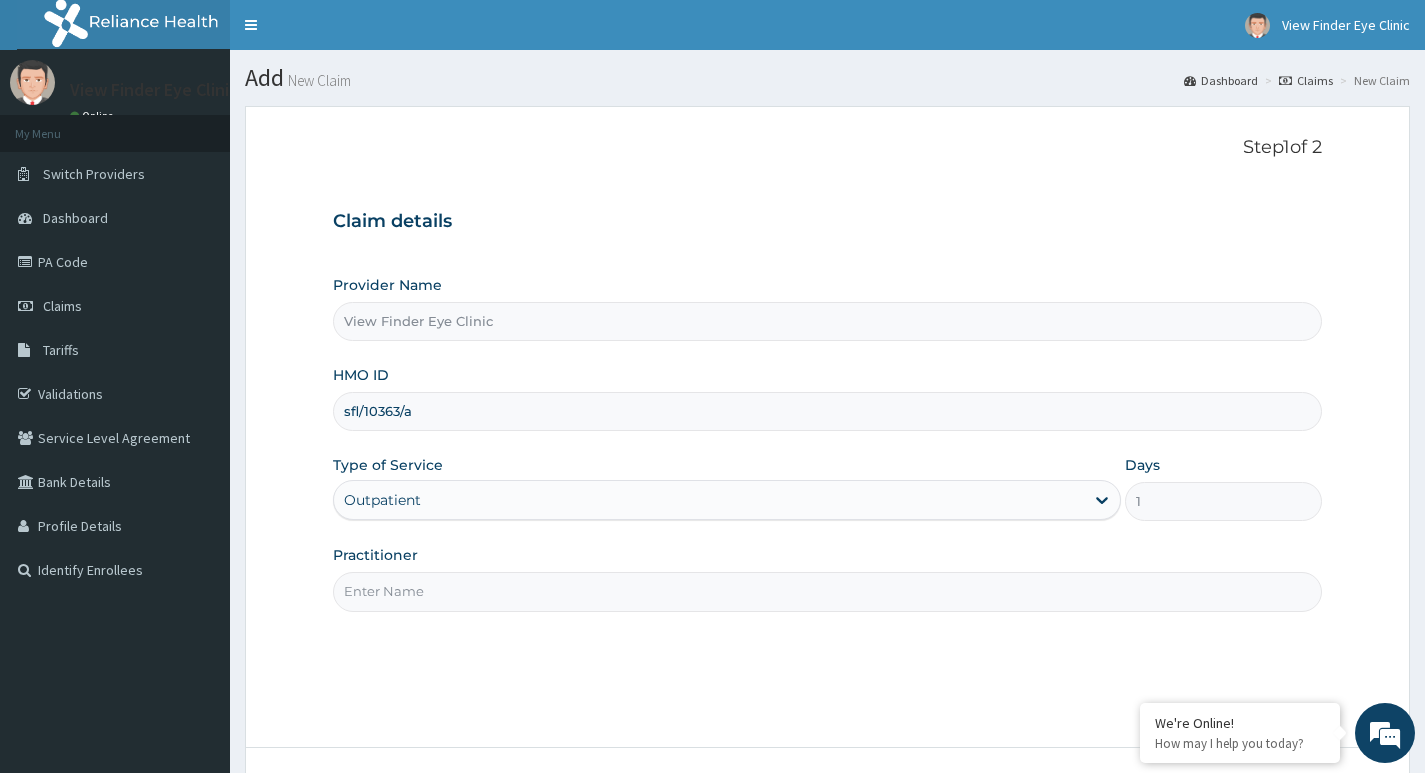 click on "Practitioner" at bounding box center [827, 591] 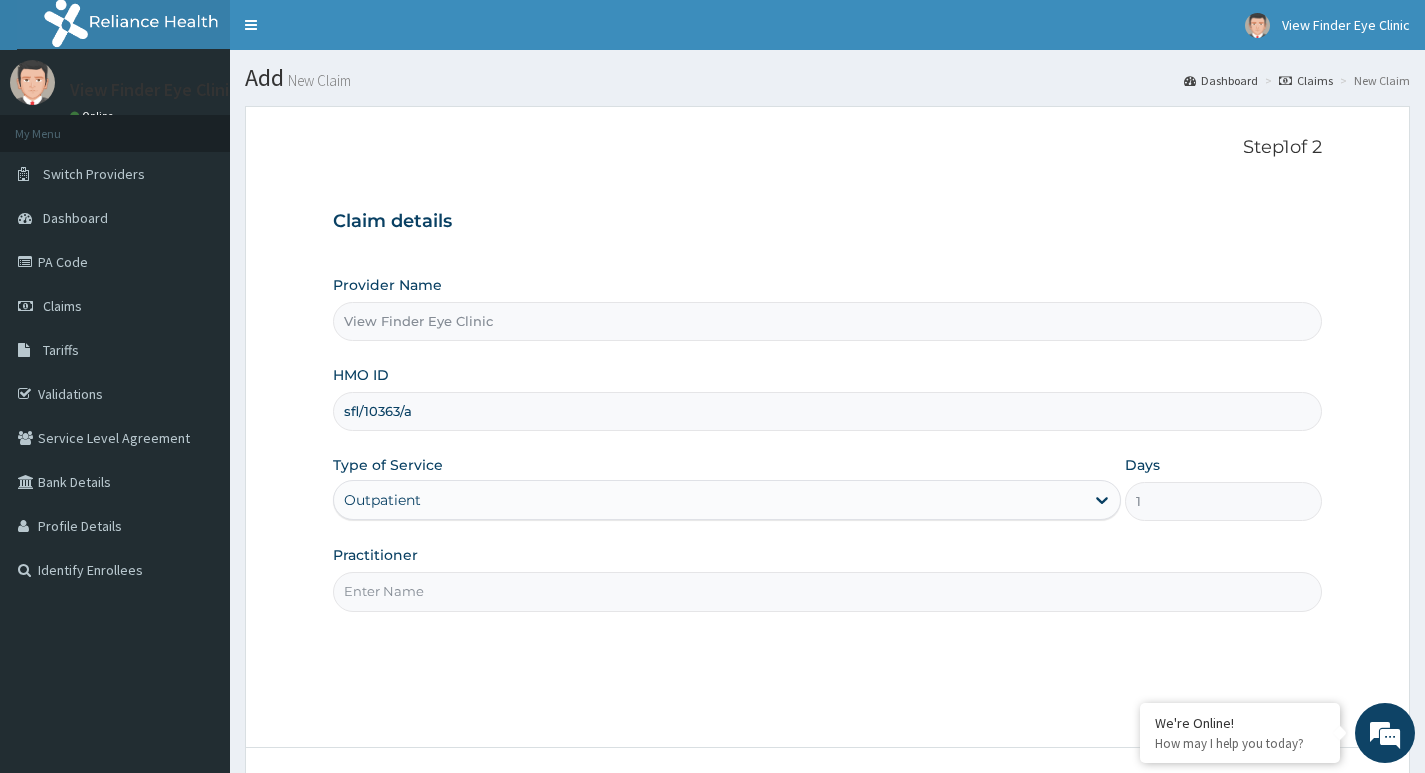 click on "Practitioner" at bounding box center (827, 591) 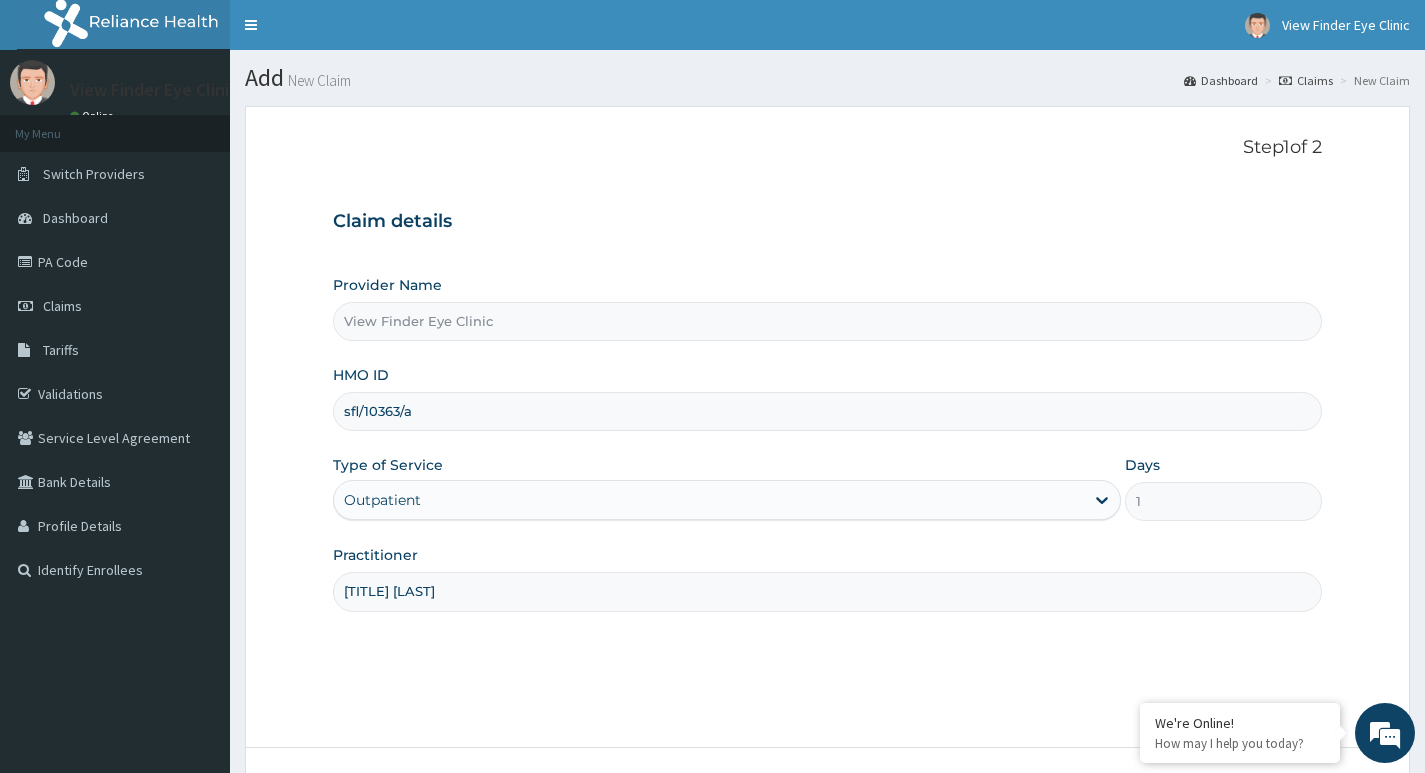 scroll, scrollTop: 154, scrollLeft: 0, axis: vertical 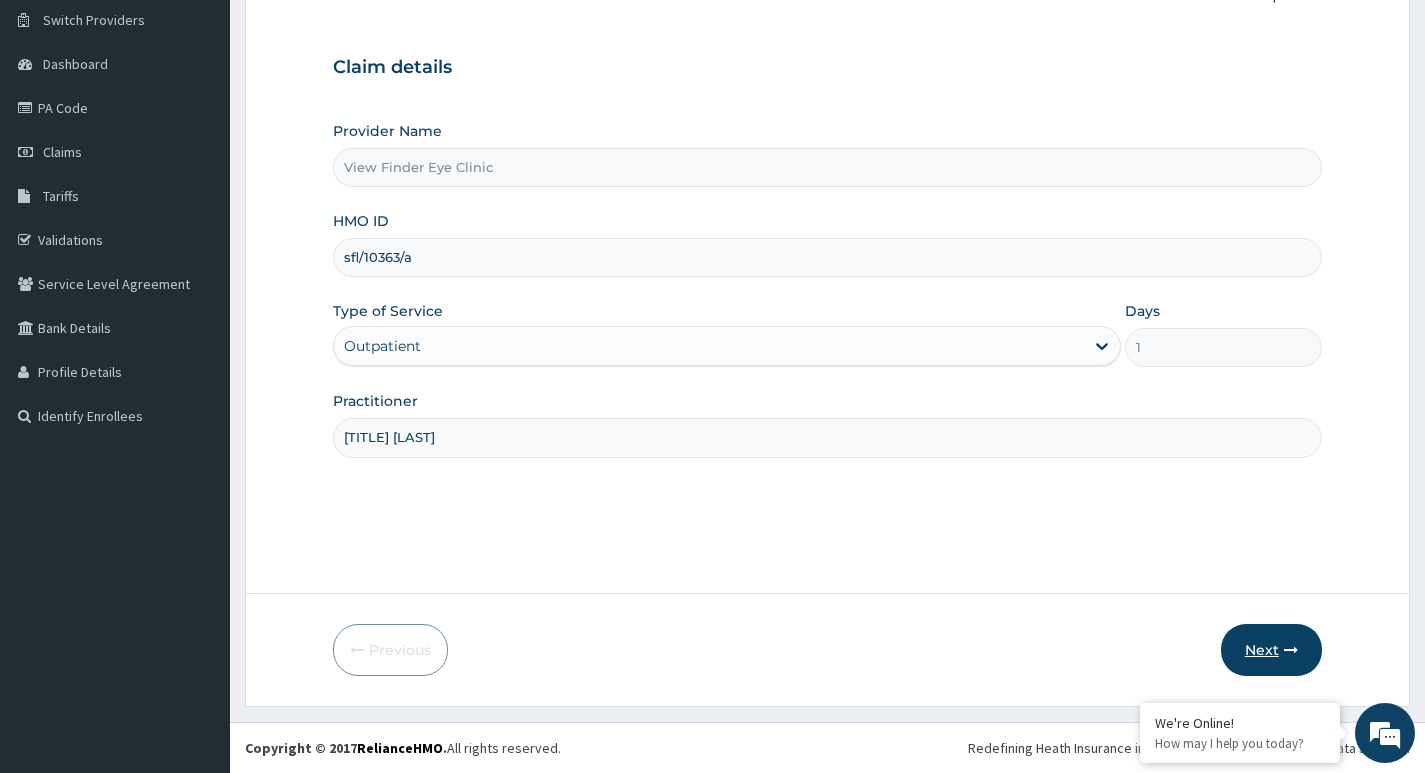 type on "[TITLE] [LAST]" 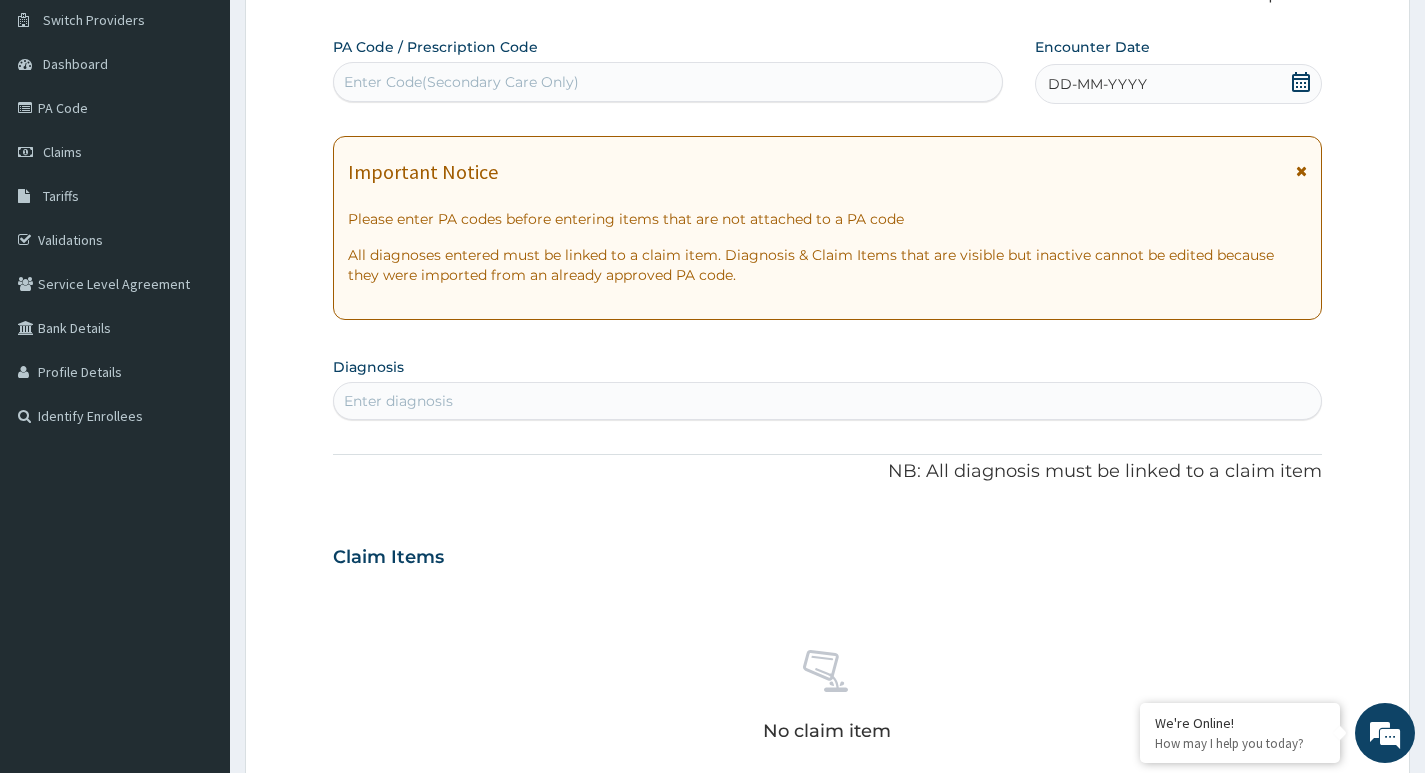 click on "Enter Code(Secondary Care Only)" at bounding box center (668, 82) 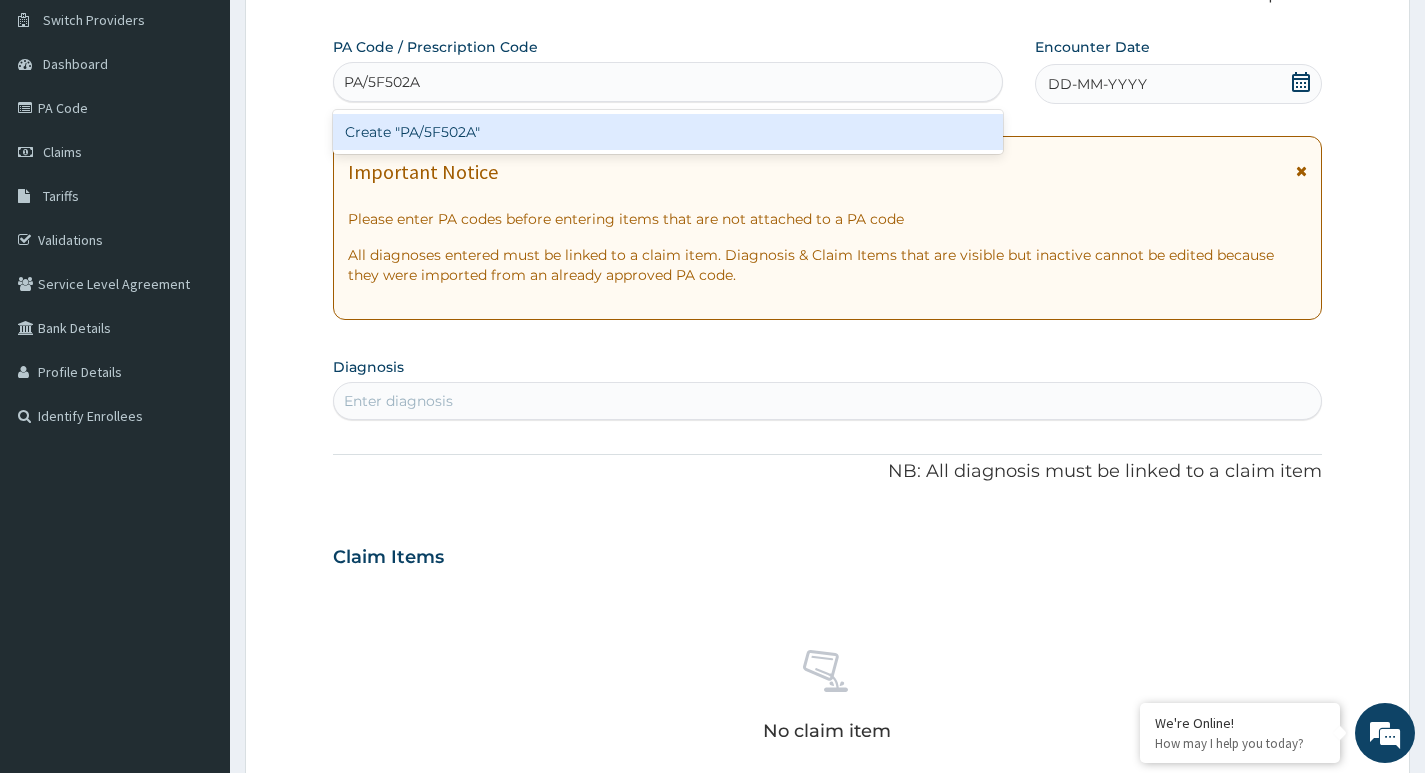 click on "Create "PA/5F502A"" at bounding box center (668, 132) 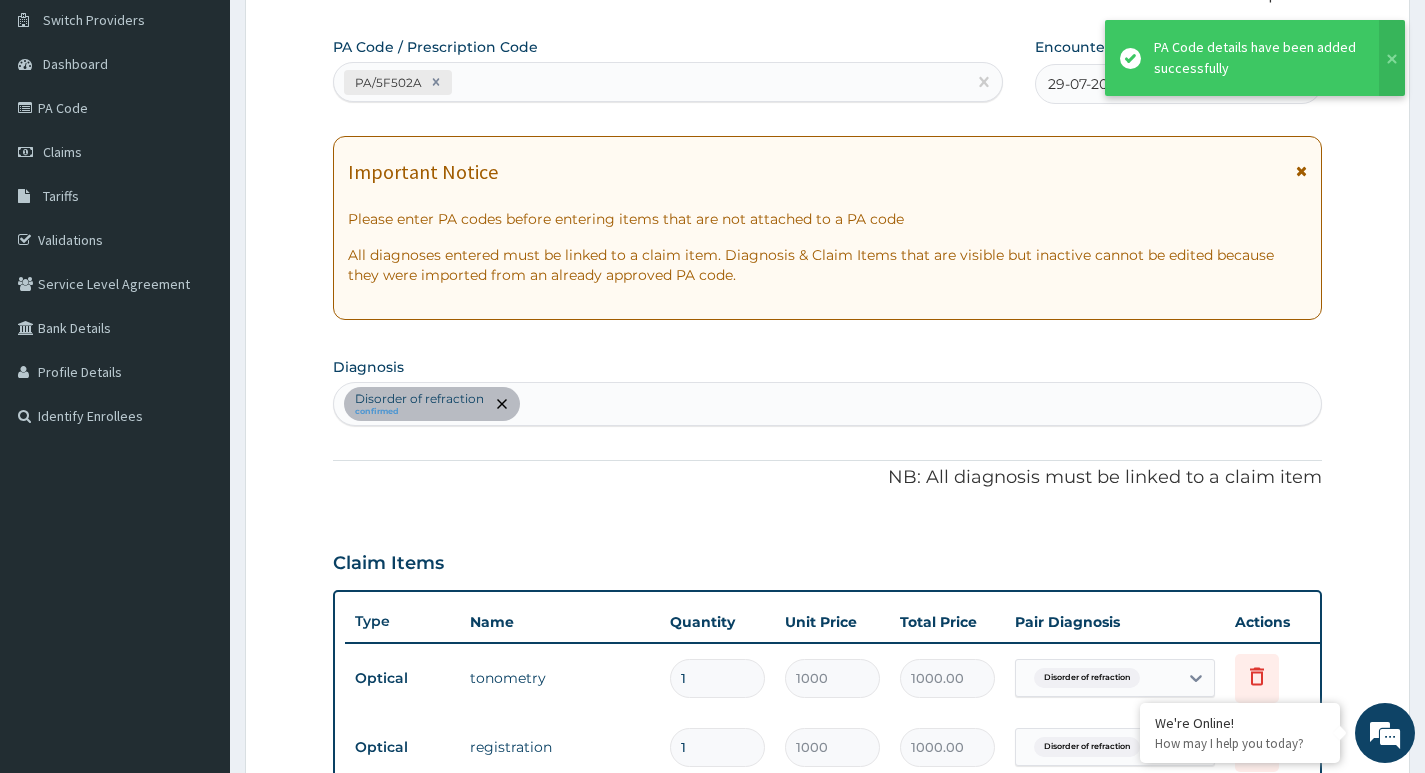 scroll, scrollTop: 791, scrollLeft: 0, axis: vertical 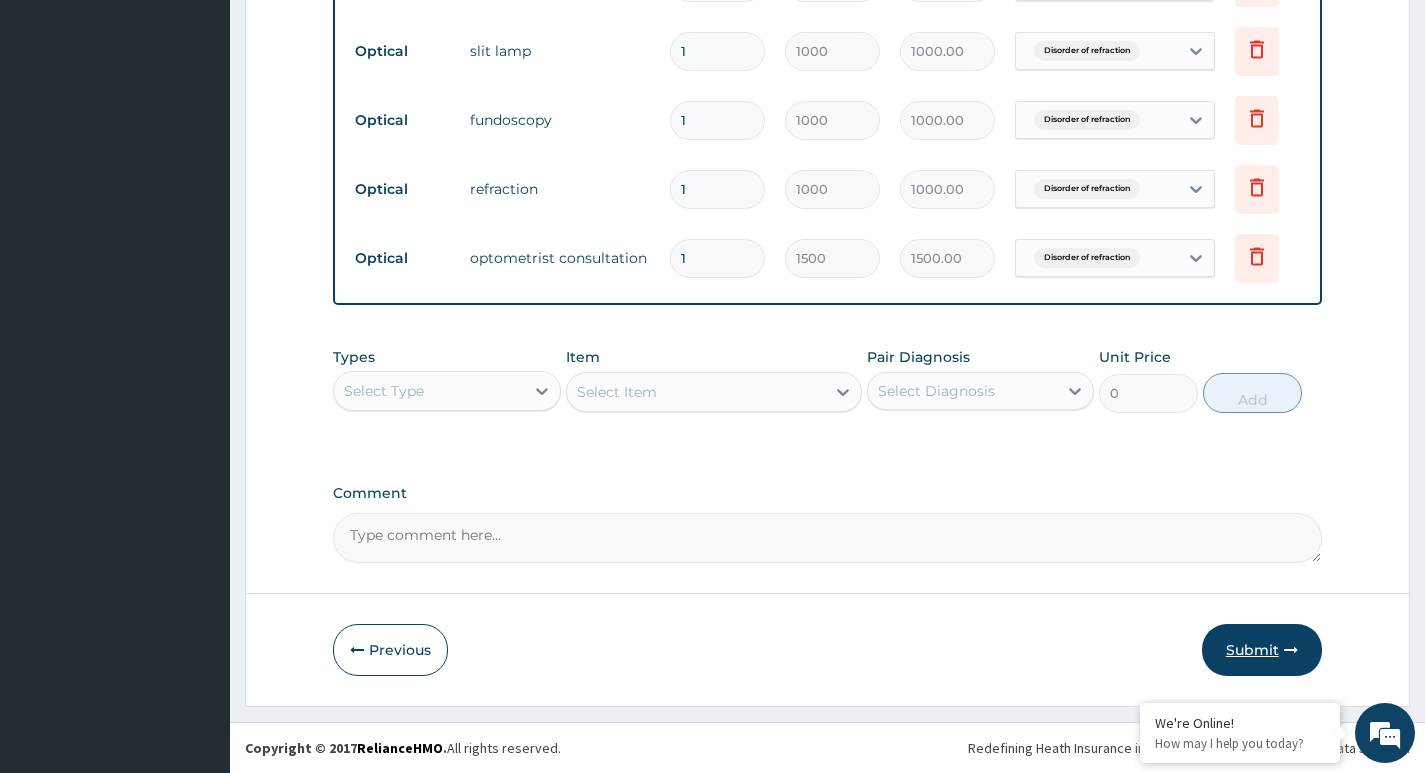 click on "Submit" at bounding box center [1262, 650] 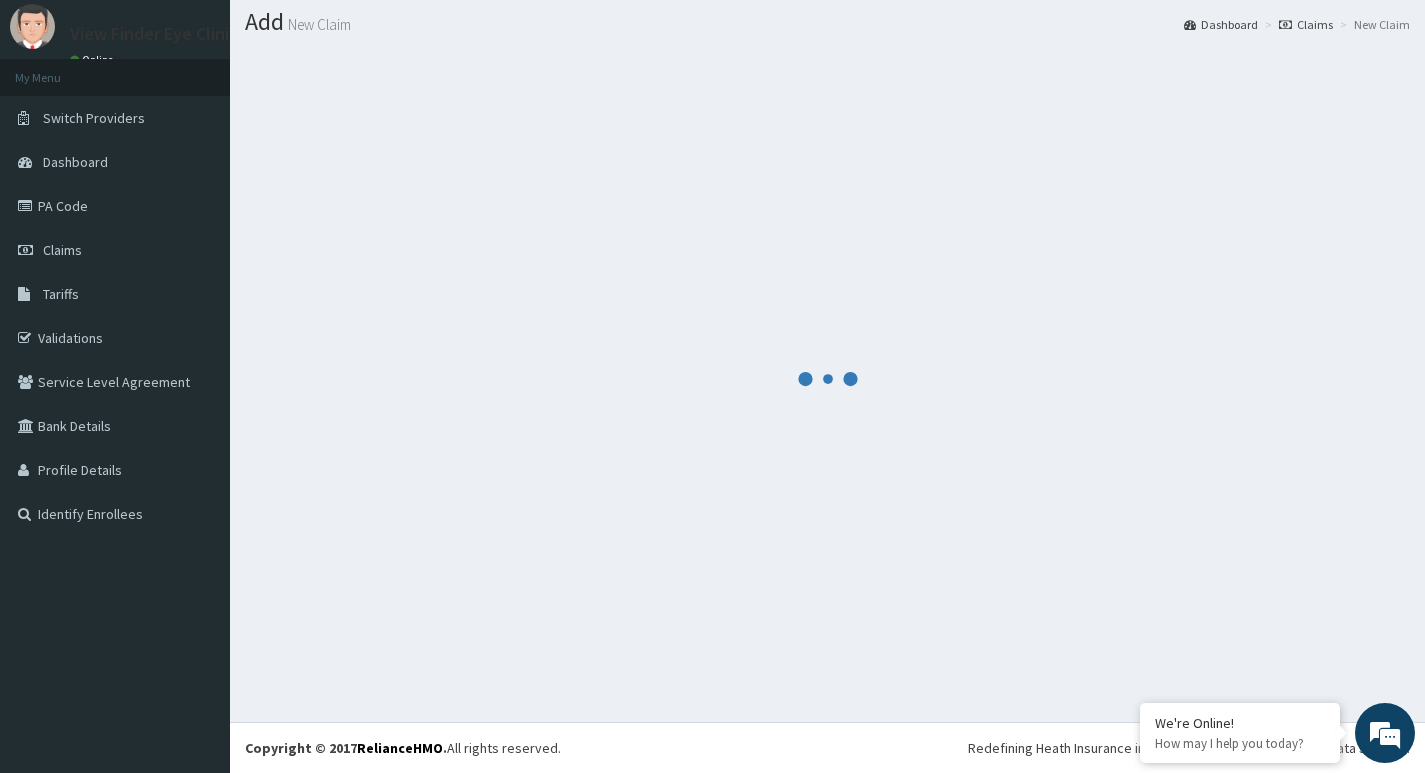scroll, scrollTop: 56, scrollLeft: 0, axis: vertical 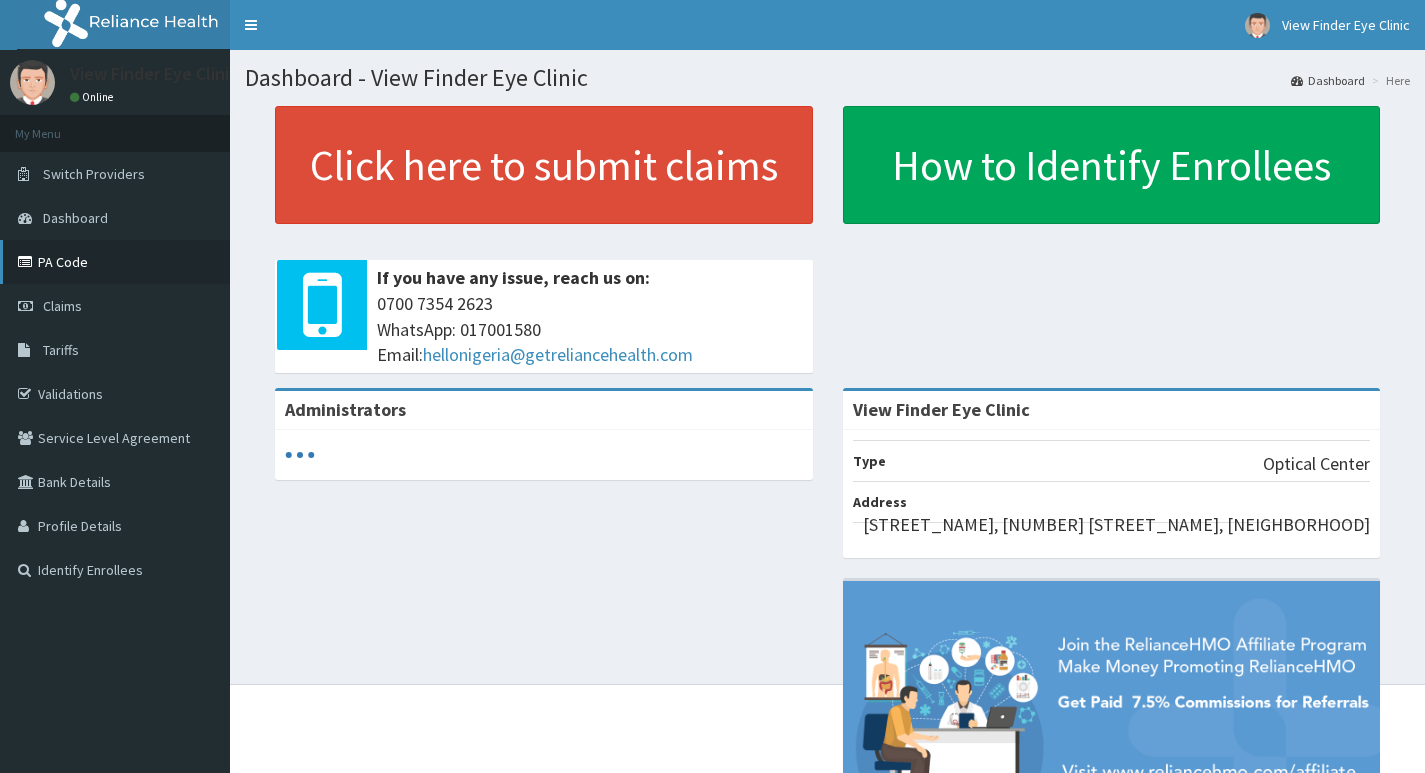 click on "PA Code" at bounding box center [115, 262] 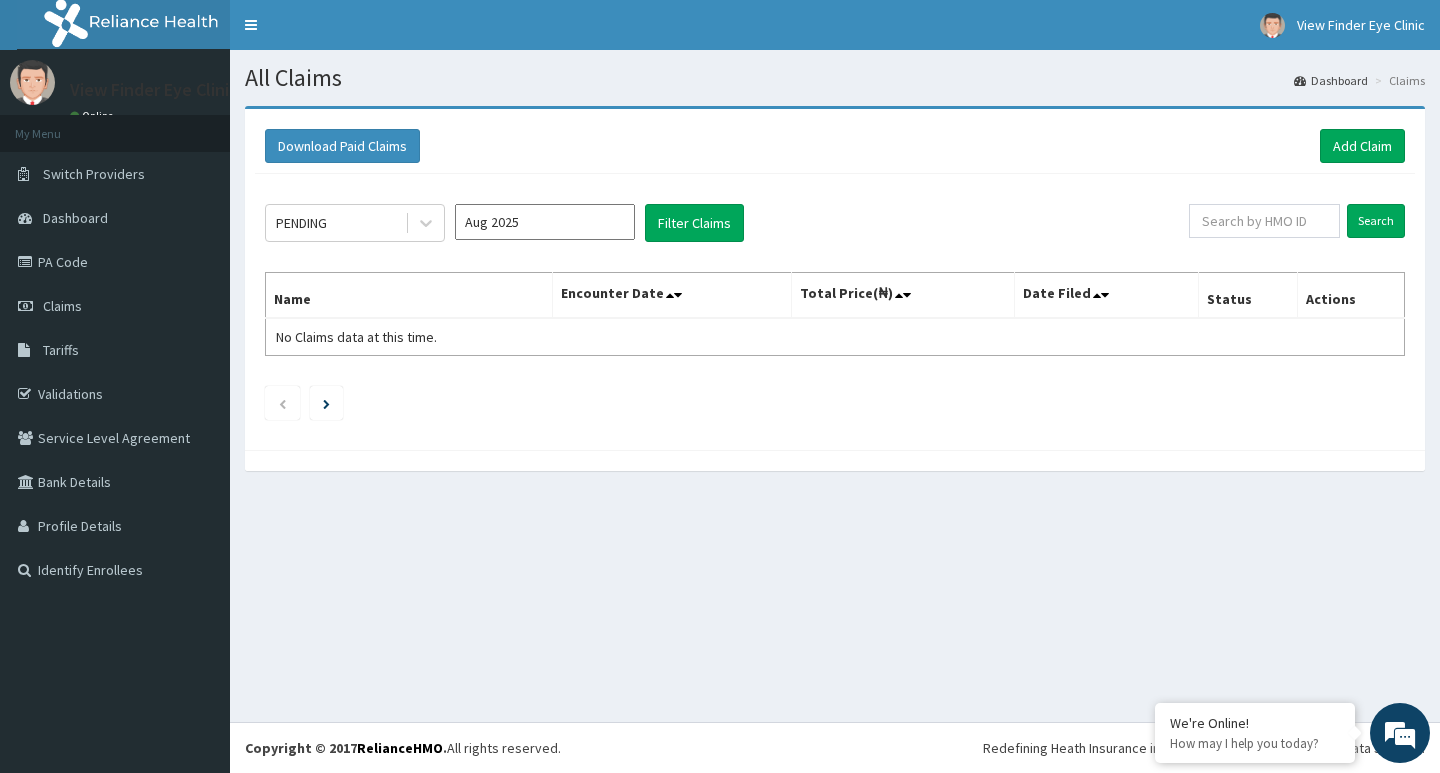 scroll, scrollTop: 0, scrollLeft: 0, axis: both 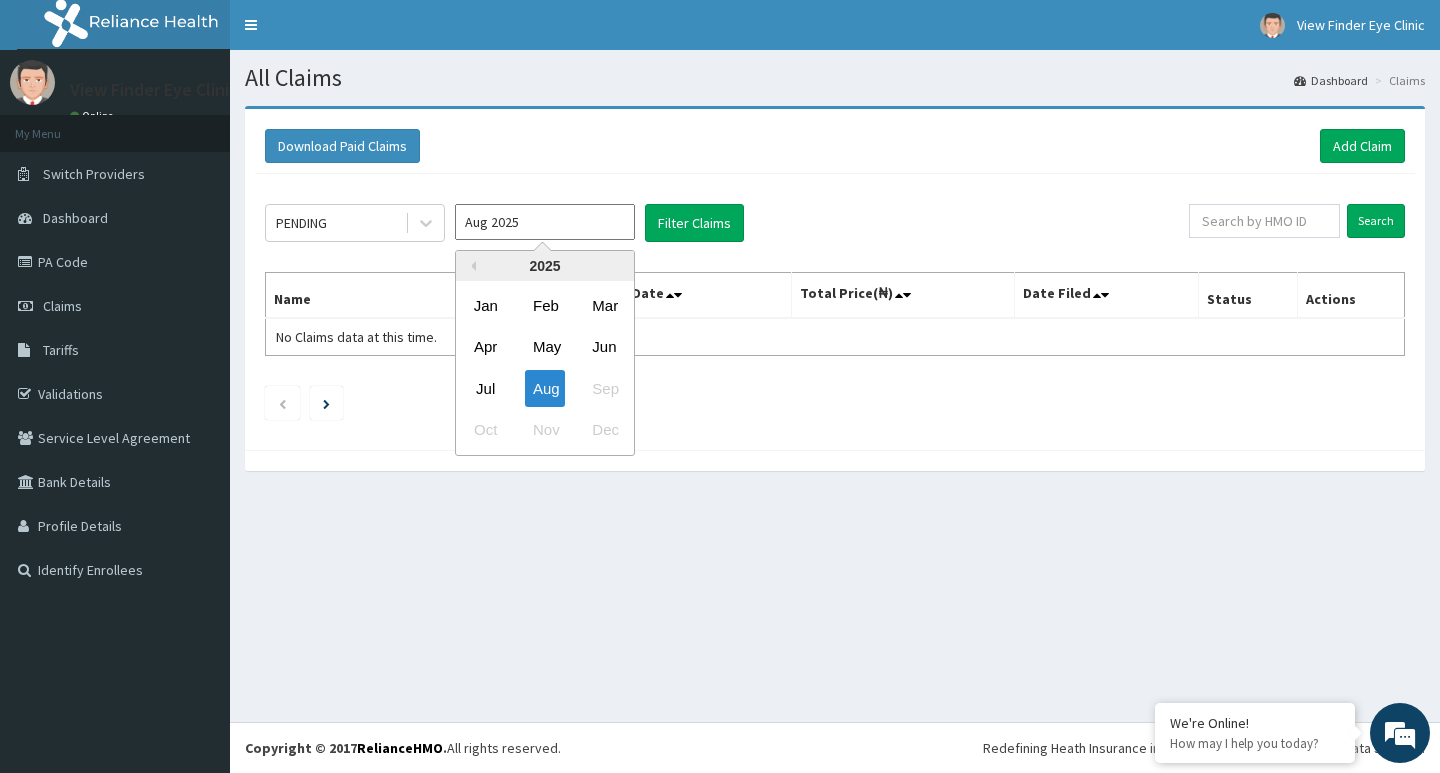 click on "Aug 2025" at bounding box center (545, 222) 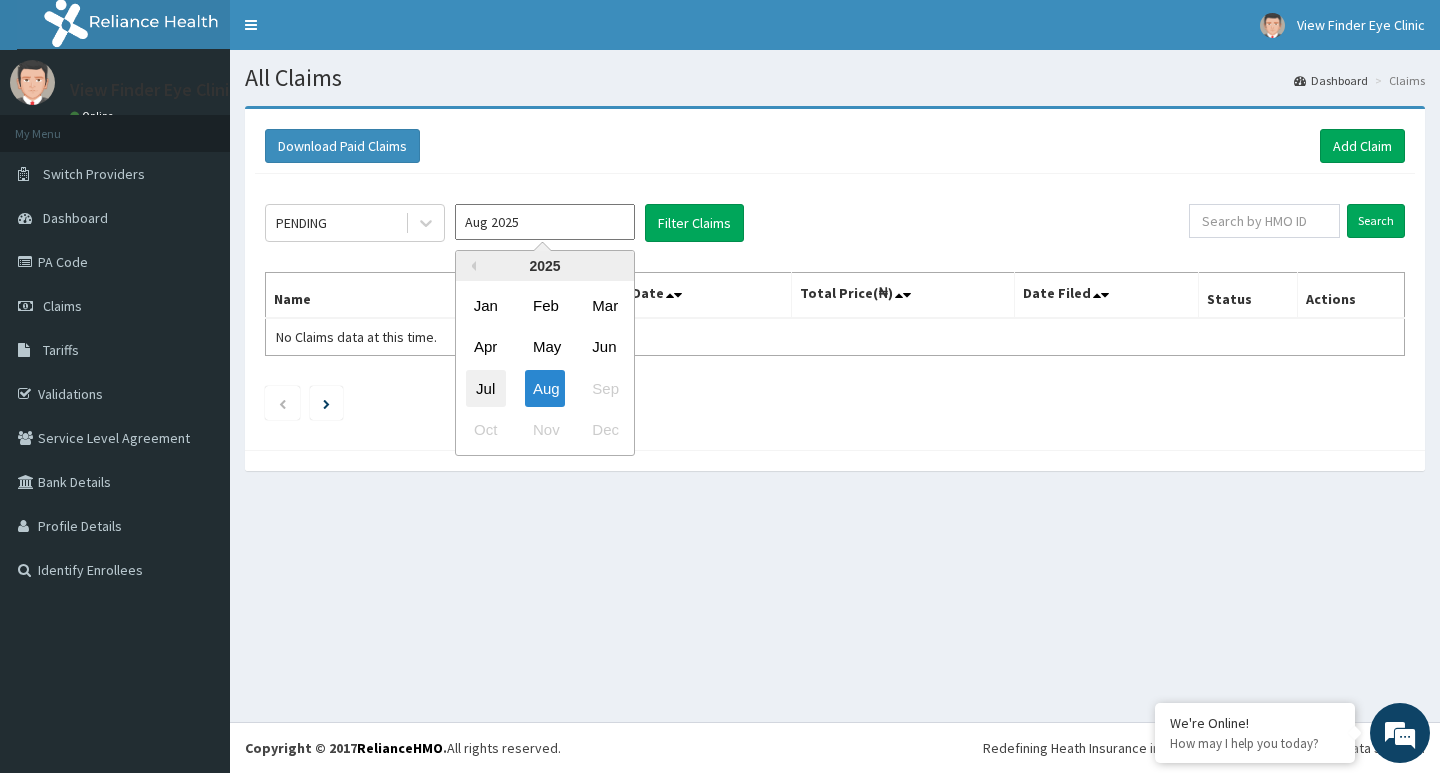 click on "Jul" at bounding box center (486, 388) 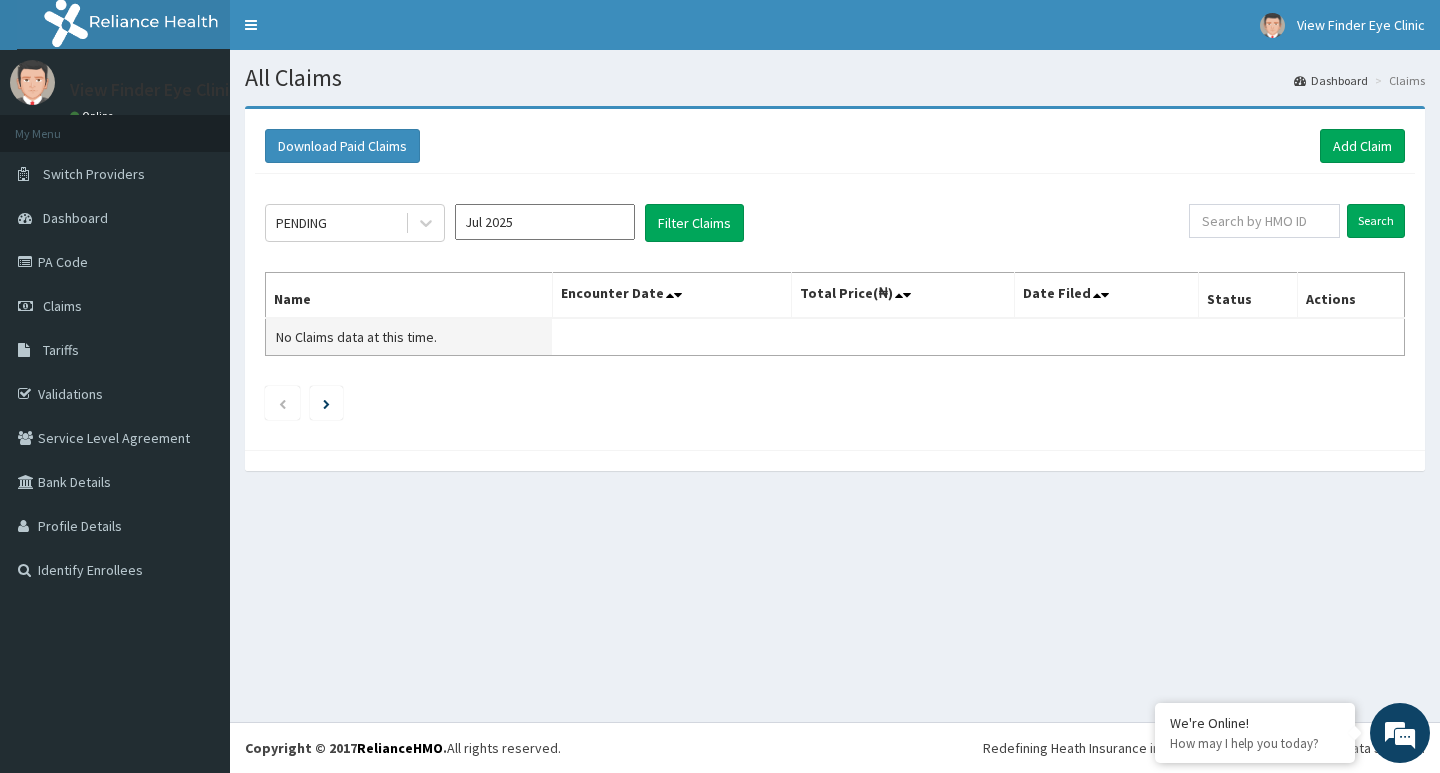 type on "Jul 2025" 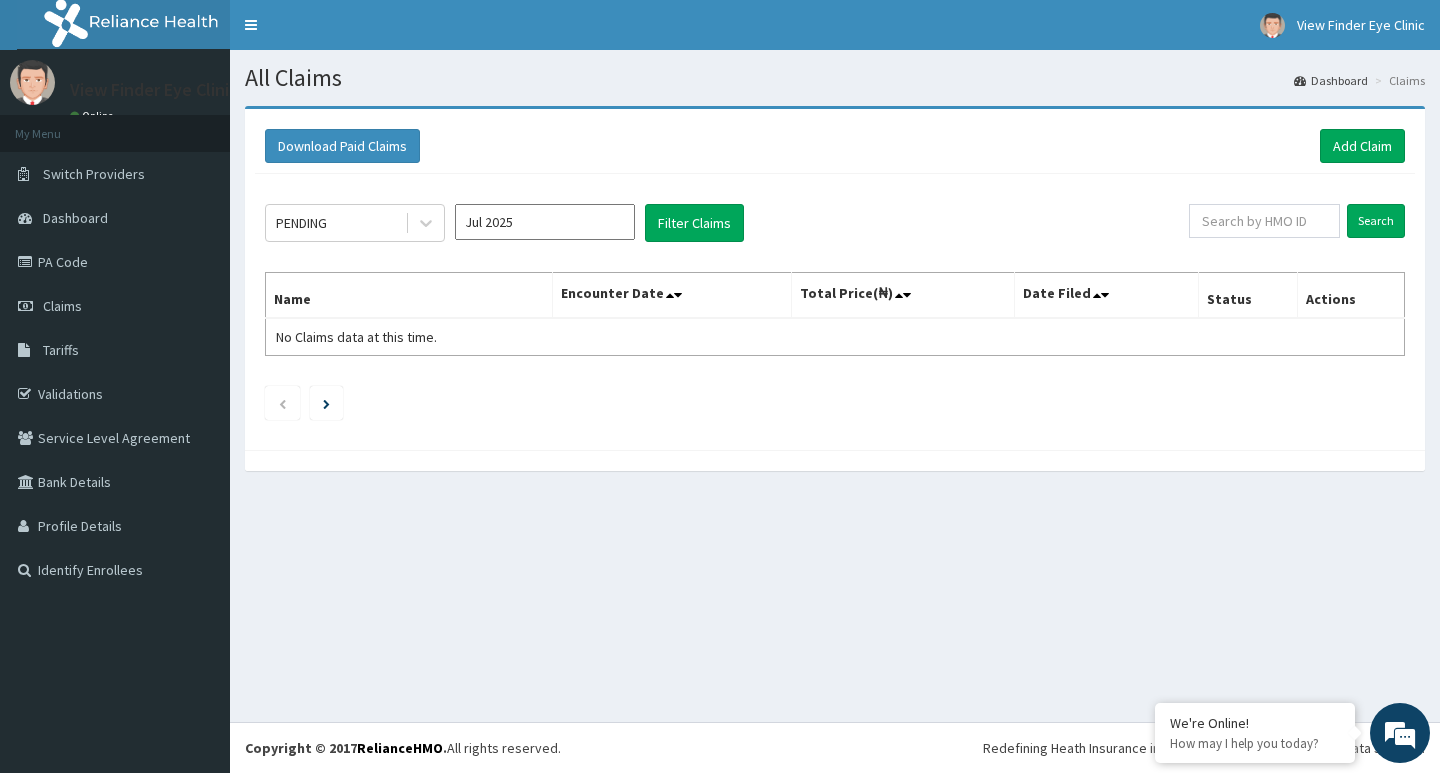 scroll, scrollTop: 0, scrollLeft: 0, axis: both 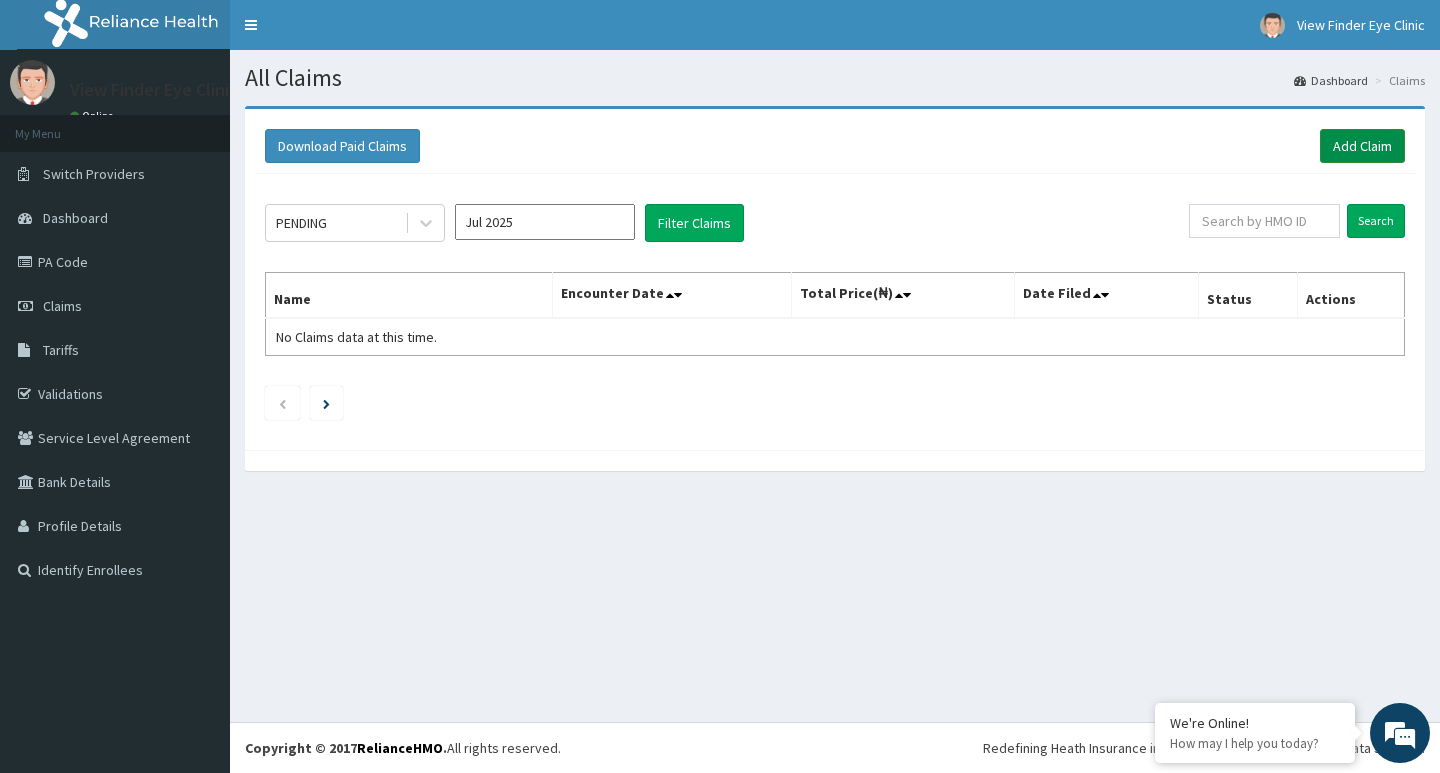 click on "Add Claim" at bounding box center [1362, 146] 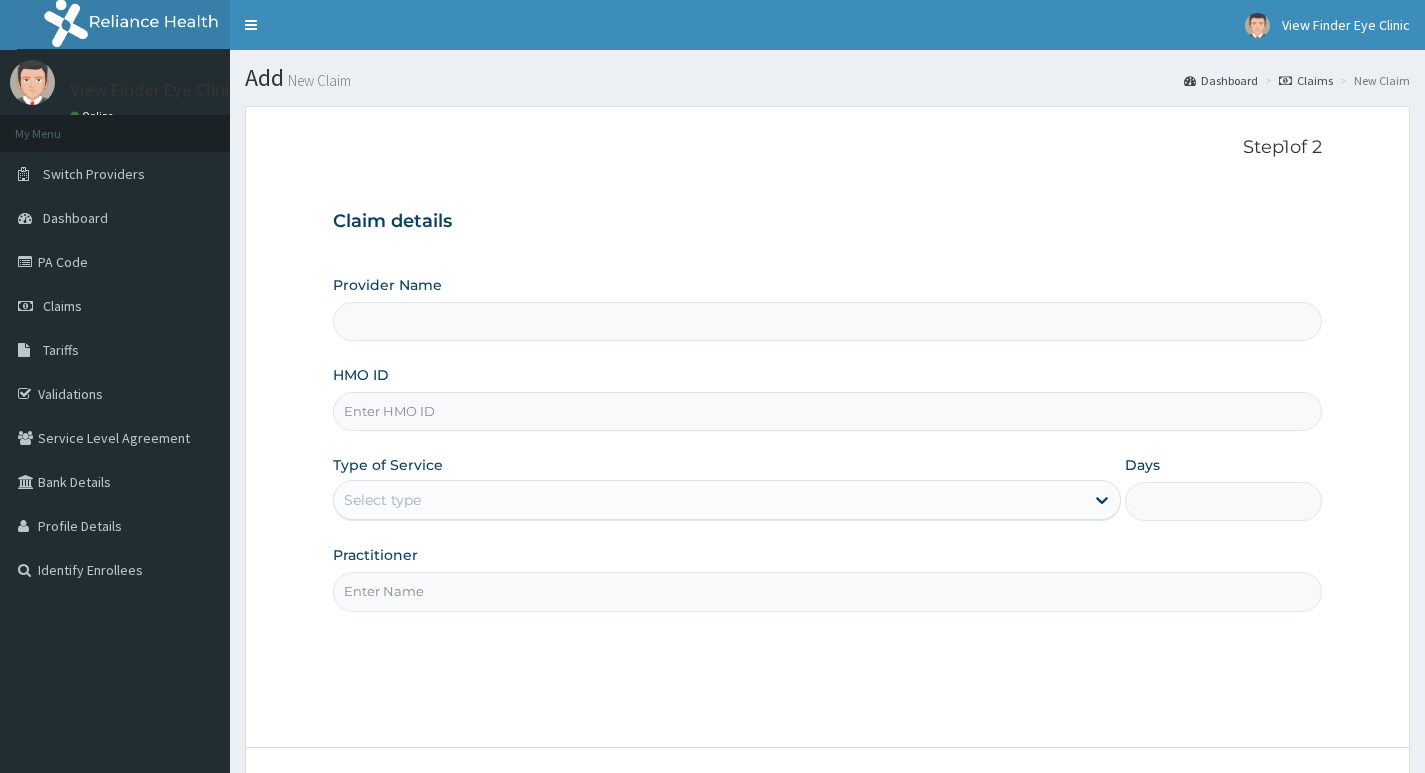 scroll, scrollTop: 0, scrollLeft: 0, axis: both 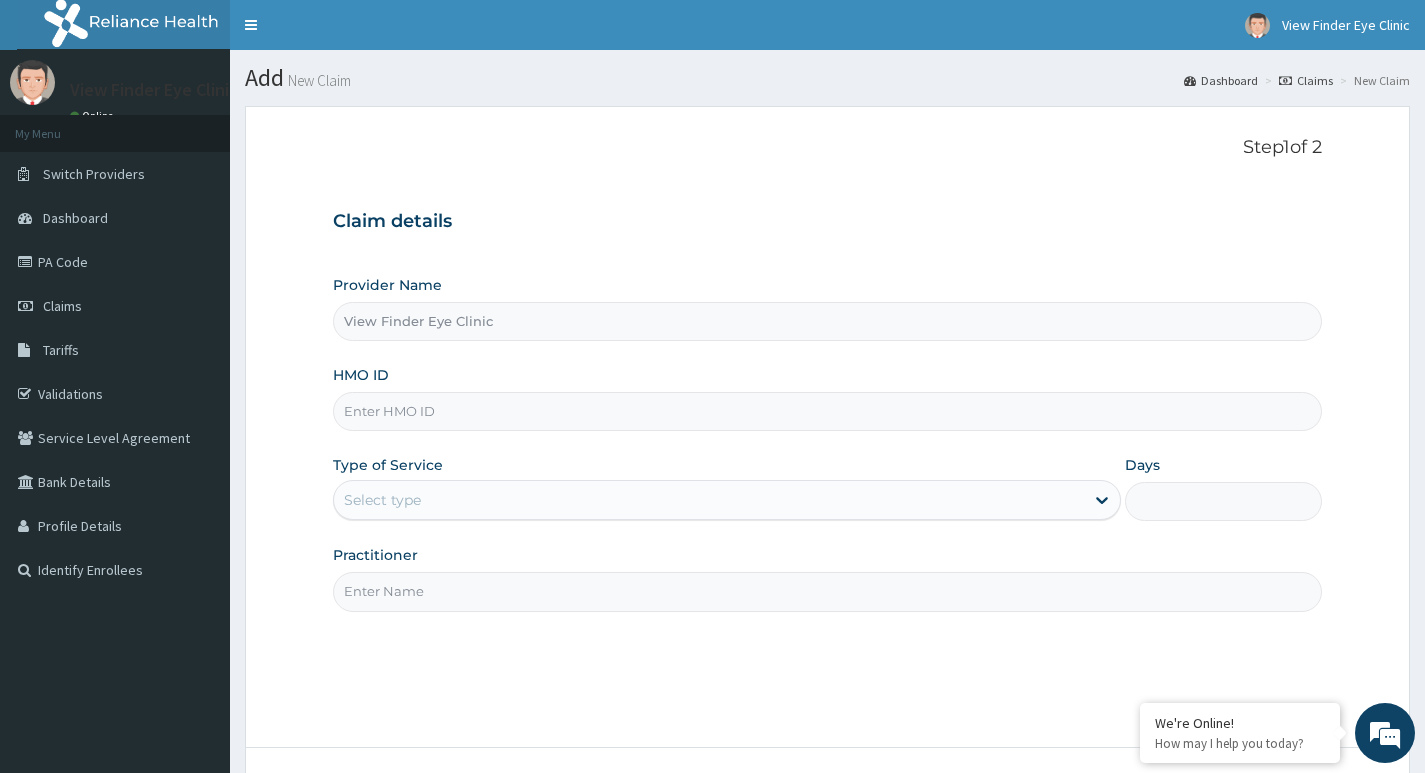 paste on "sfl/10491/a" 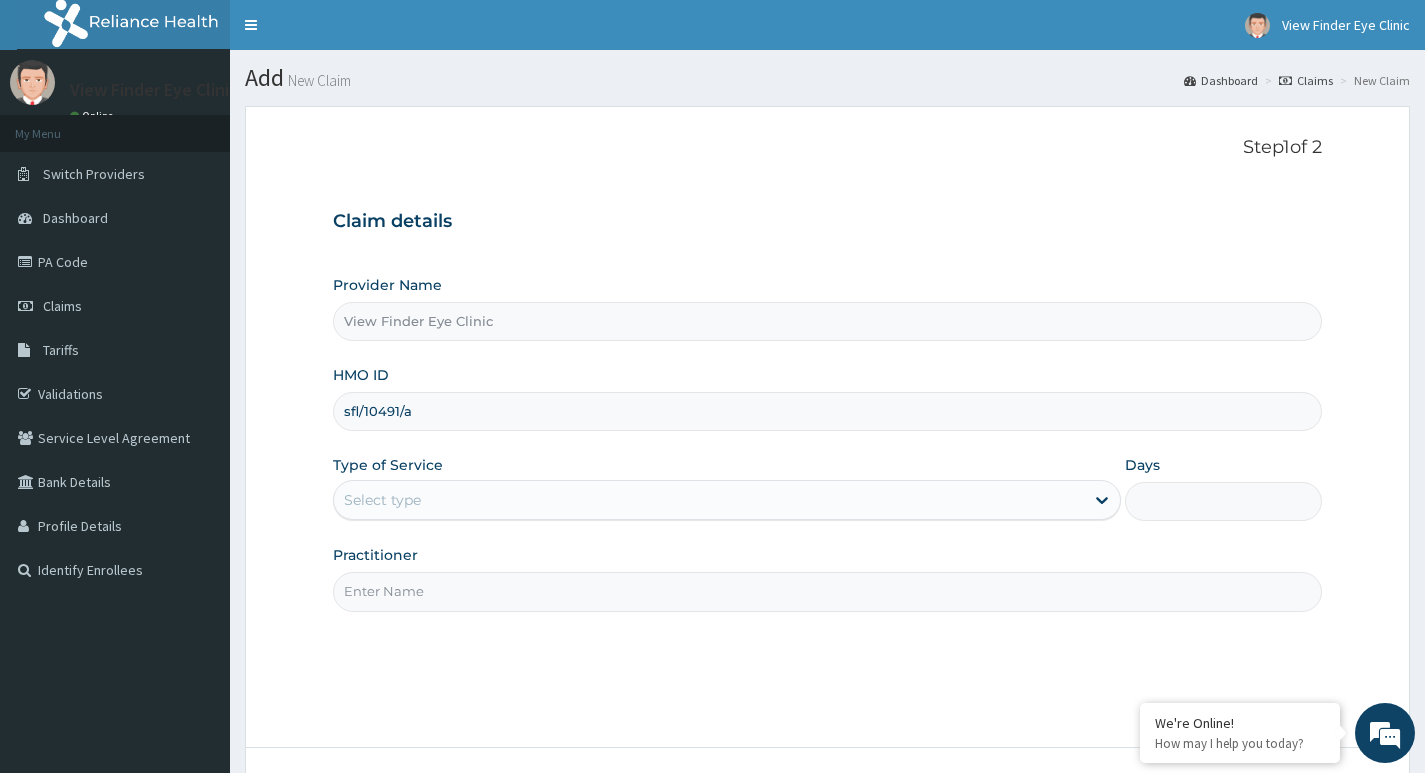 click on "sfl/10491/a" at bounding box center (827, 411) 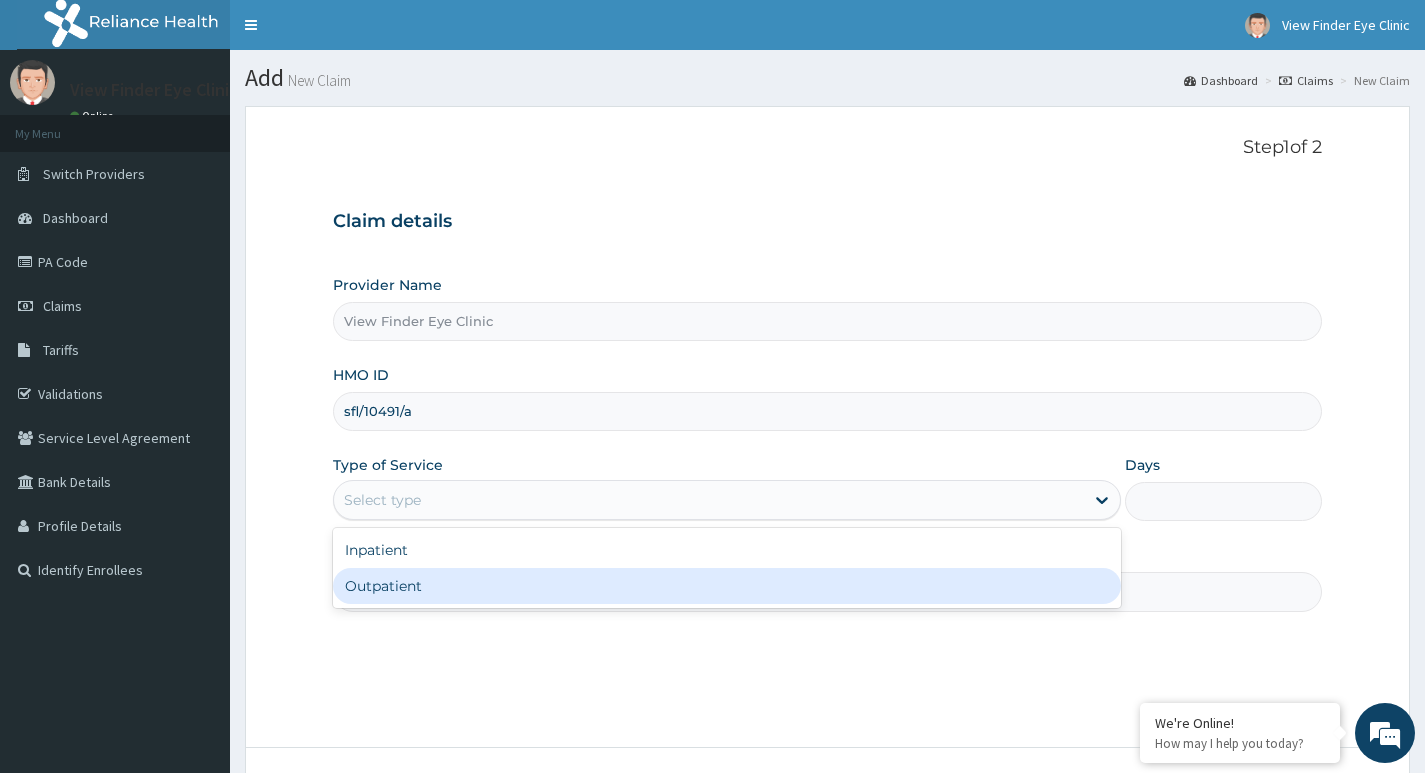click on "Outpatient" at bounding box center (727, 586) 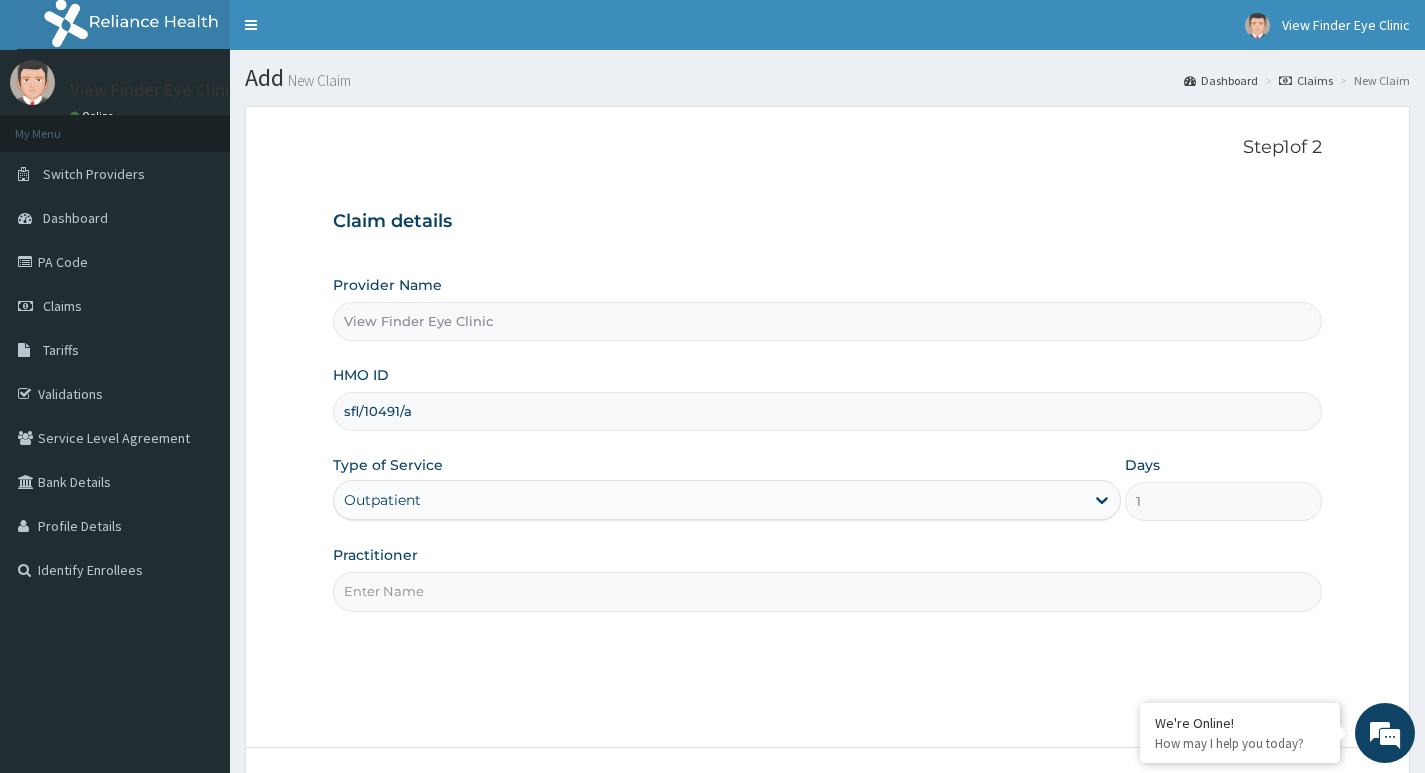 click on "Practitioner" at bounding box center (827, 591) 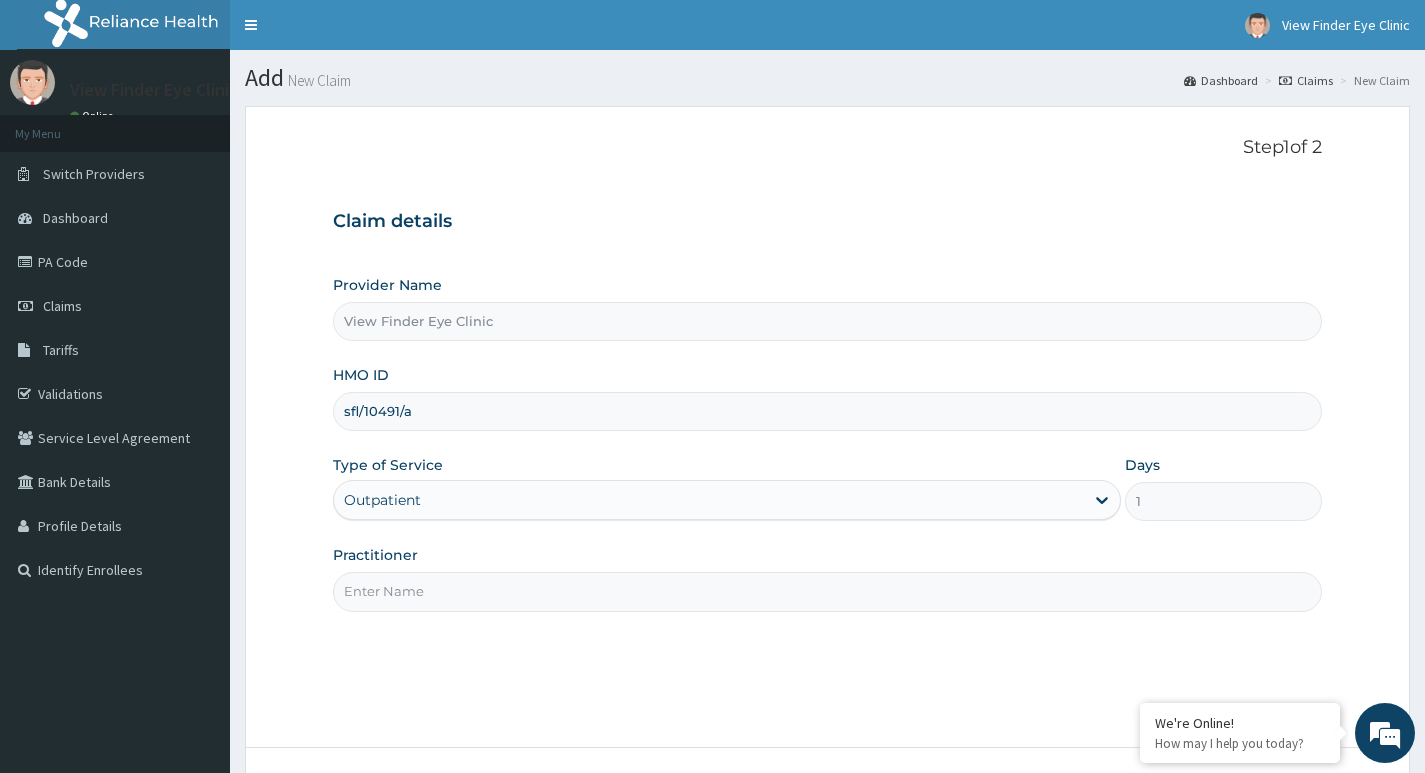 click on "Practitioner" at bounding box center [827, 591] 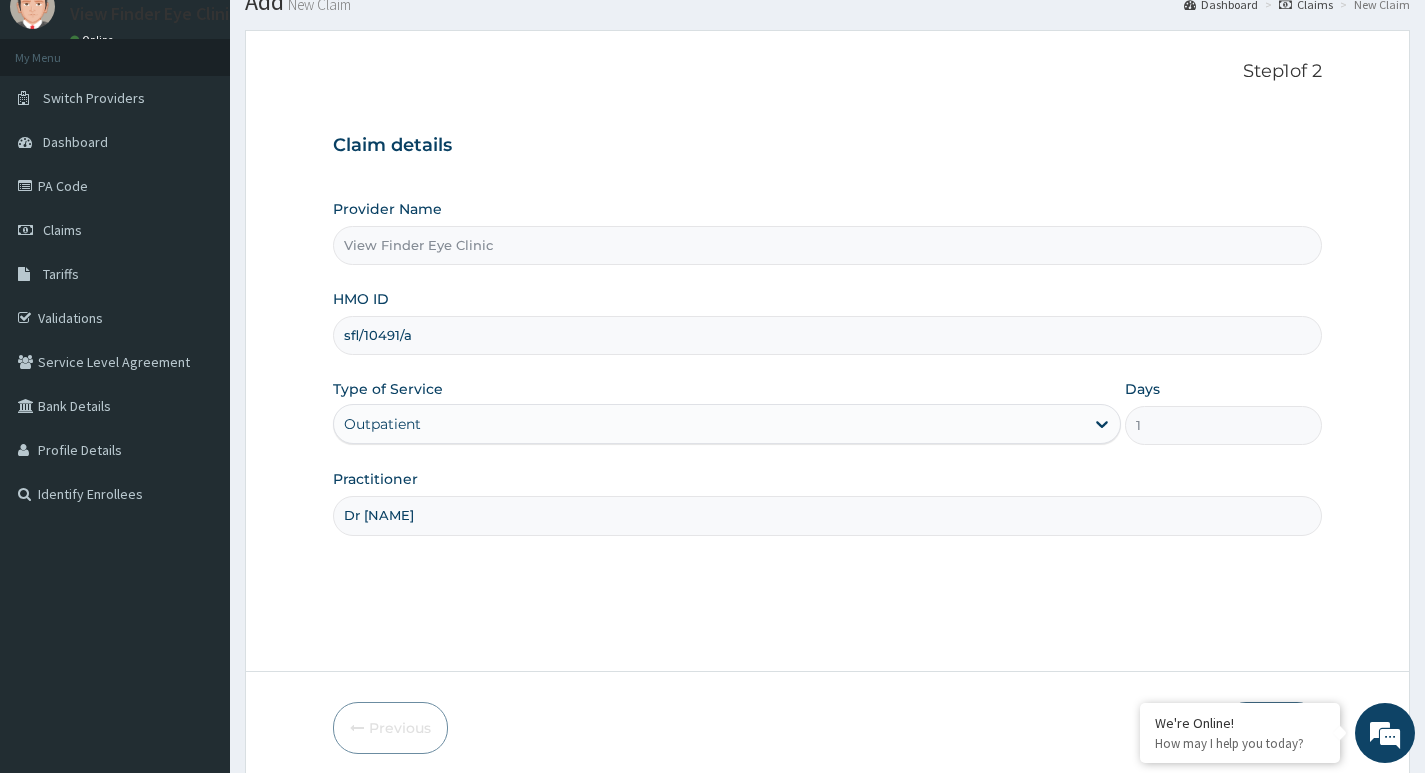 scroll, scrollTop: 154, scrollLeft: 0, axis: vertical 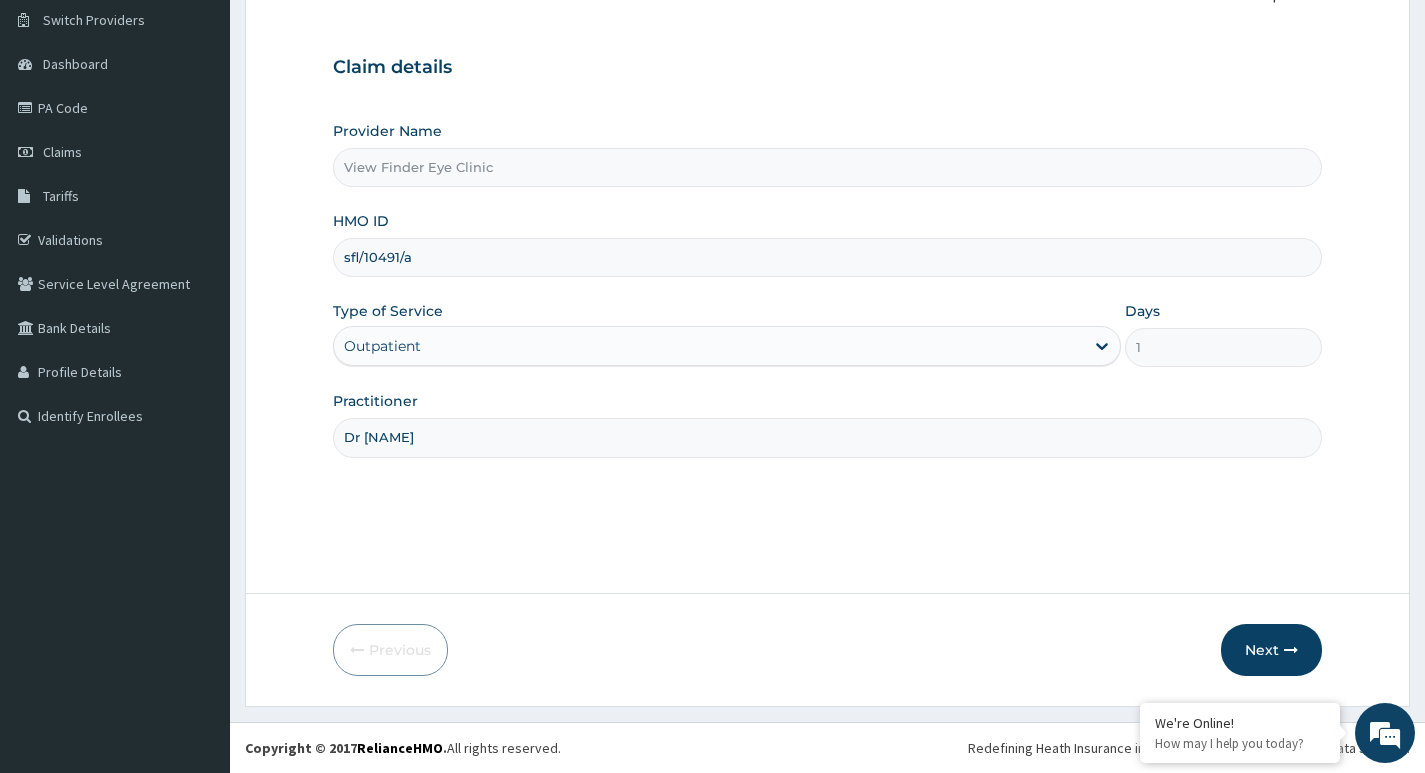 type on "Dr Kings-Nwachukwu" 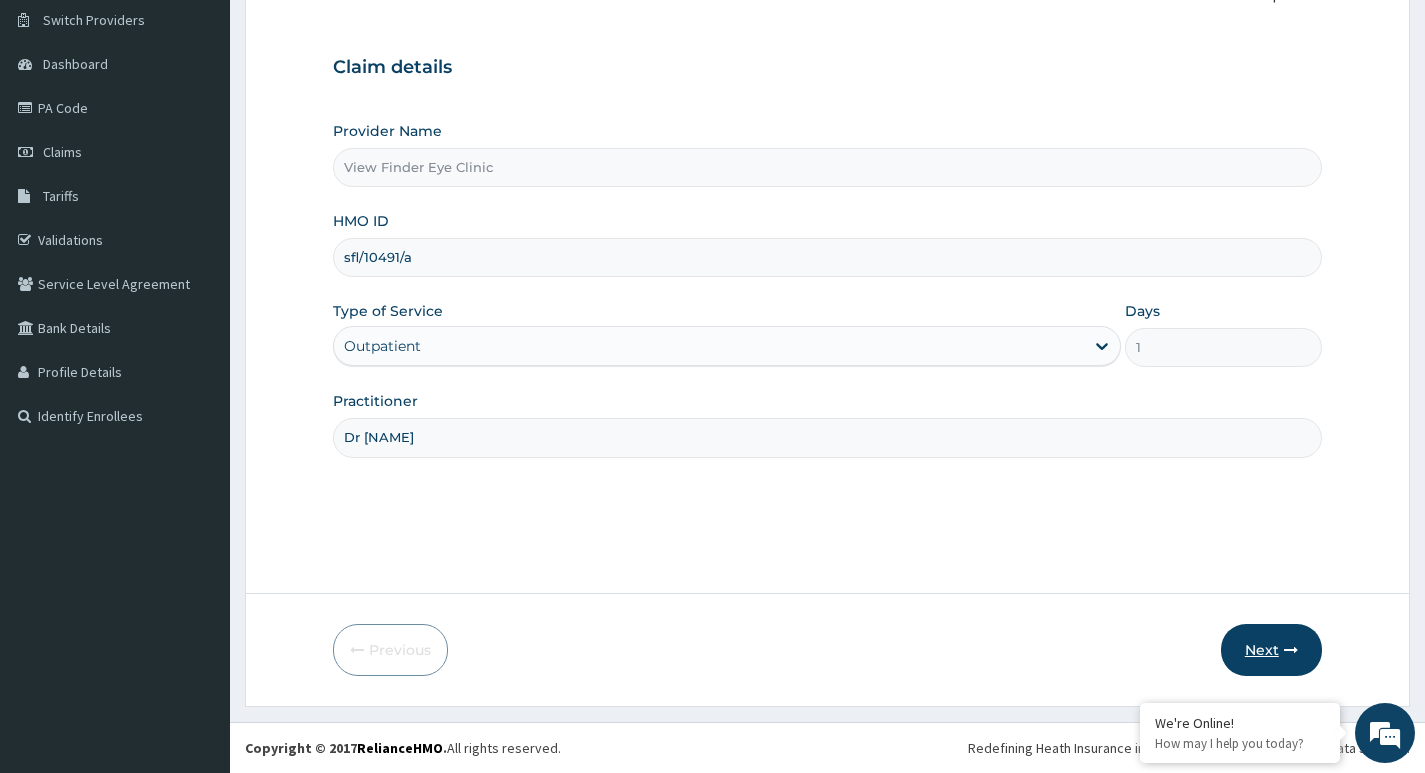 click on "Next" at bounding box center (1271, 650) 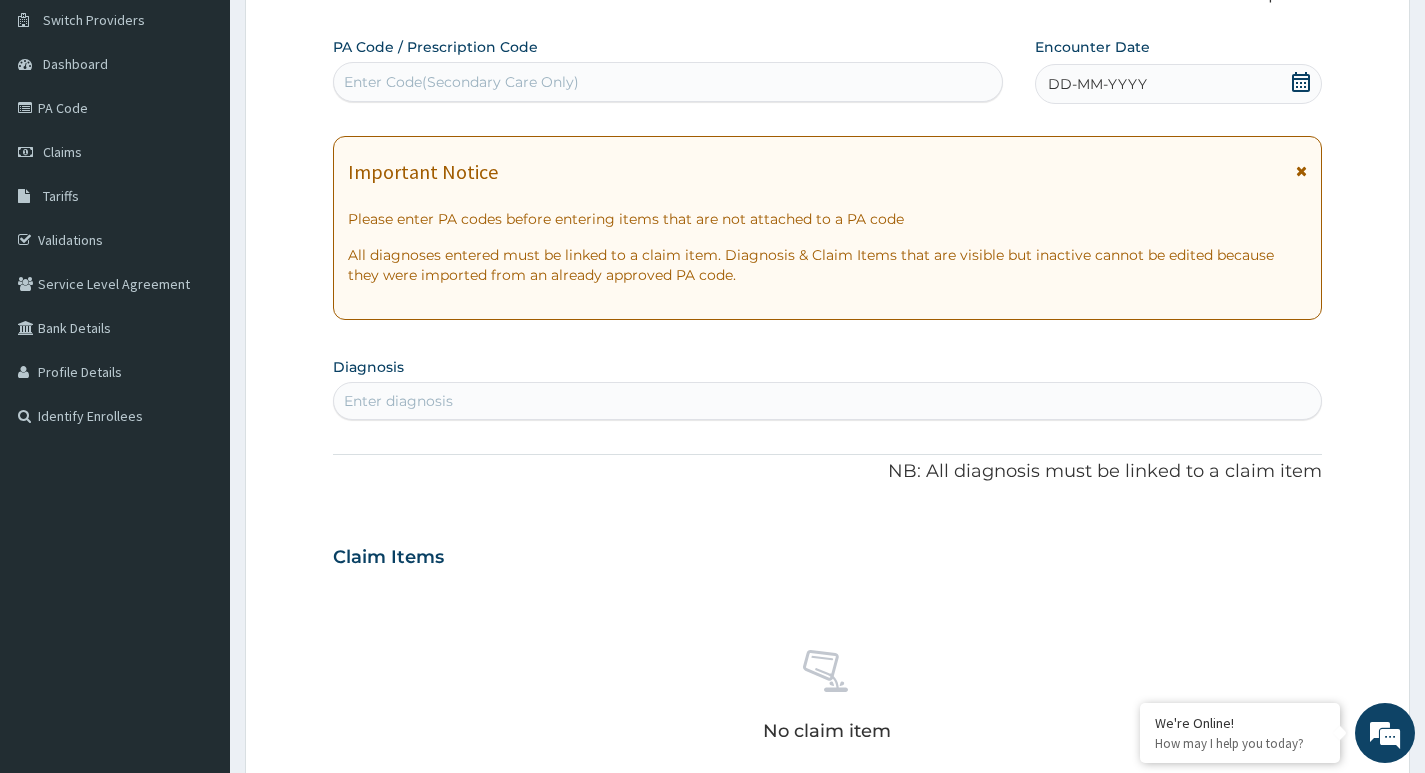 drag, startPoint x: 394, startPoint y: 77, endPoint x: 121, endPoint y: 14, distance: 280.17496 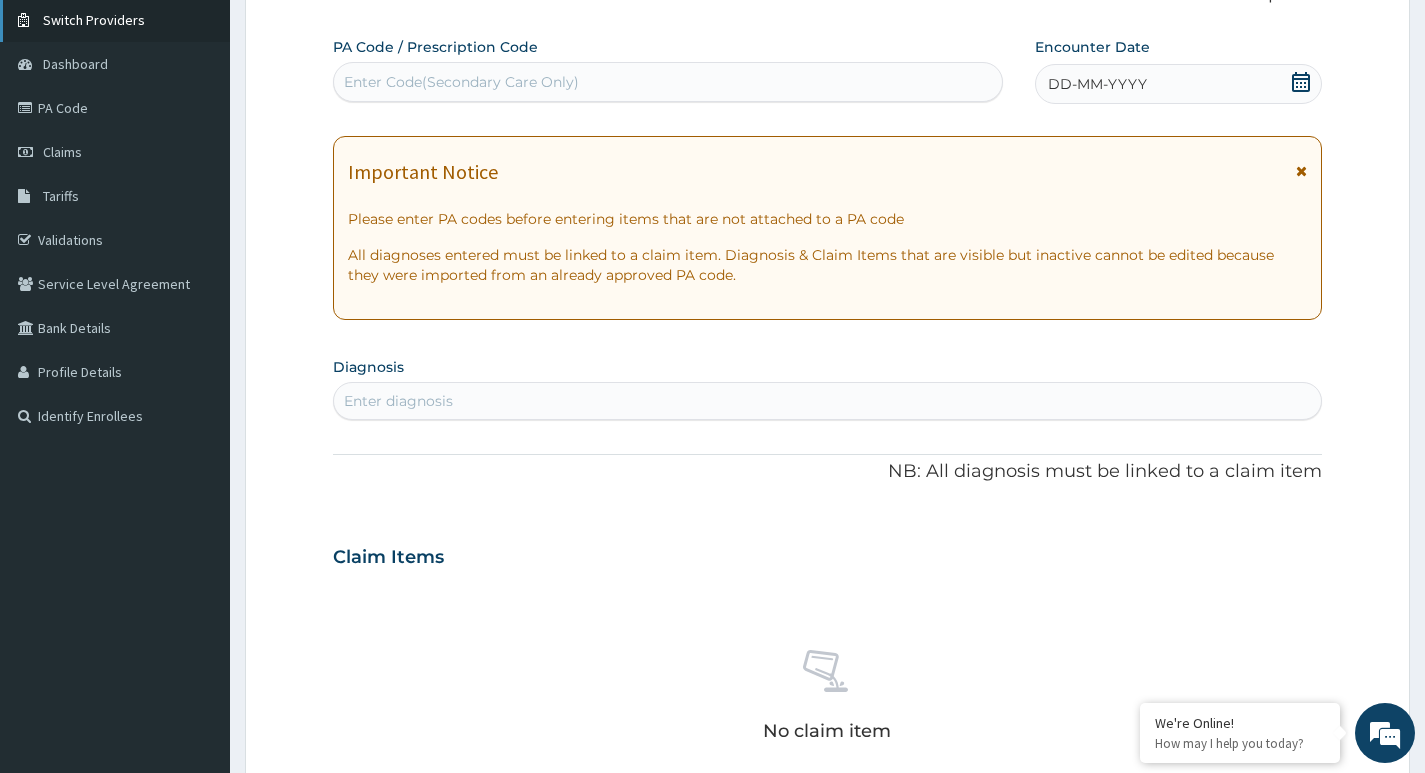 click on "Enter Code(Secondary Care Only)" at bounding box center (461, 82) 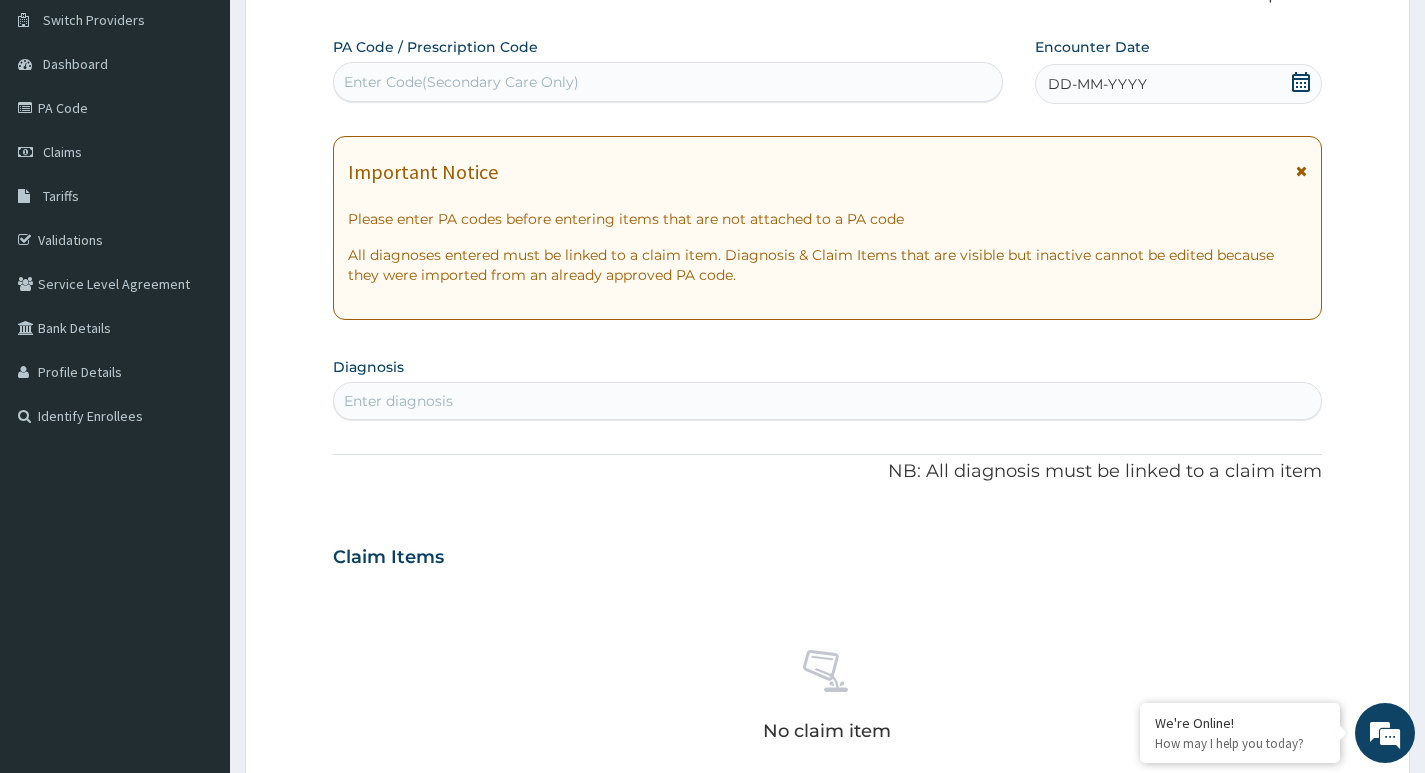 click on "Enter Code(Secondary Care Only)" at bounding box center (461, 82) 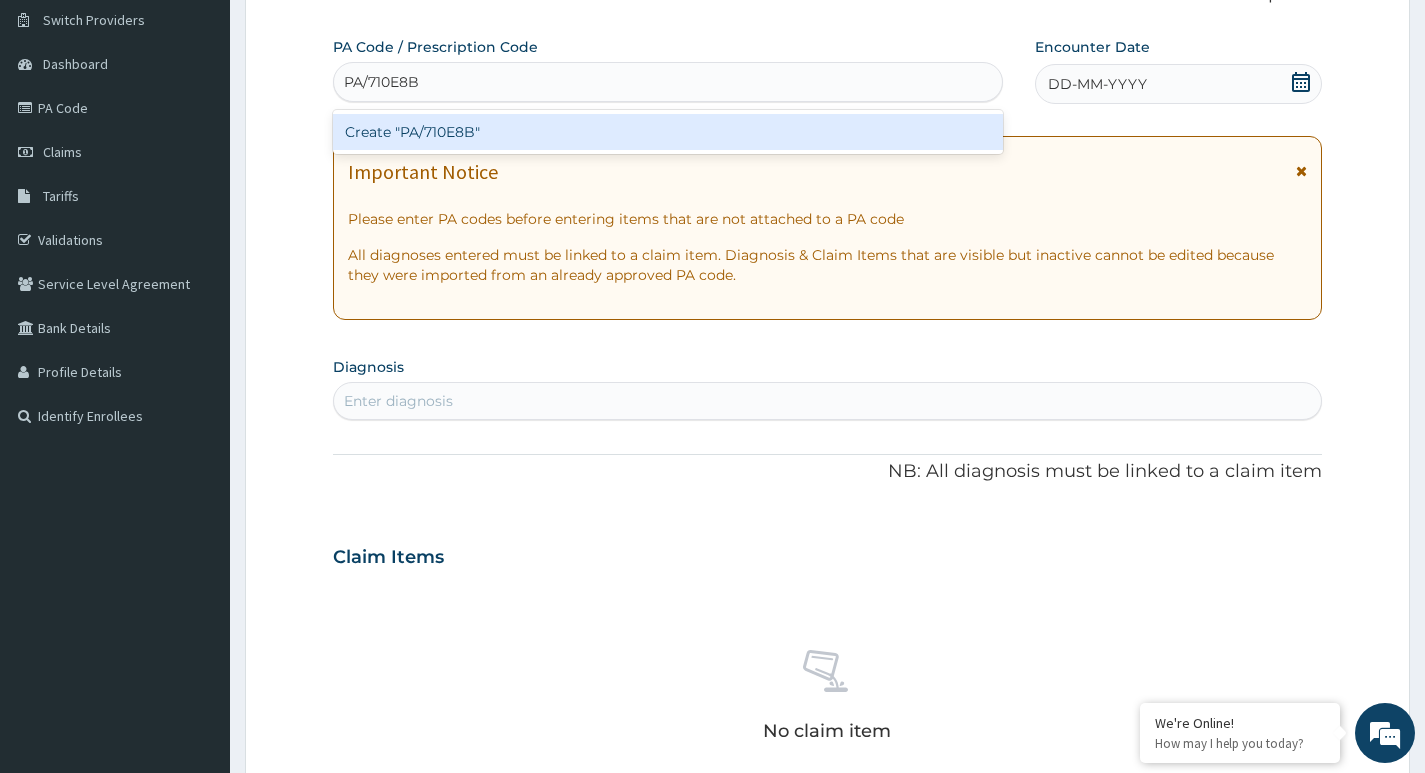 click on "Create "PA/710E8B"" at bounding box center (668, 132) 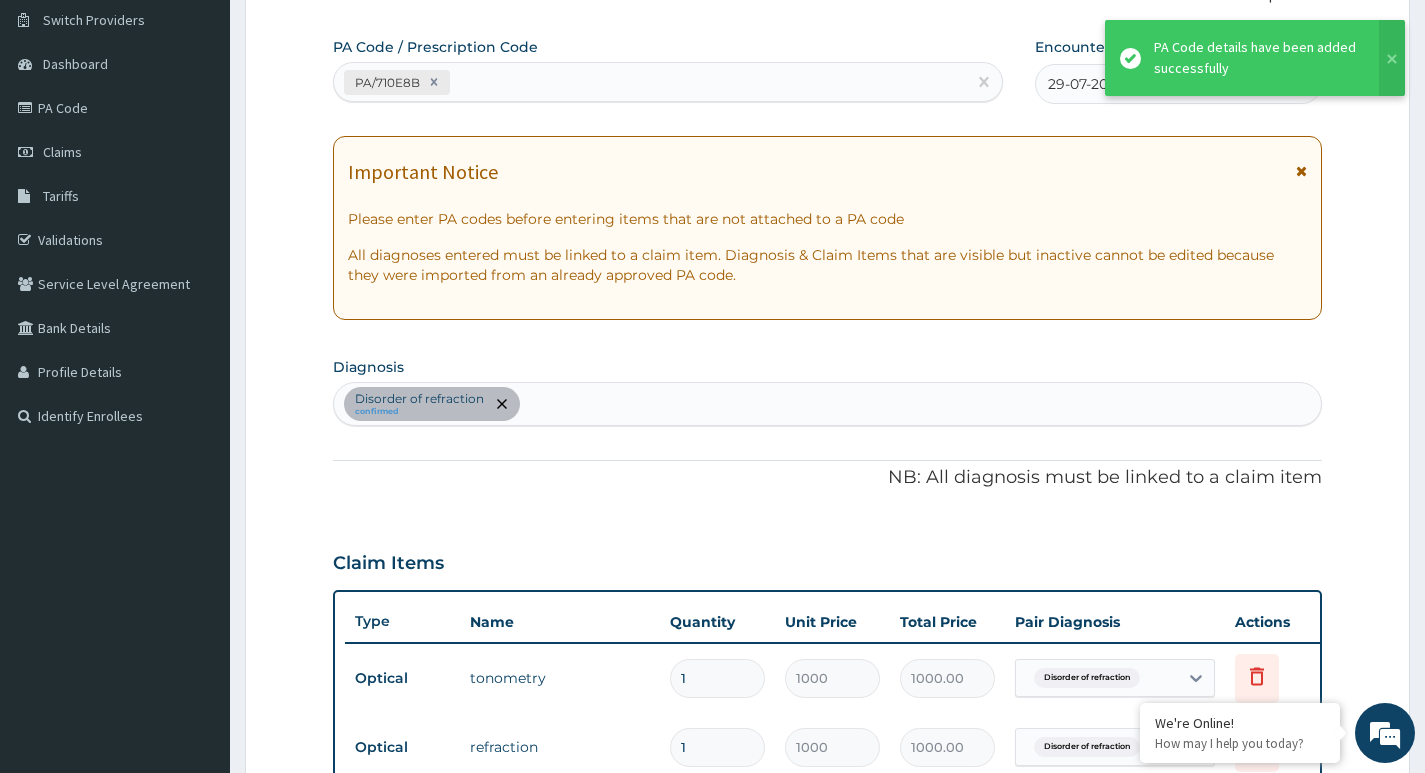scroll, scrollTop: 791, scrollLeft: 0, axis: vertical 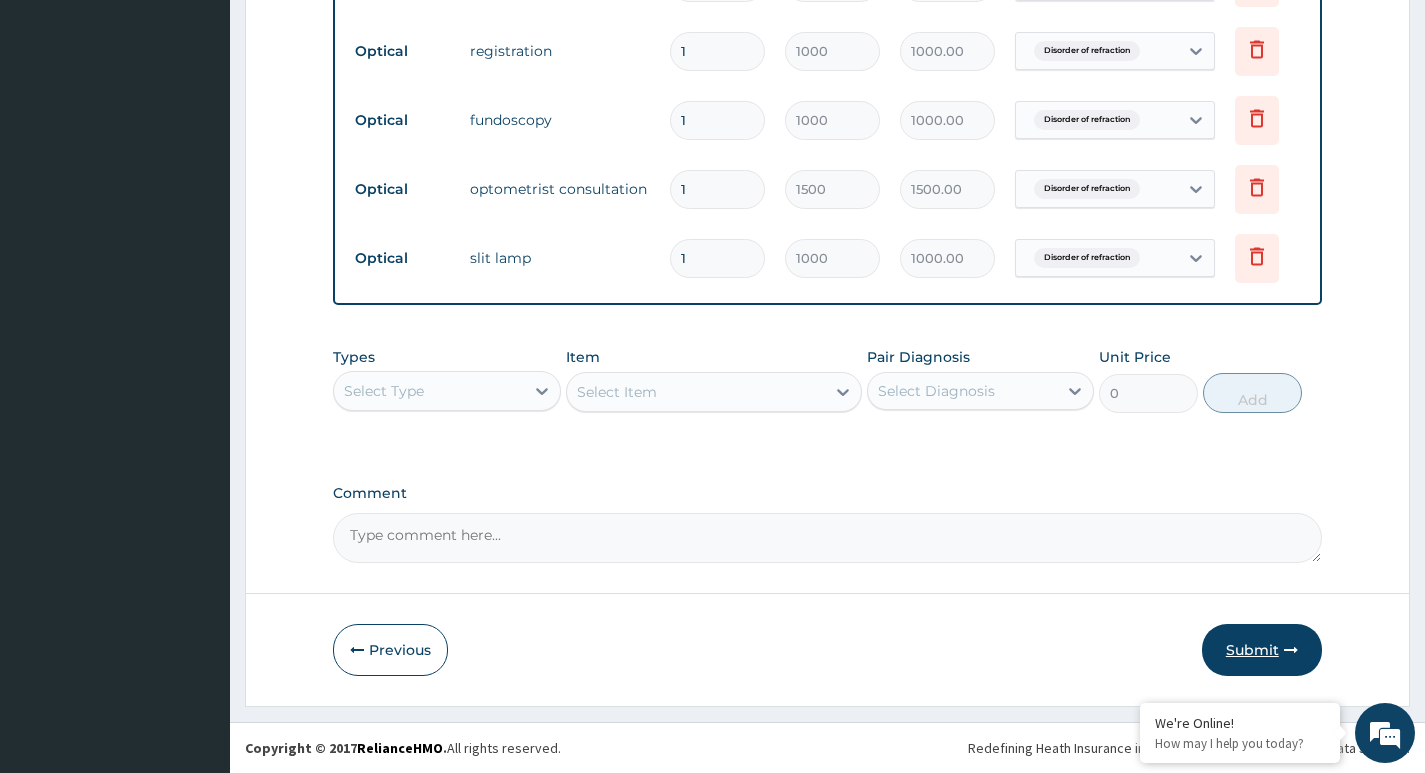 click on "Submit" at bounding box center (1262, 650) 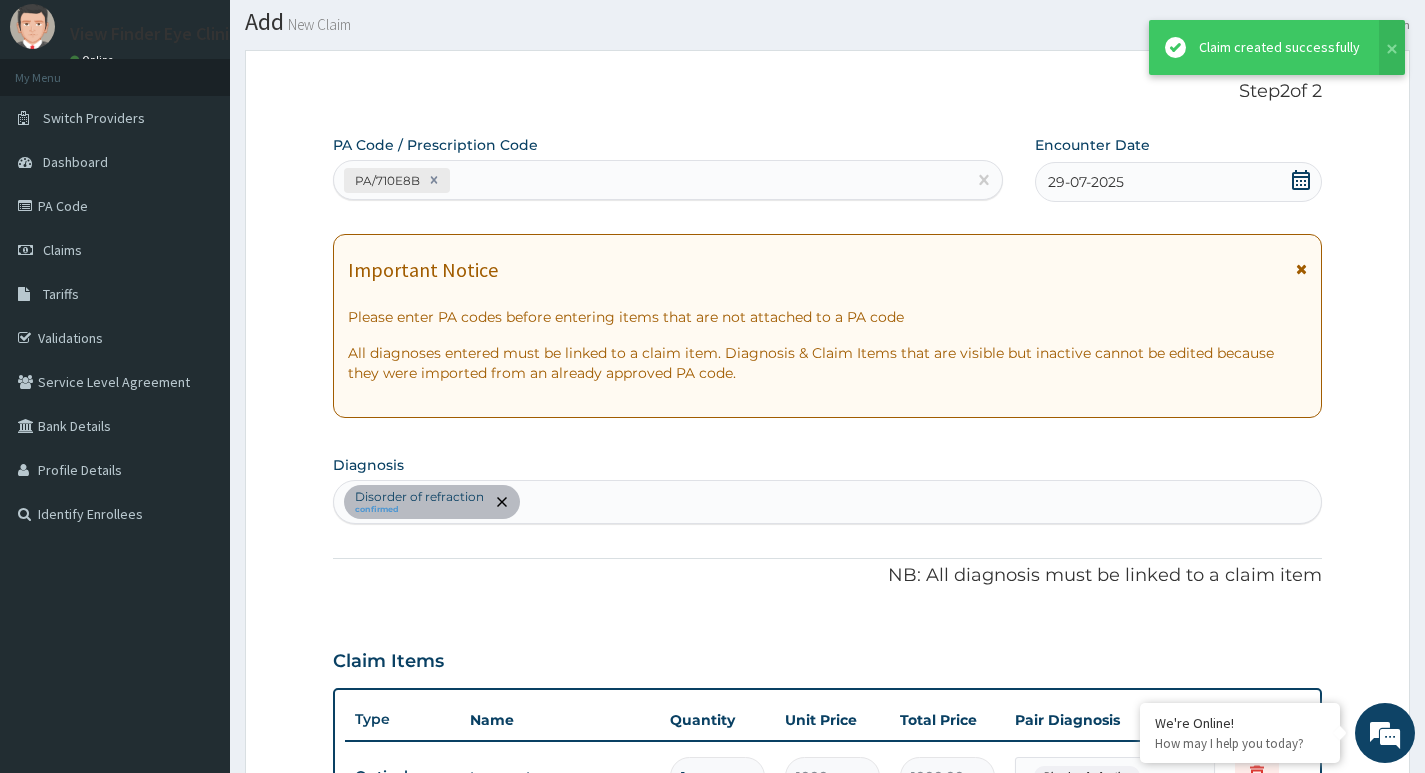 scroll, scrollTop: 934, scrollLeft: 0, axis: vertical 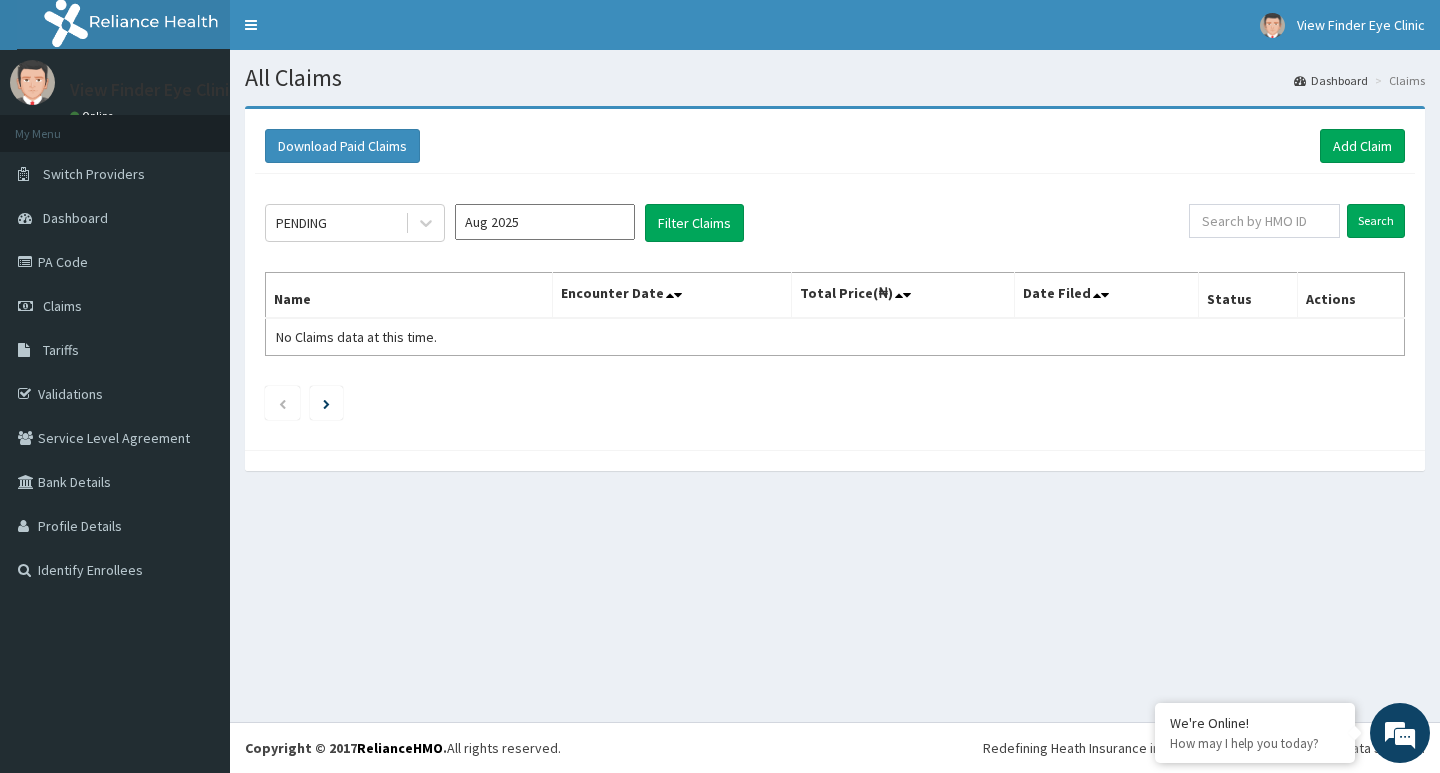 click on "Aug 2025" at bounding box center [545, 222] 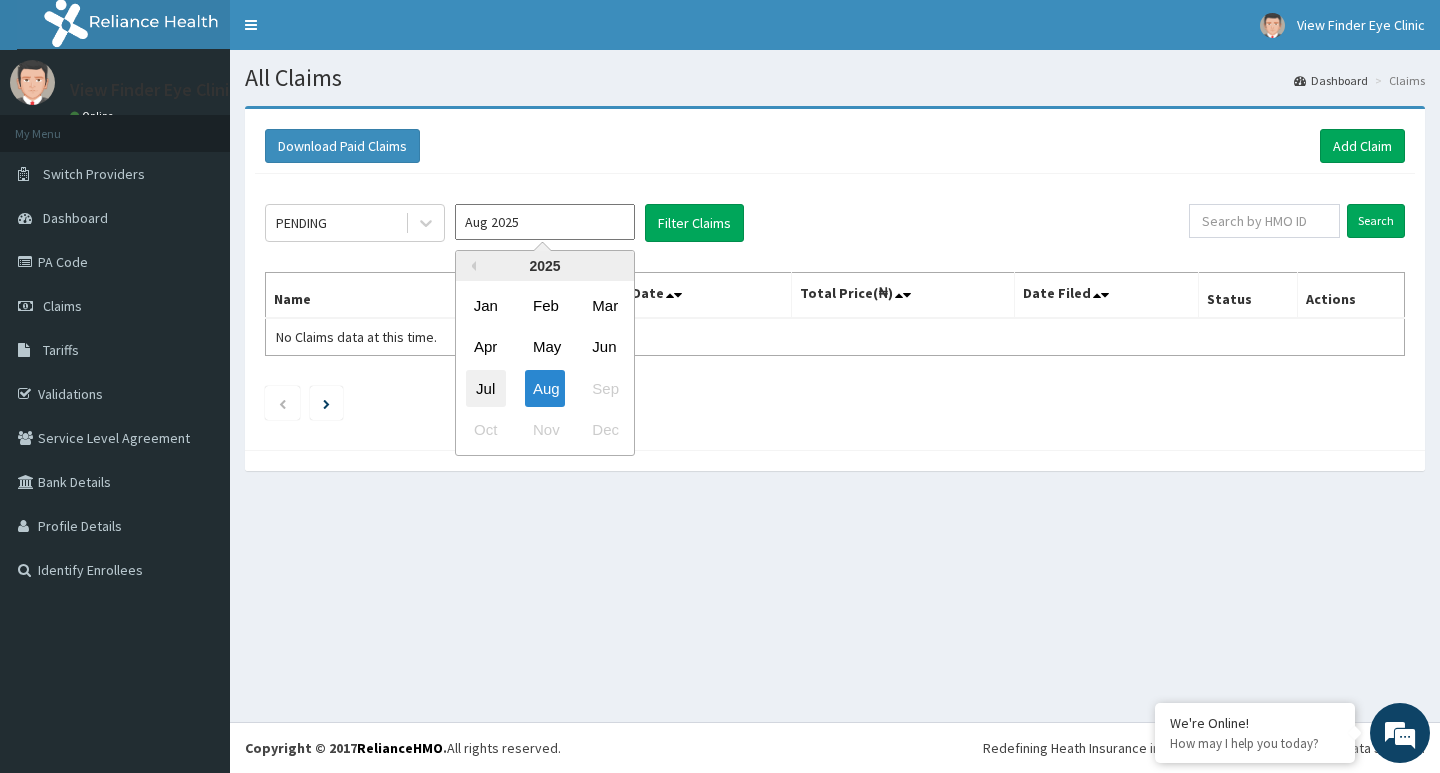 click on "Jul" at bounding box center [486, 388] 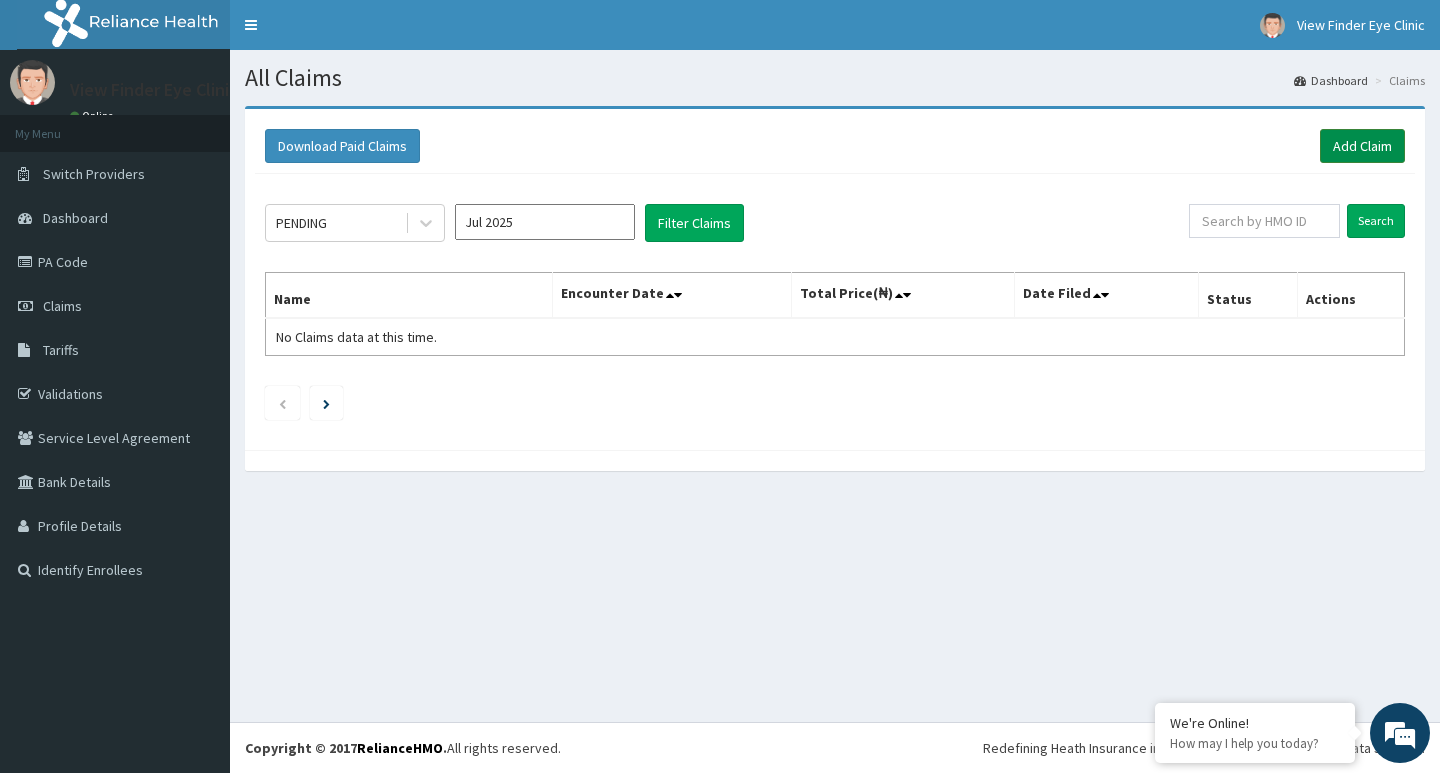 click on "Add Claim" at bounding box center (1362, 146) 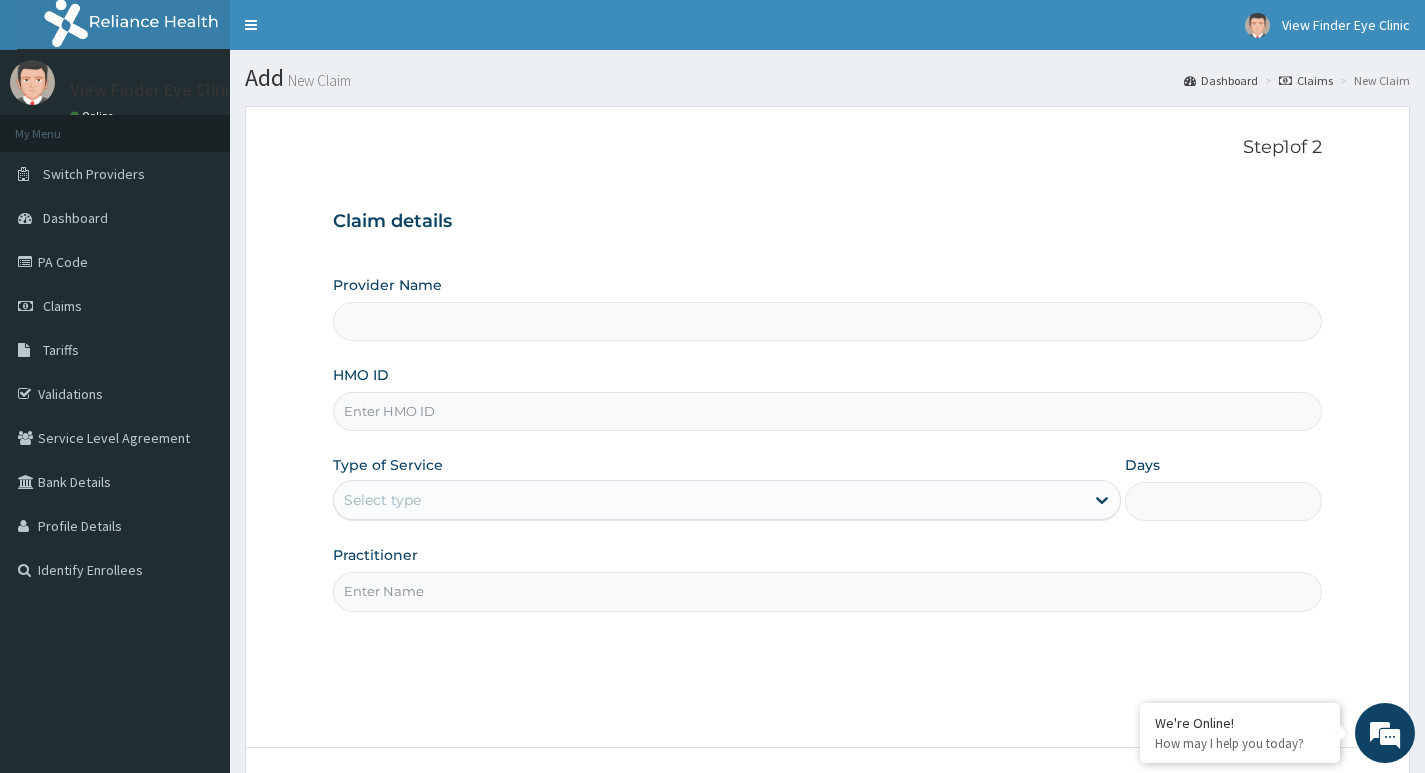 type on "View Finder Eye Clinic" 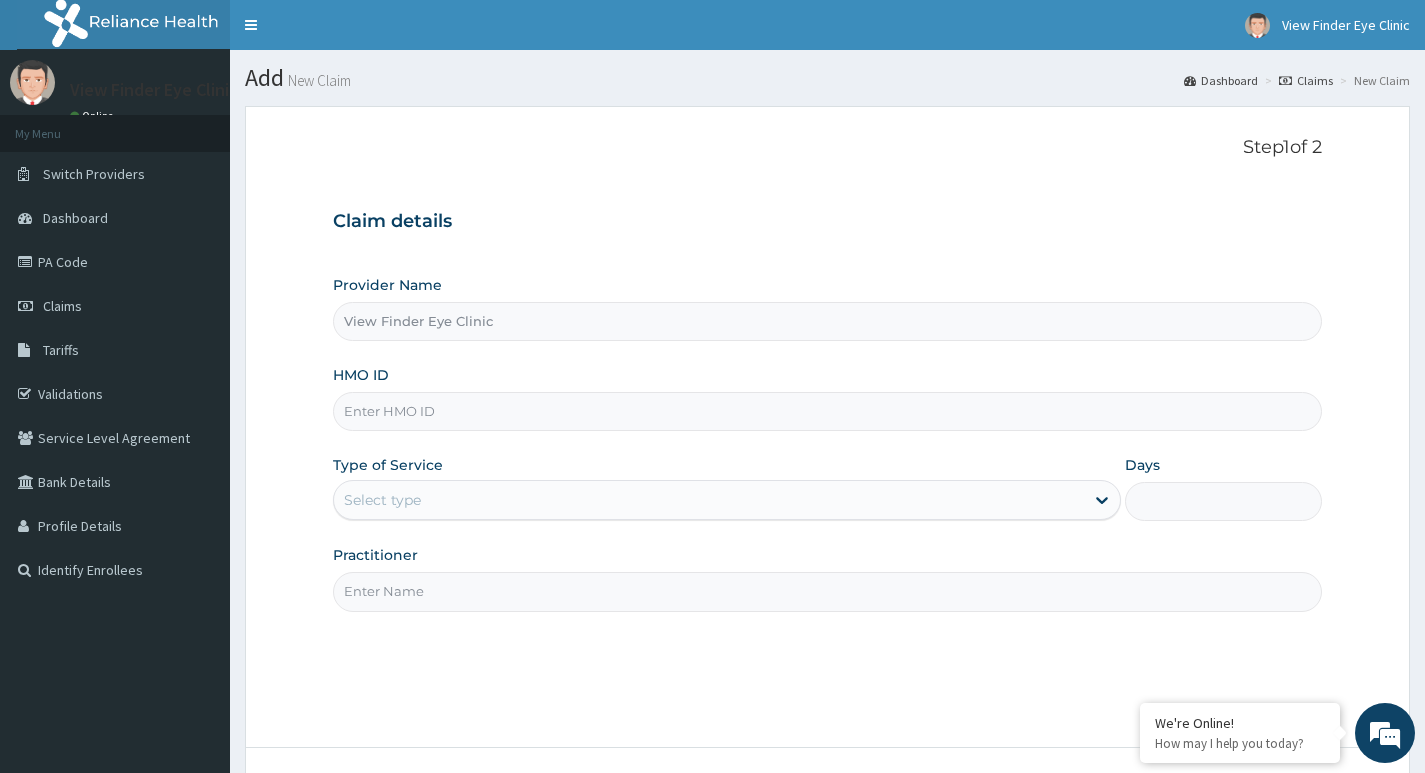 scroll, scrollTop: 0, scrollLeft: 0, axis: both 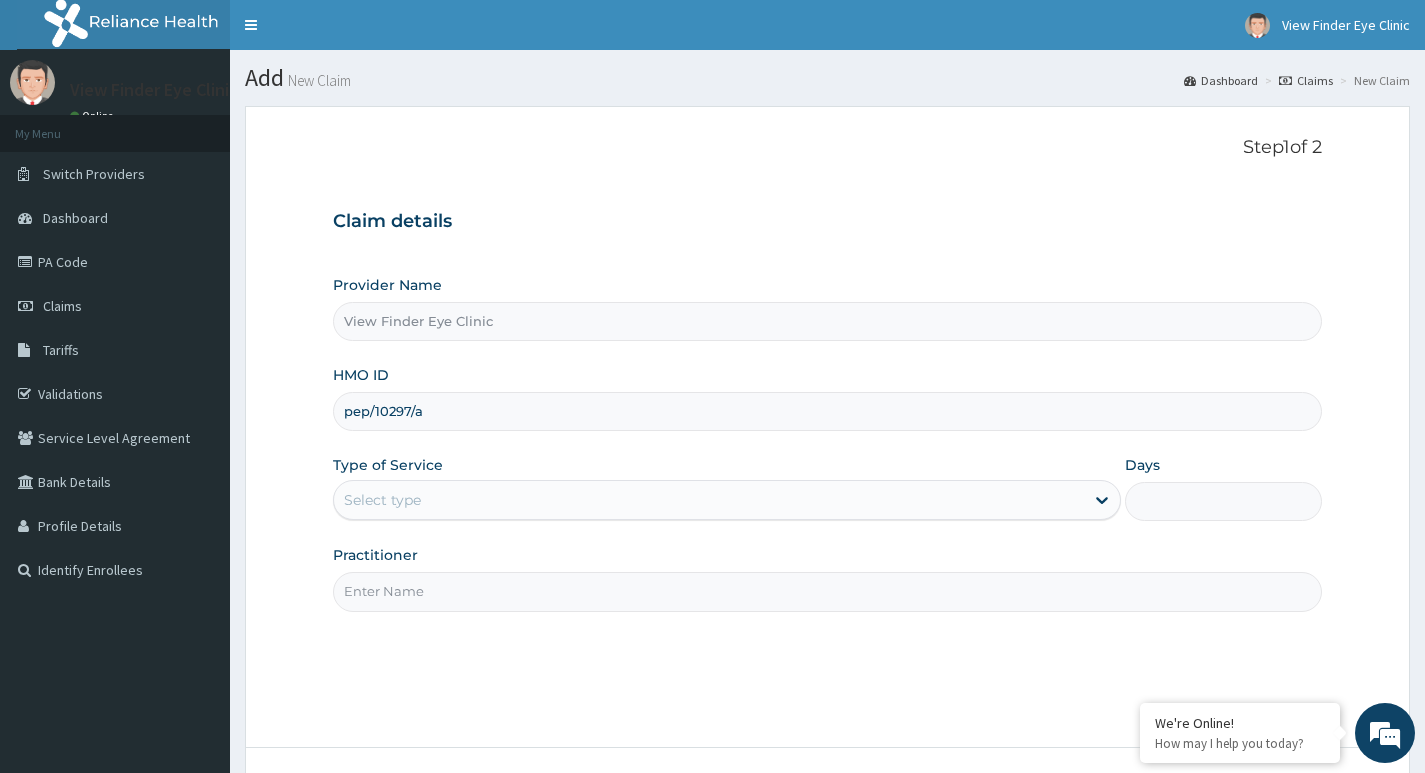 type on "pep/10297/a" 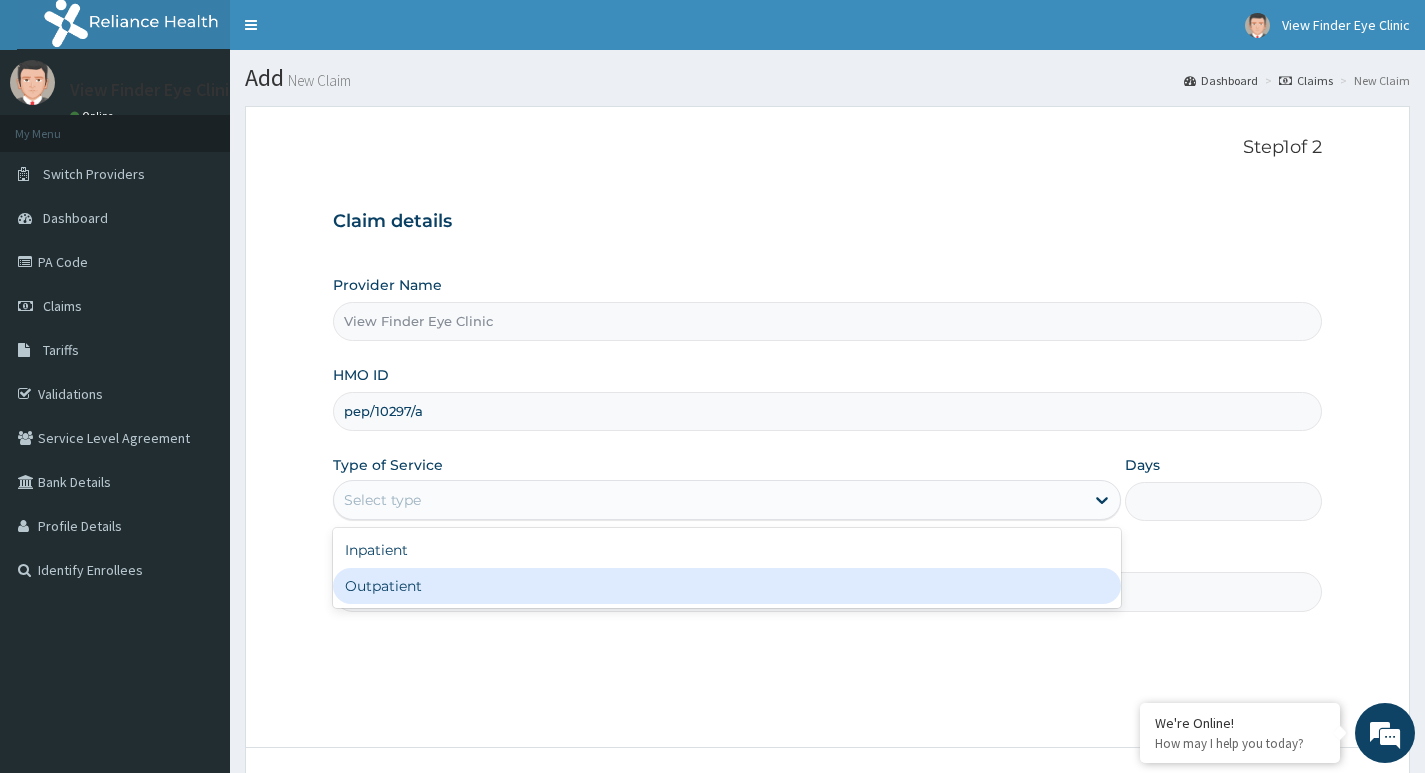 click on "Outpatient" at bounding box center (727, 586) 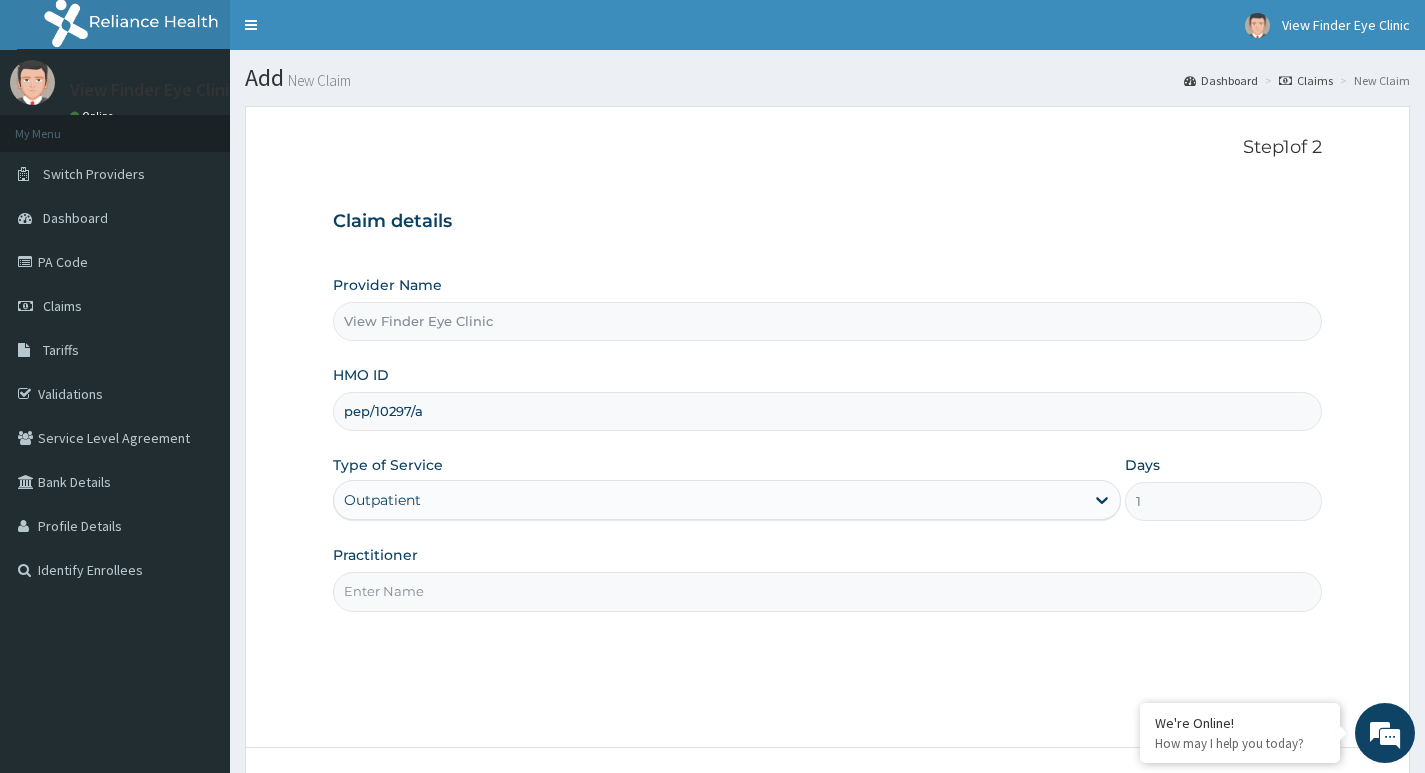 click on "Practitioner" at bounding box center [827, 591] 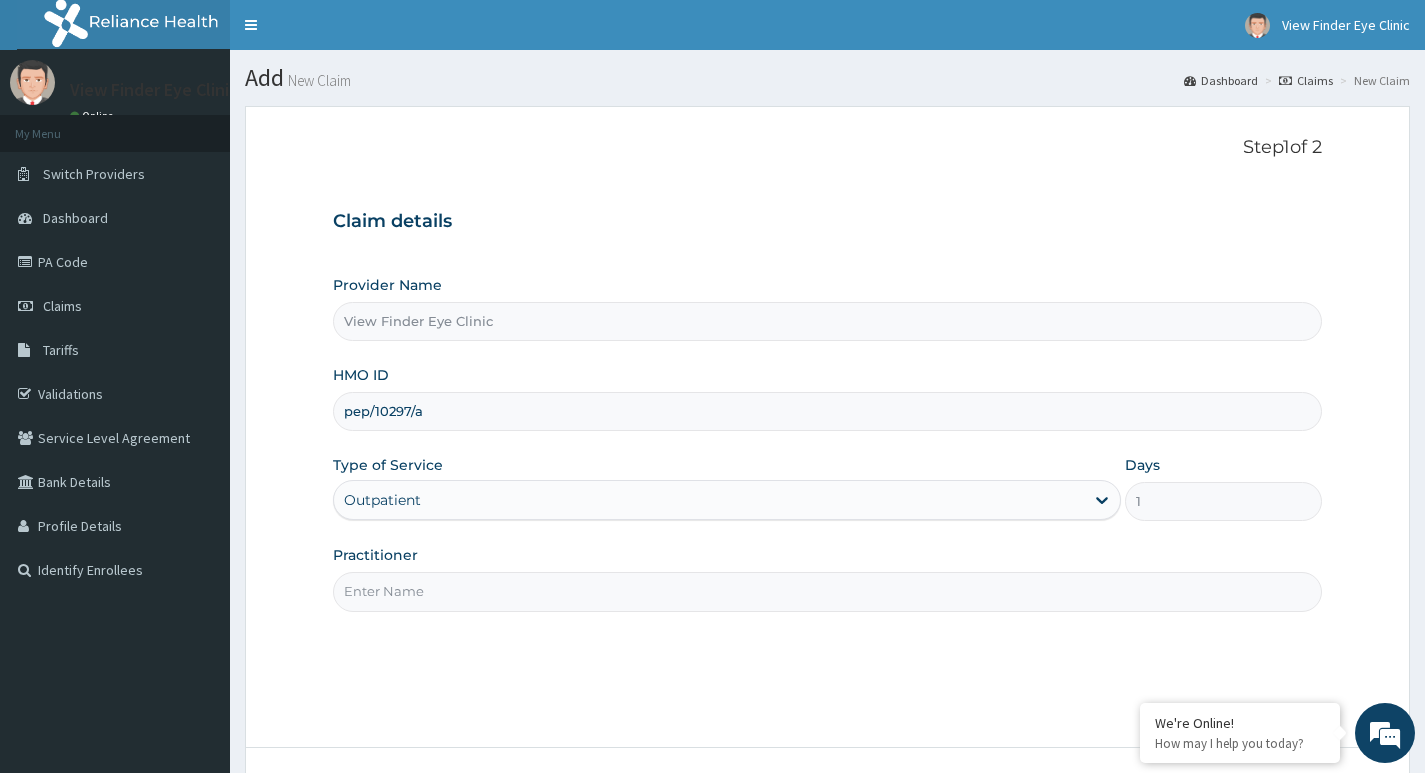 click on "Practitioner" at bounding box center (827, 591) 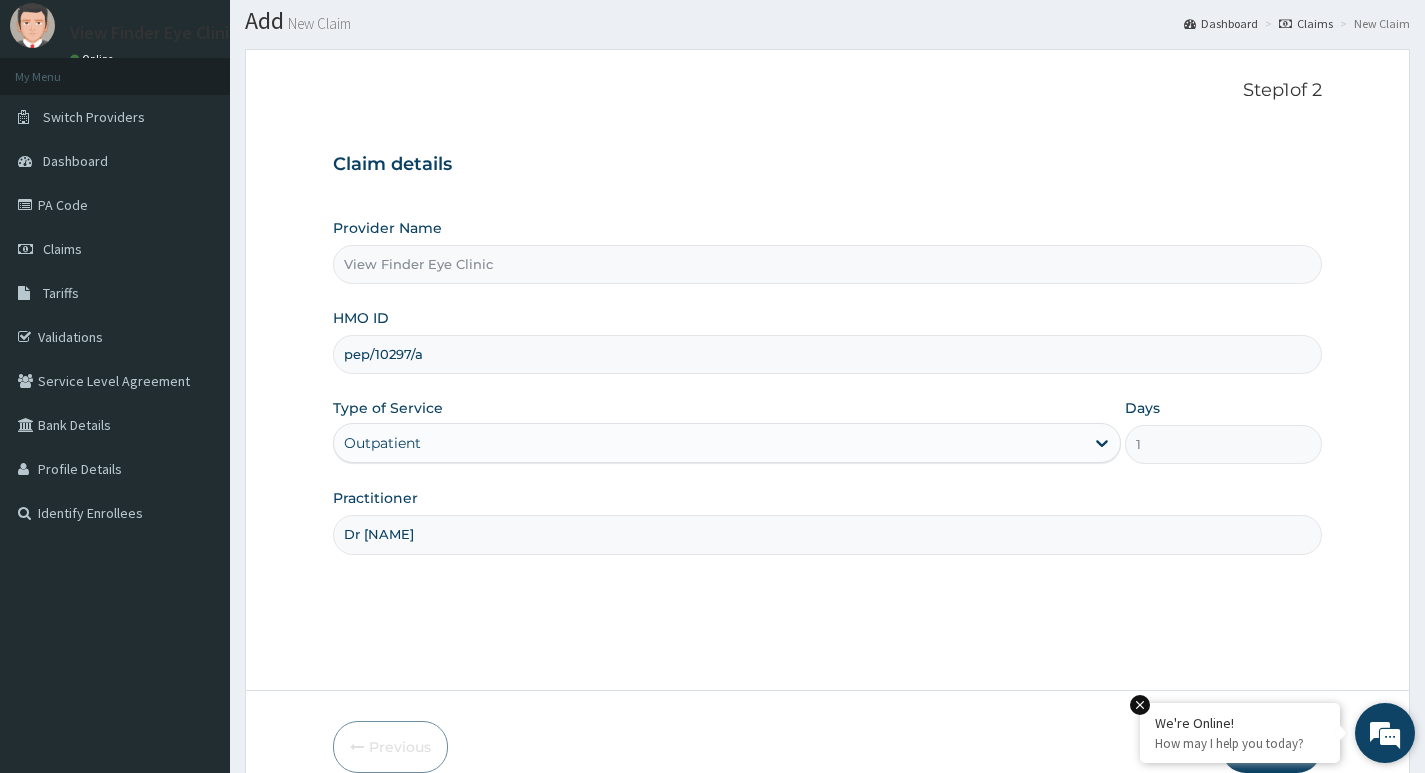 scroll, scrollTop: 154, scrollLeft: 0, axis: vertical 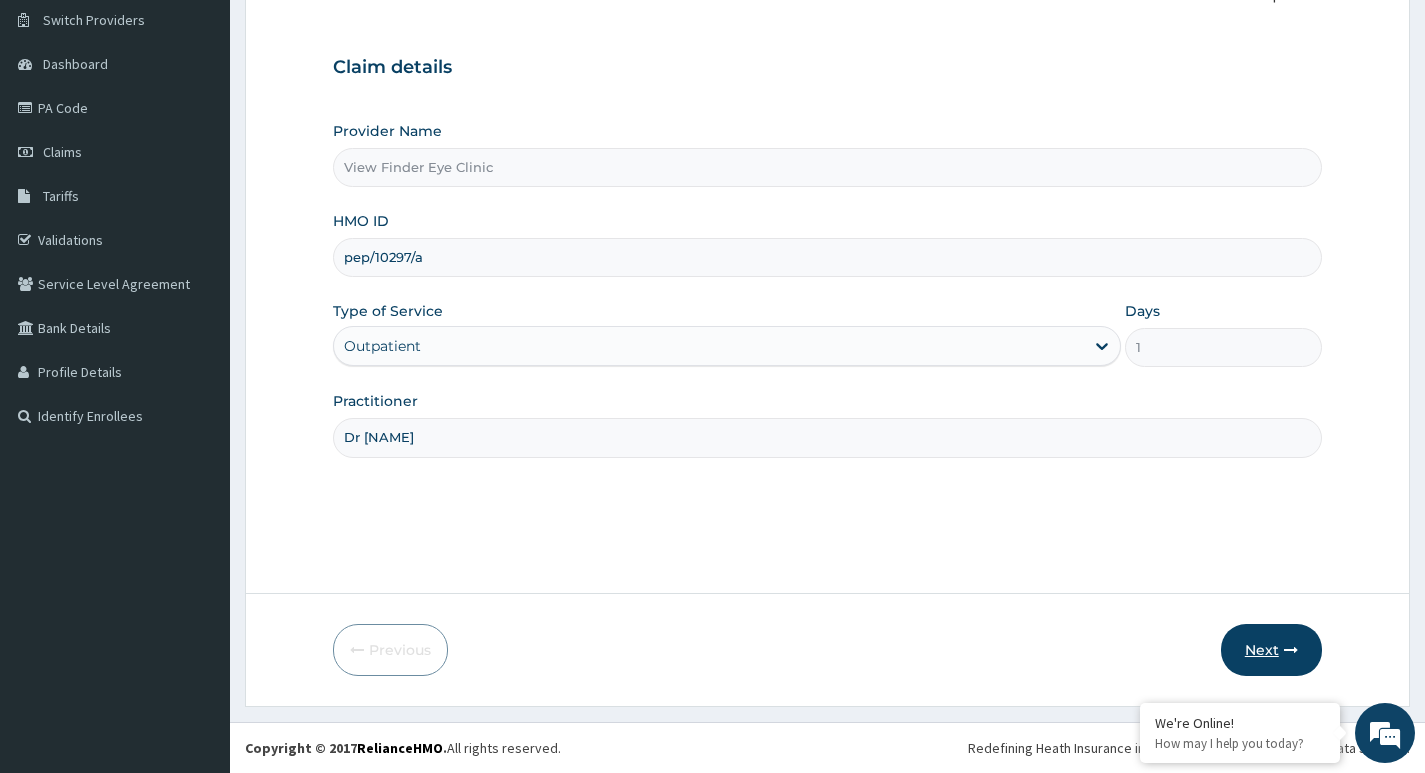 type on "Dr Kings-Nwachukwu" 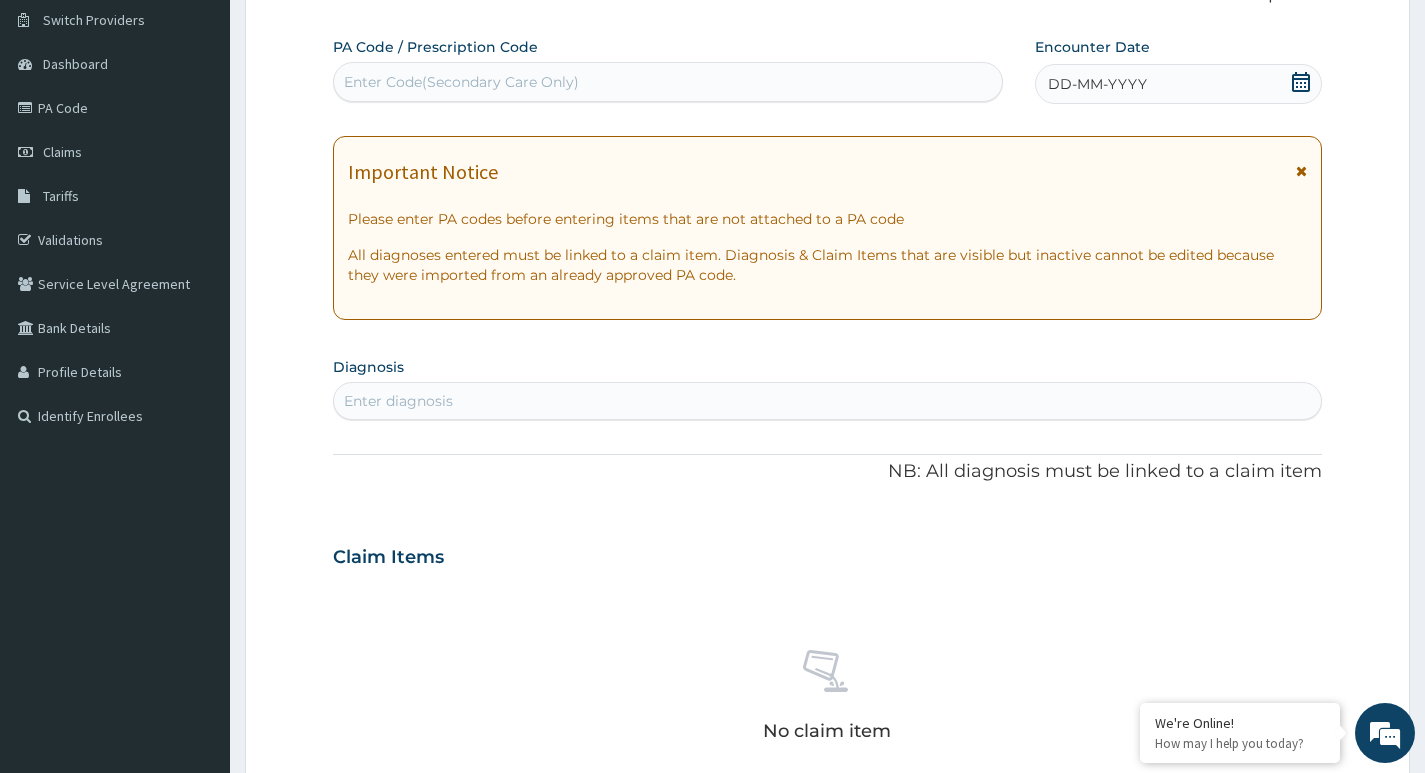 click on "Enter Code(Secondary Care Only)" at bounding box center (668, 82) 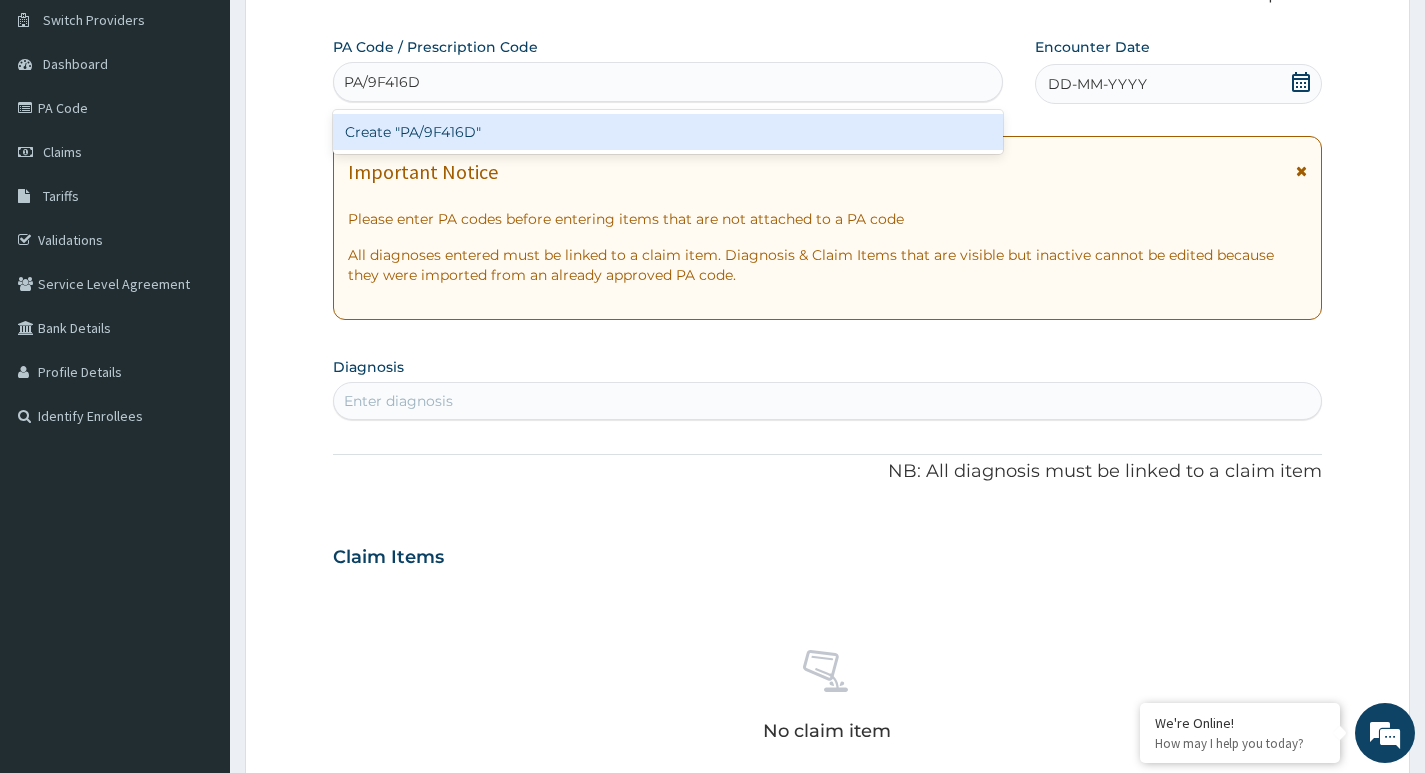 click on "Create "PA/9F416D"" at bounding box center (668, 132) 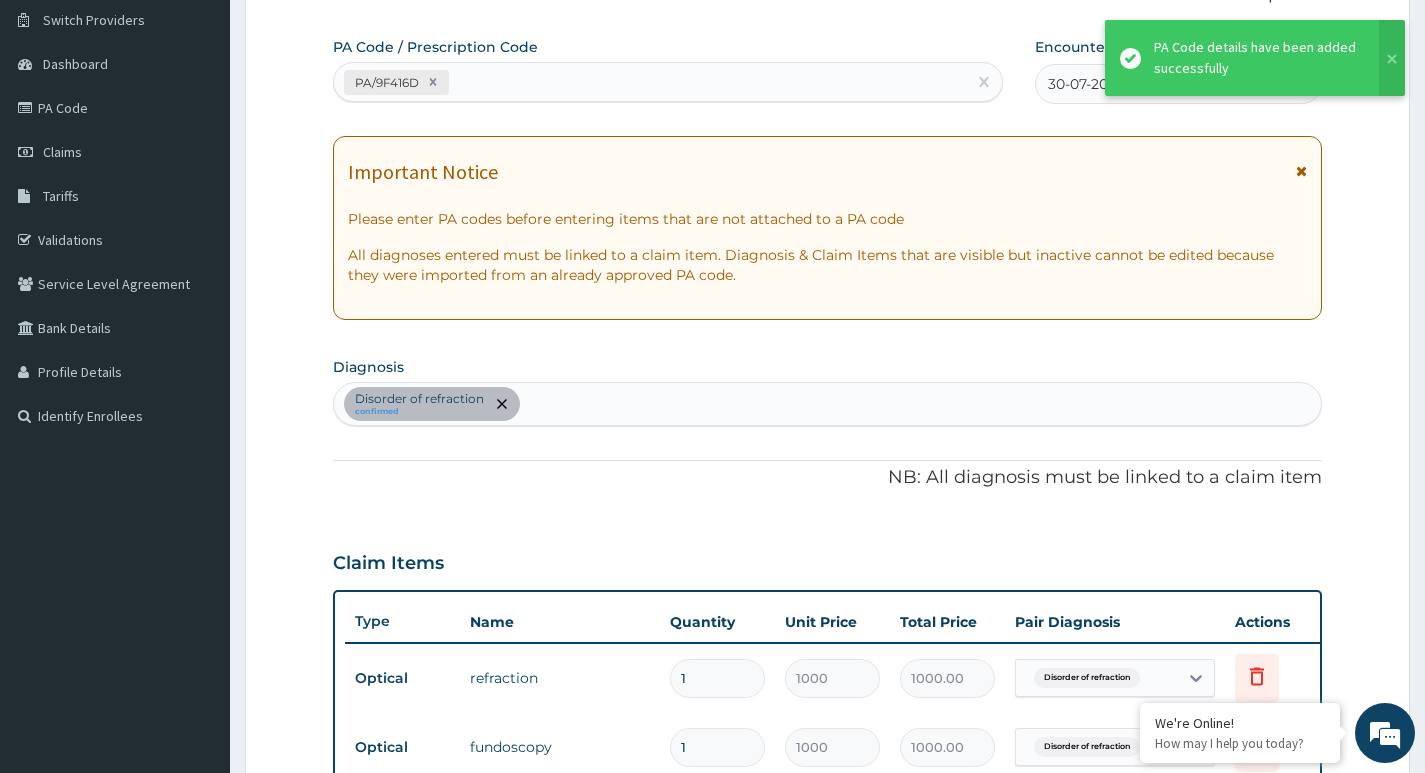 scroll, scrollTop: 791, scrollLeft: 0, axis: vertical 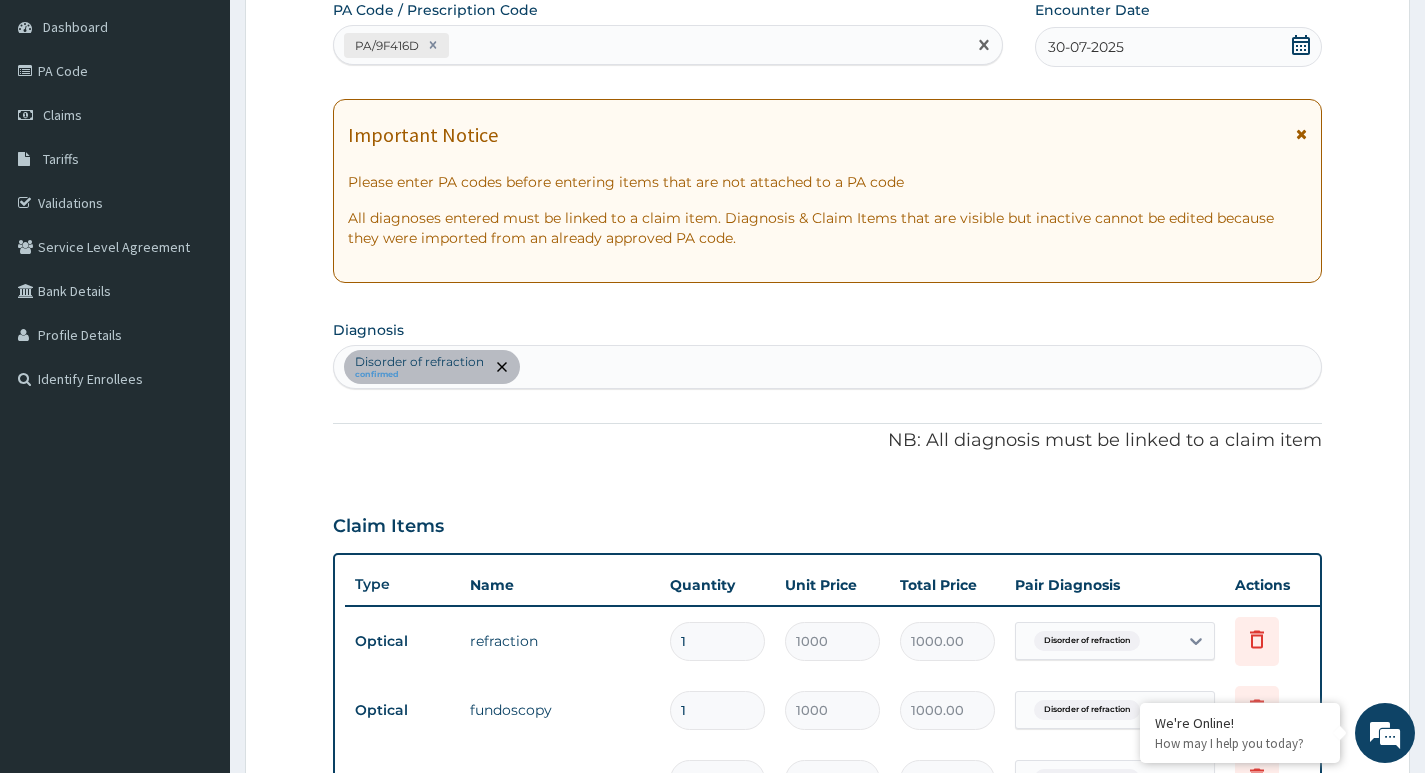 click on "PA/9F416D" at bounding box center (650, 45) 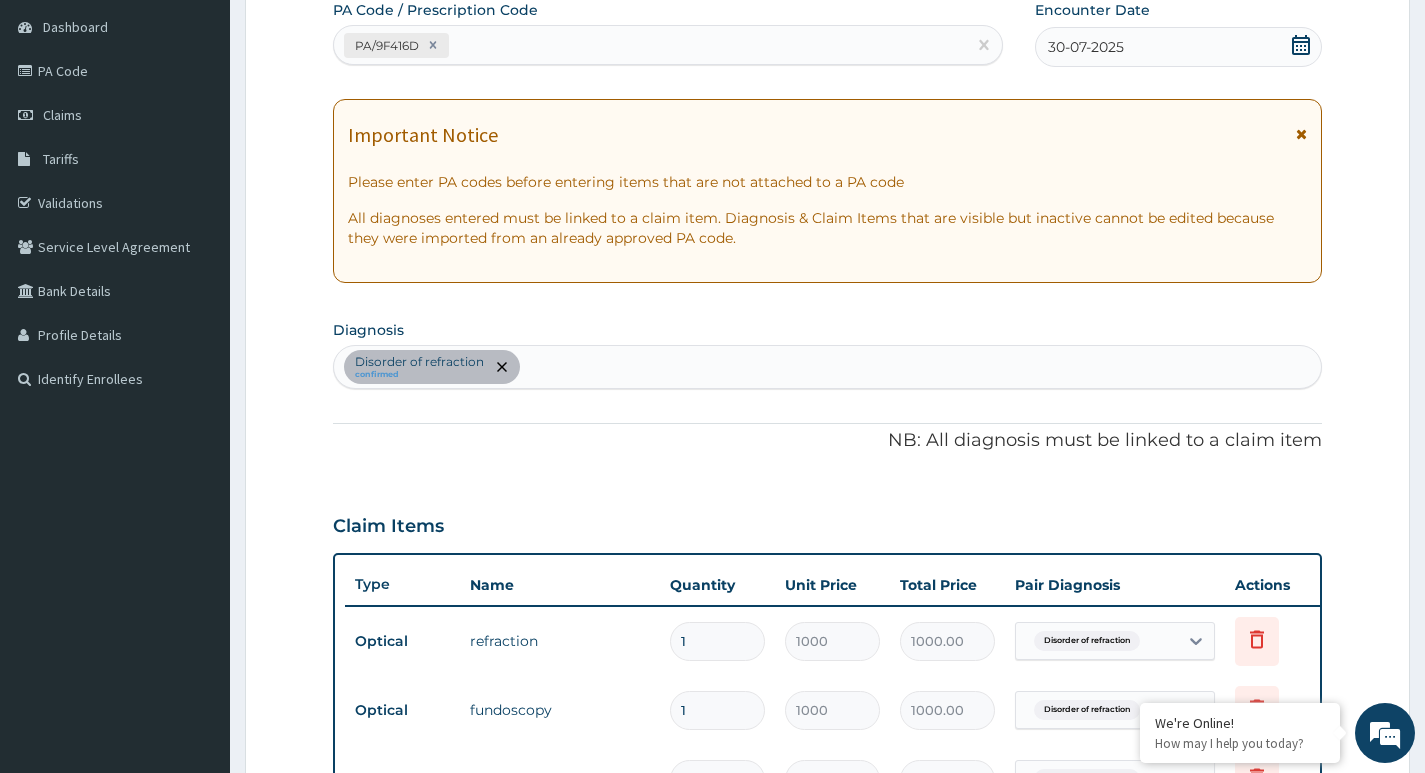 click on "PA/9F416D" at bounding box center [650, 45] 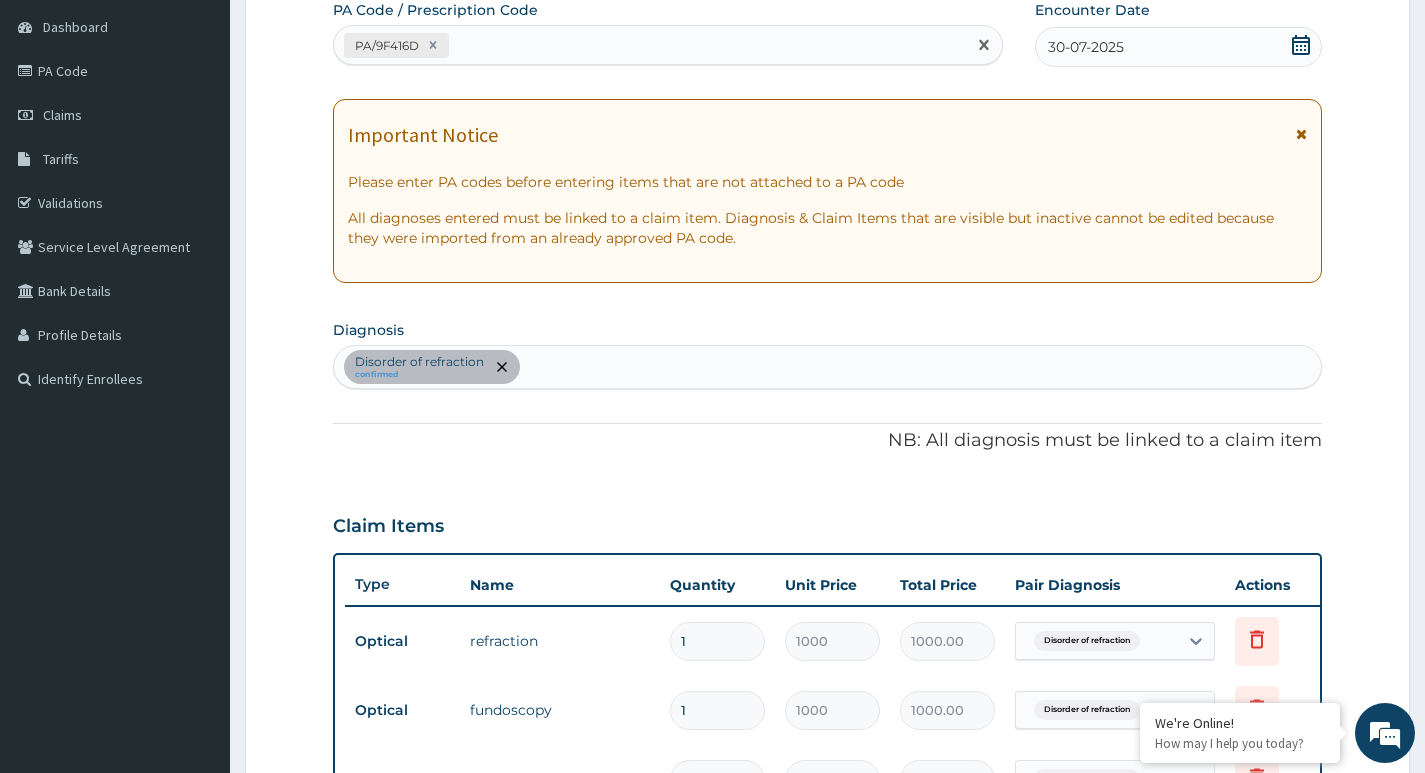 paste on "PA/F8E59E" 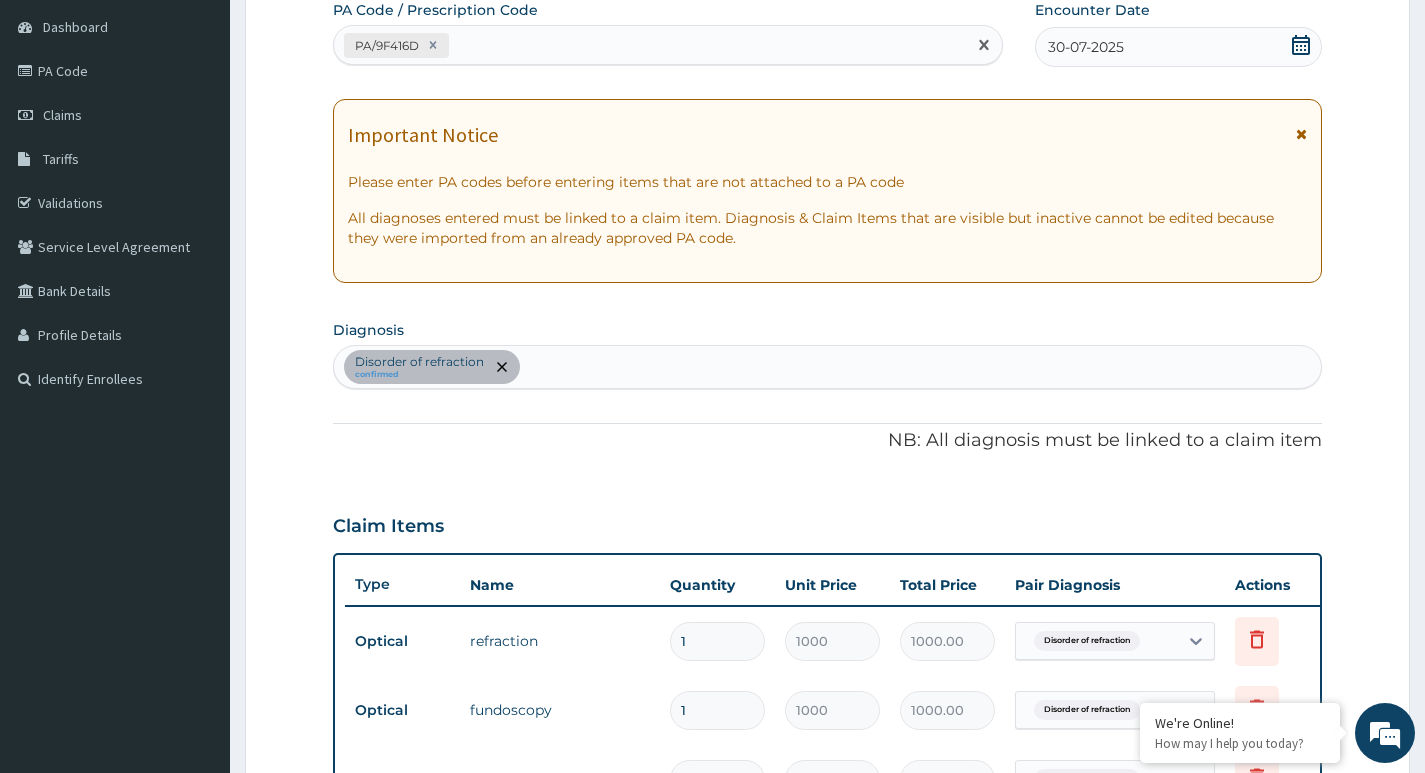 type on "PA/F8E59E" 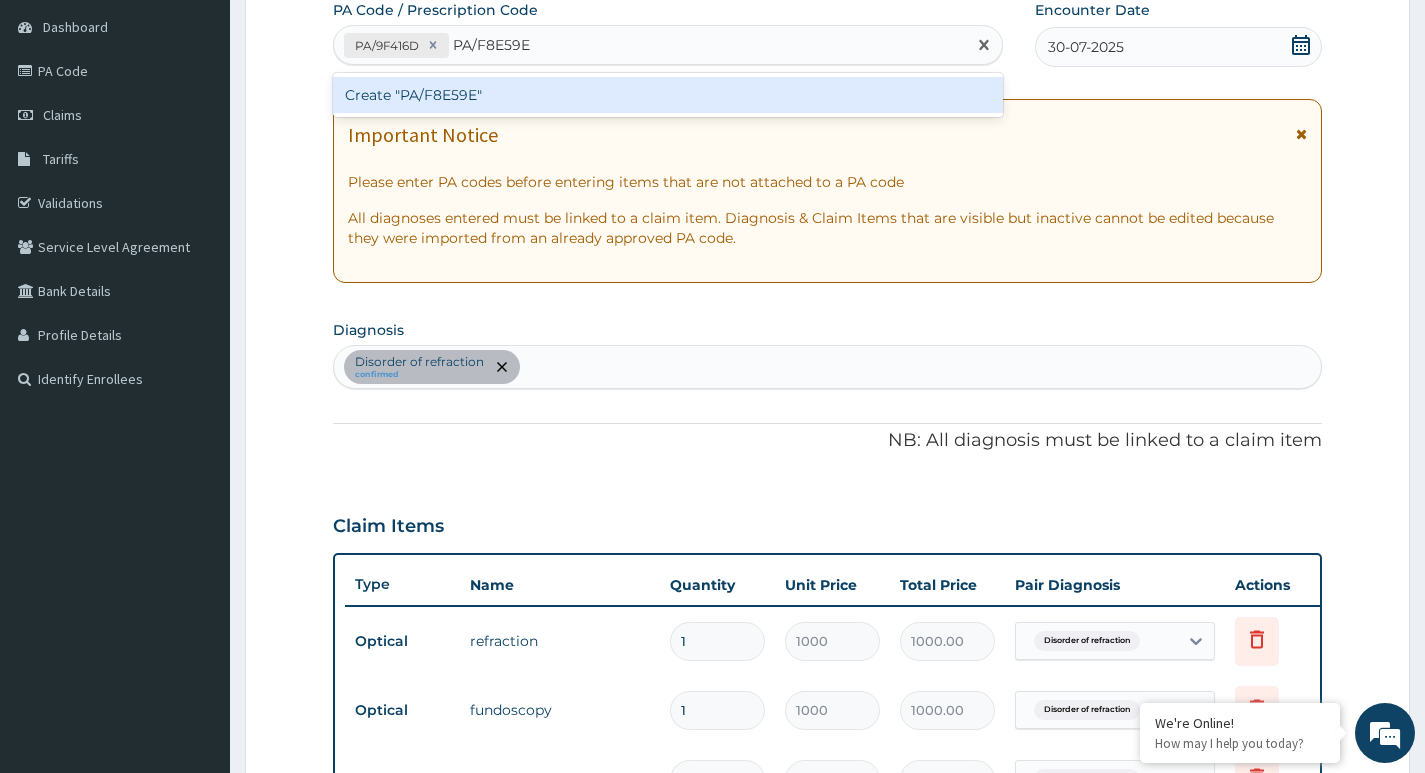 click on "Create "PA/F8E59E"" at bounding box center (668, 95) 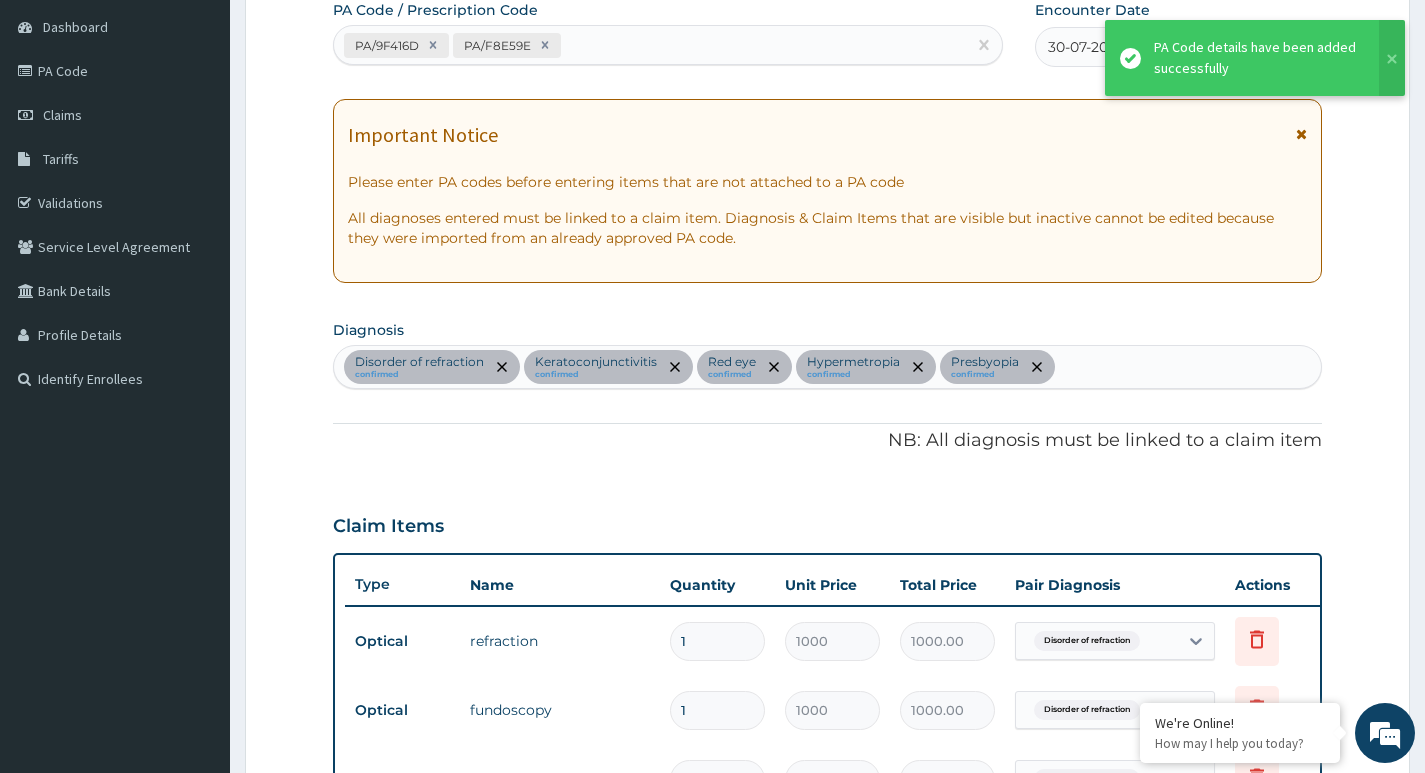 scroll, scrollTop: 1067, scrollLeft: 0, axis: vertical 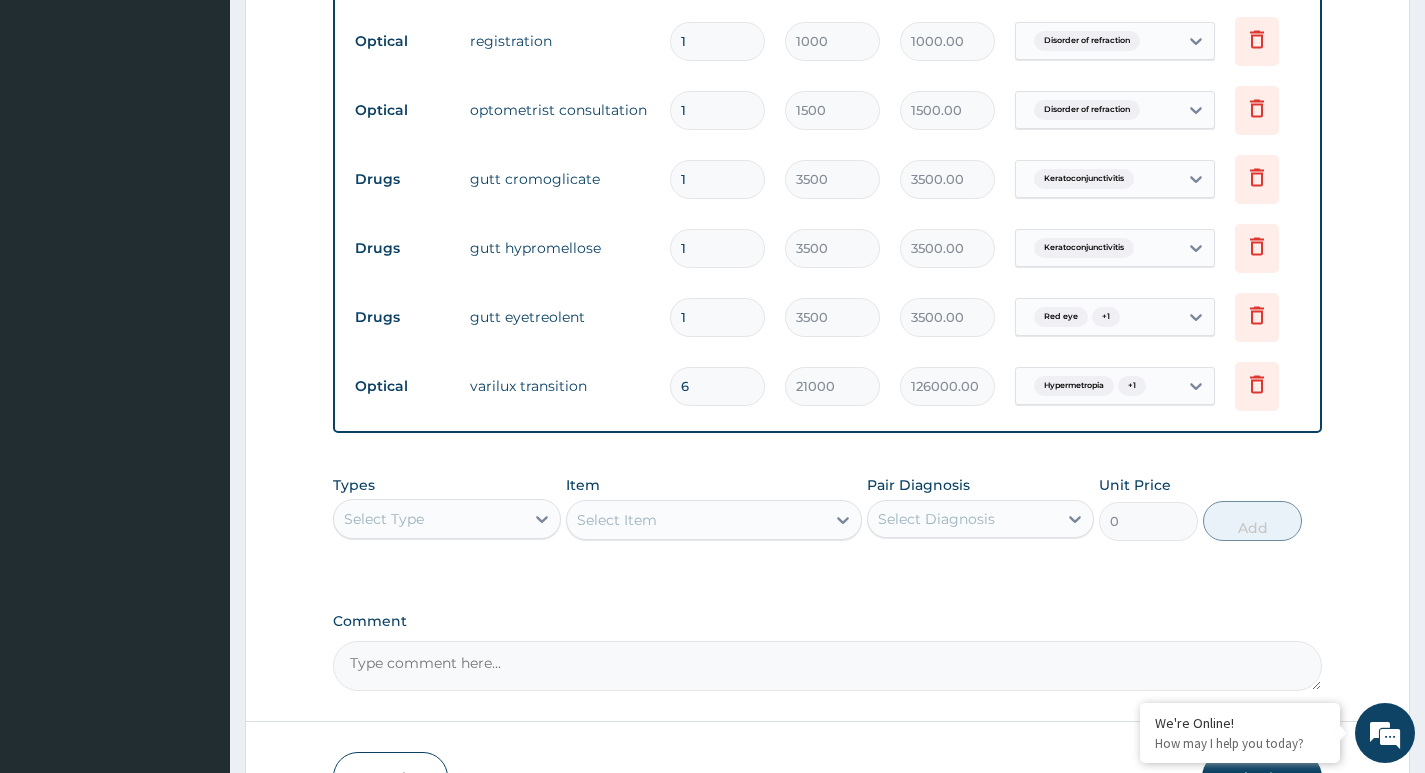 click on "Comment" at bounding box center (827, 666) 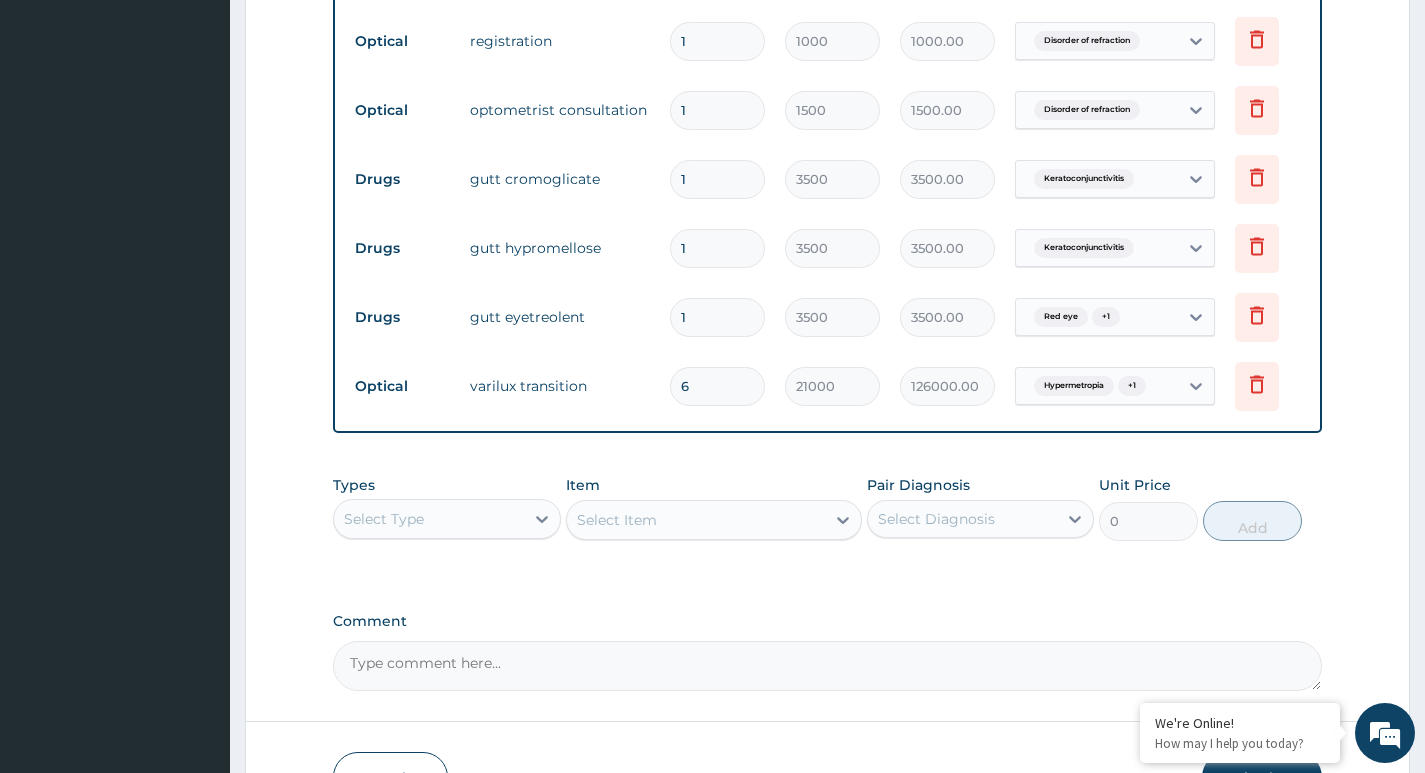 paste on "ALL EYE CARE COVERED UP TO ANNUAL LIMIT OF 15,000 NAIRA, THIS INCLUDES PROCEDURES/LENS AND FRAME AND PREVIOUS CODE GIVEN EARLIER" 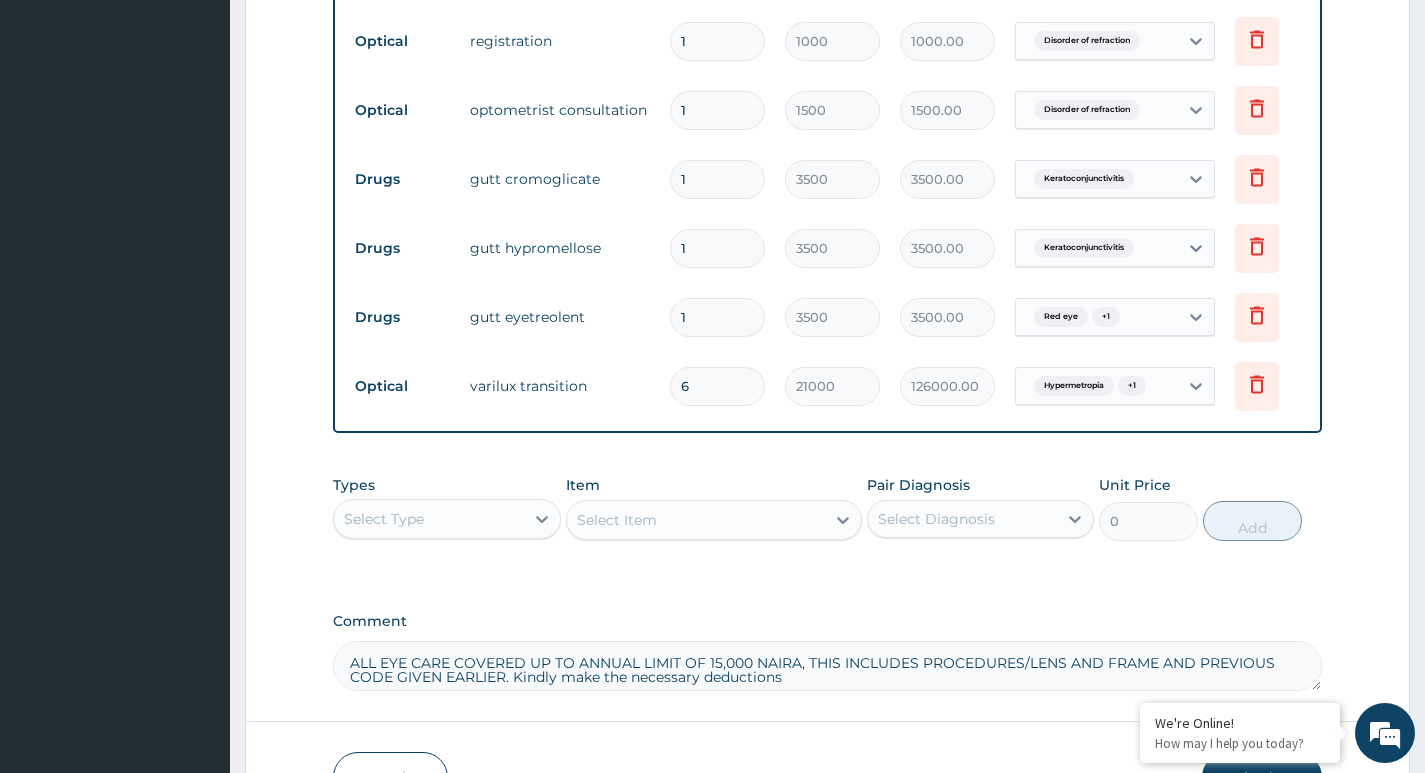 type on "ALL EYE CARE COVERED UP TO ANNUAL LIMIT OF 15,000 NAIRA, THIS INCLUDES PROCEDURES/LENS AND FRAME AND PREVIOUS CODE GIVEN EARLIER. Kindly make the necessary deductions" 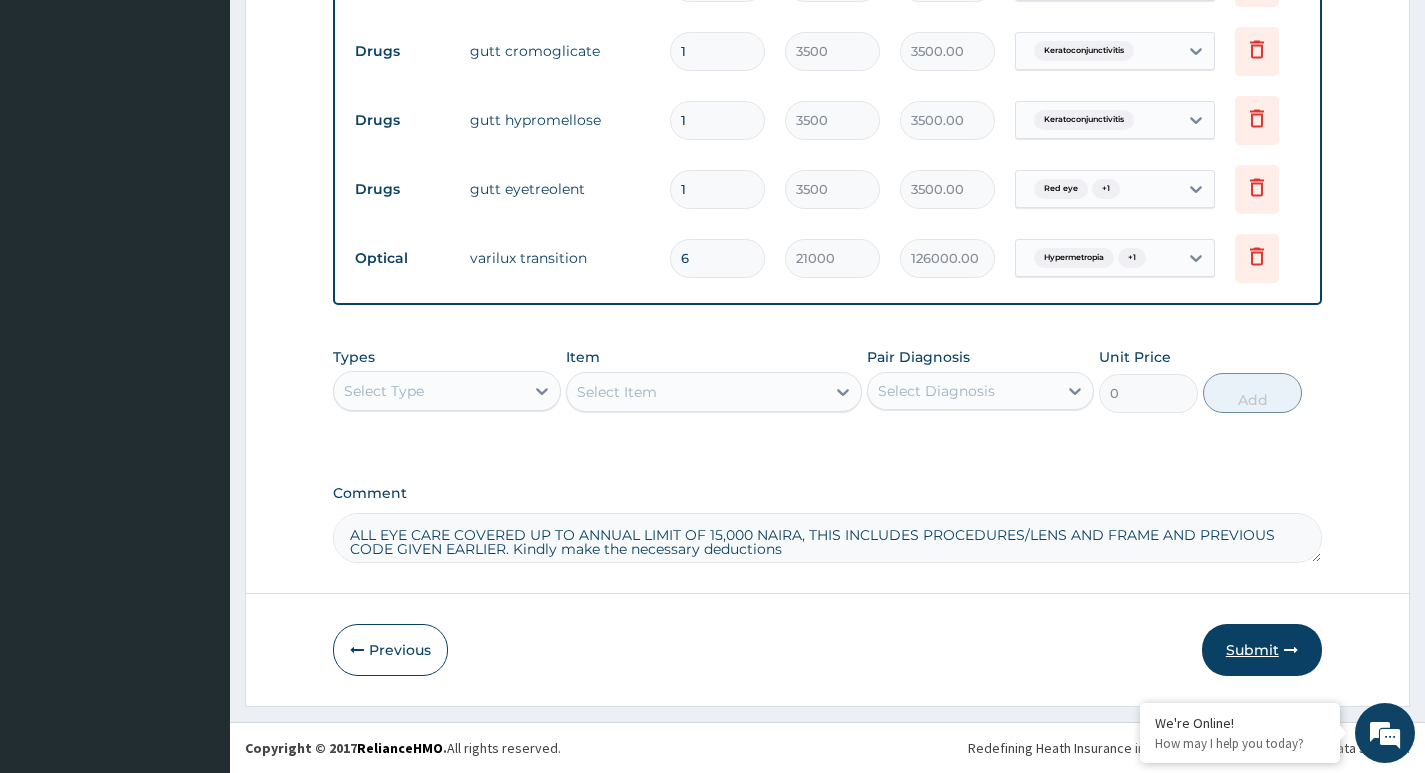 click on "Submit" at bounding box center [1262, 650] 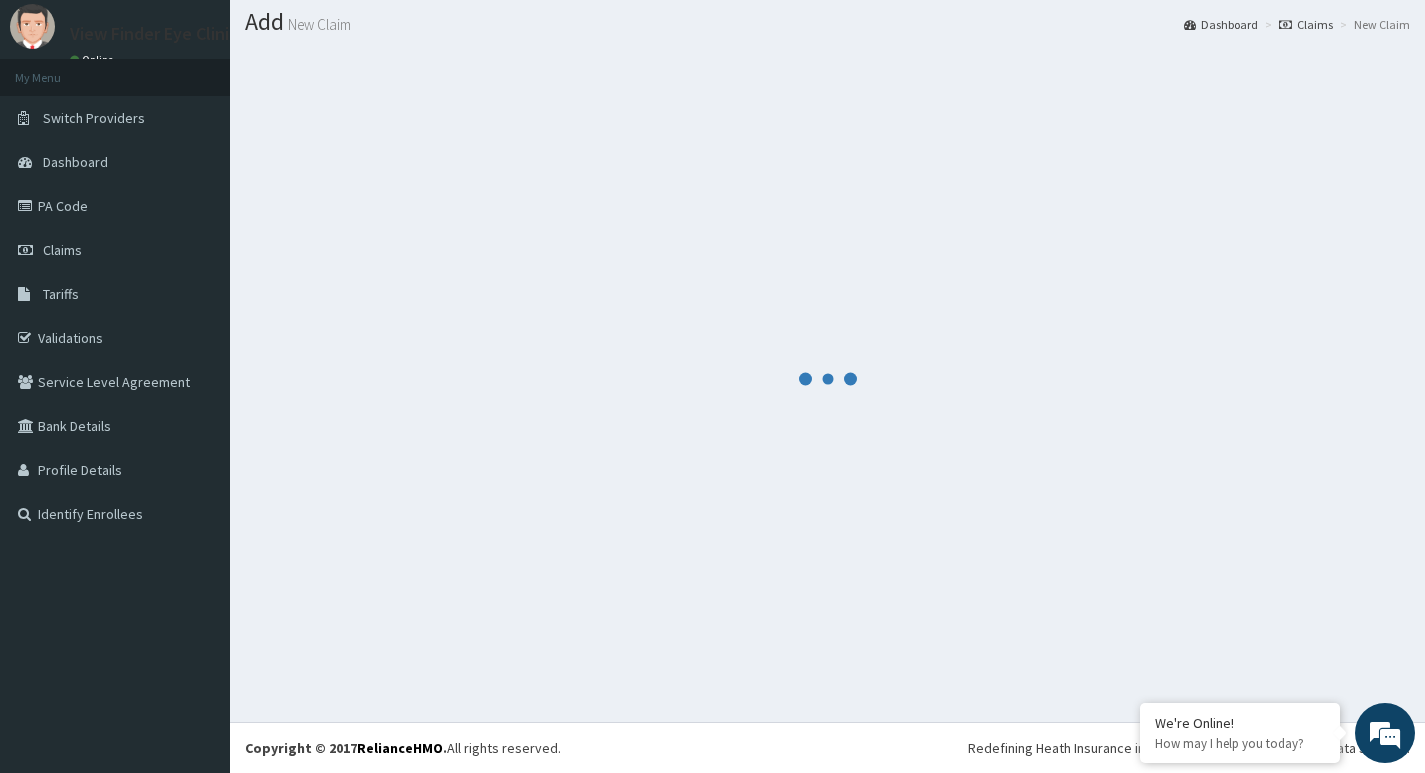 scroll, scrollTop: 56, scrollLeft: 0, axis: vertical 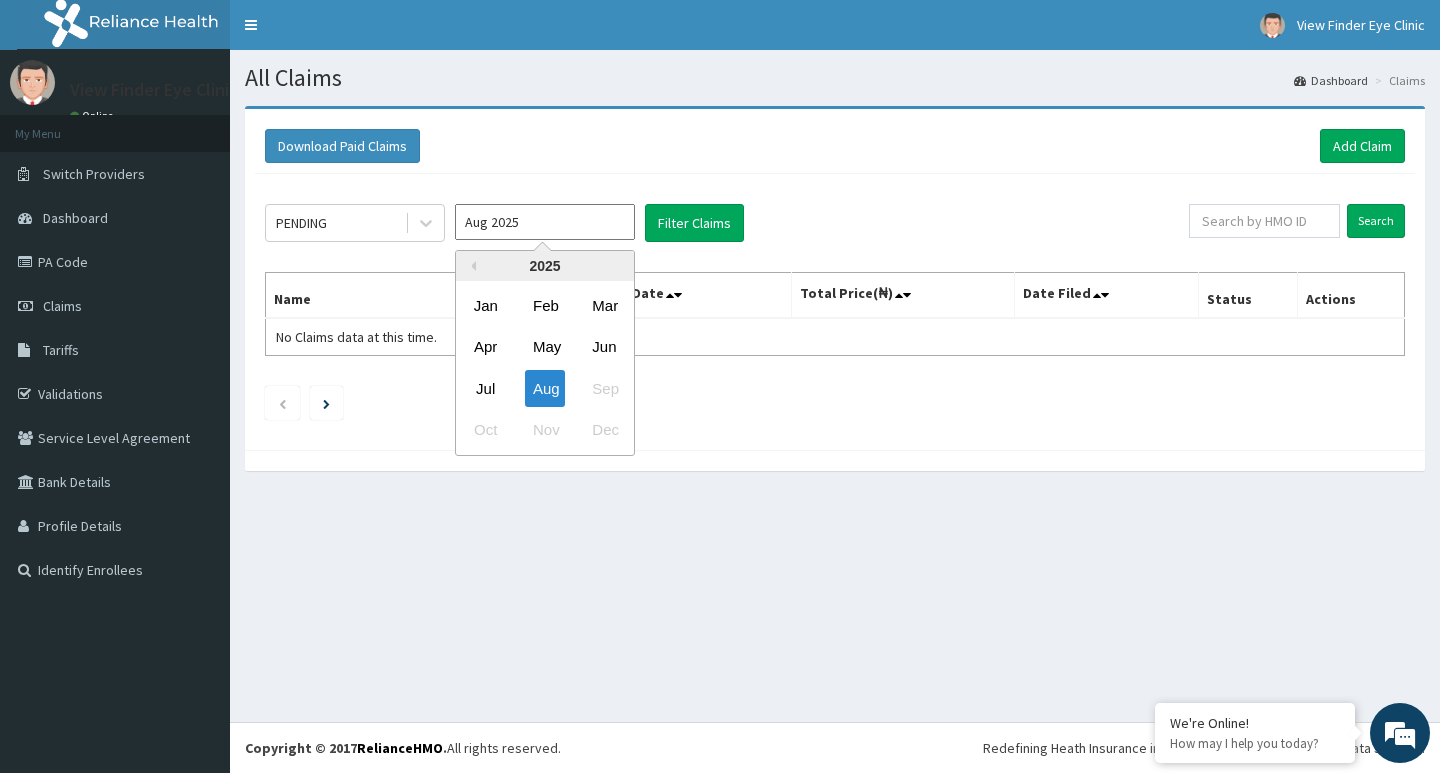 click on "Aug 2025" at bounding box center [545, 222] 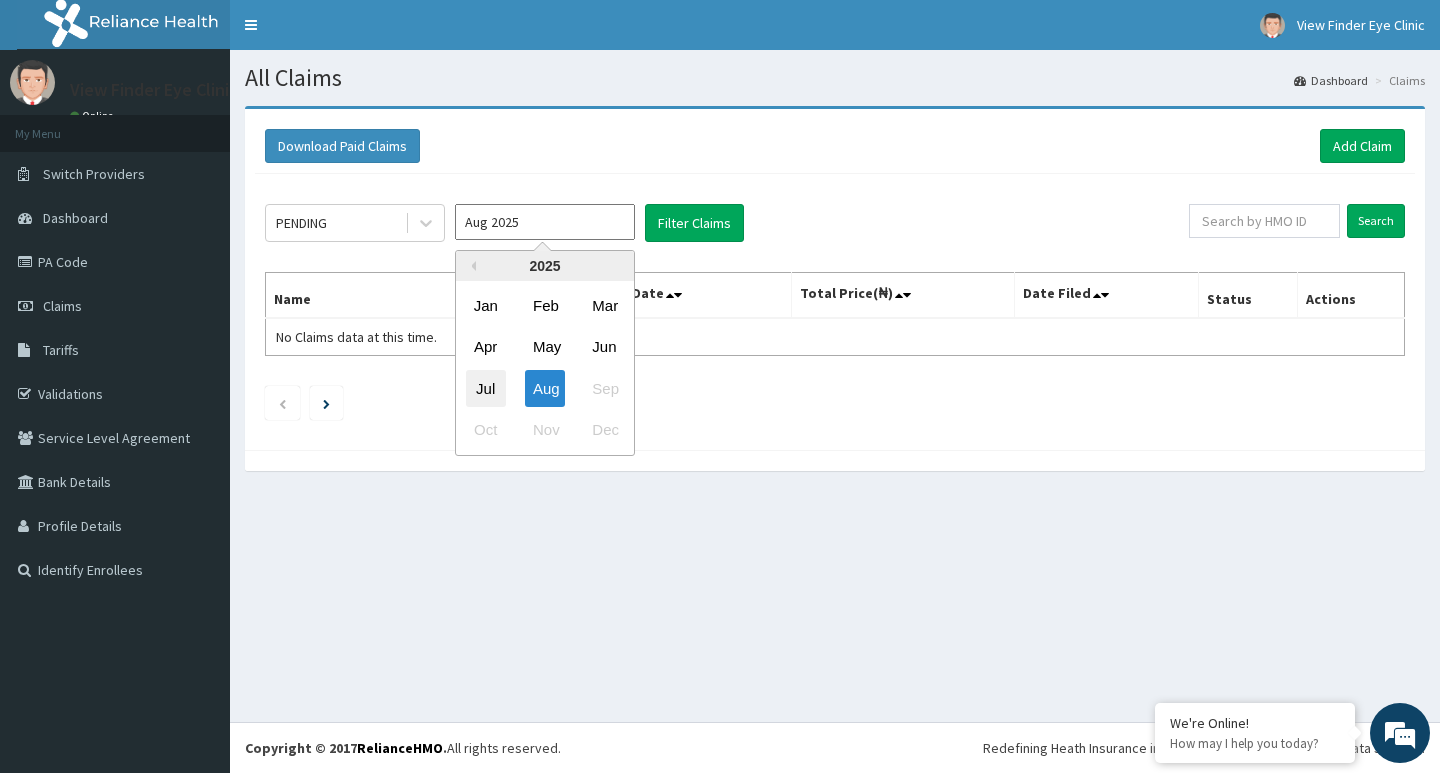 scroll, scrollTop: 0, scrollLeft: 0, axis: both 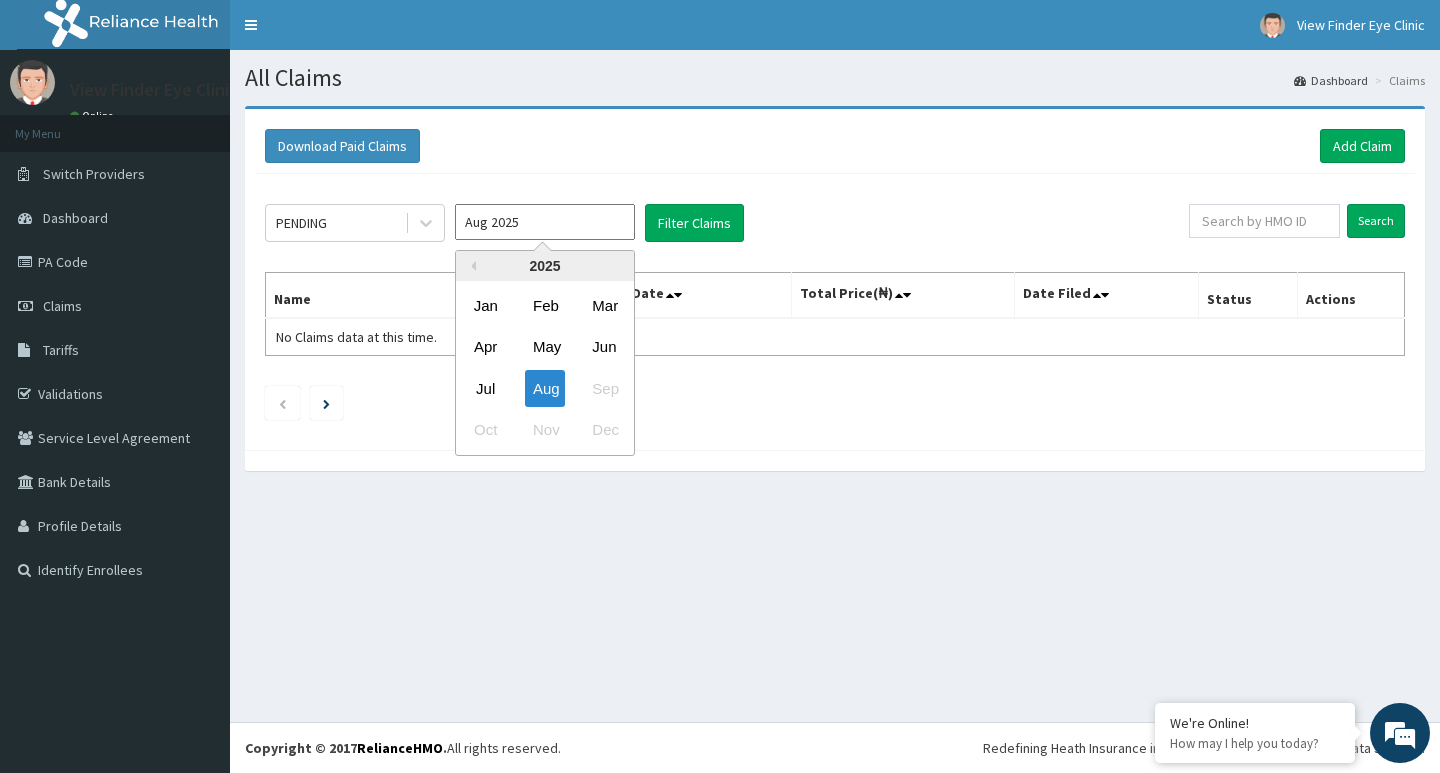drag, startPoint x: 487, startPoint y: 390, endPoint x: 618, endPoint y: 324, distance: 146.68674 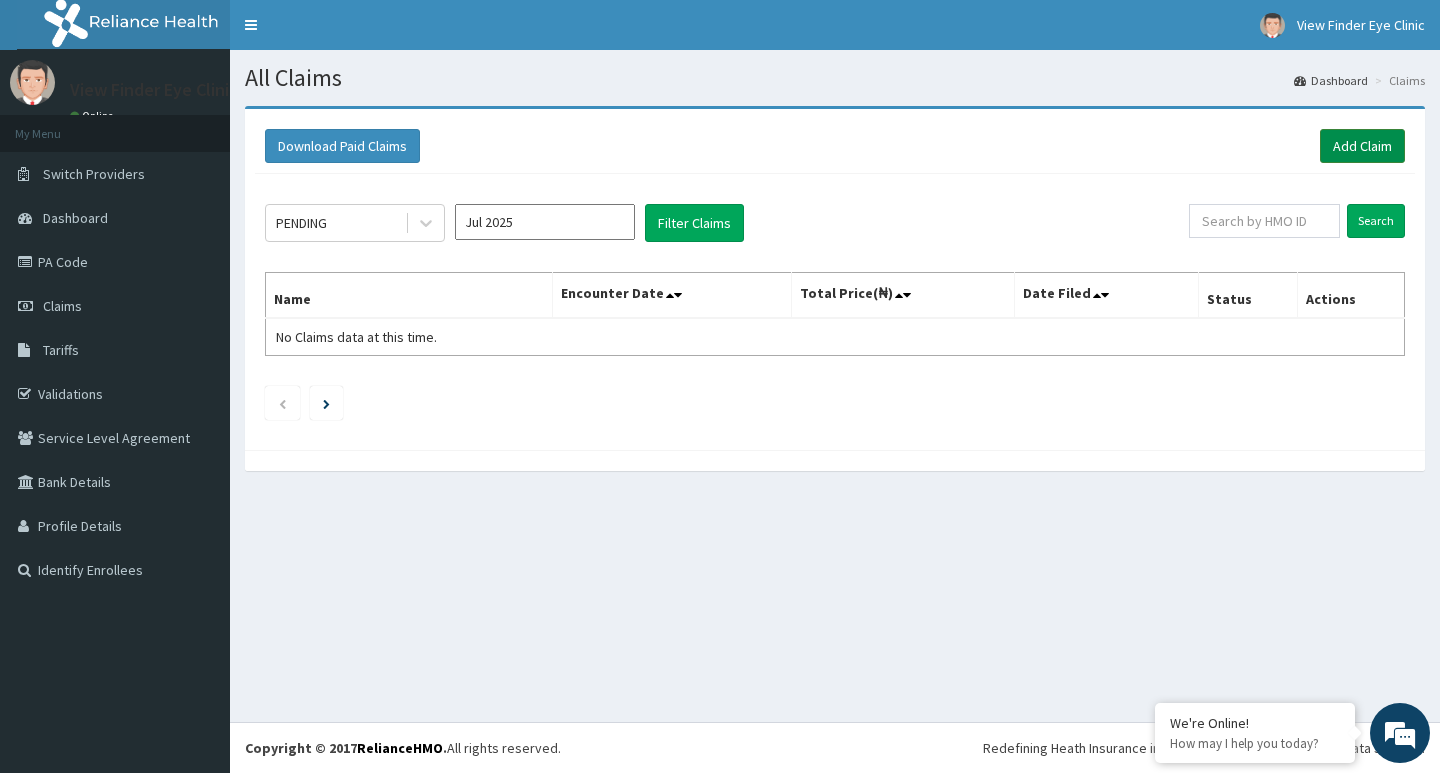 click on "Add Claim" at bounding box center [1362, 146] 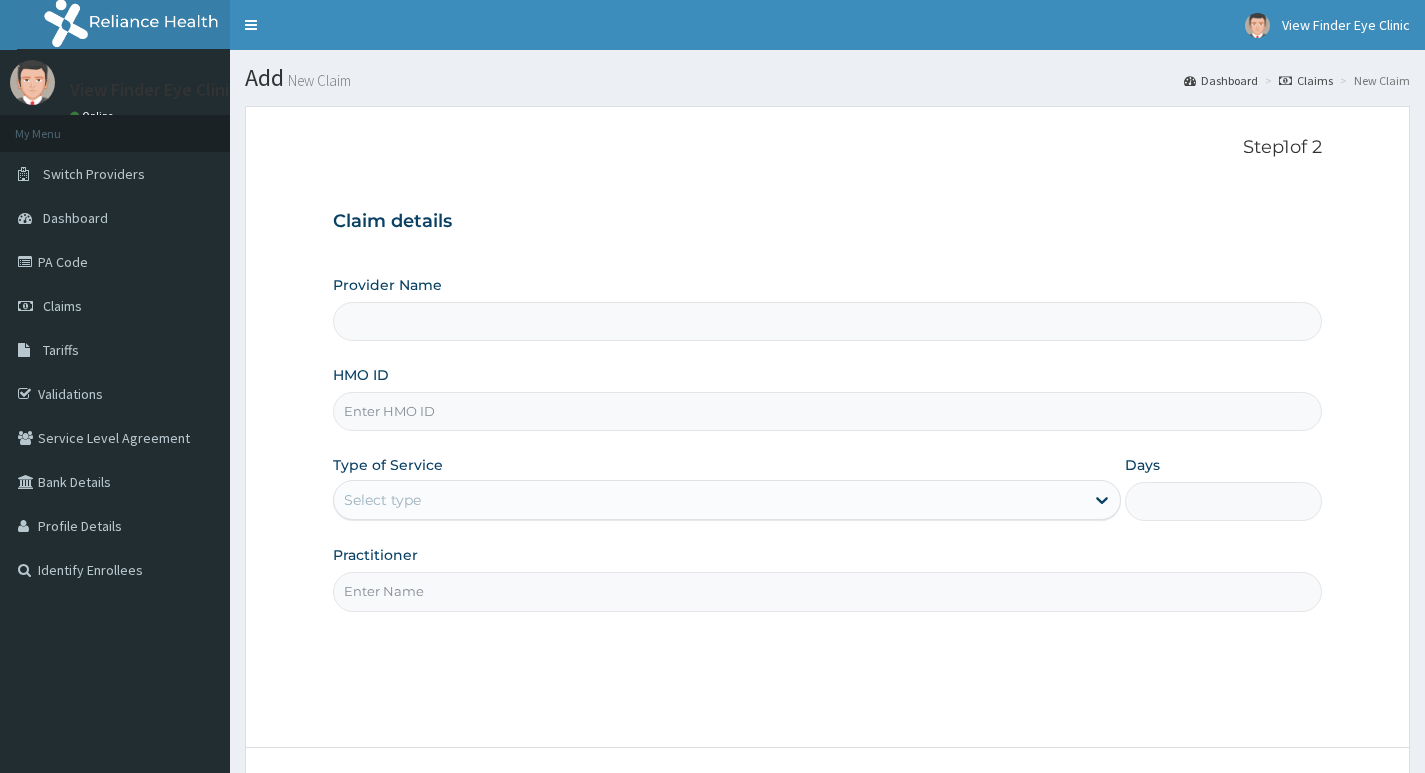 scroll, scrollTop: 0, scrollLeft: 0, axis: both 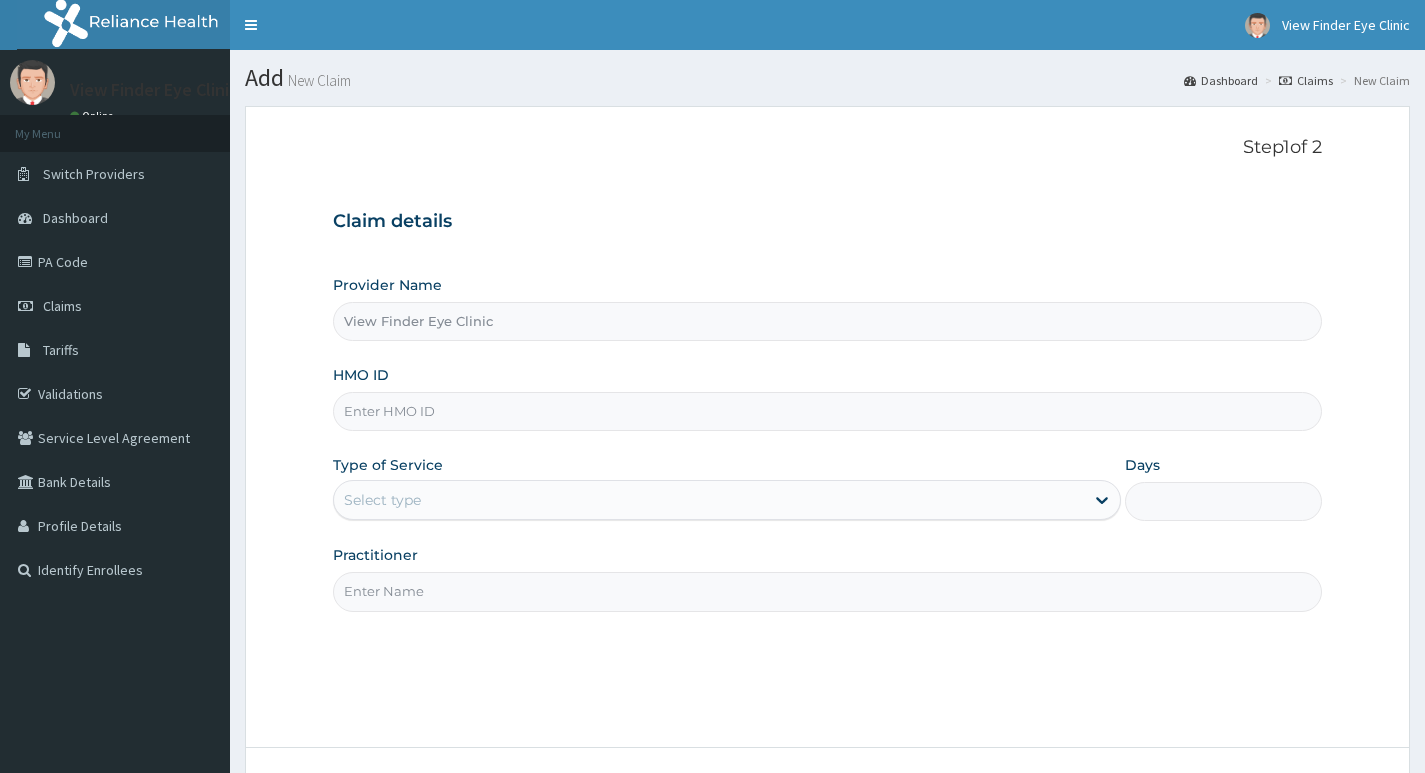 paste on "nbc/10280/a" 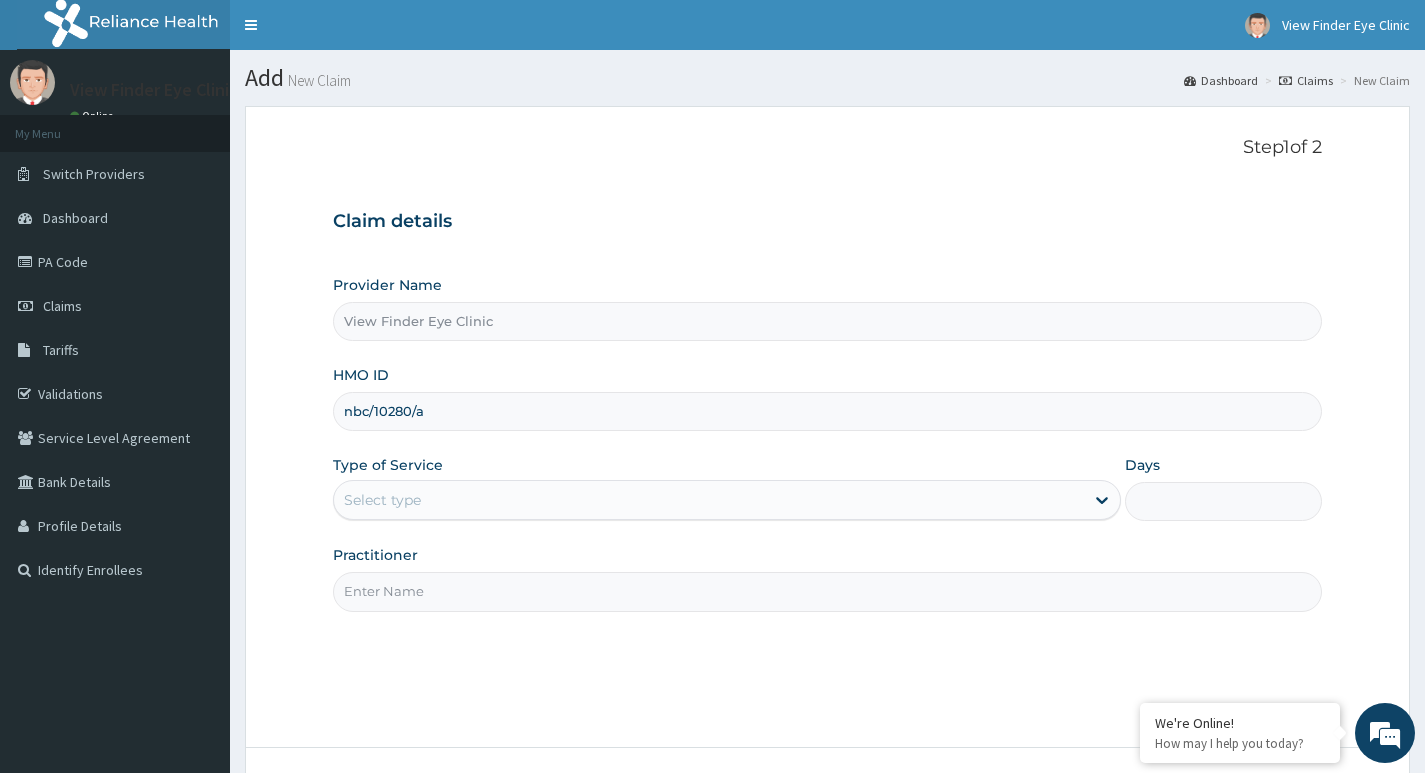 type on "nbc/10280/a" 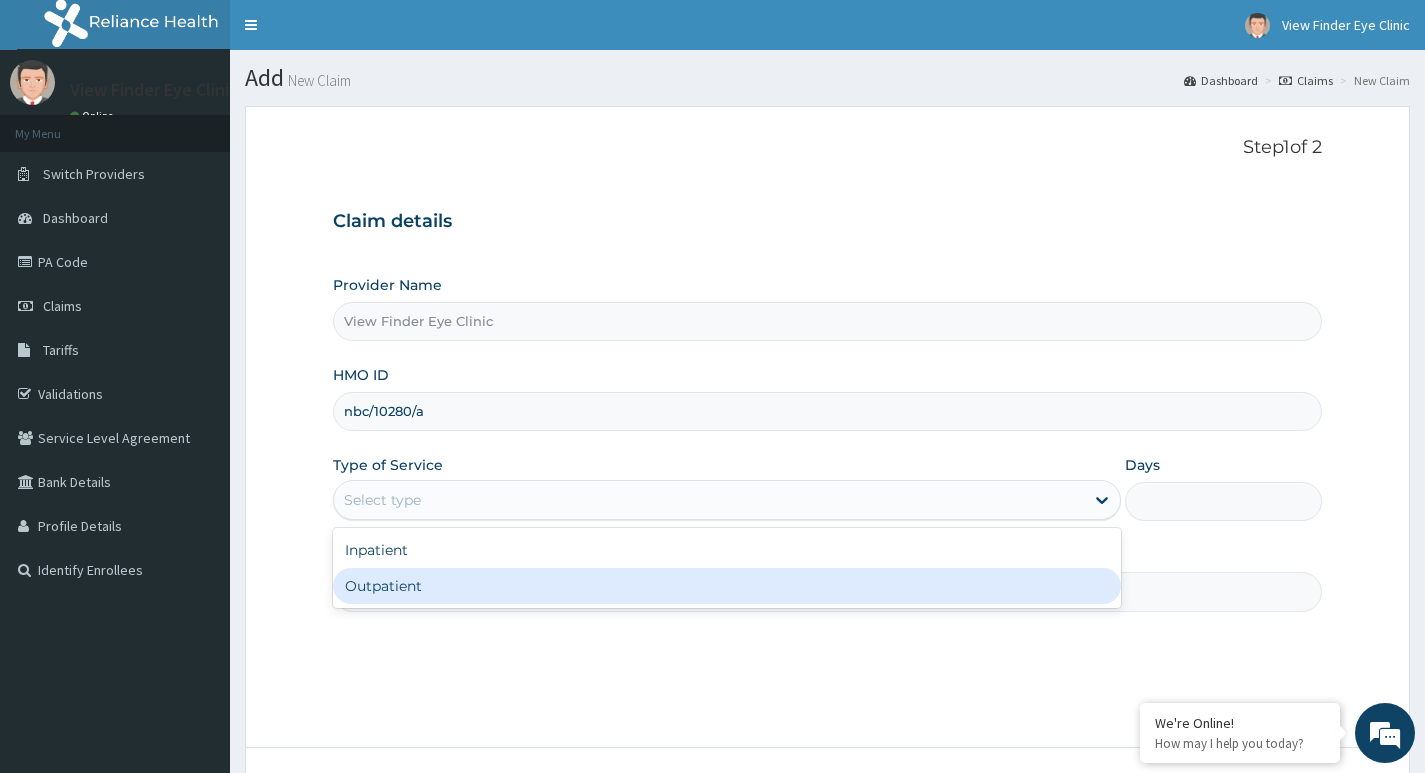 click on "Outpatient" at bounding box center [727, 586] 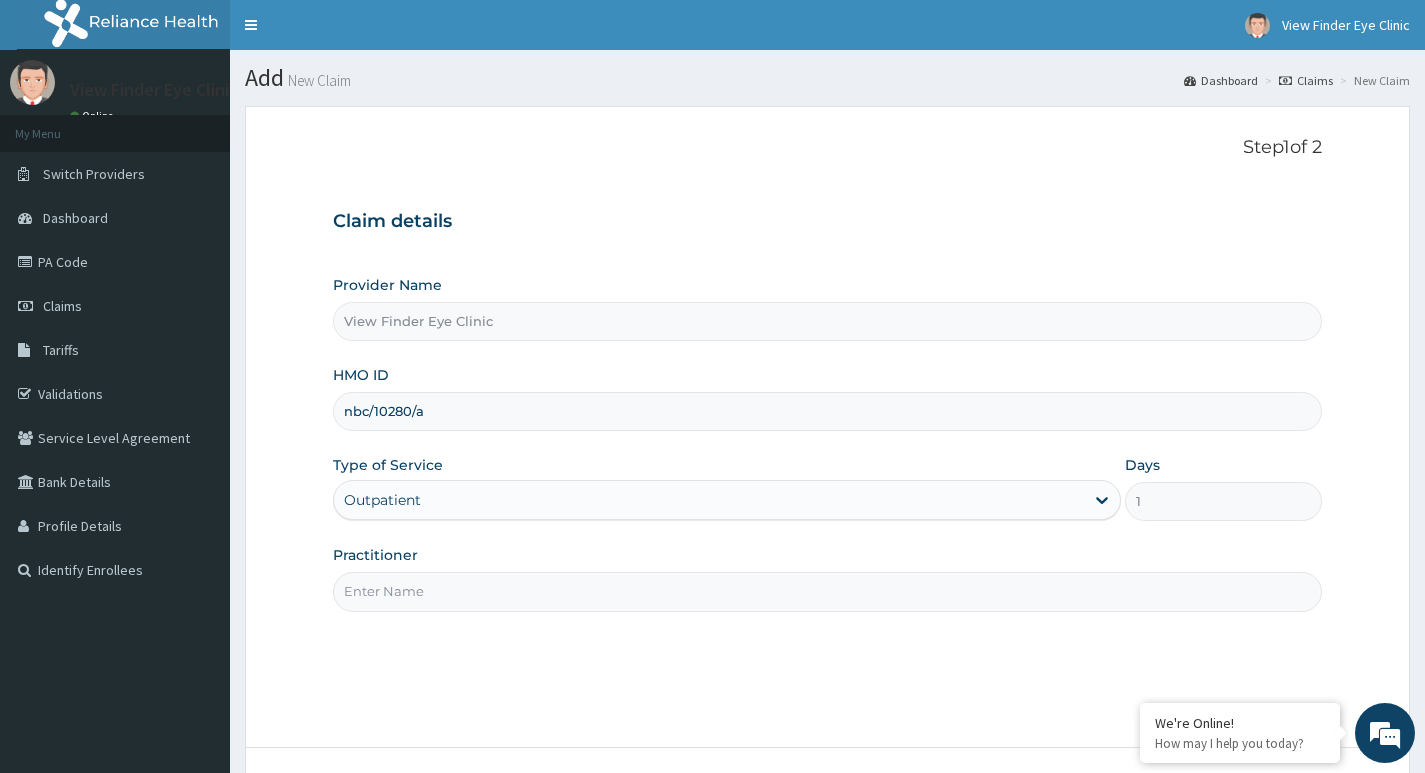 click on "Practitioner" at bounding box center [827, 591] 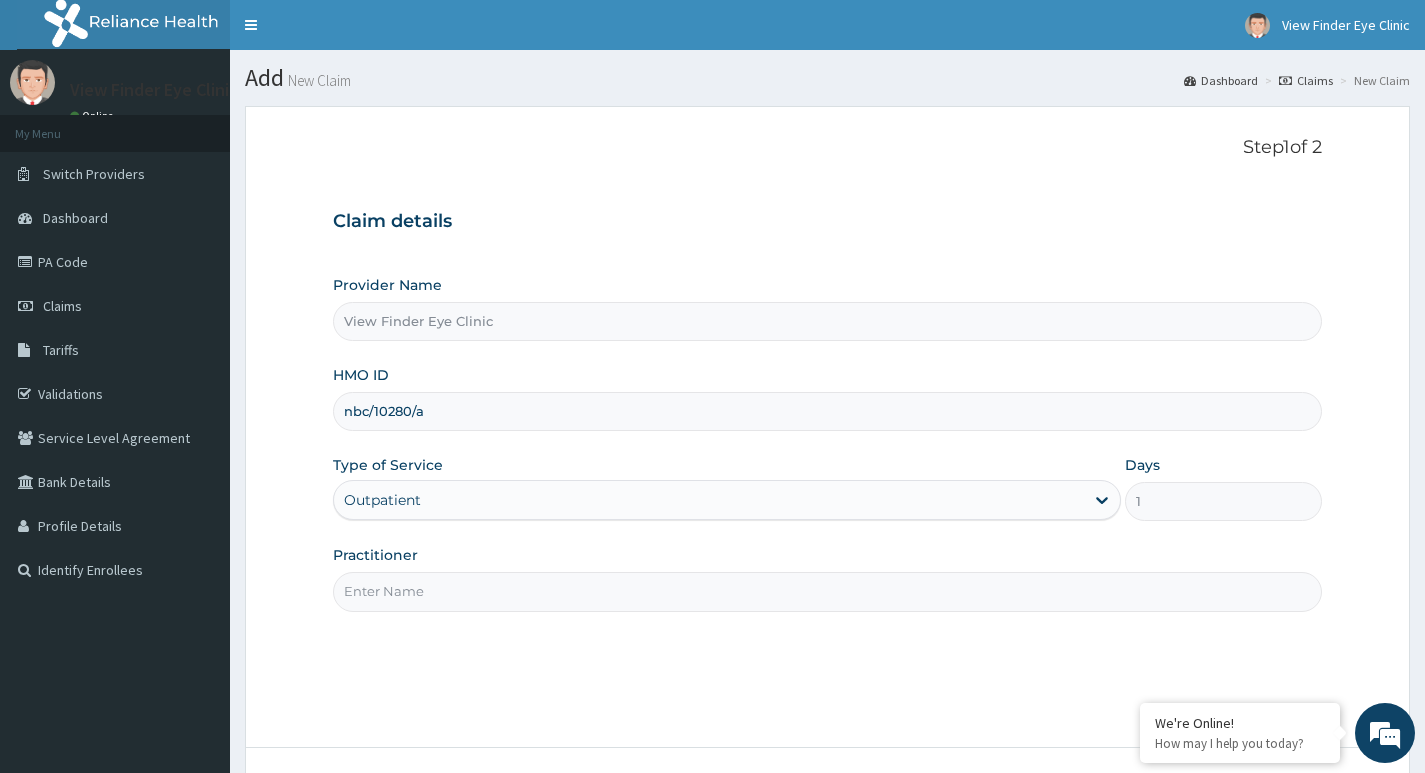 click on "Practitioner" at bounding box center [827, 591] 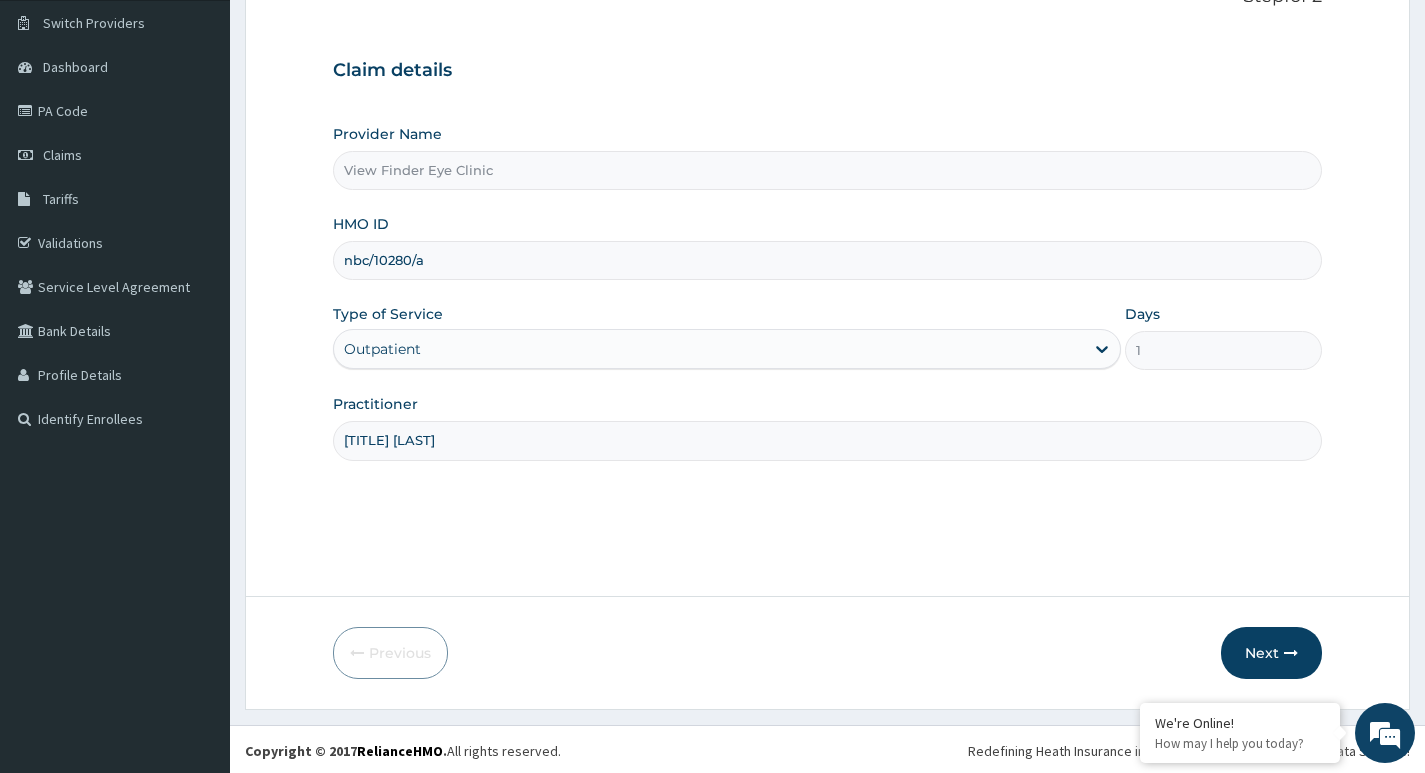 scroll, scrollTop: 154, scrollLeft: 0, axis: vertical 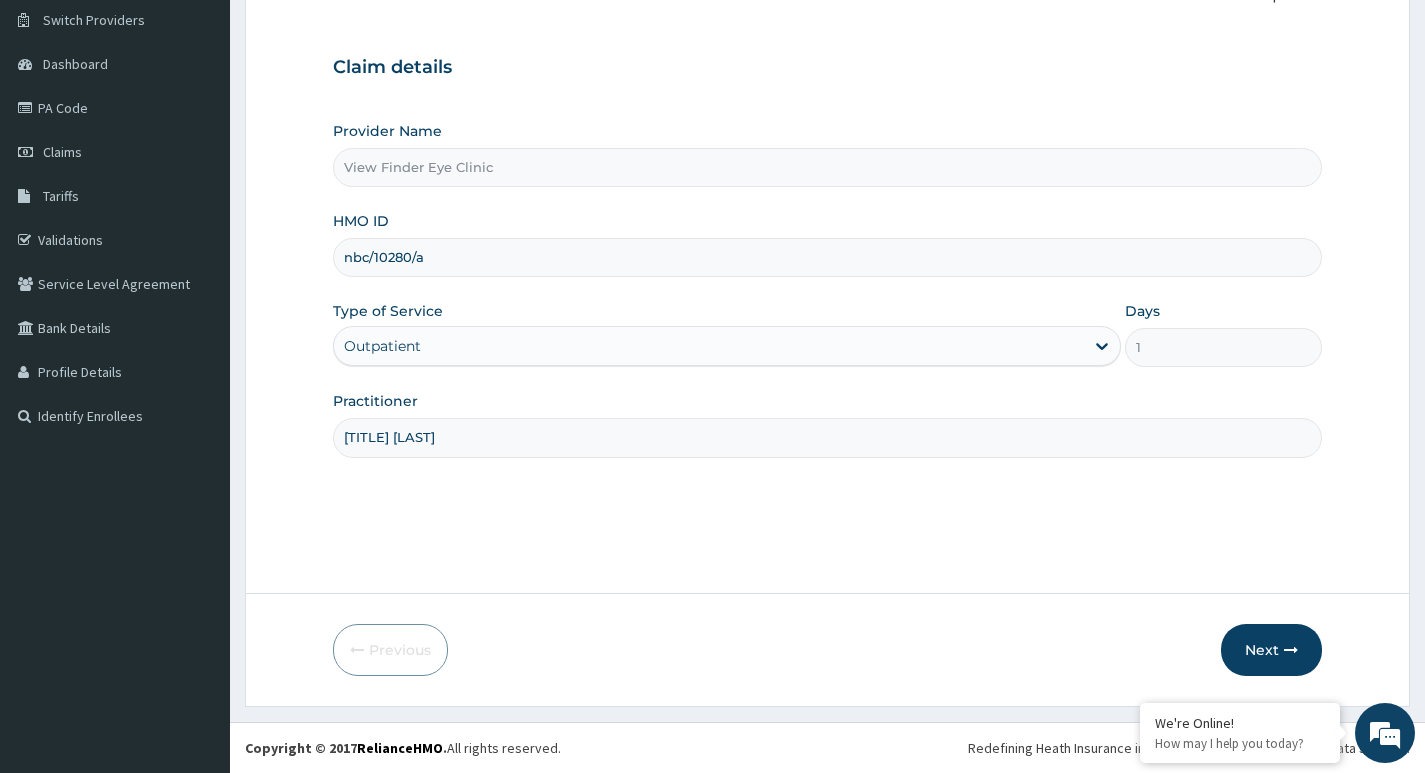 type on "Dr Kings-Nwachukwu" 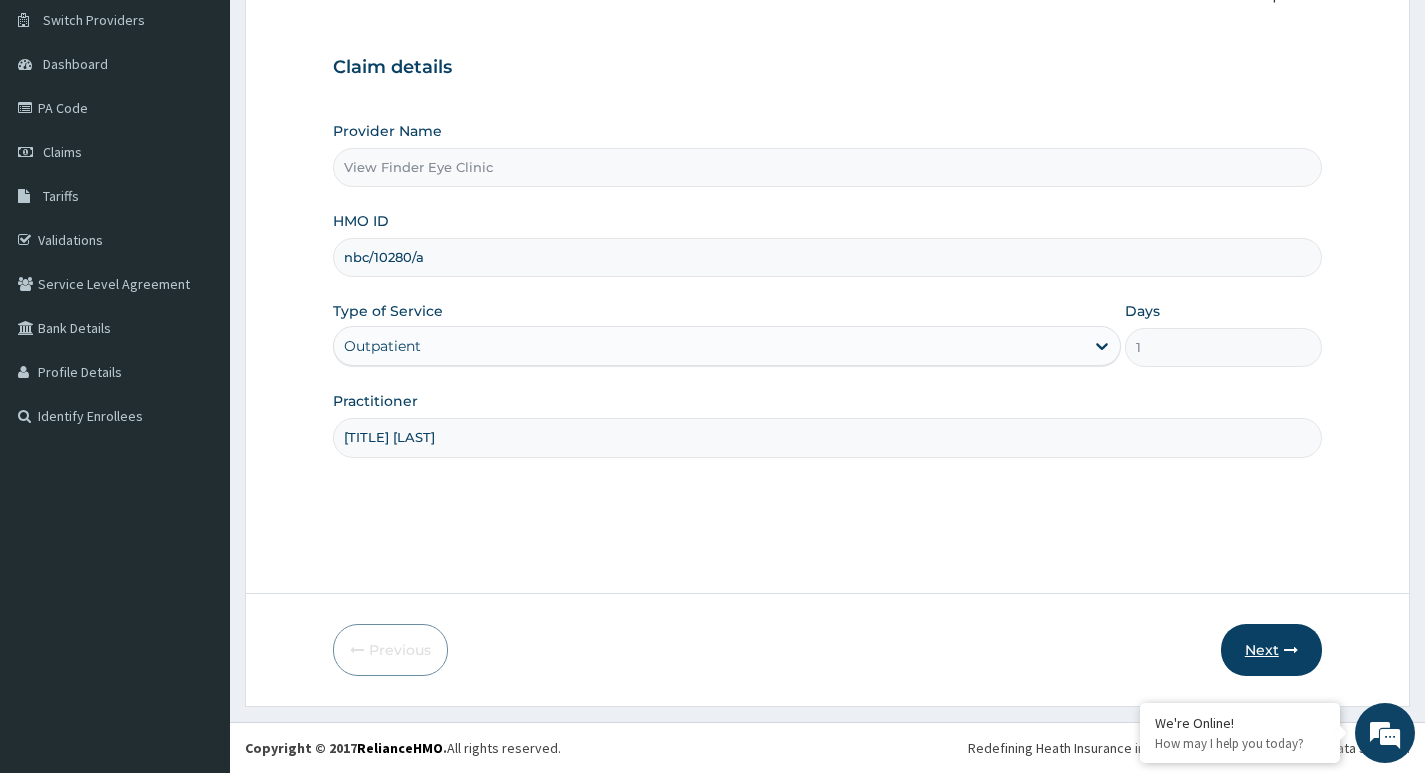 click on "Next" at bounding box center (1271, 650) 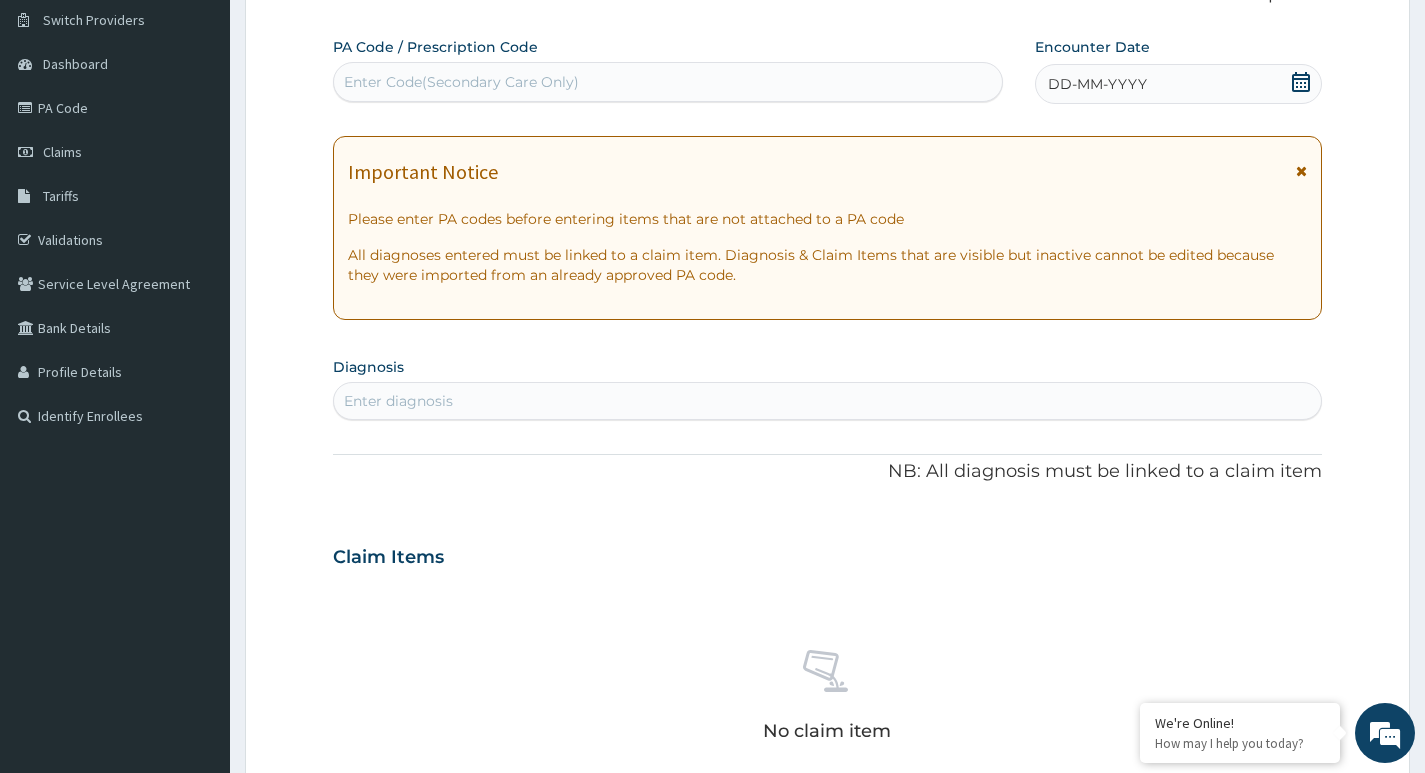 drag, startPoint x: 354, startPoint y: 88, endPoint x: 329, endPoint y: 8, distance: 83.81527 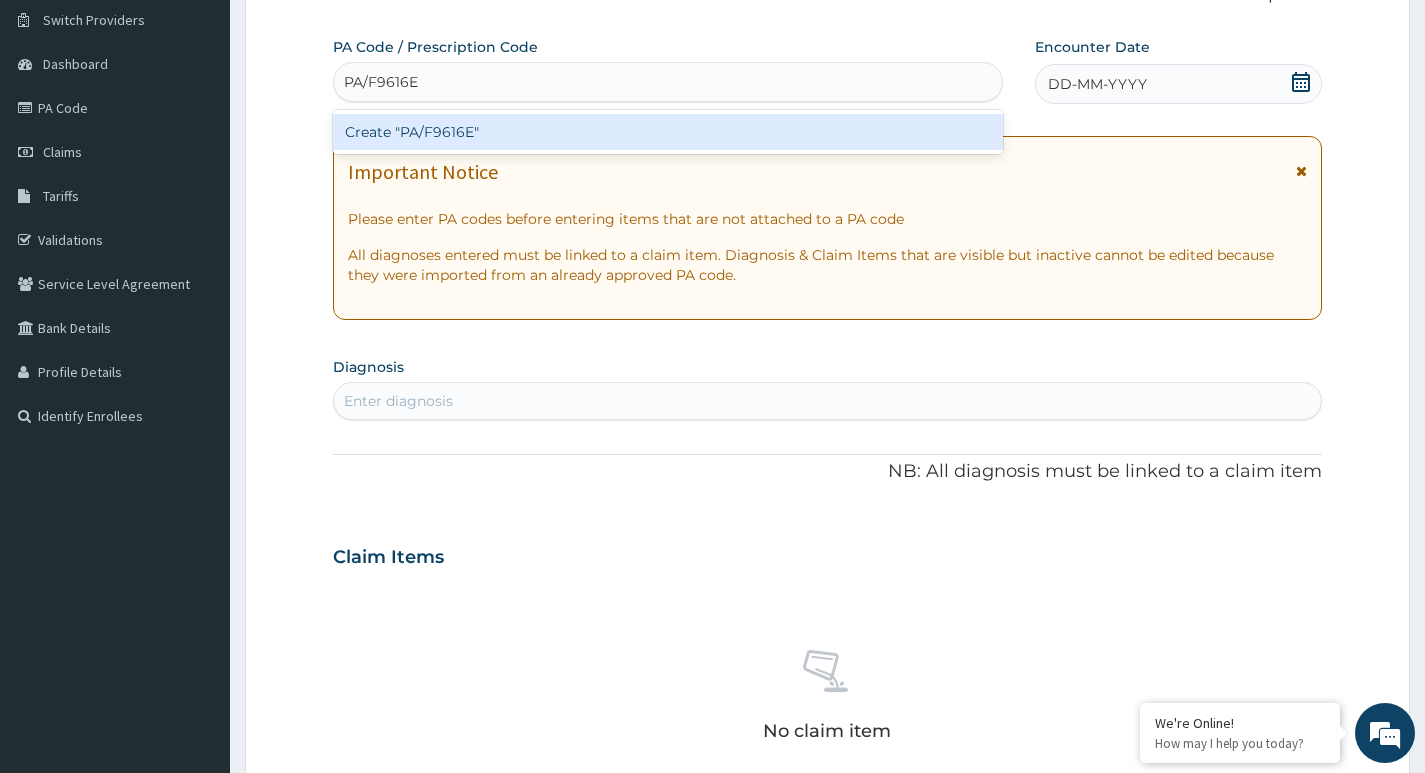 drag, startPoint x: 436, startPoint y: 129, endPoint x: 444, endPoint y: 175, distance: 46.69047 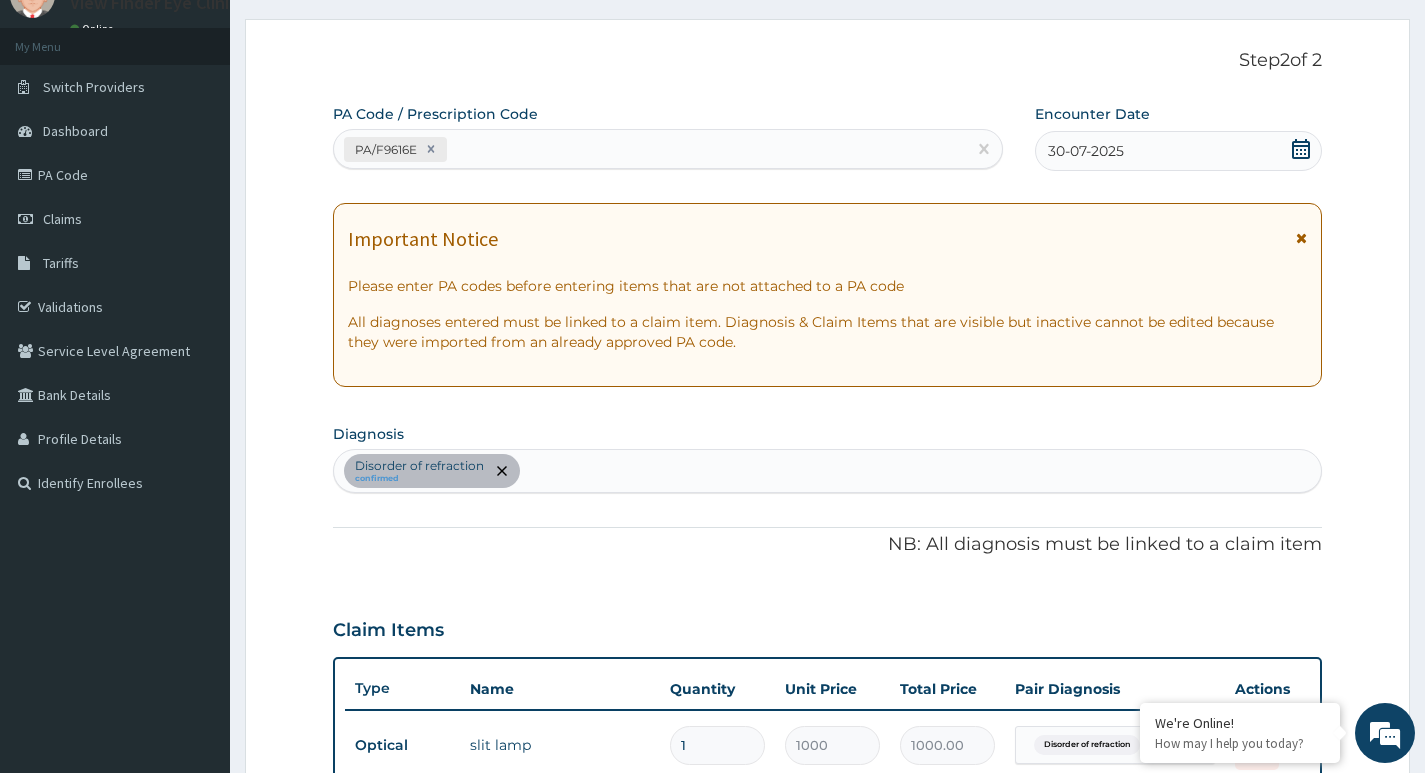 scroll, scrollTop: 0, scrollLeft: 0, axis: both 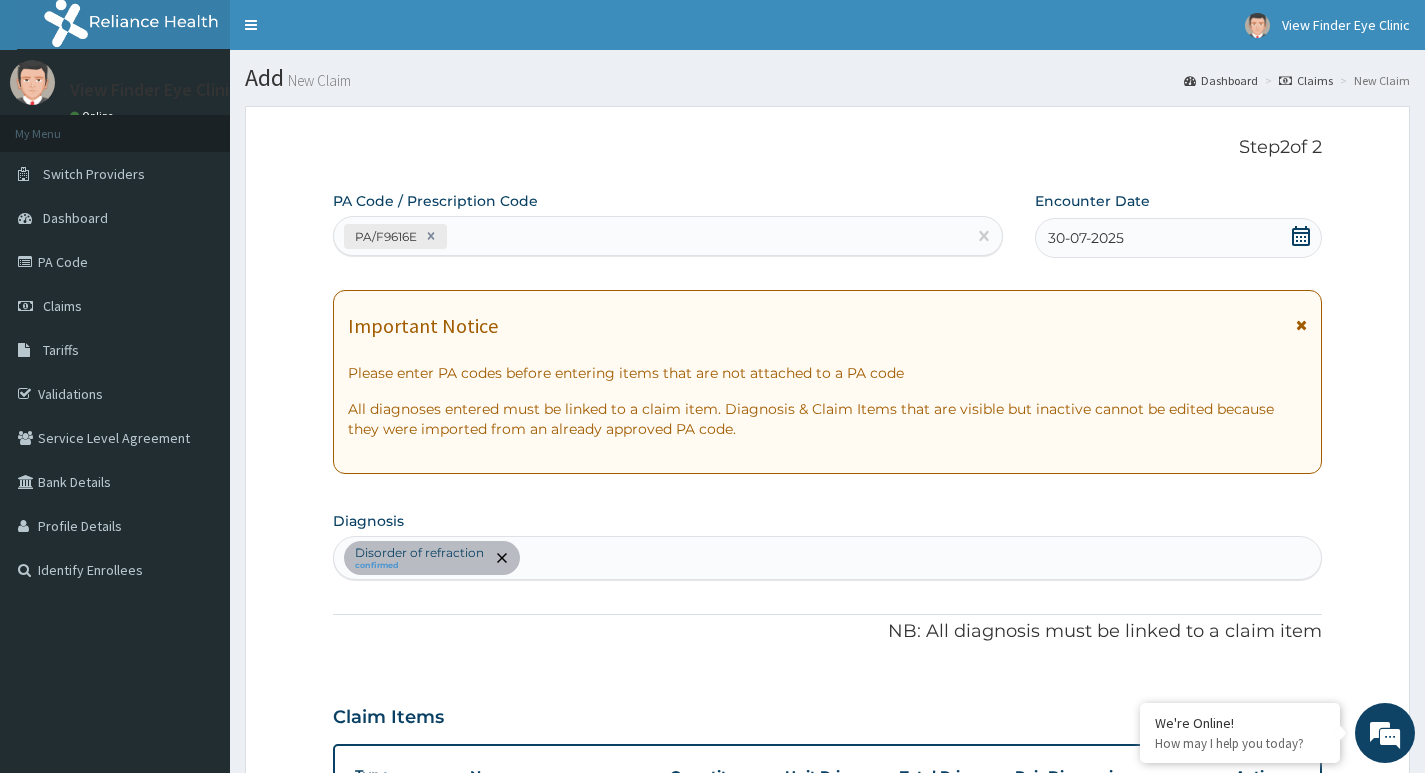 click on "PA/F9616E" at bounding box center (650, 236) 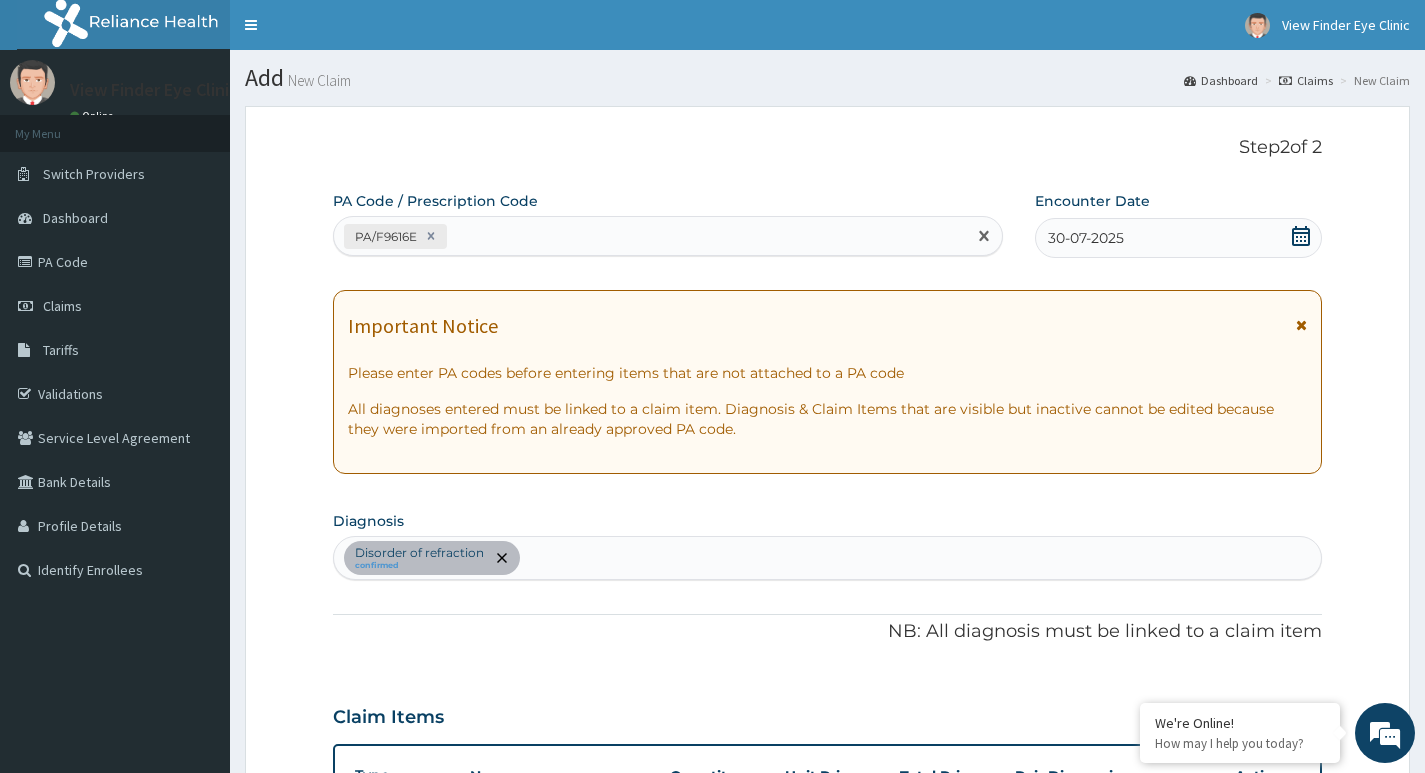 paste on "PA/56FCB5" 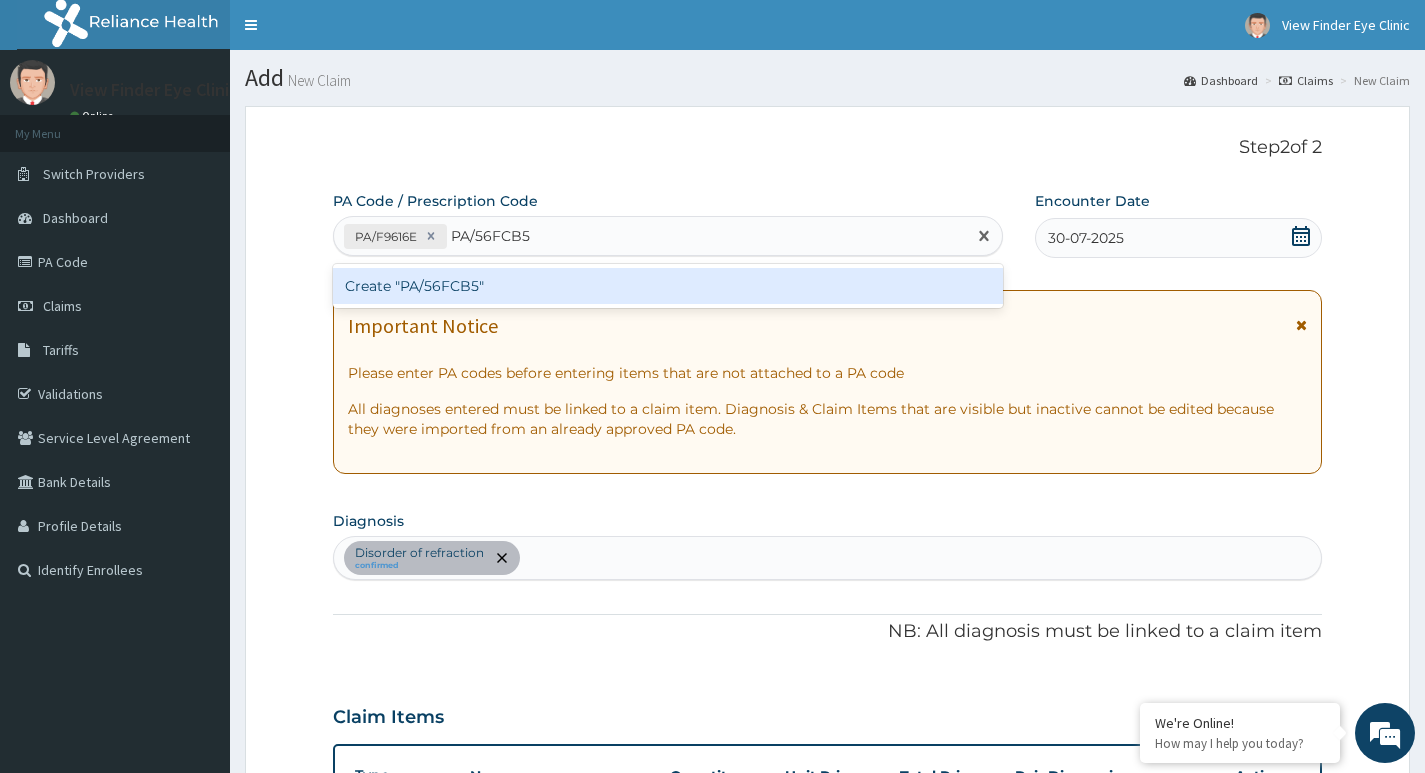 click on "Create "PA/56FCB5"" at bounding box center (668, 286) 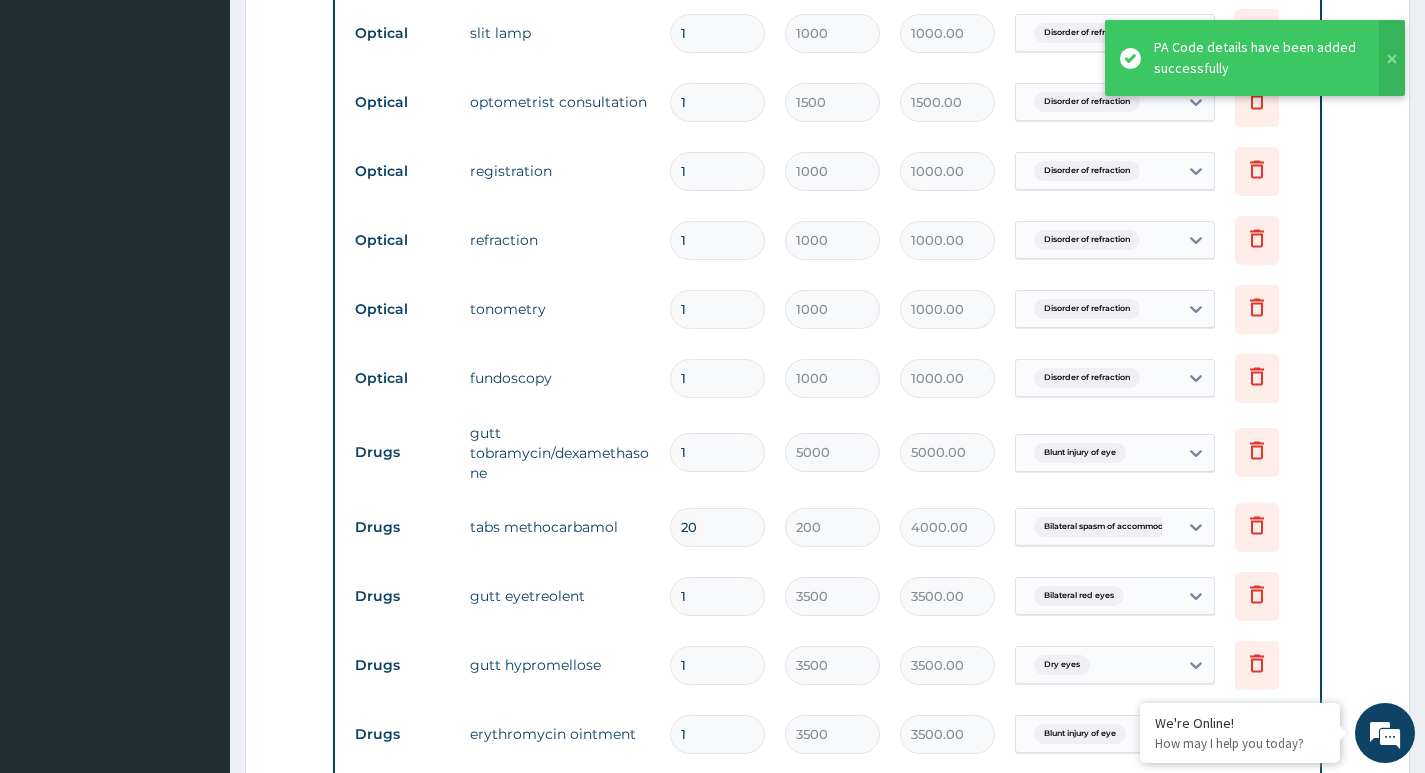 scroll, scrollTop: 747, scrollLeft: 0, axis: vertical 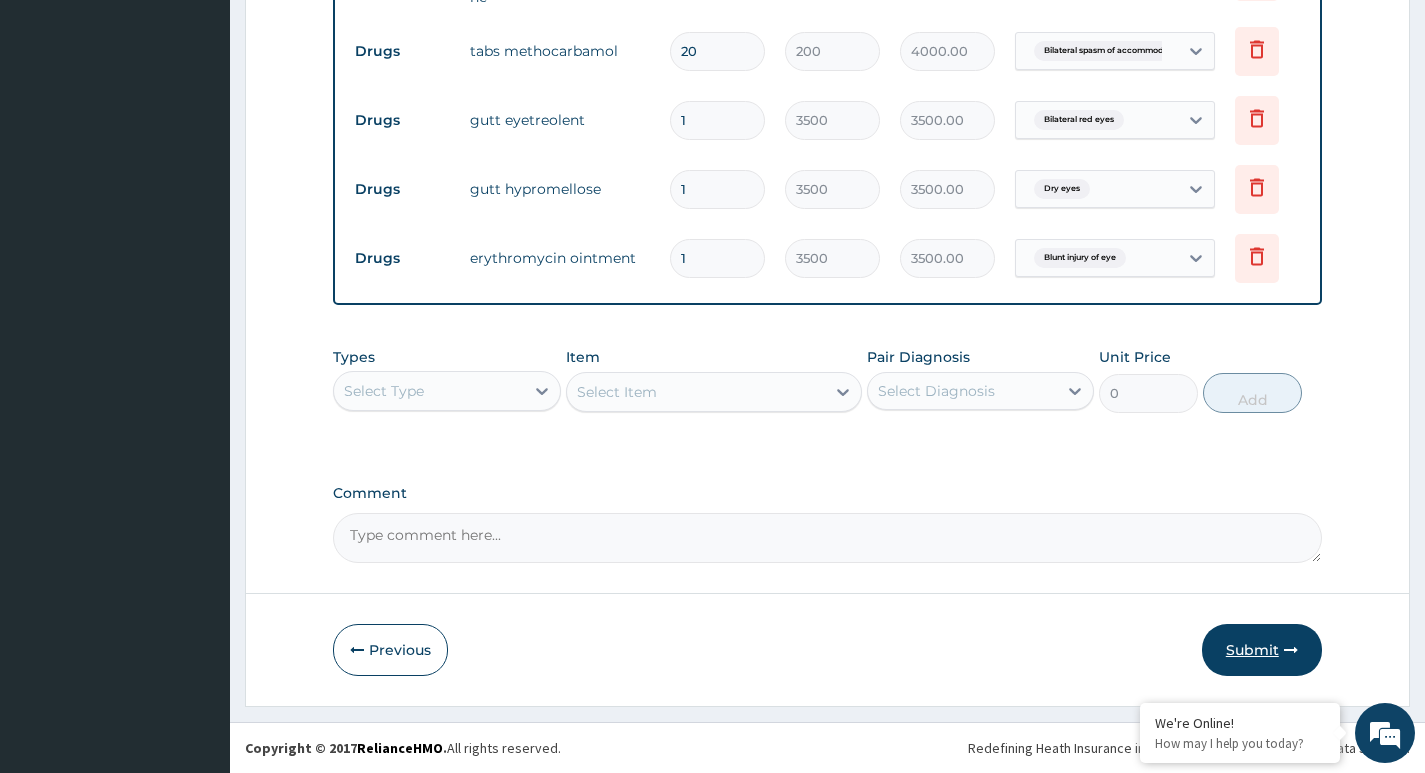 click on "Submit" at bounding box center (1262, 650) 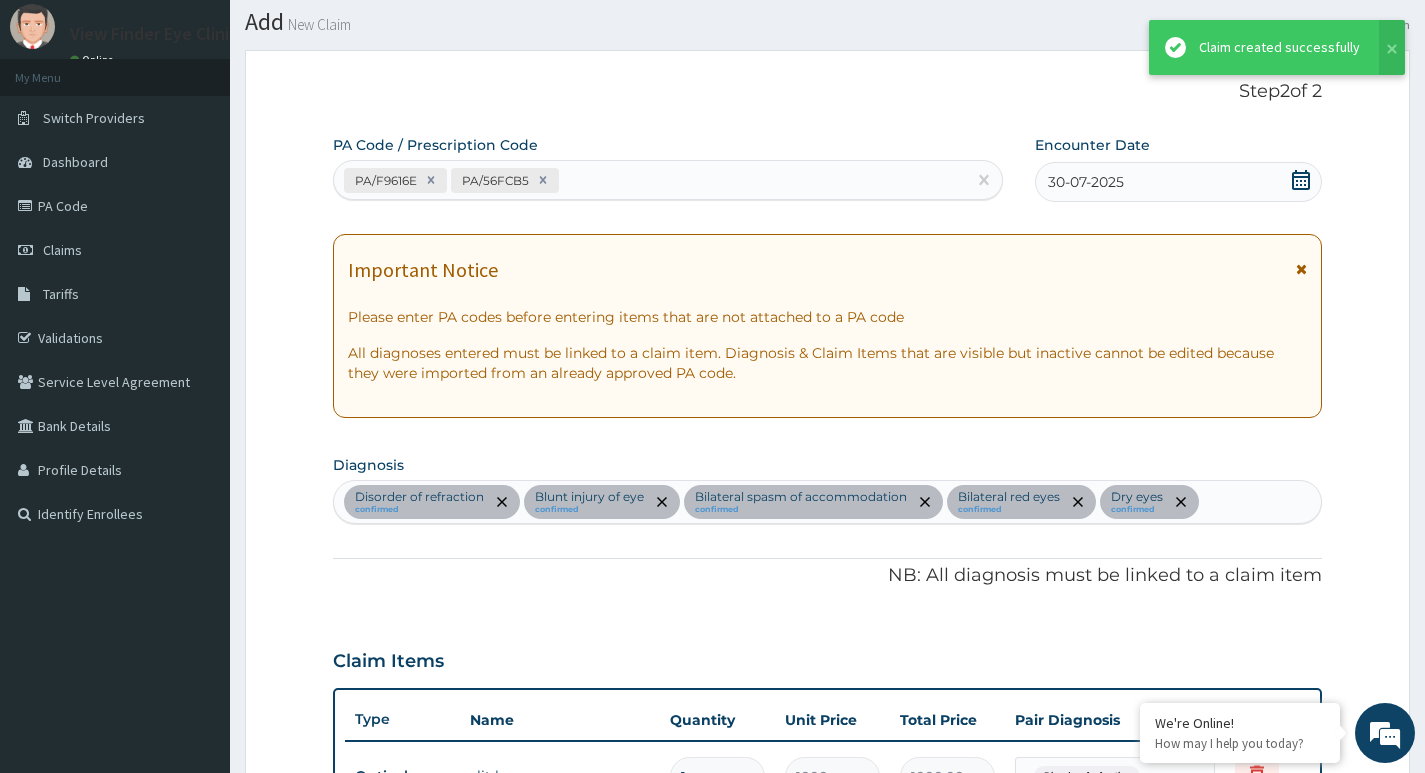 scroll, scrollTop: 1290, scrollLeft: 0, axis: vertical 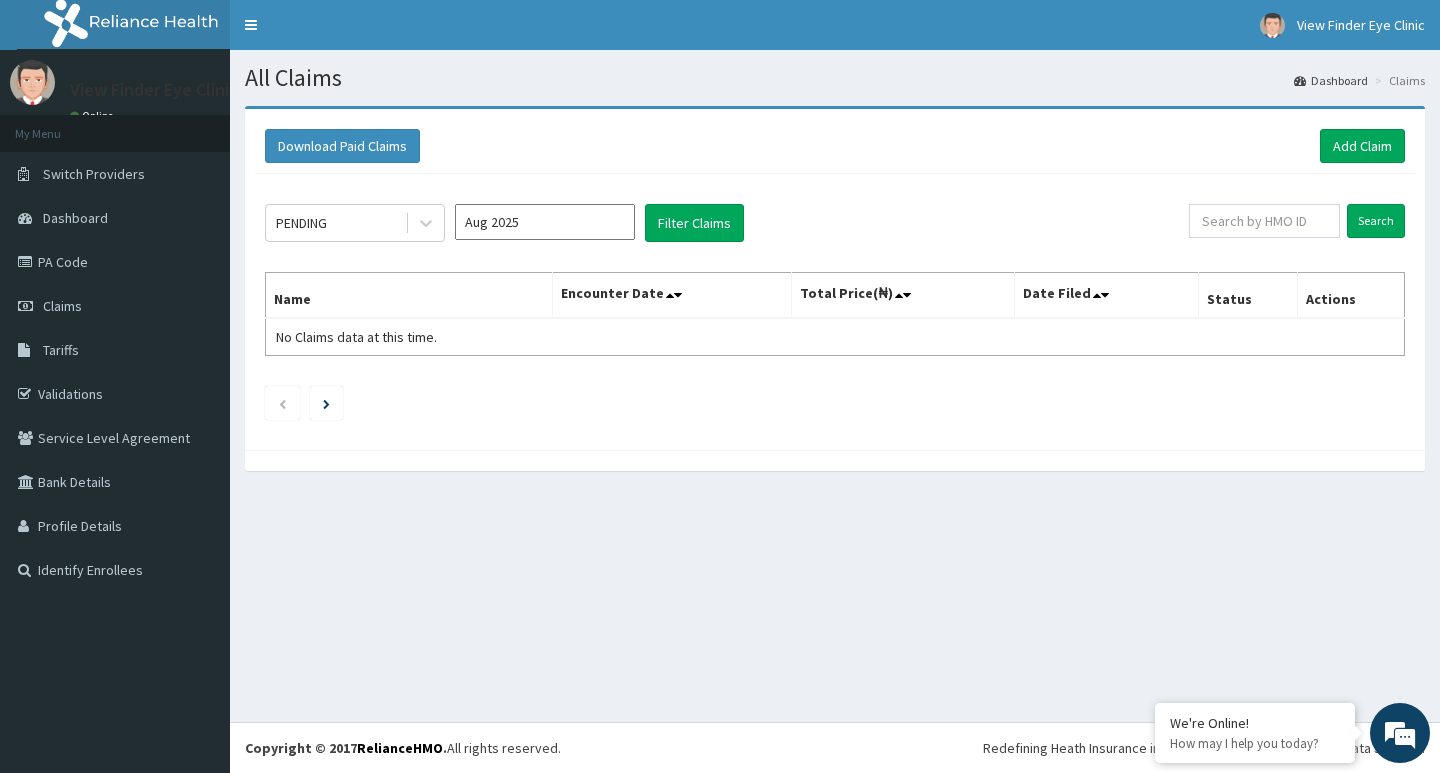 click on "Aug 2025" at bounding box center [545, 222] 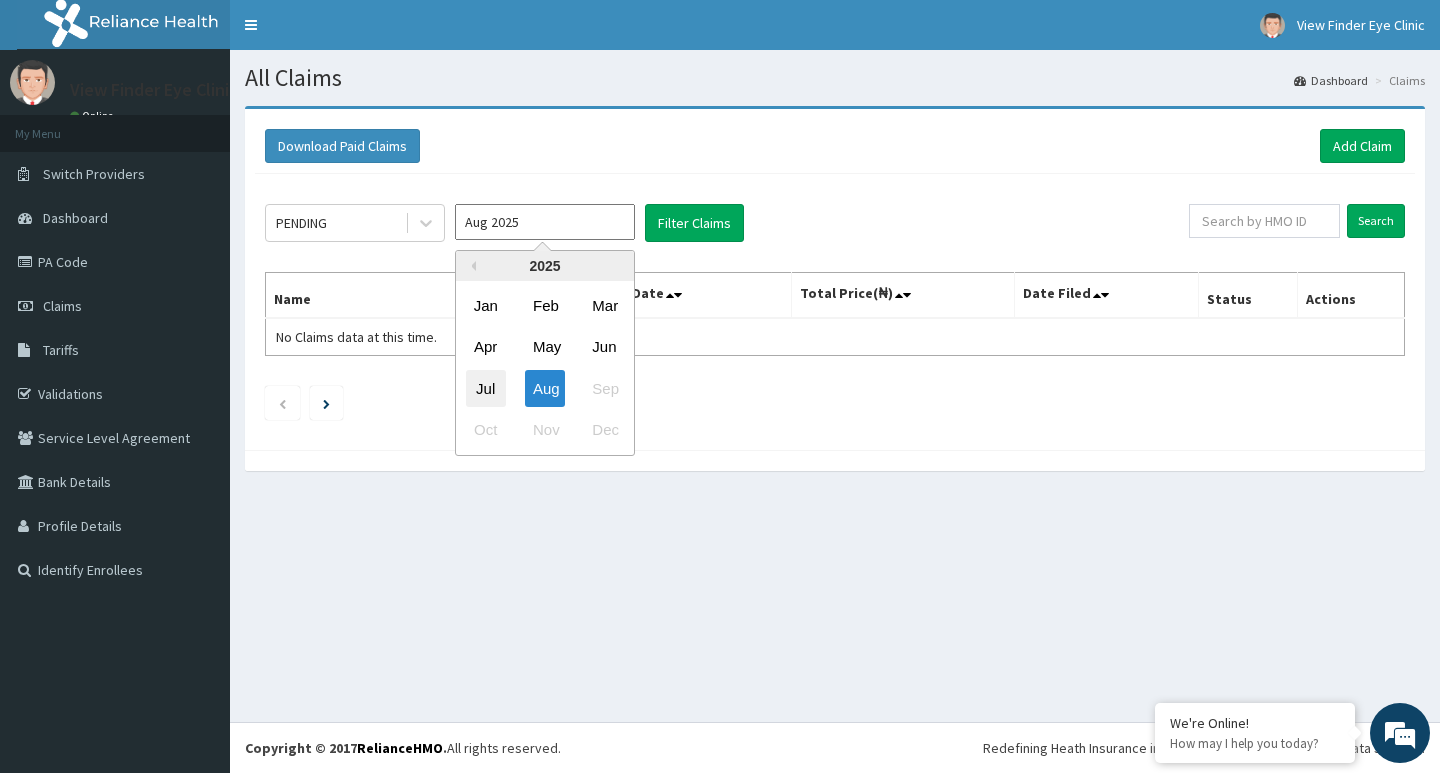 click on "Jul" at bounding box center [486, 388] 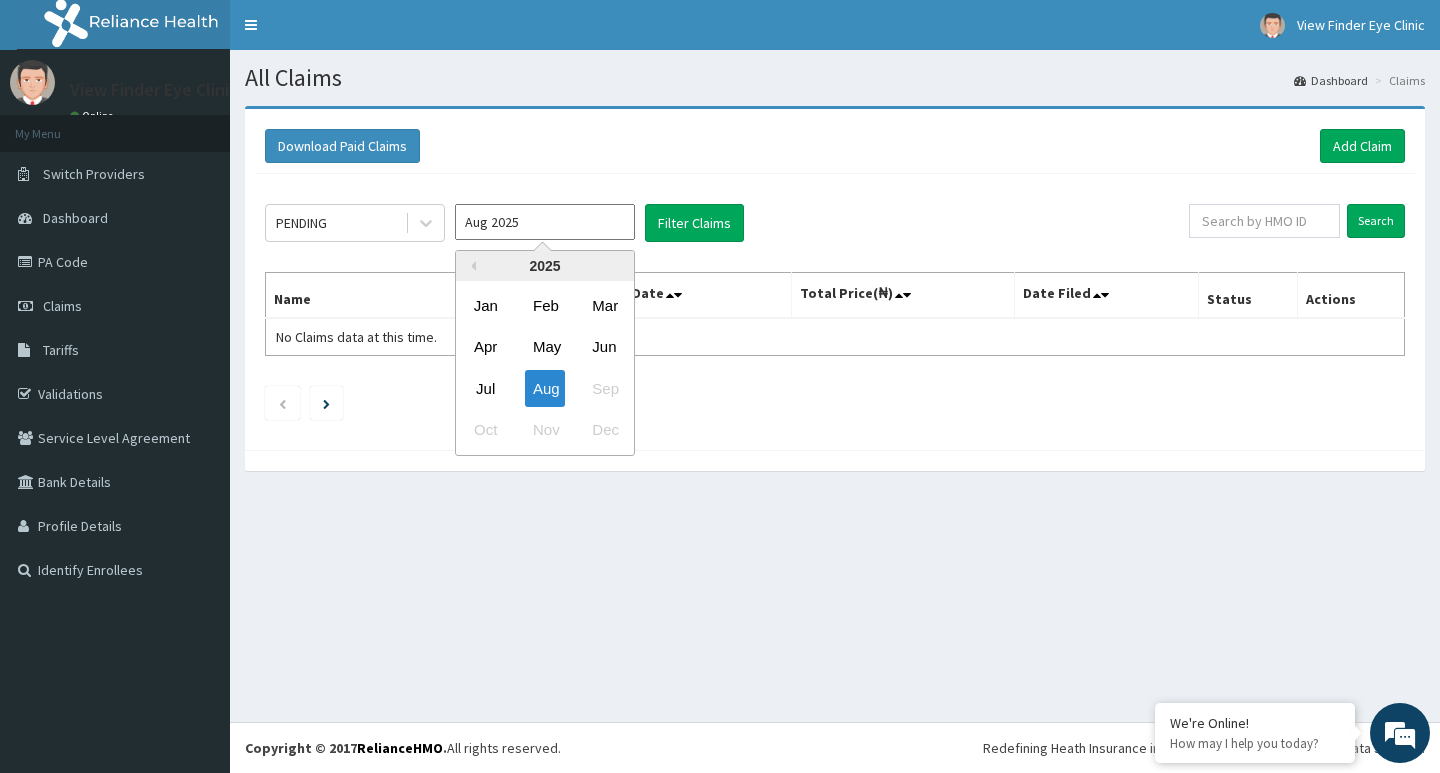 type on "Jul 2025" 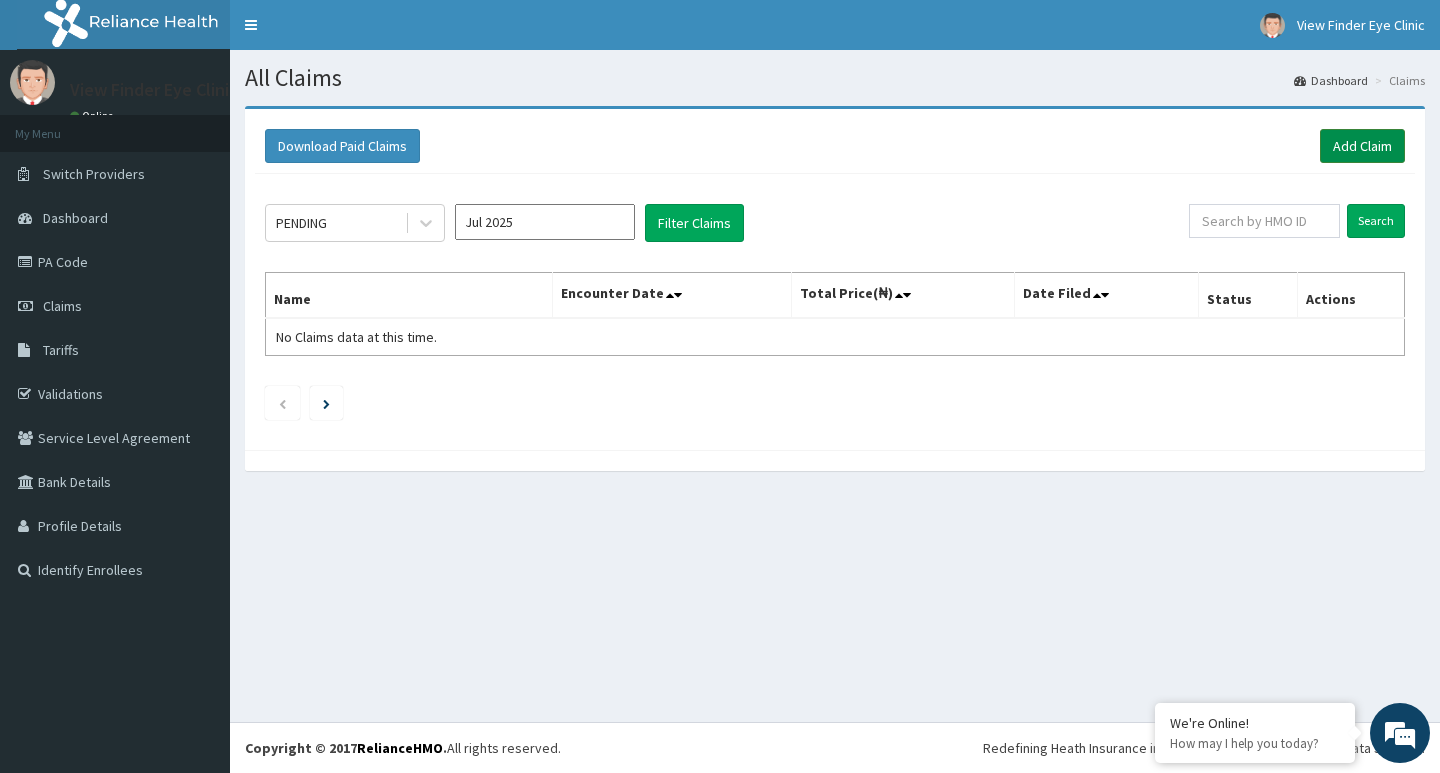 click on "Add Claim" at bounding box center (1362, 146) 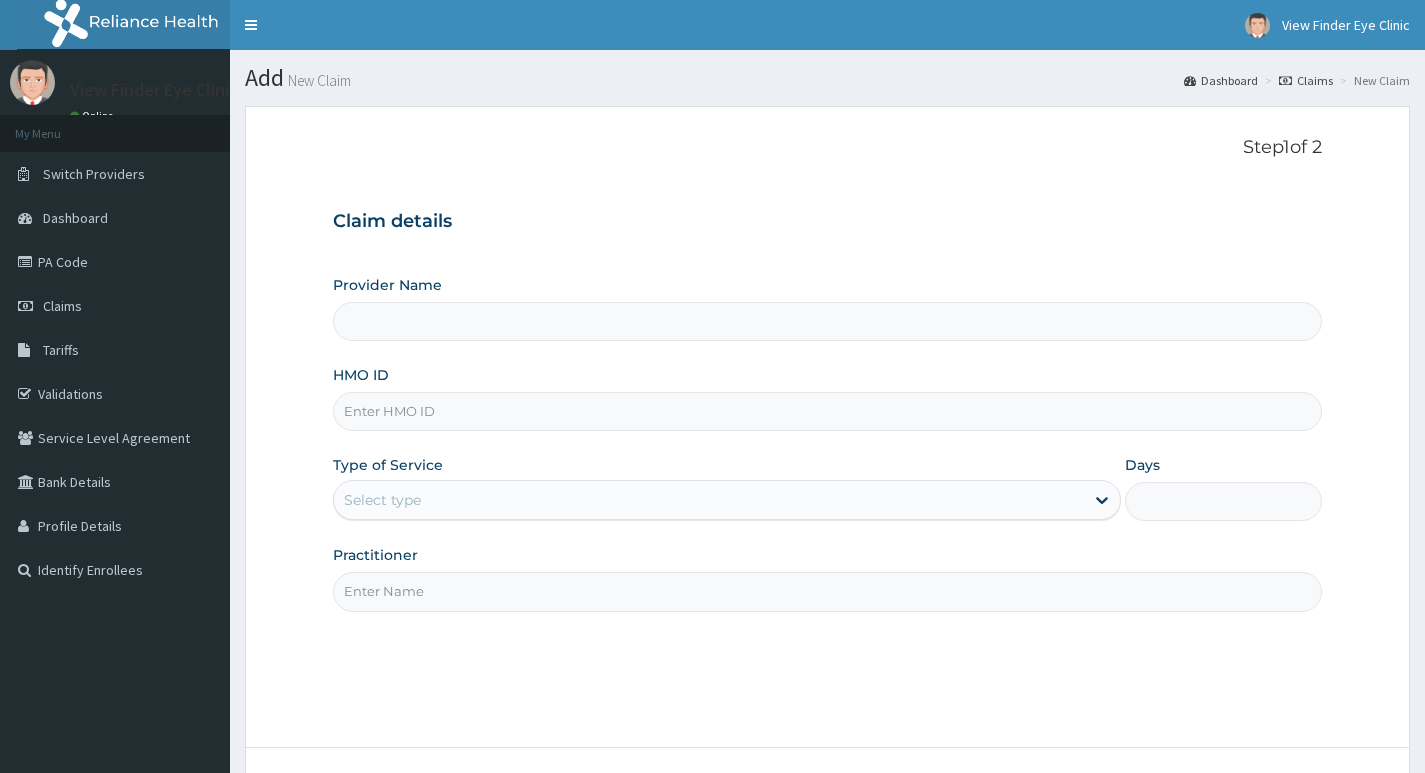 scroll, scrollTop: 0, scrollLeft: 0, axis: both 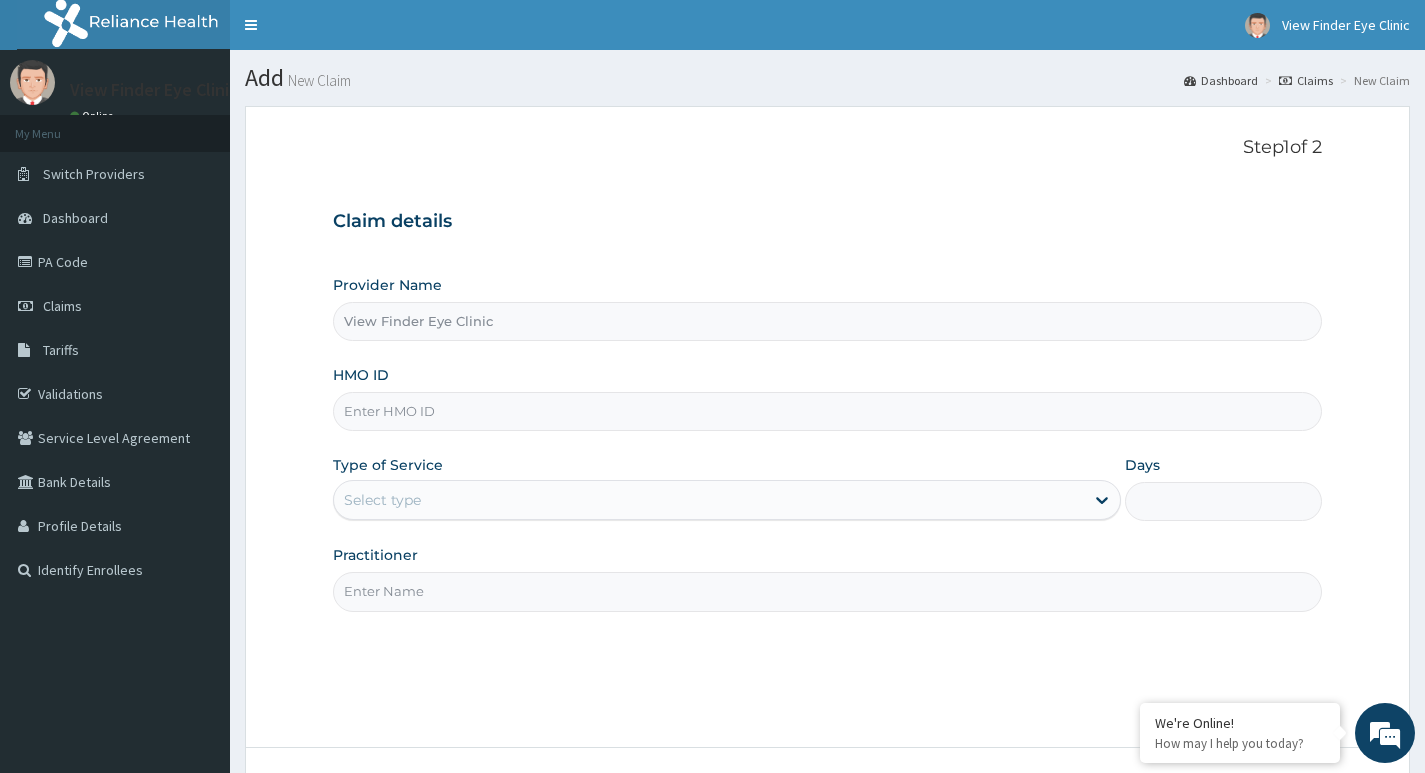 paste on "[HMO_ID]" 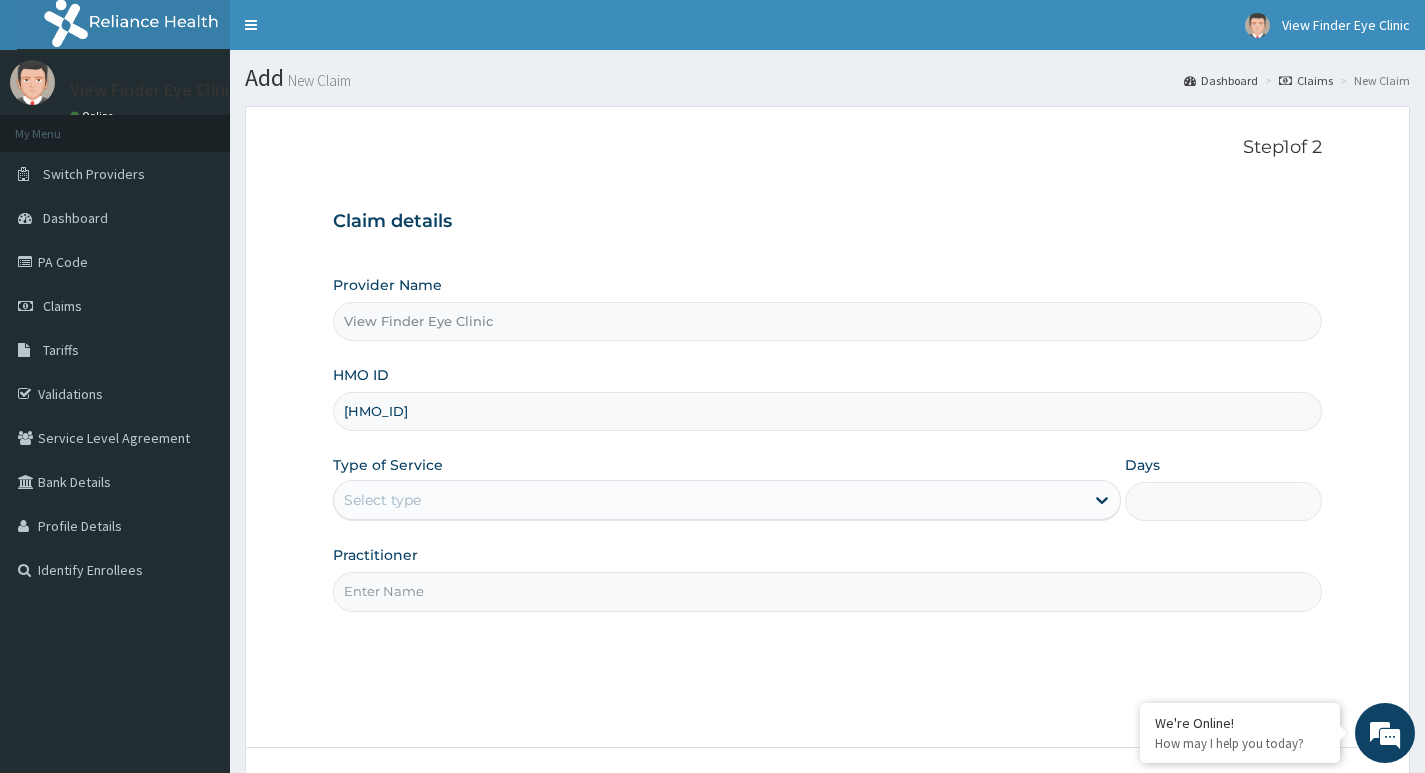 type on "kay/10031/b" 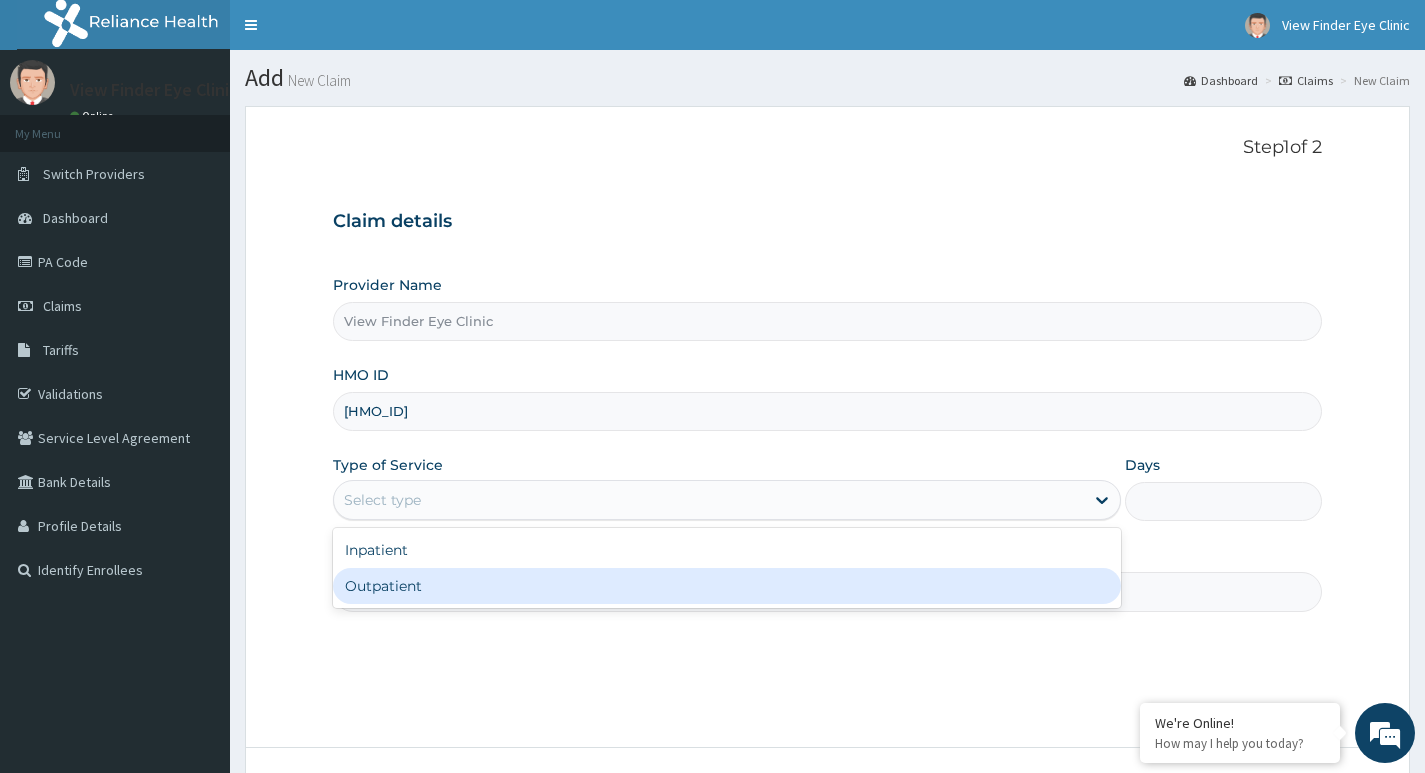 click on "Outpatient" at bounding box center (727, 586) 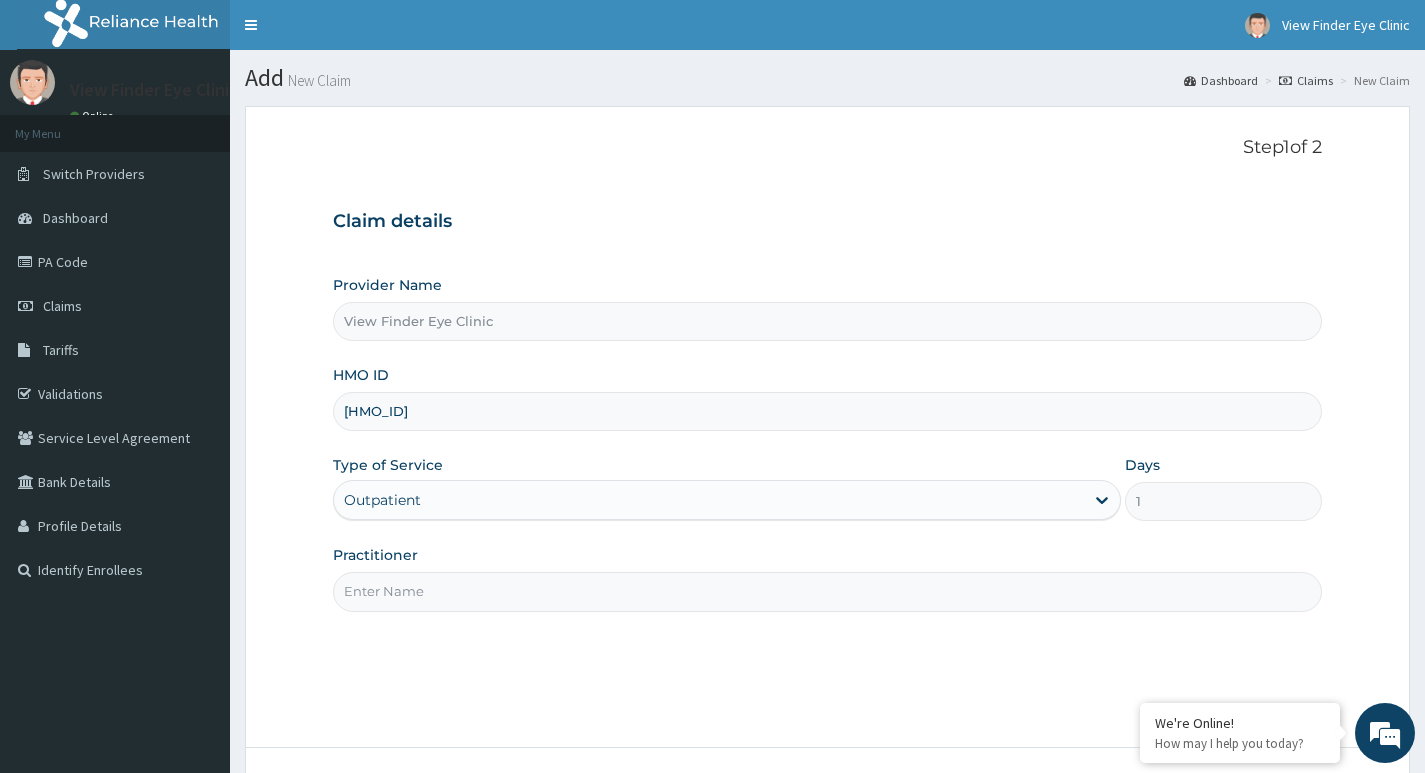 click on "Practitioner" at bounding box center (827, 591) 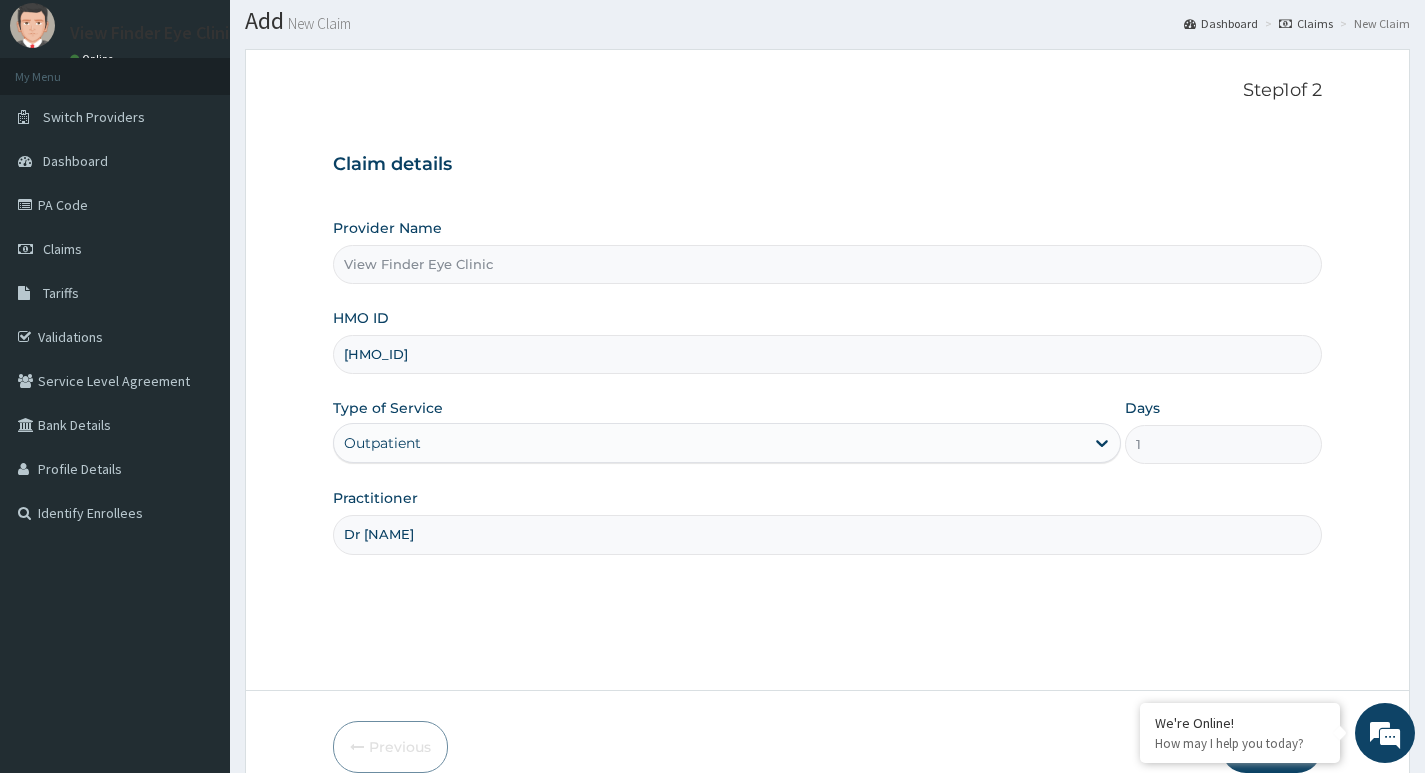 scroll, scrollTop: 154, scrollLeft: 0, axis: vertical 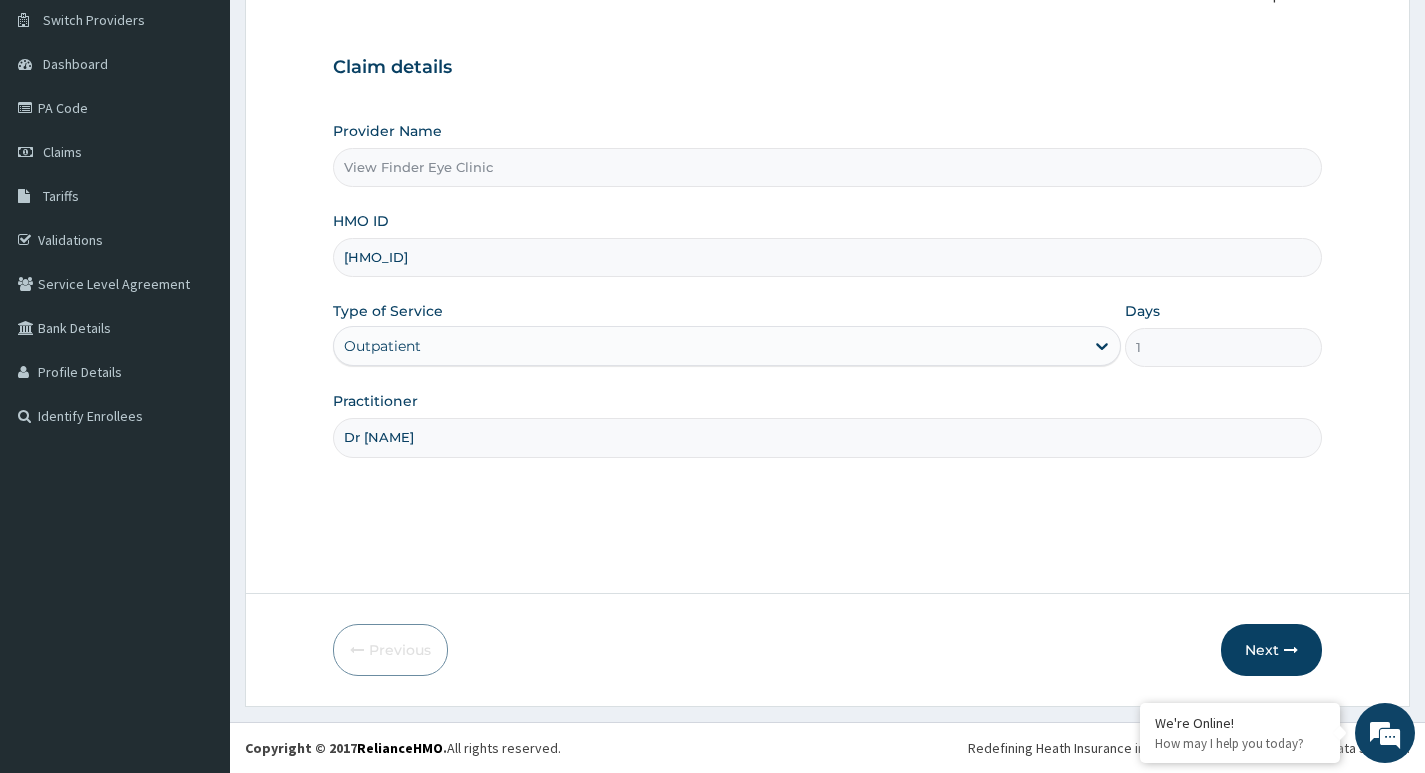 type on "Dr [NAME]" 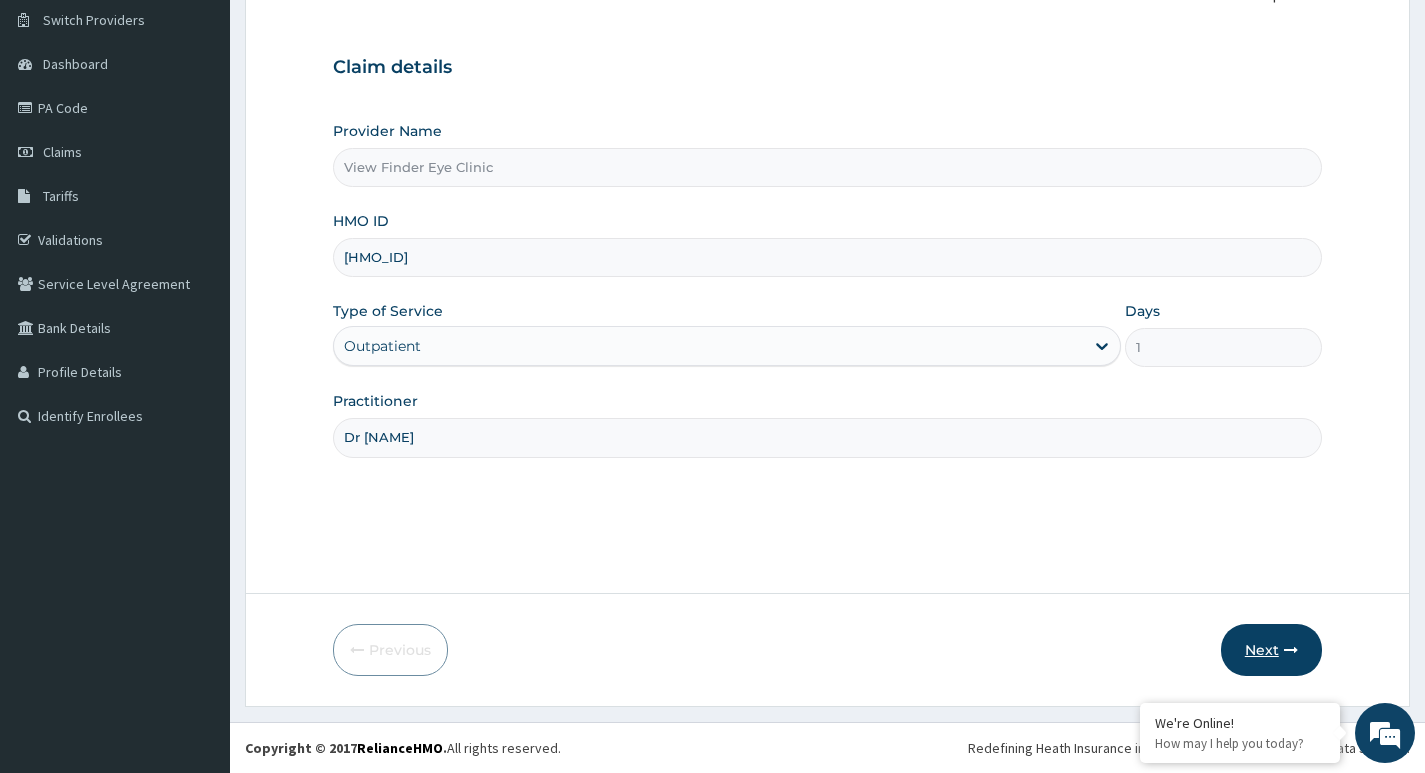 click on "Step  1  of 2 Claim details Provider Name View Finder Eye Clinic HMO ID kay/10031/b Type of Service Outpatient Days 1 Practitioner Dr Kings-Nwachukwu     Previous   Next" at bounding box center [827, 329] 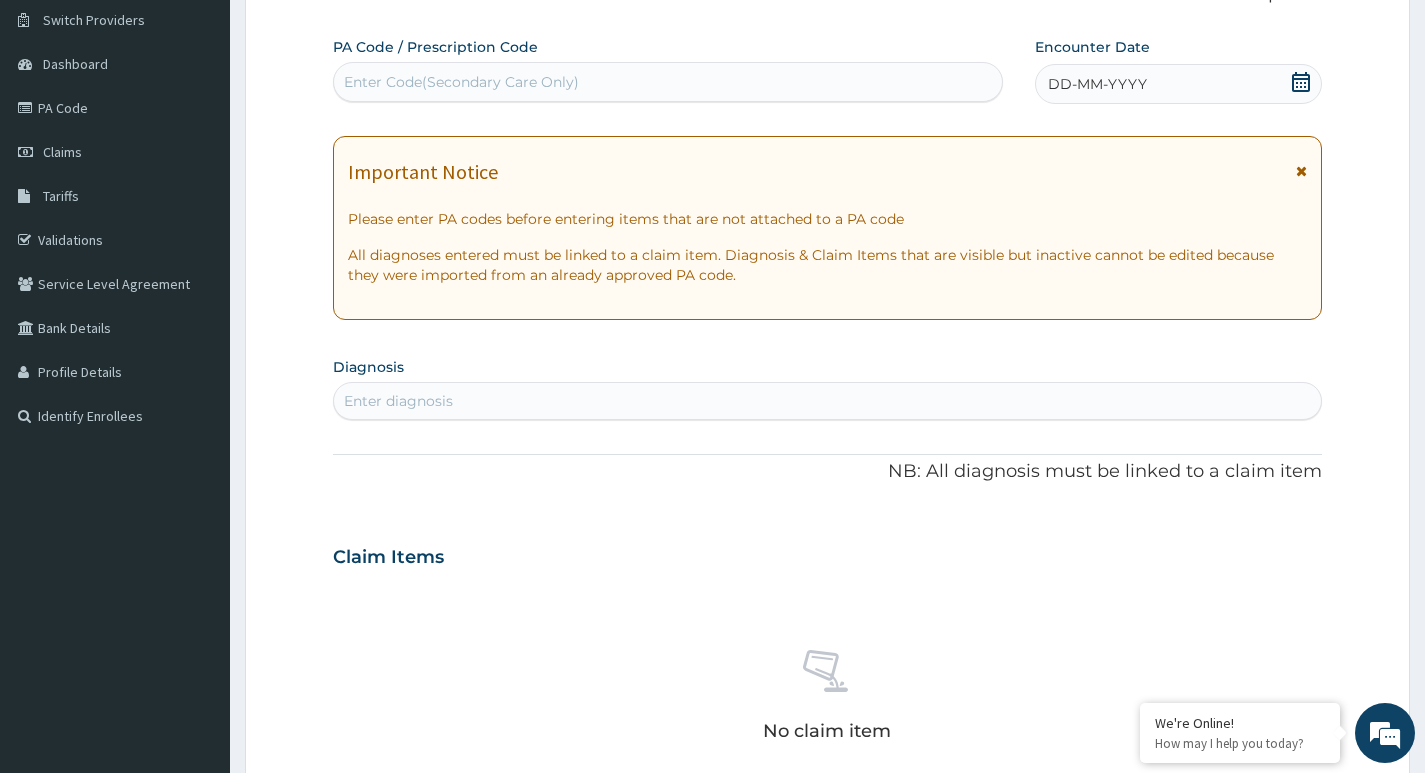 scroll, scrollTop: 0, scrollLeft: 0, axis: both 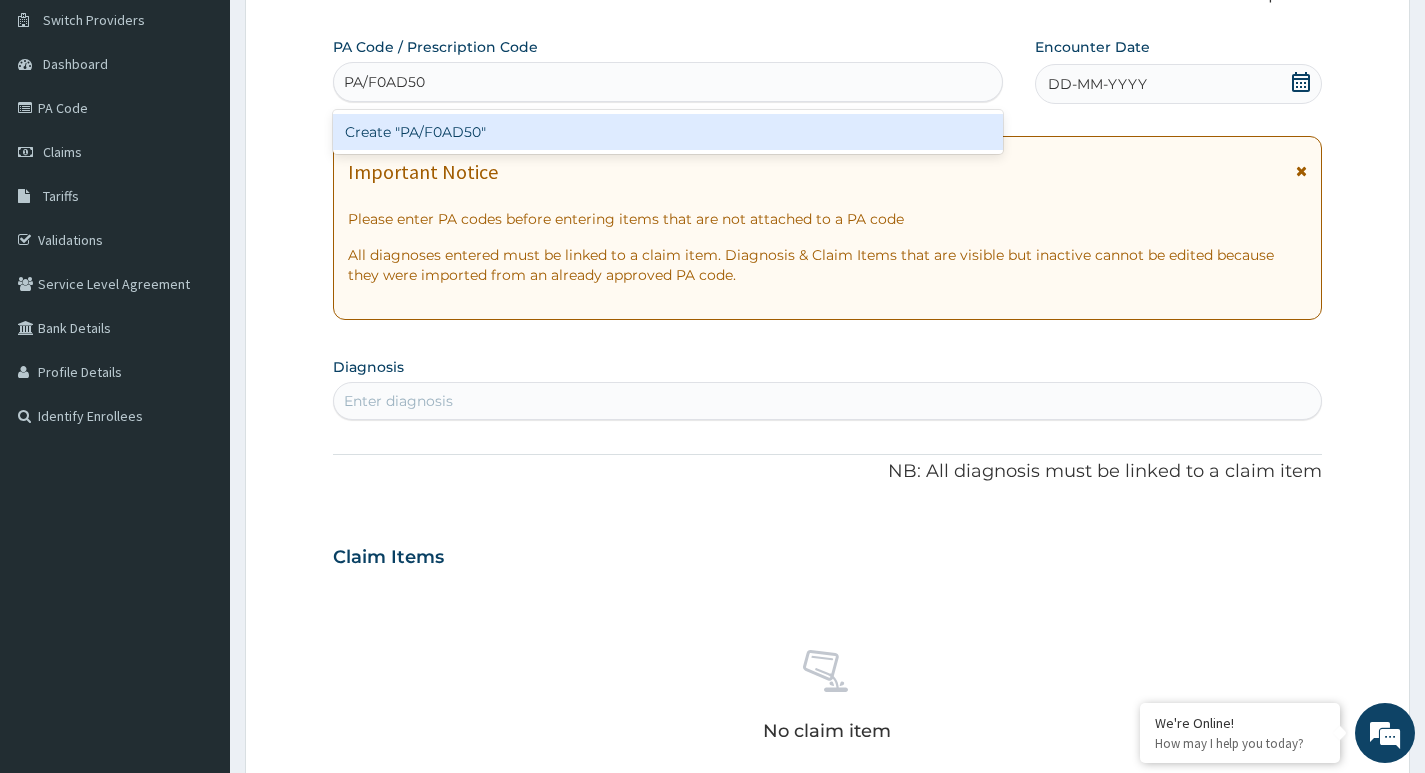 click on "Create "PA/F0AD50"" at bounding box center [668, 132] 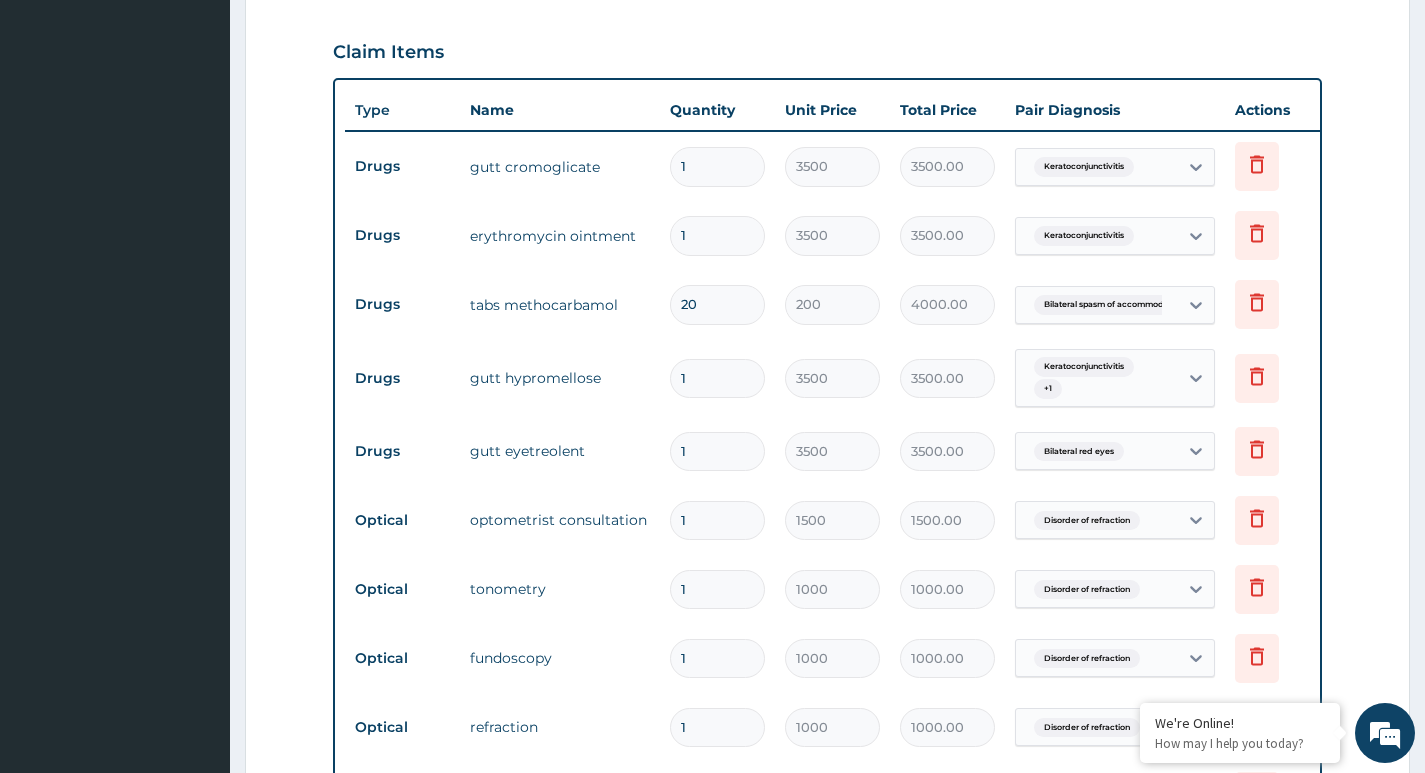 scroll, scrollTop: 651, scrollLeft: 0, axis: vertical 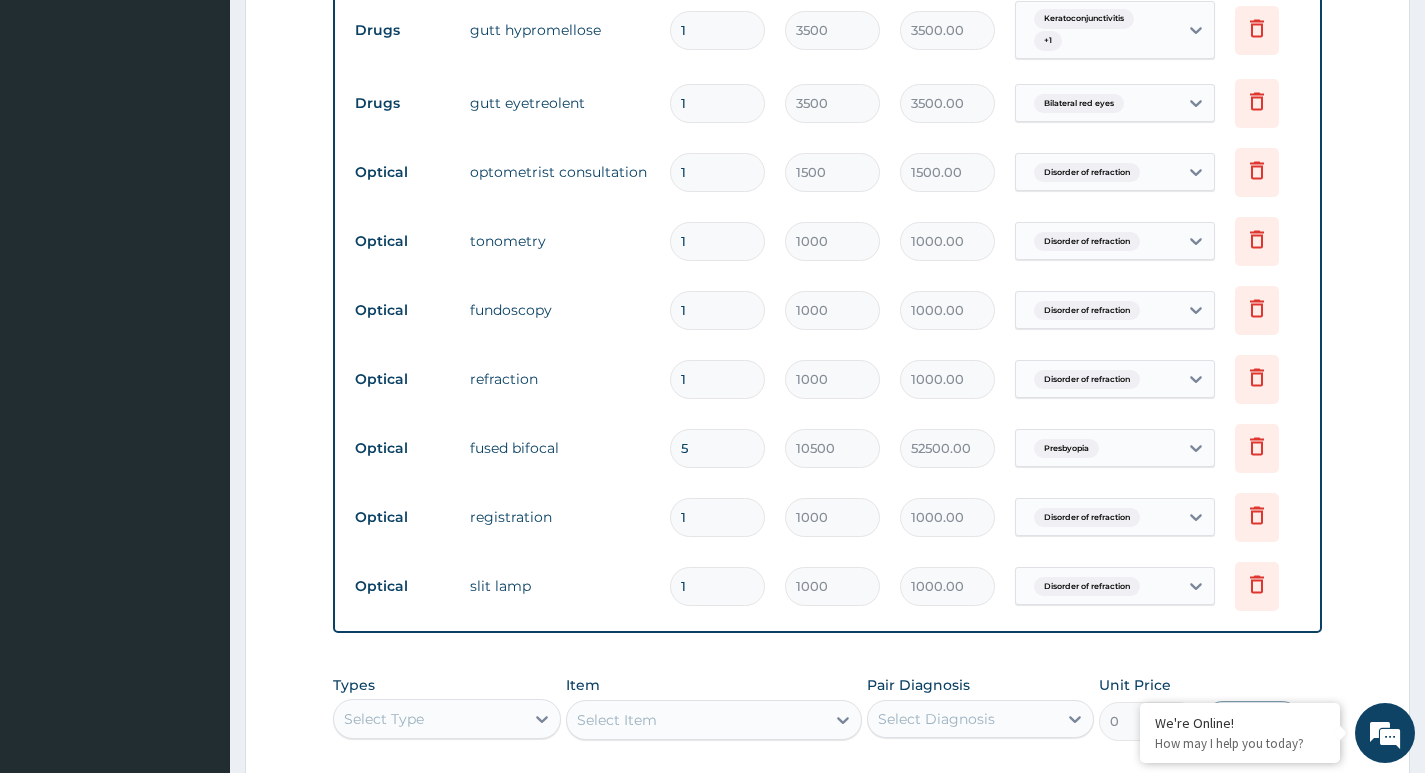 type on "0" 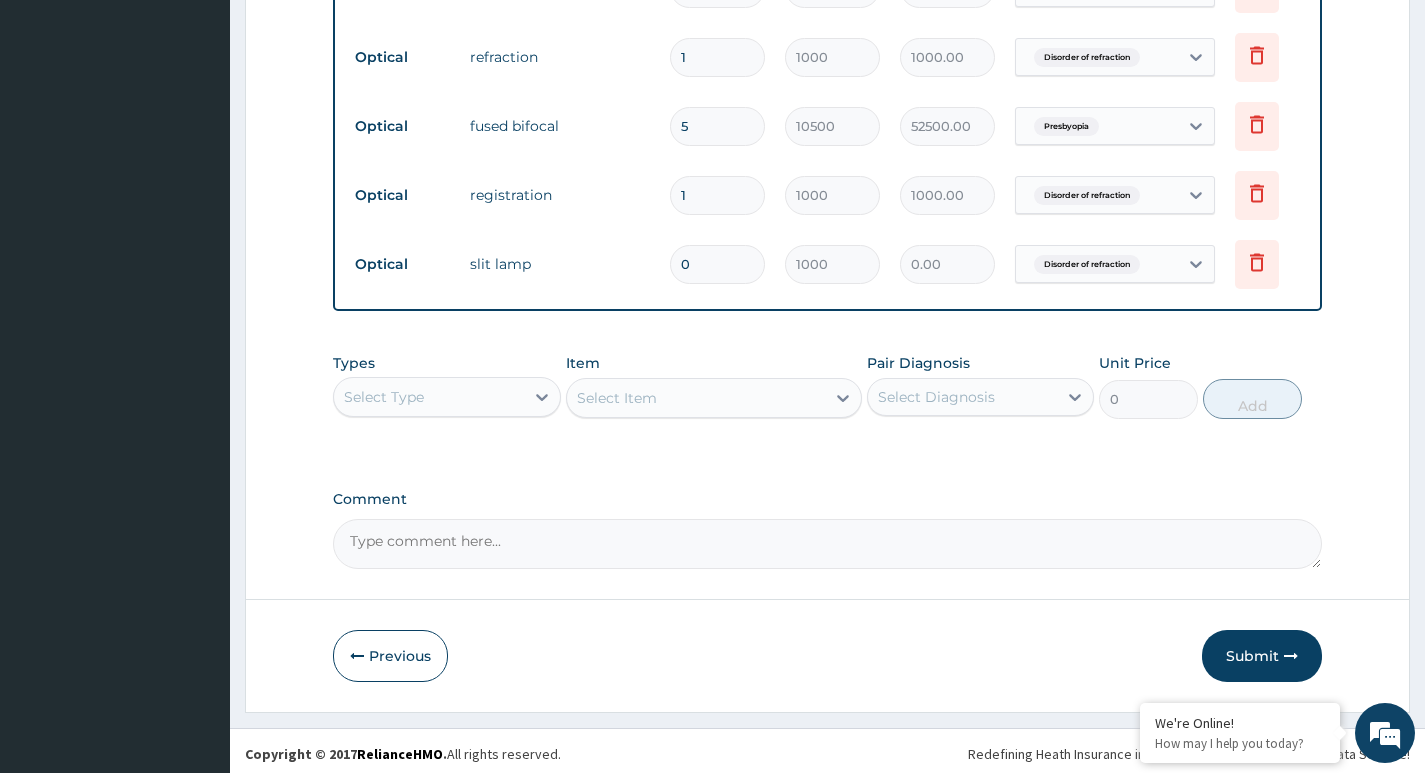 scroll, scrollTop: 1394, scrollLeft: 0, axis: vertical 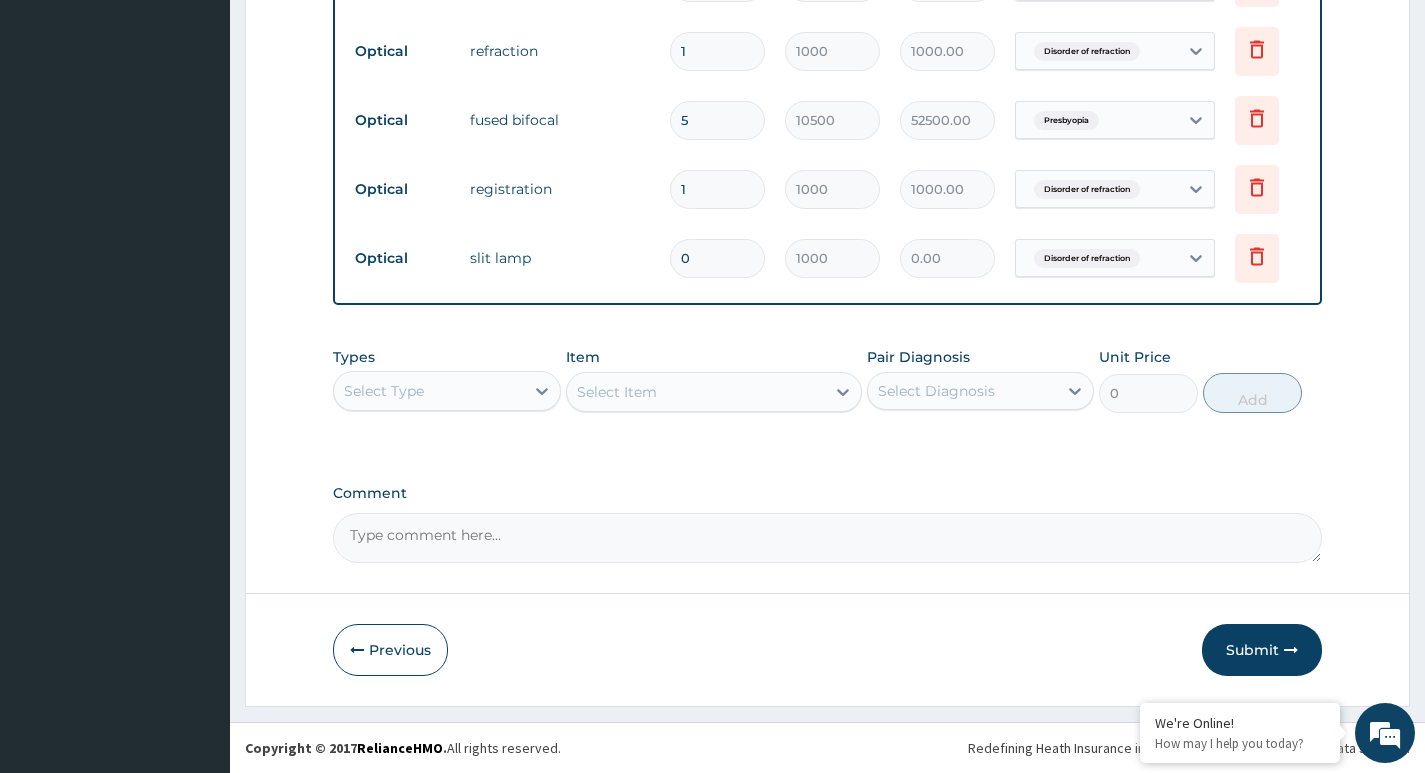 type on "0" 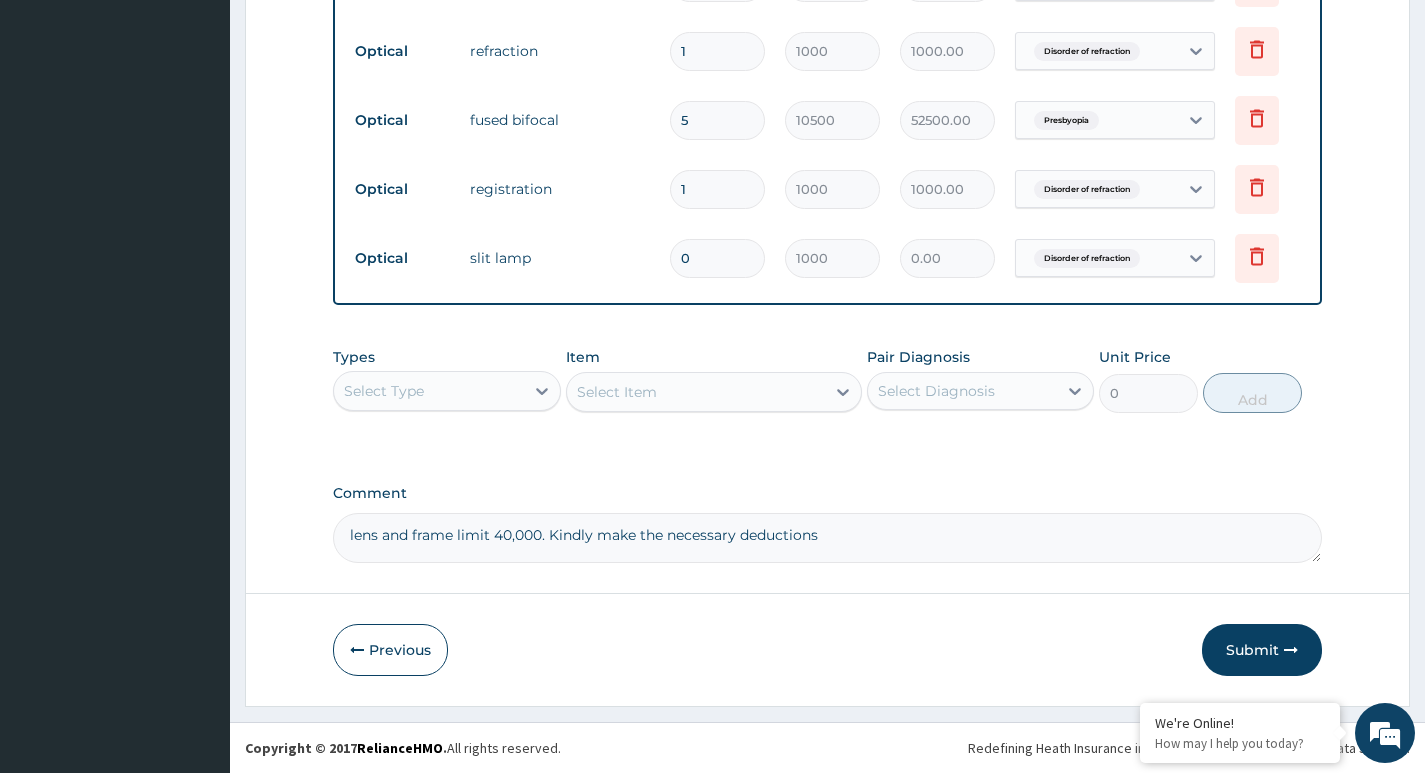 type on "lens and frame limit 40,000. Kindly make the necessary deductions" 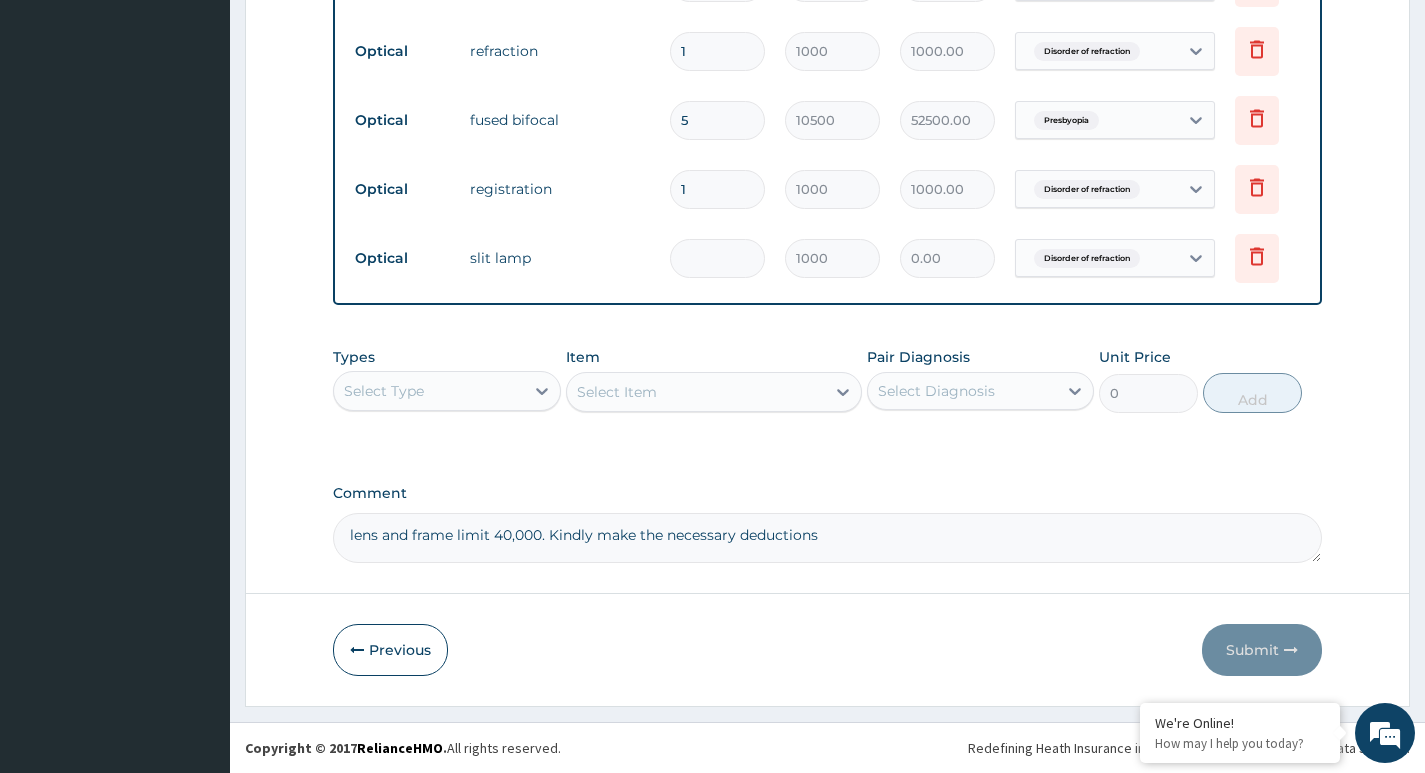 type on "1" 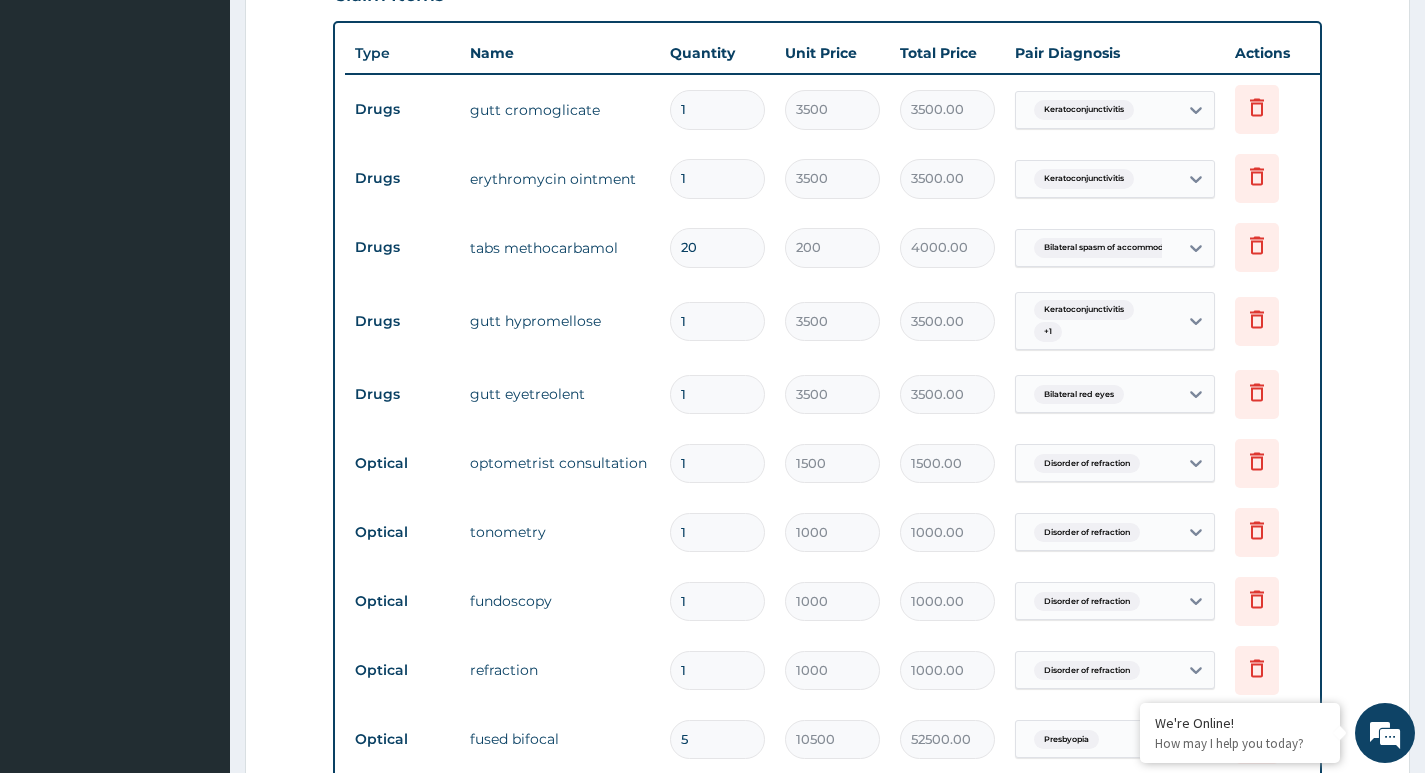 scroll, scrollTop: 694, scrollLeft: 0, axis: vertical 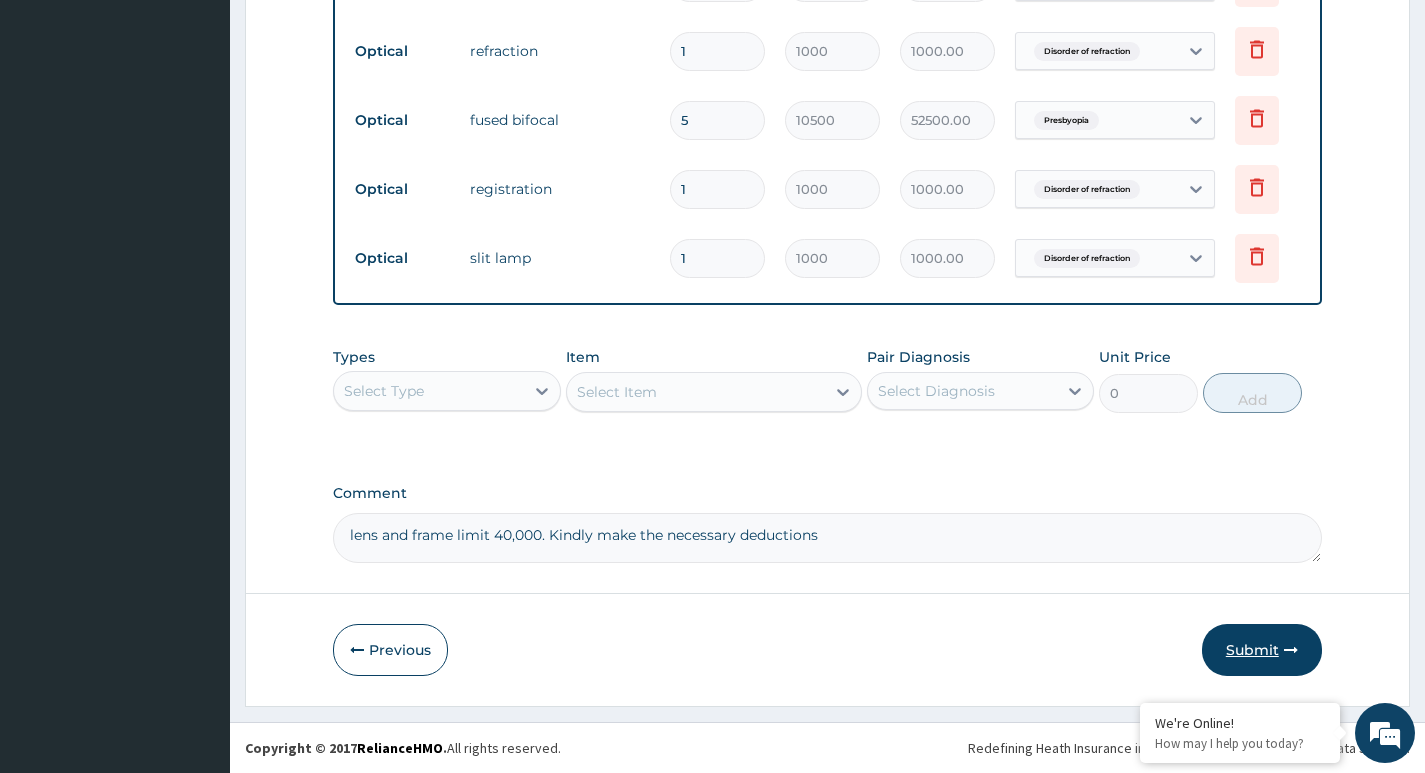 type on "1" 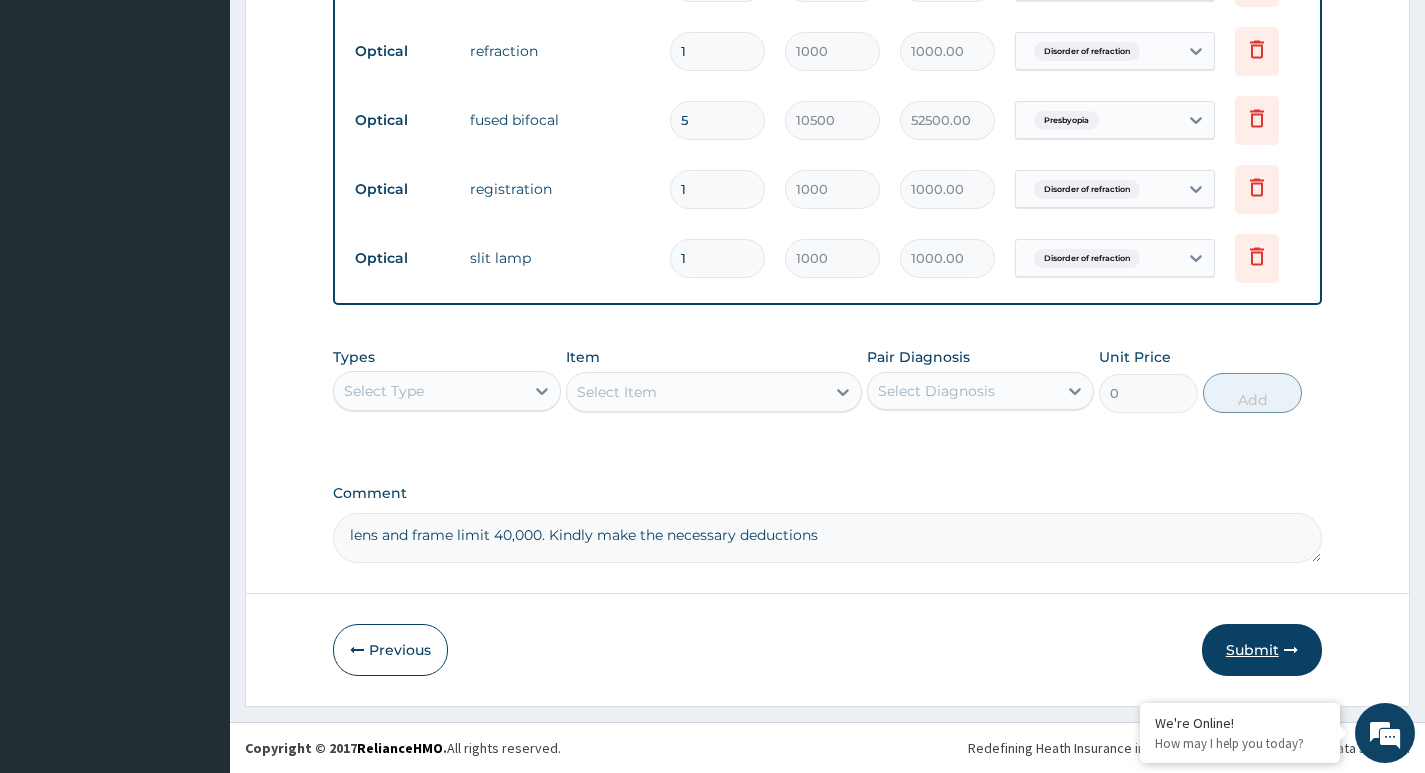 click on "Submit" at bounding box center [1262, 650] 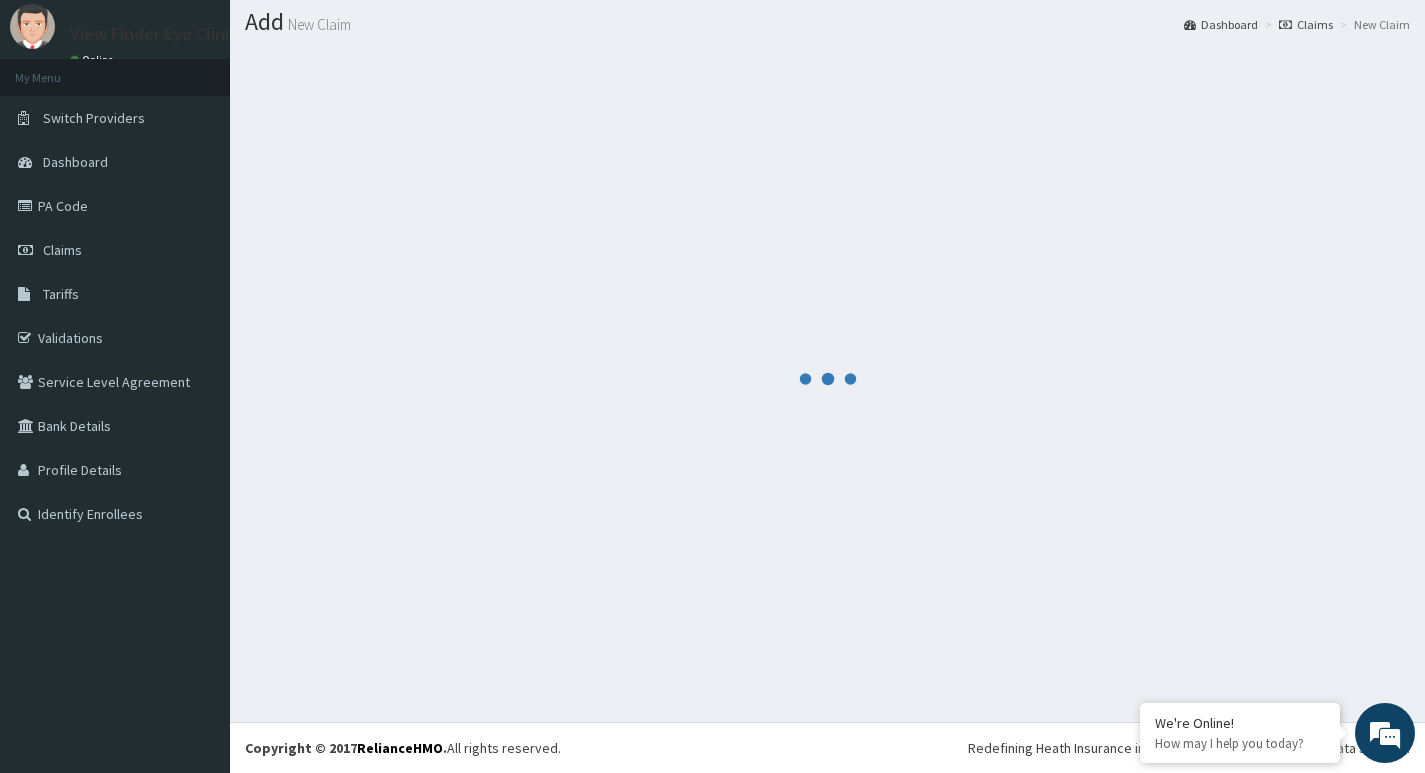scroll, scrollTop: 1394, scrollLeft: 0, axis: vertical 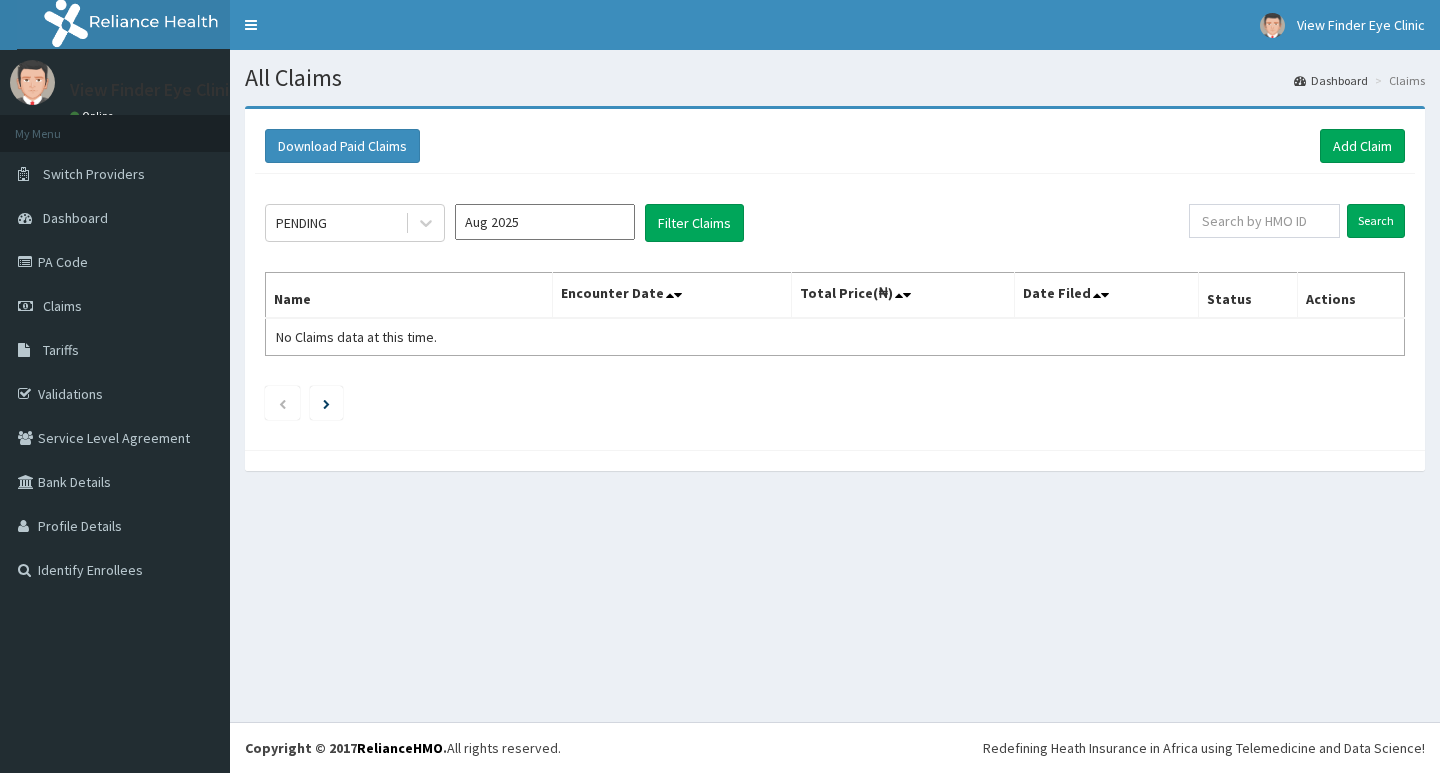 click on "Aug 2025" at bounding box center [545, 222] 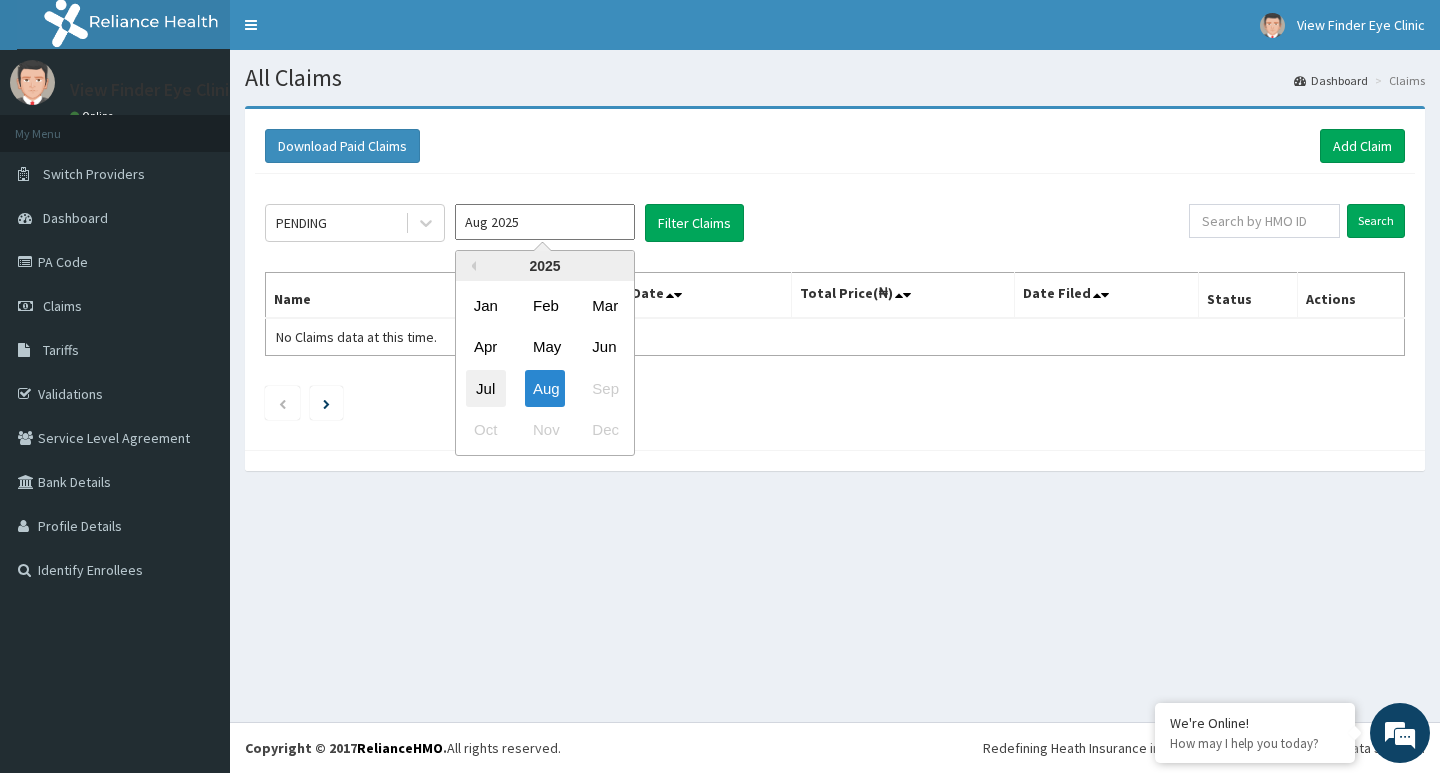 click on "Jul" at bounding box center (486, 388) 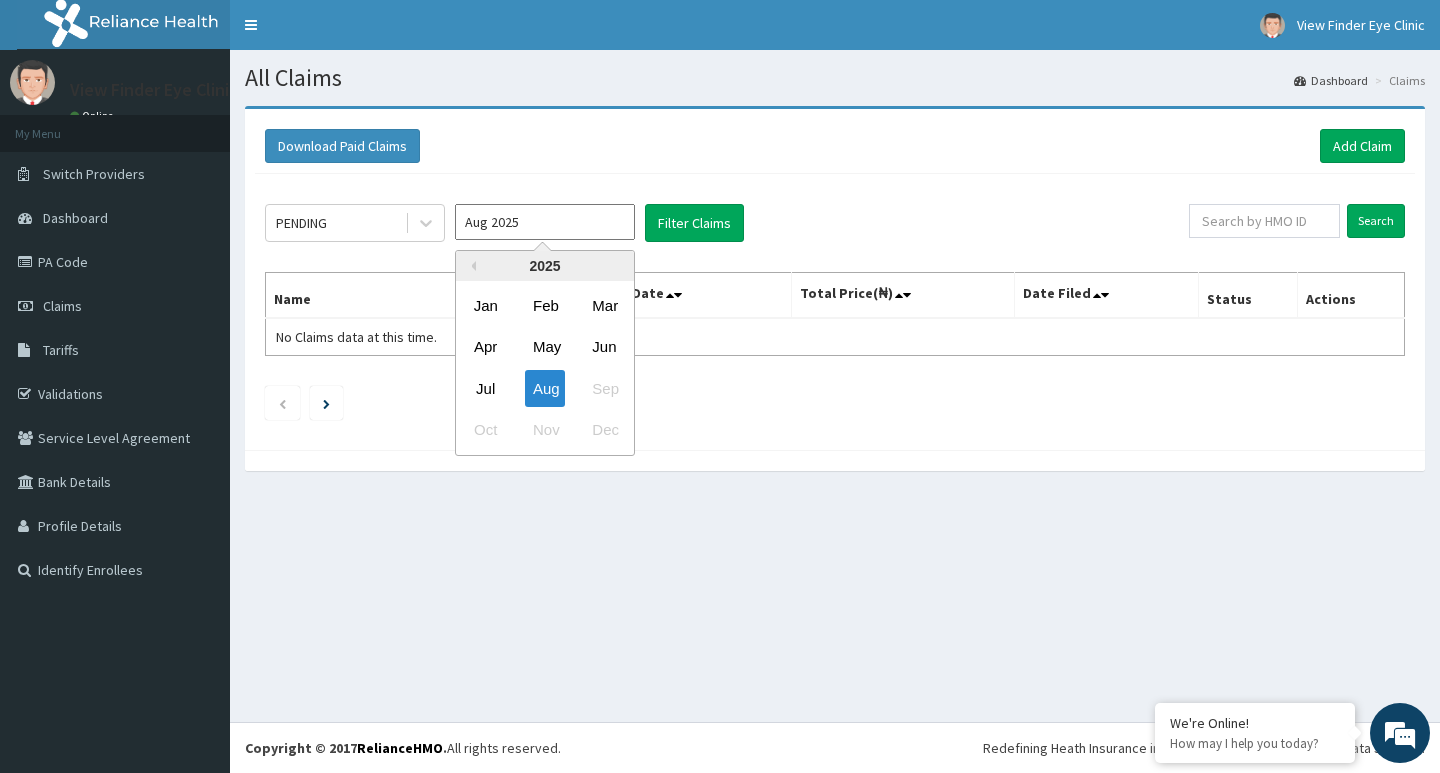 type on "Jul 2025" 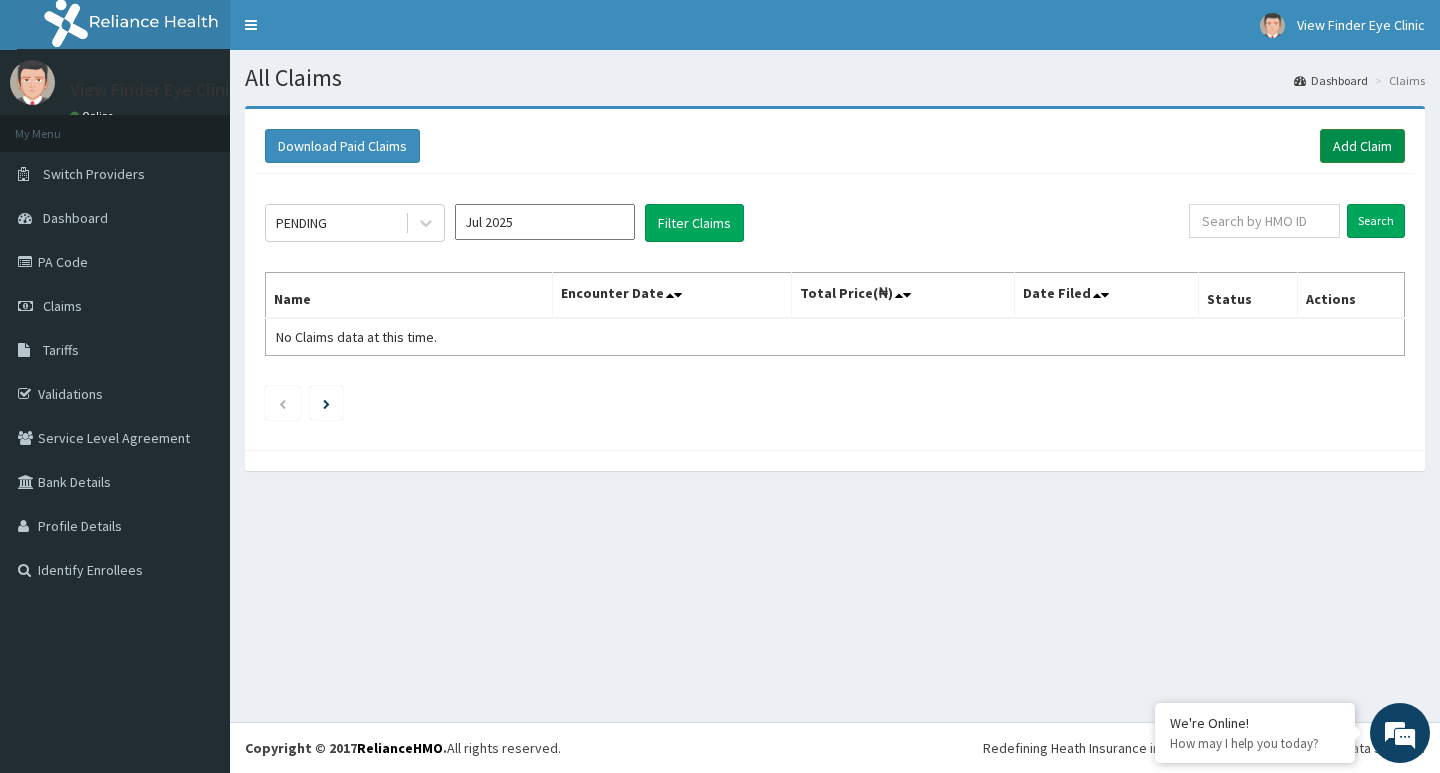 click on "Add Claim" at bounding box center (1362, 146) 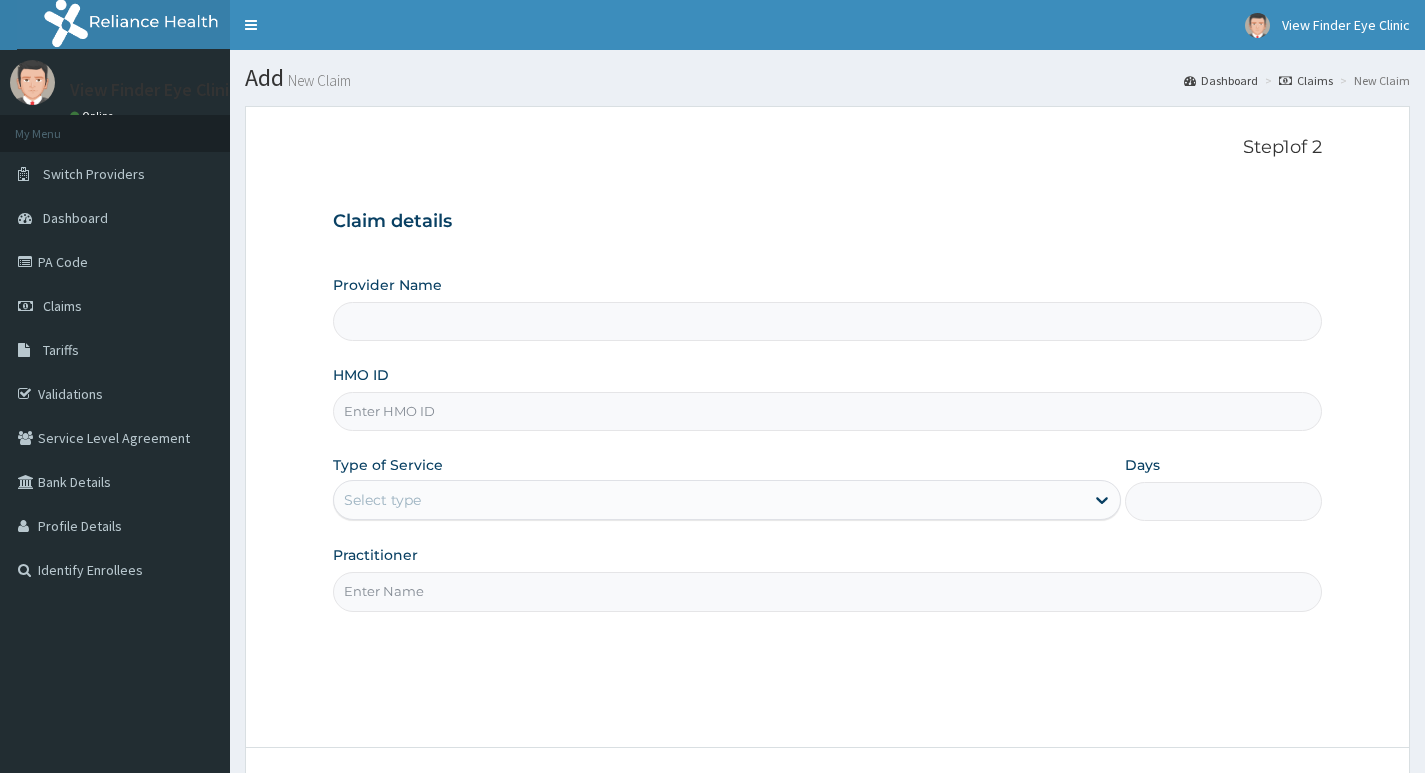 type on "View Finder Eye Clinic" 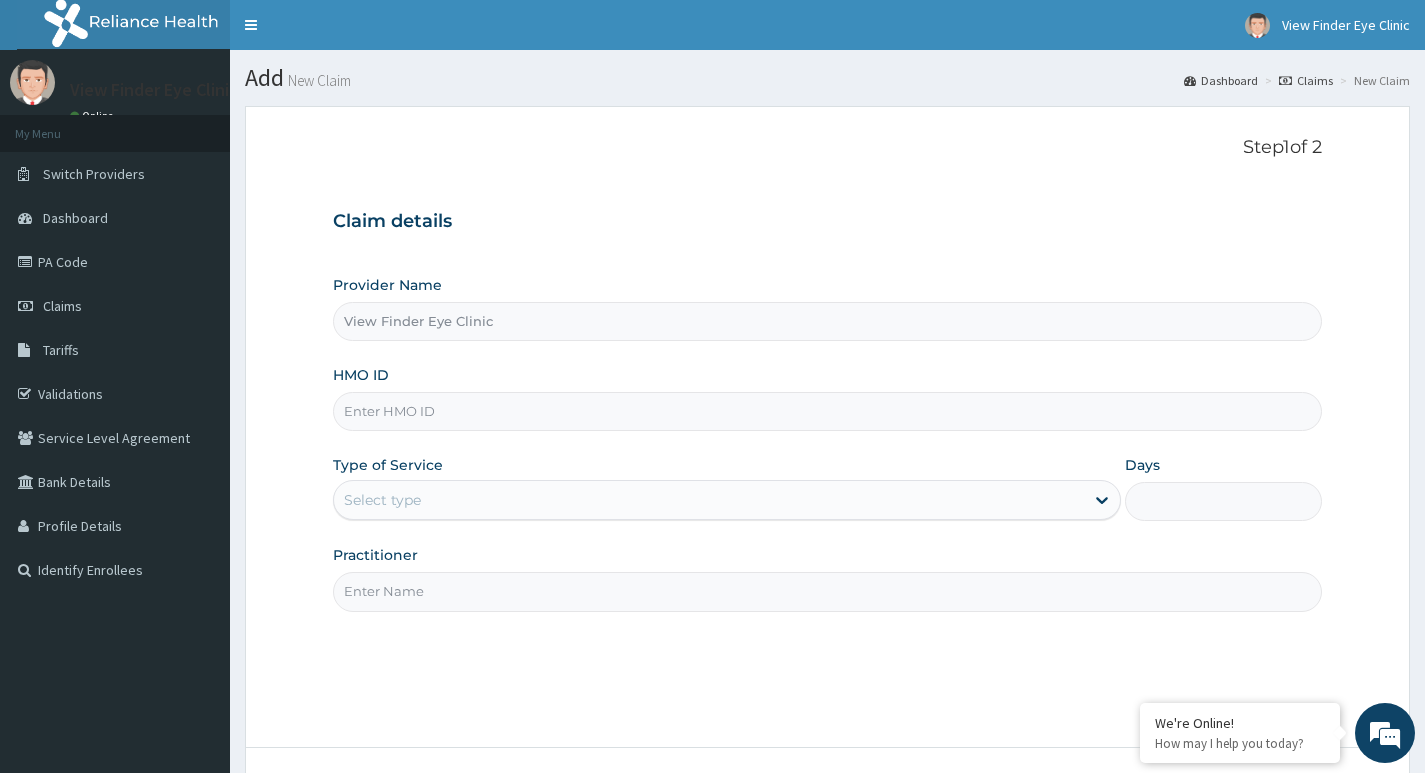scroll, scrollTop: 0, scrollLeft: 0, axis: both 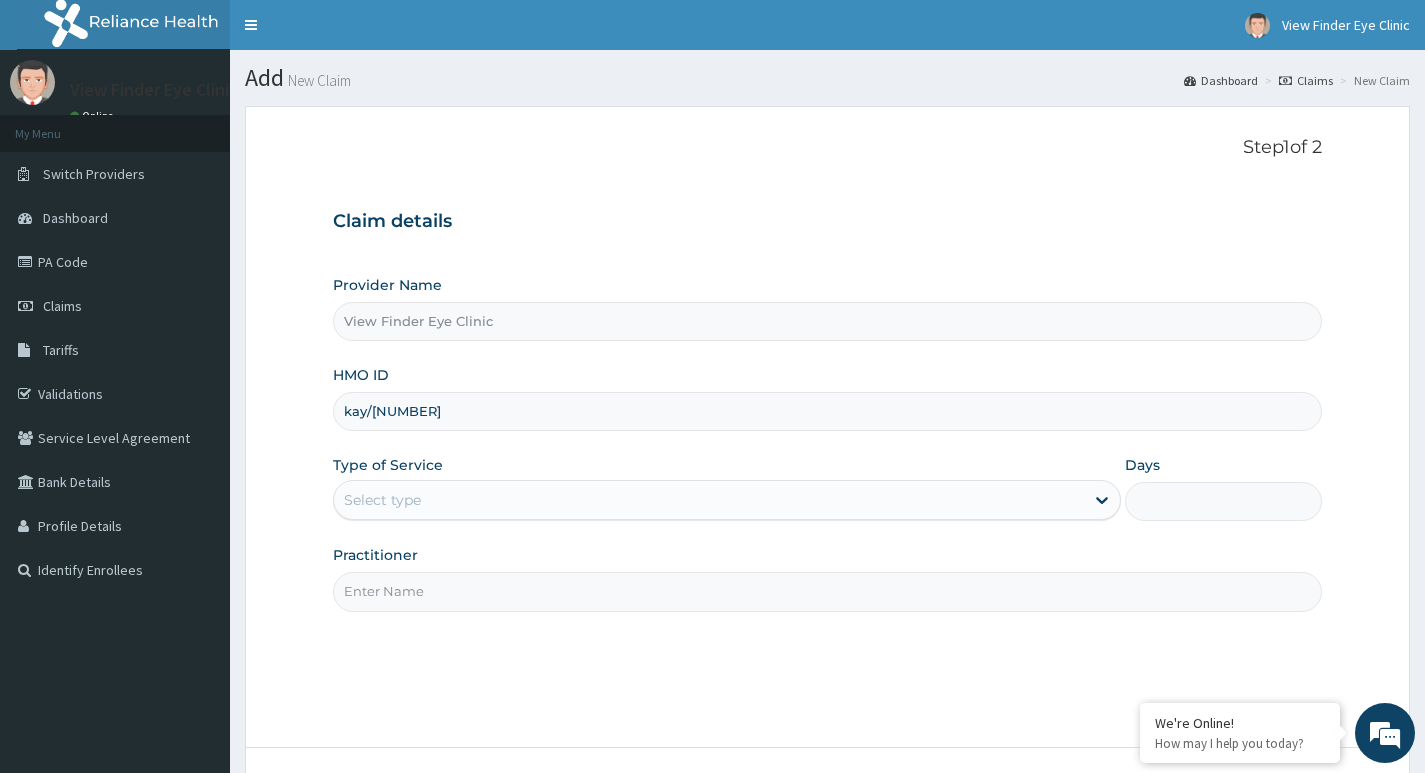 type on "kay/10031/c" 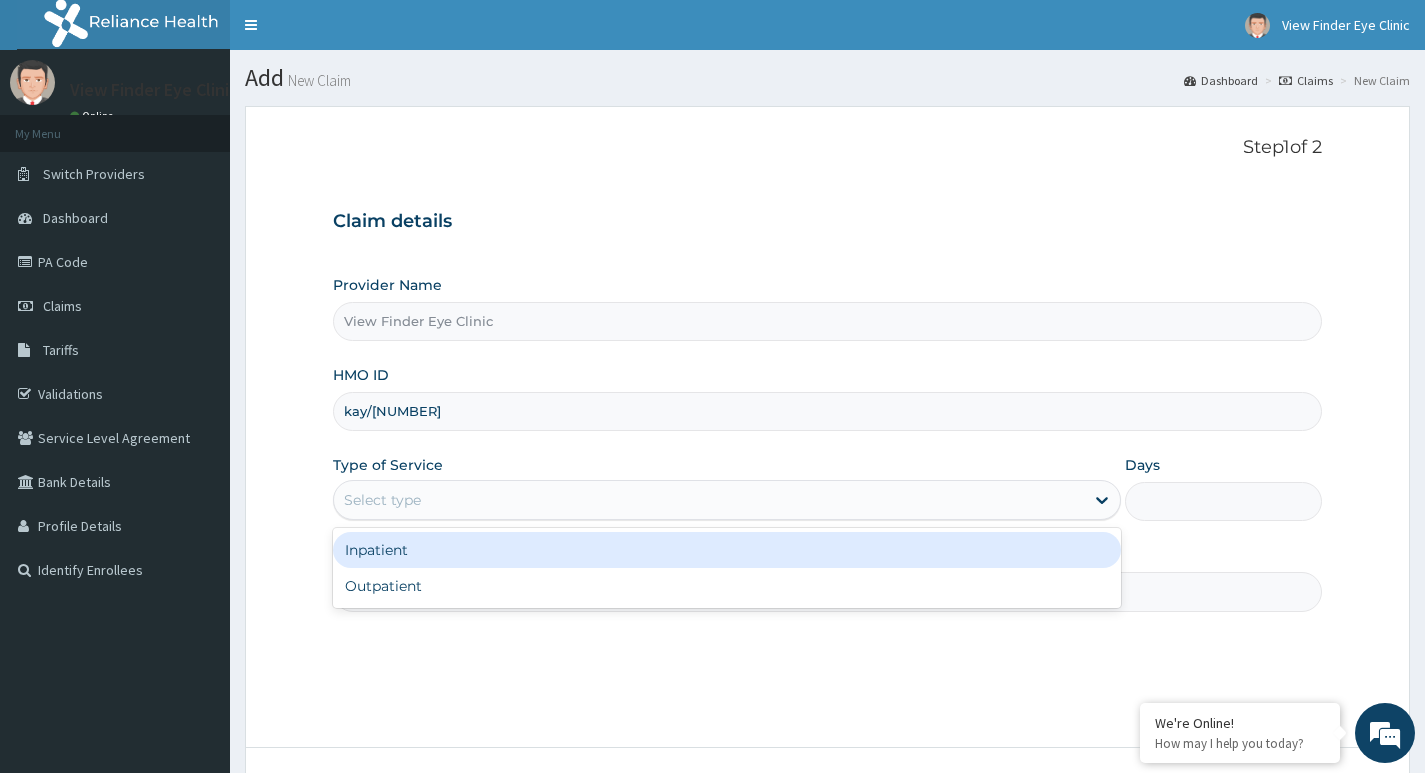 click on "Select type" at bounding box center [709, 500] 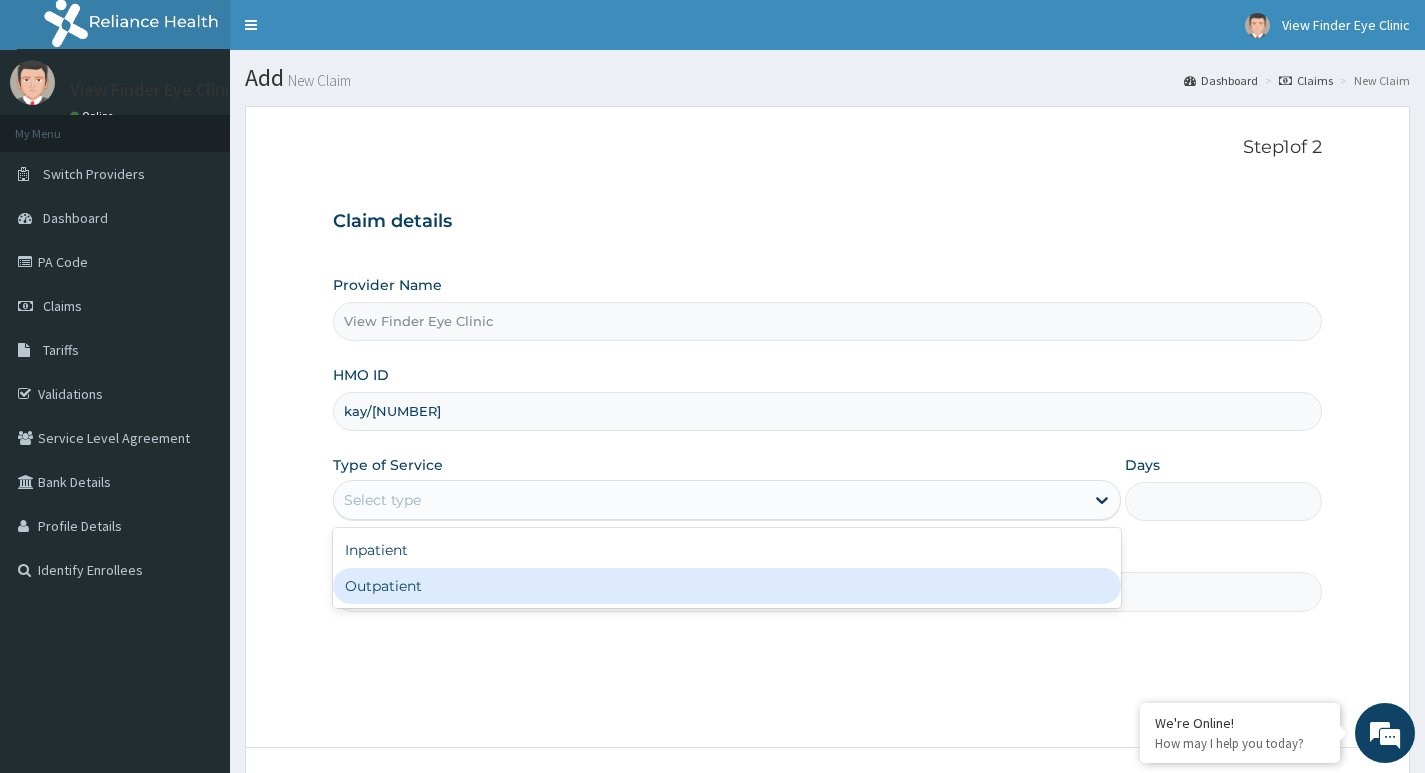 drag, startPoint x: 370, startPoint y: 576, endPoint x: 396, endPoint y: 591, distance: 30.016663 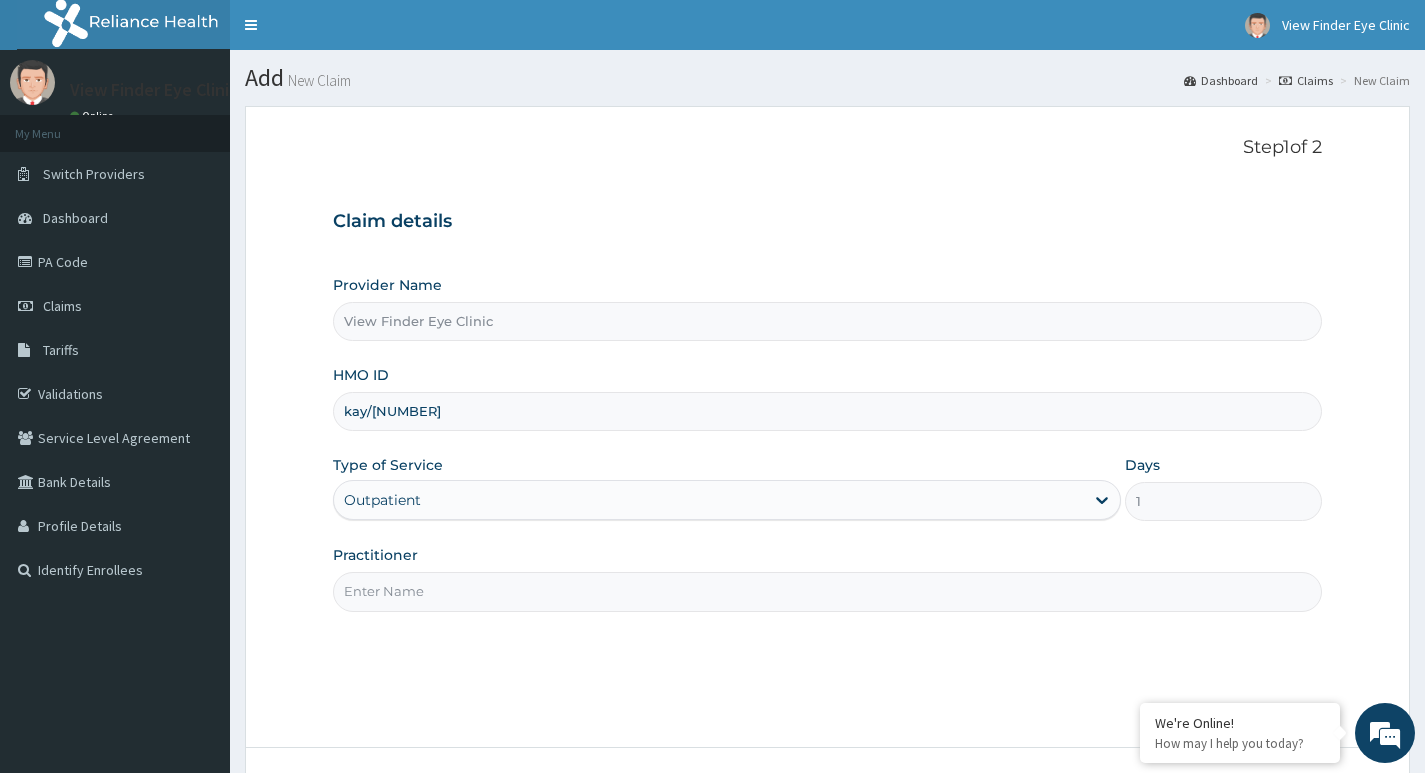 click on "Practitioner" at bounding box center (827, 591) 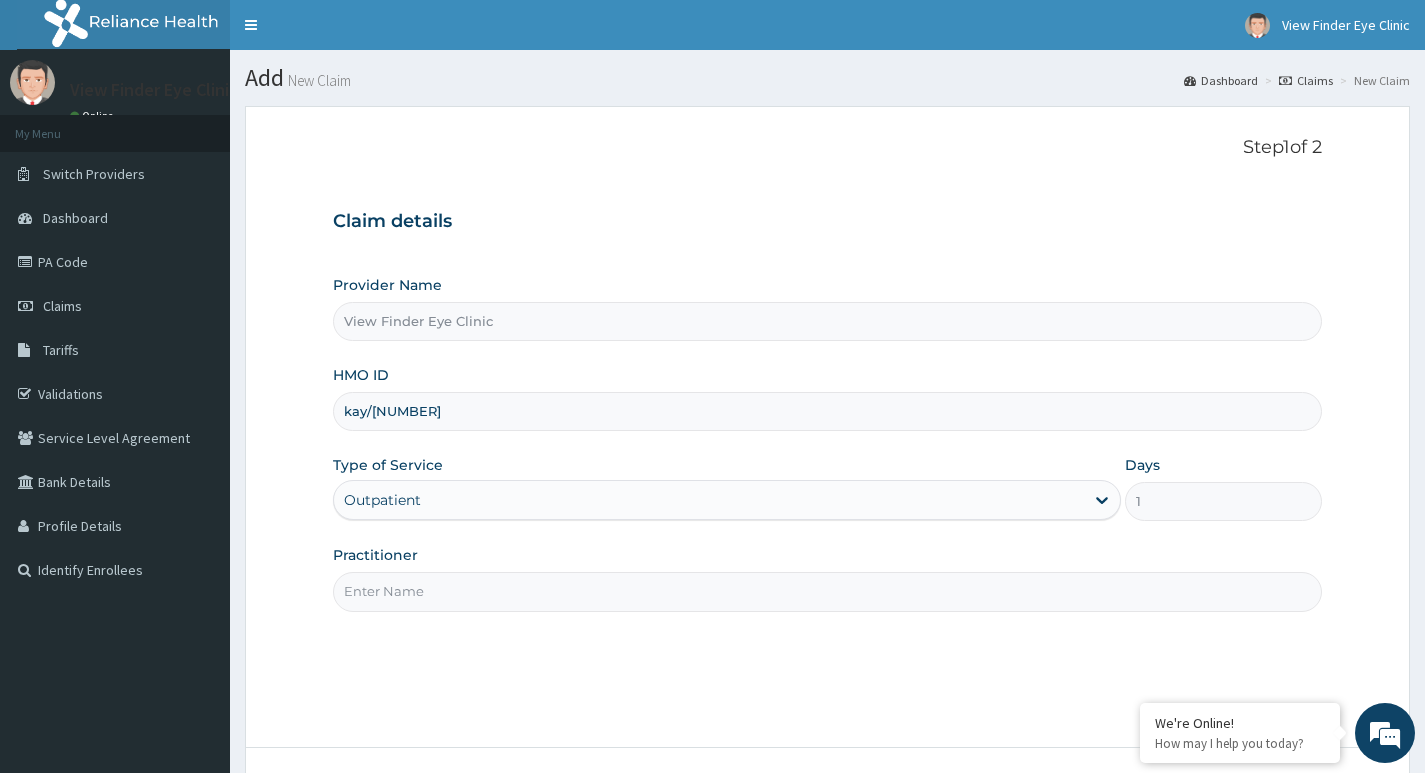 click on "Practitioner" at bounding box center (827, 591) 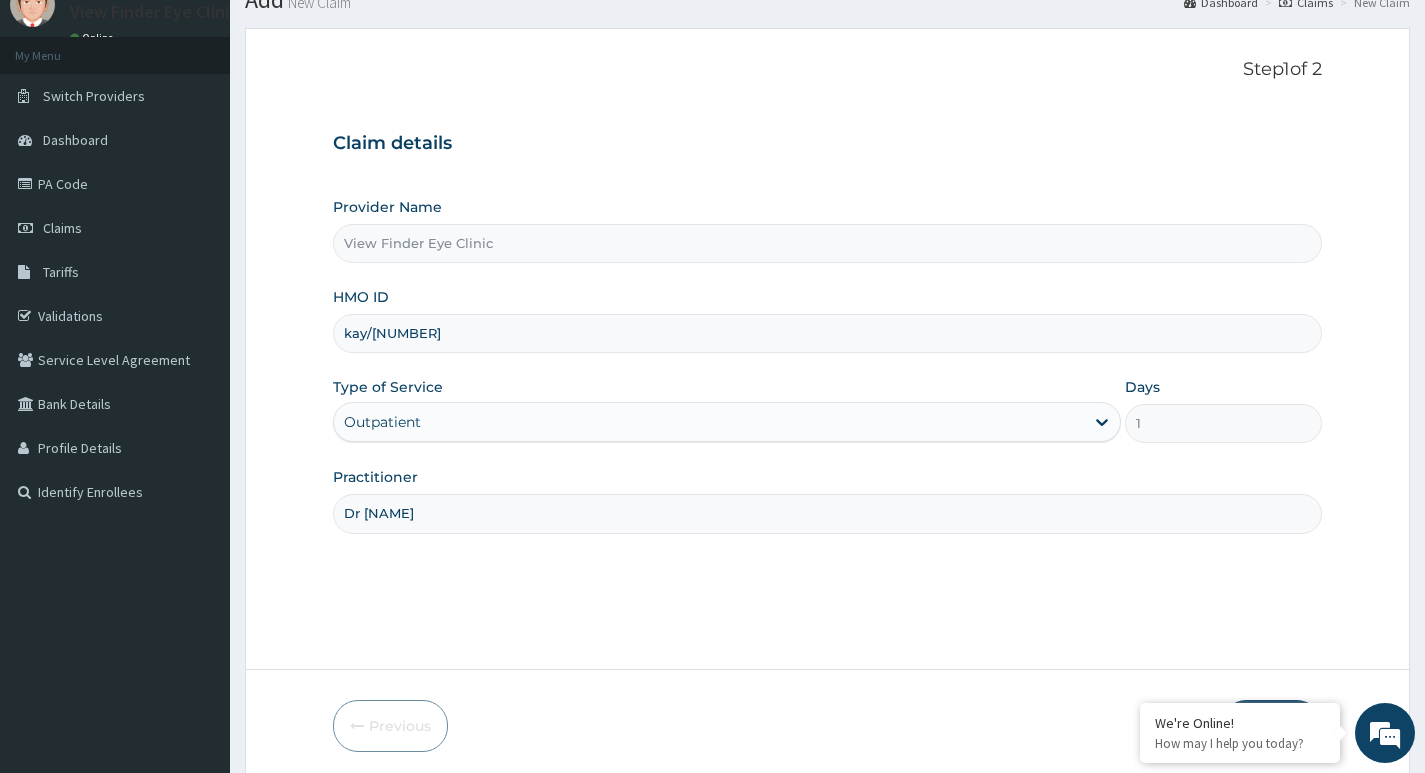 scroll, scrollTop: 154, scrollLeft: 0, axis: vertical 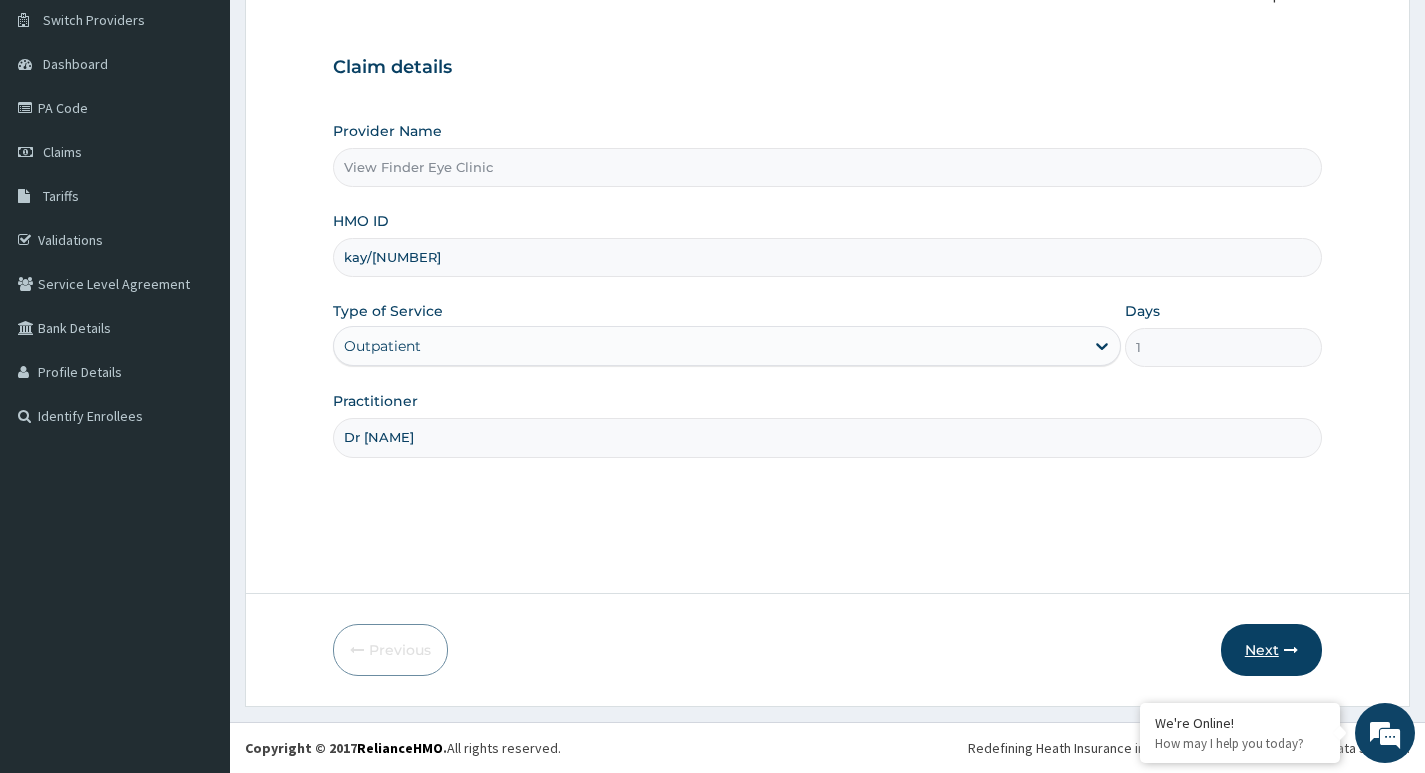 click on "Next" at bounding box center [1271, 650] 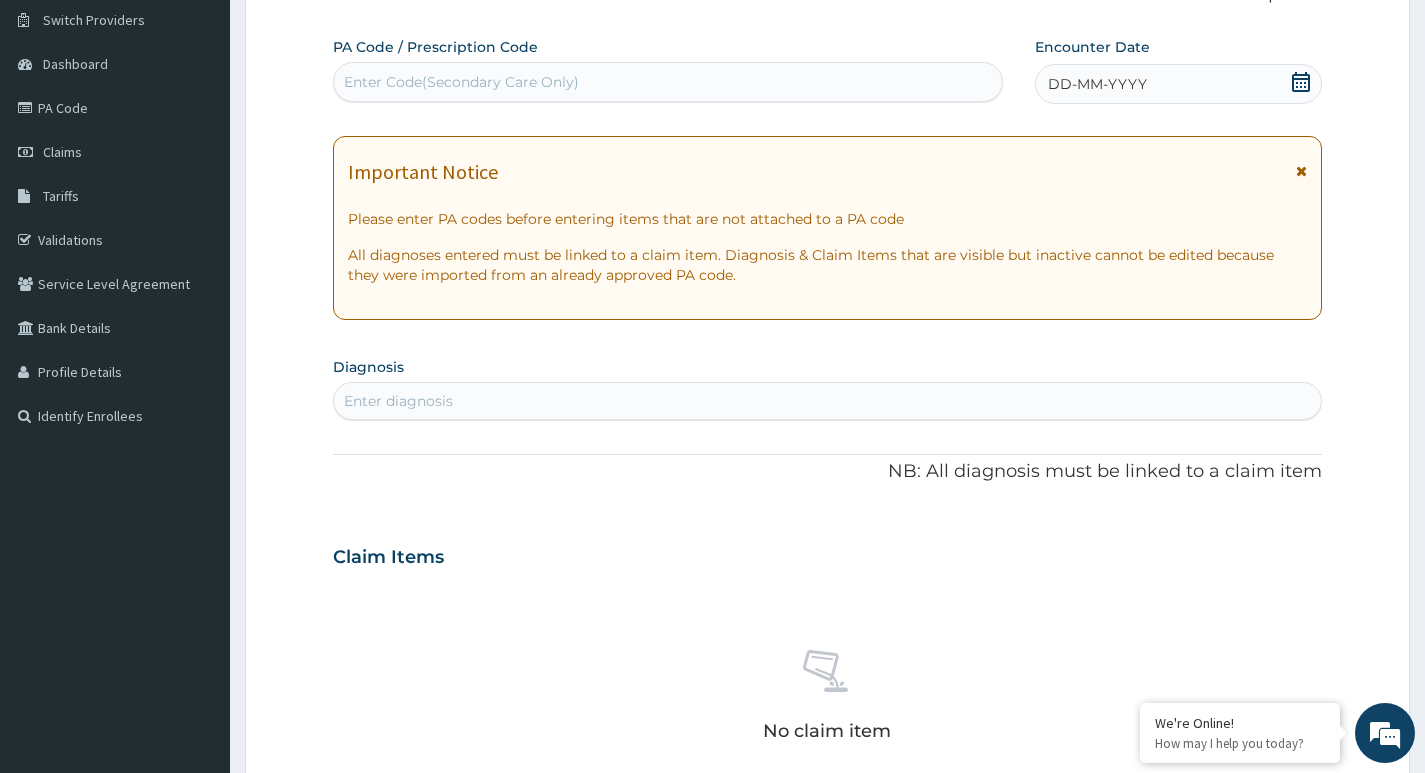 click on "Enter Code(Secondary Care Only)" at bounding box center (461, 82) 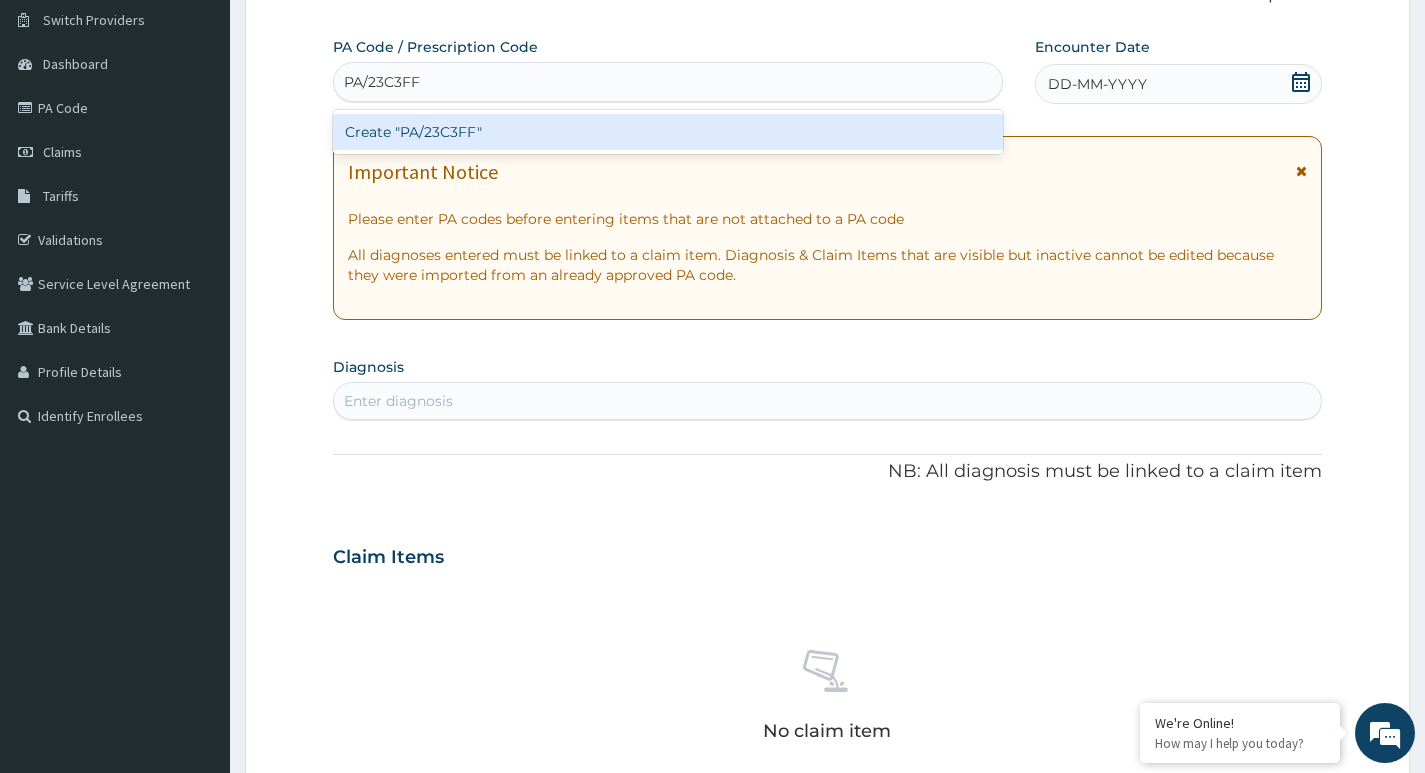 click on "Create "PA/23C3FF"" at bounding box center (668, 132) 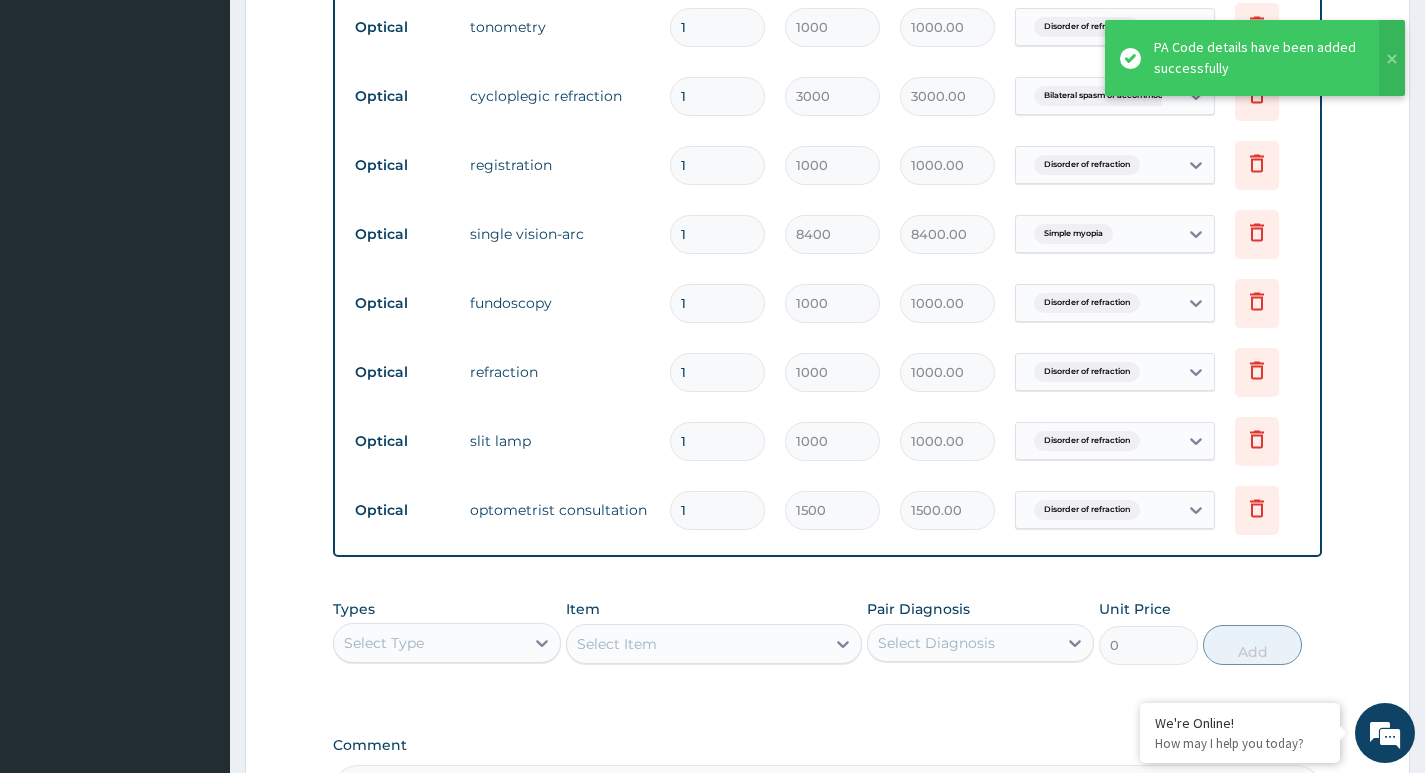scroll, scrollTop: 736, scrollLeft: 0, axis: vertical 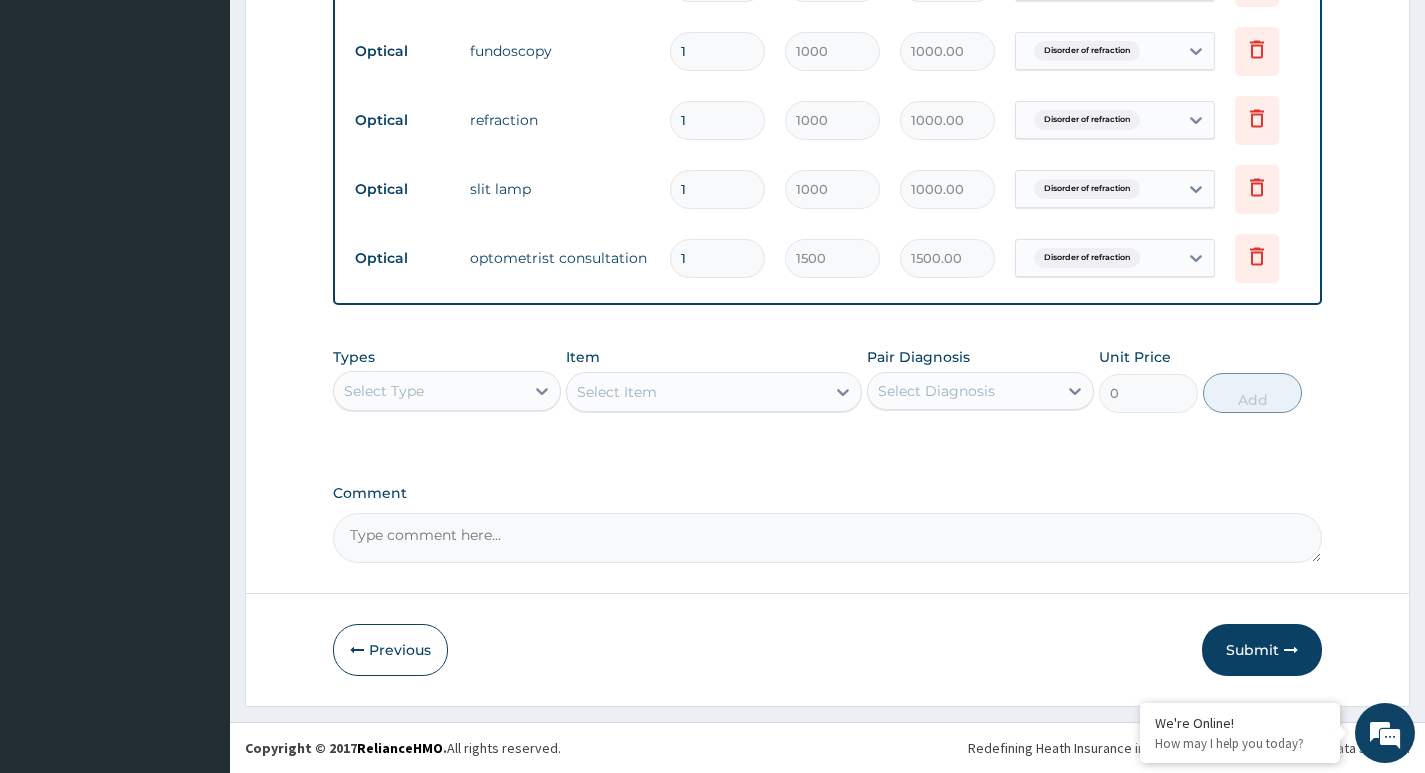 click on "Comment" at bounding box center [827, 538] 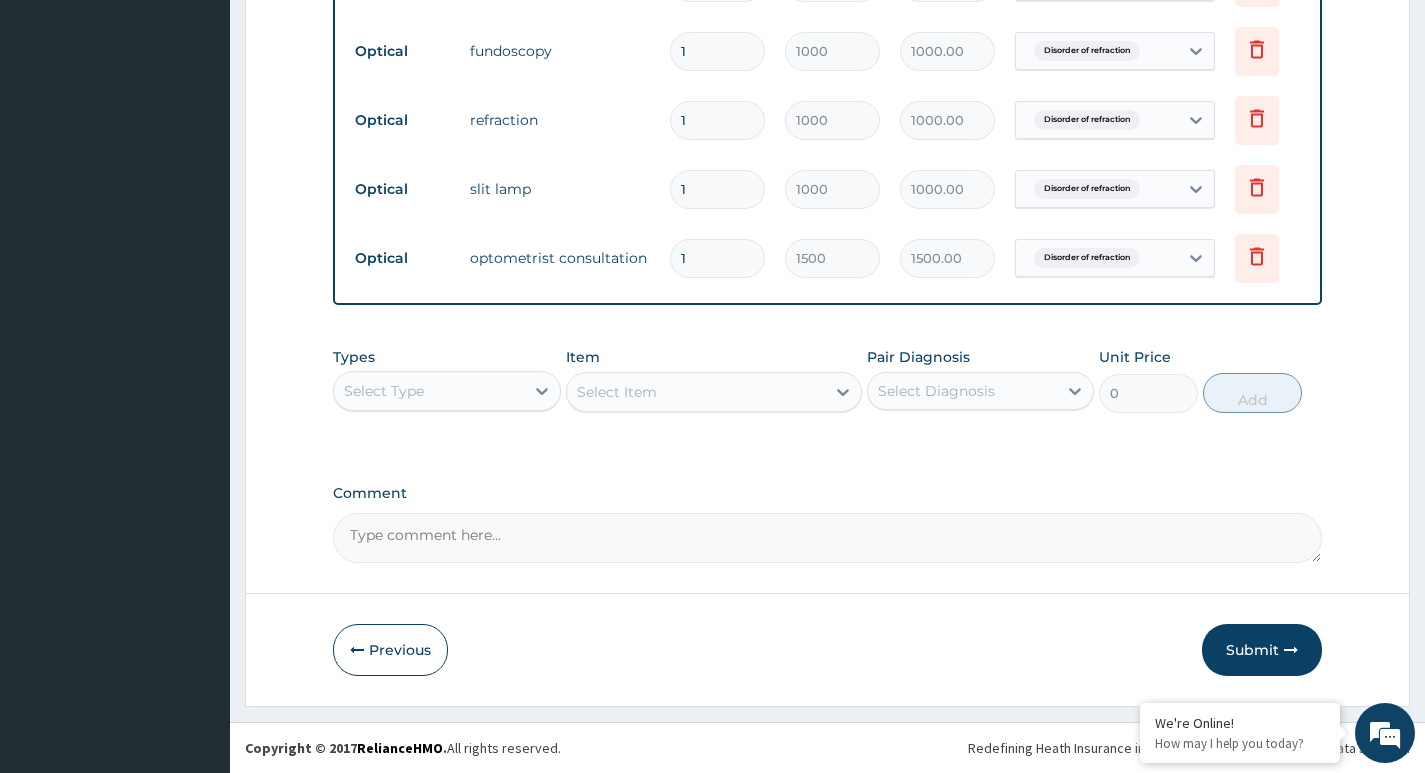 paste on "lens and frame limit 40,000" 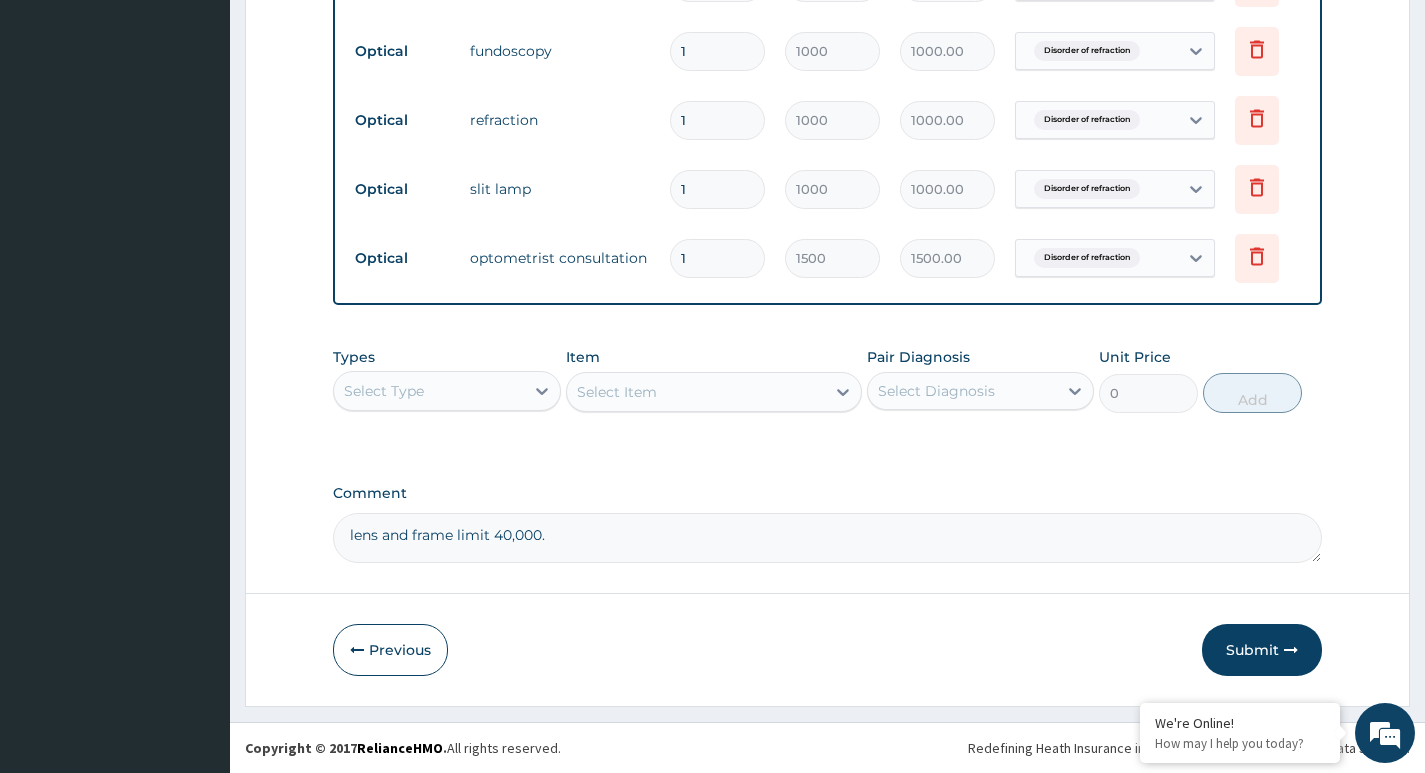 click on "lens and frame limit 40,000." at bounding box center (827, 538) 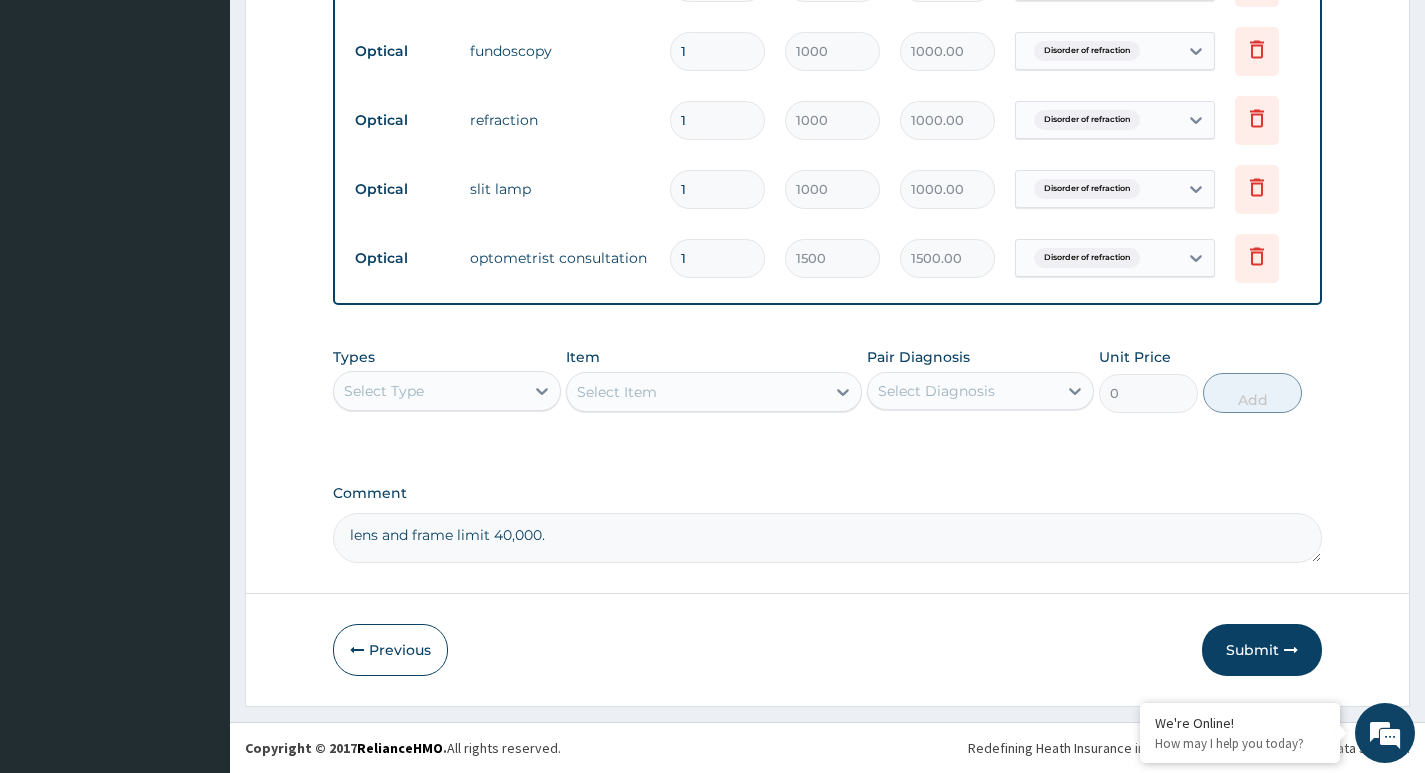 paste on "kindly make the necessary deductions" 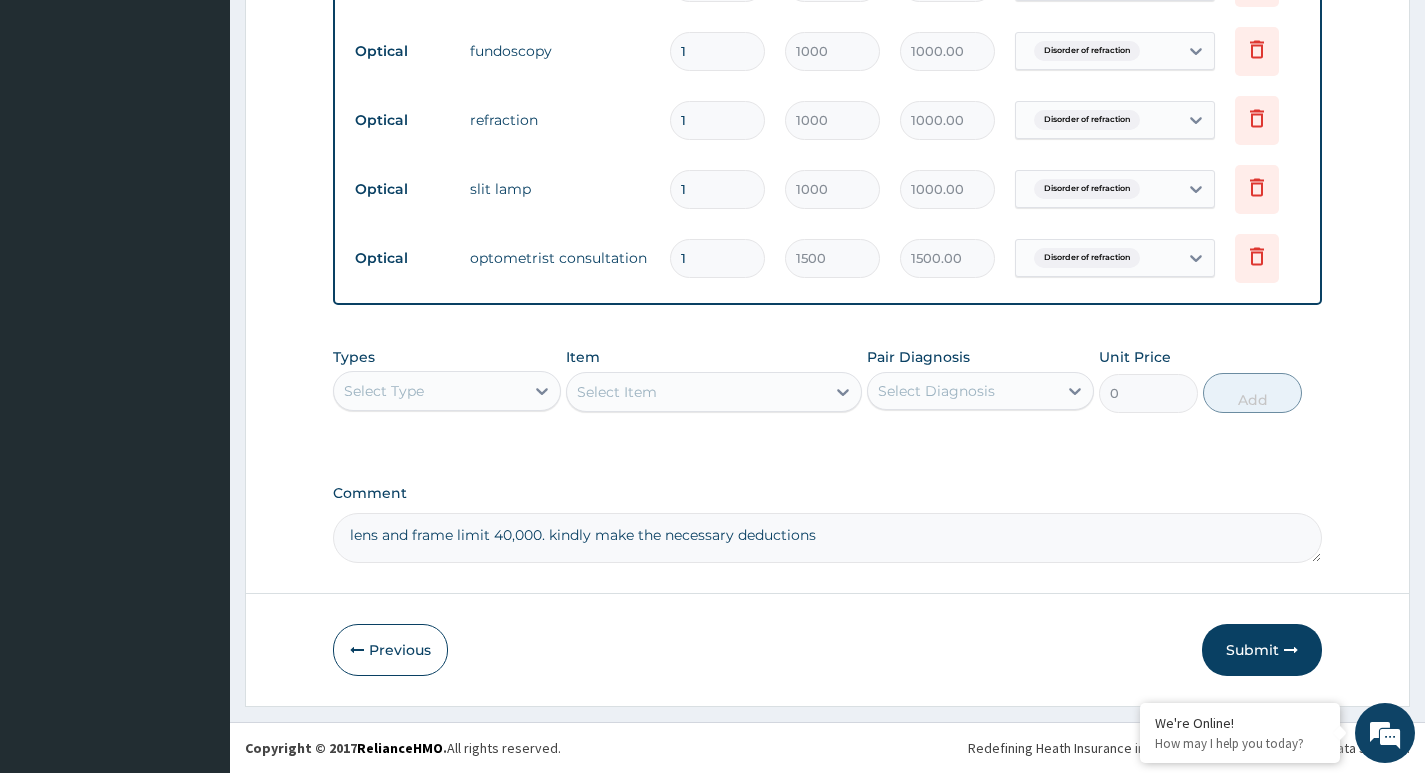 scroll, scrollTop: 1279, scrollLeft: 0, axis: vertical 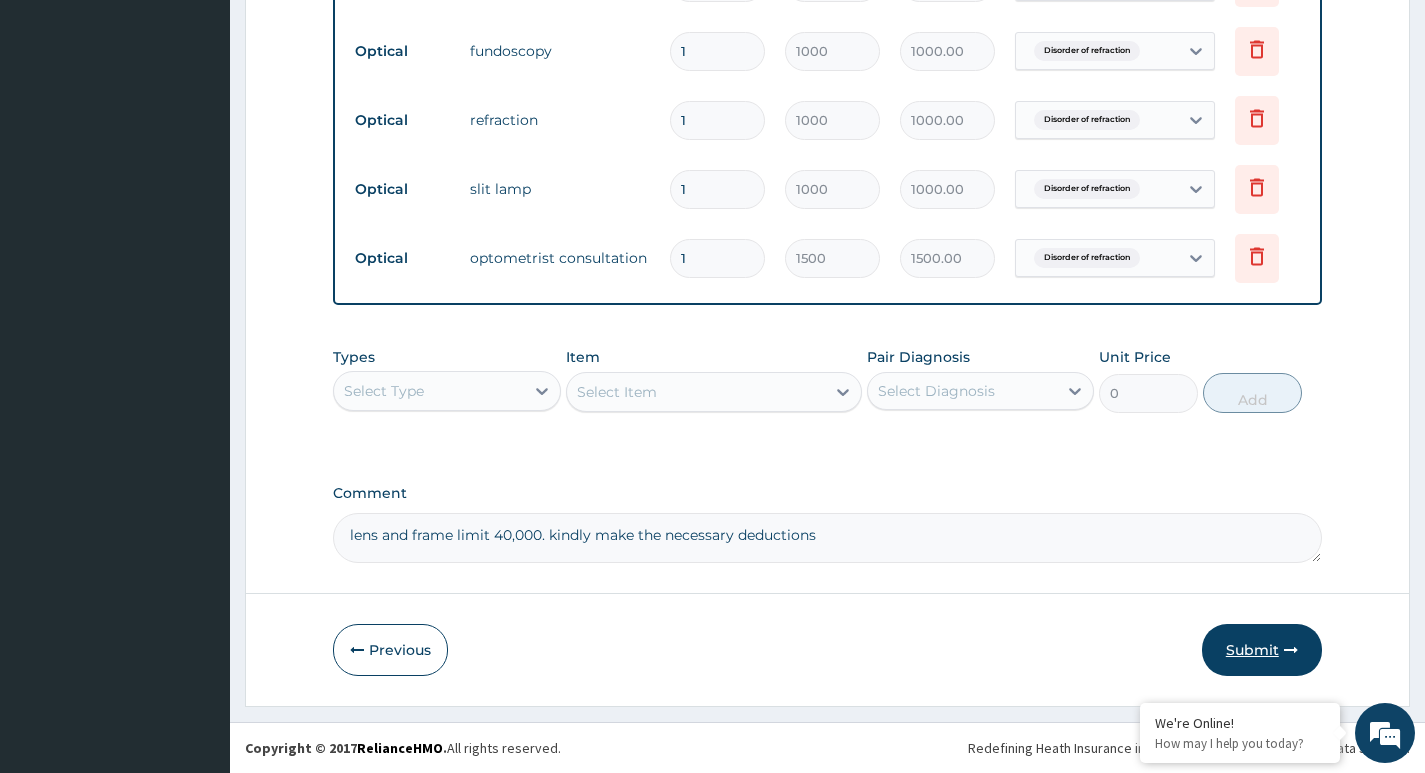 type on "lens and frame limit 40,000. kindly make the necessary deductions" 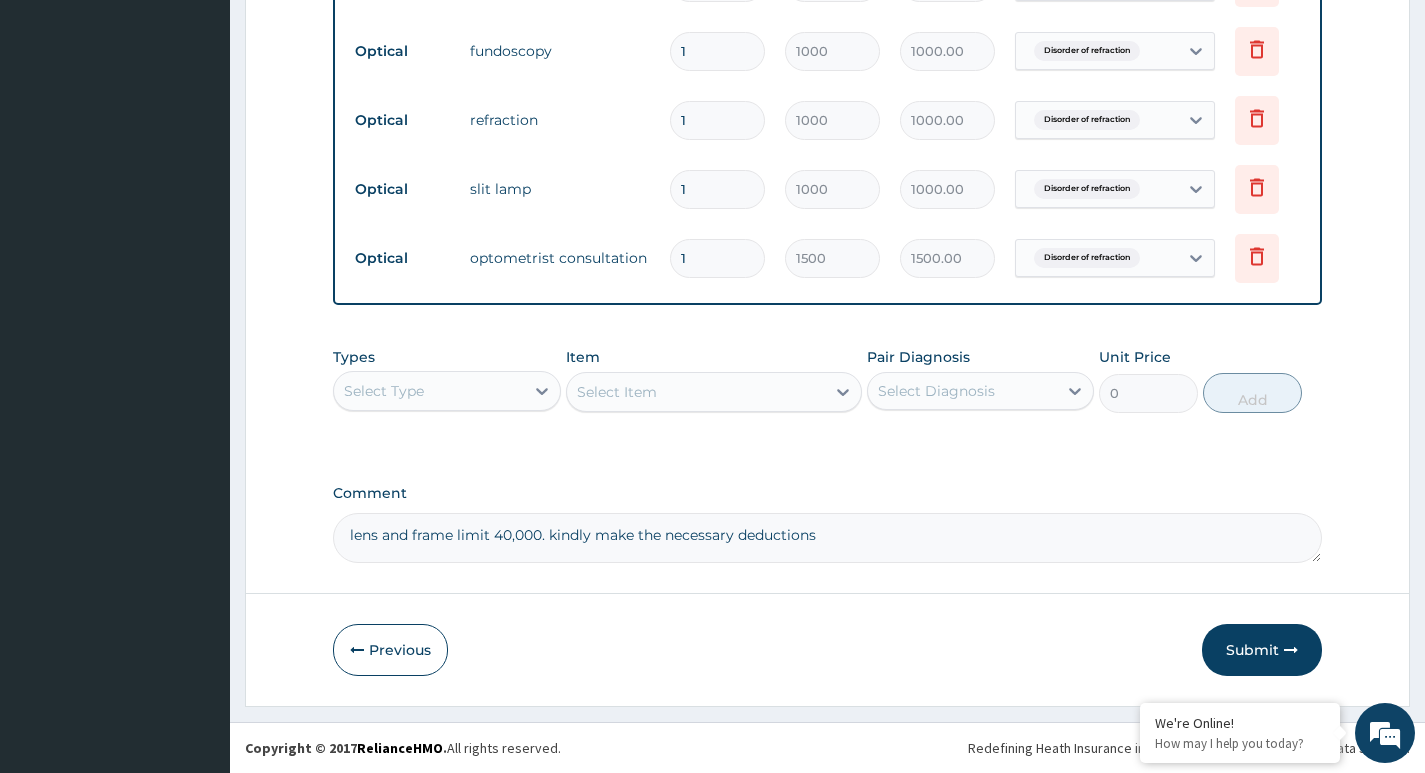 drag, startPoint x: 1280, startPoint y: 651, endPoint x: 1270, endPoint y: 640, distance: 14.866069 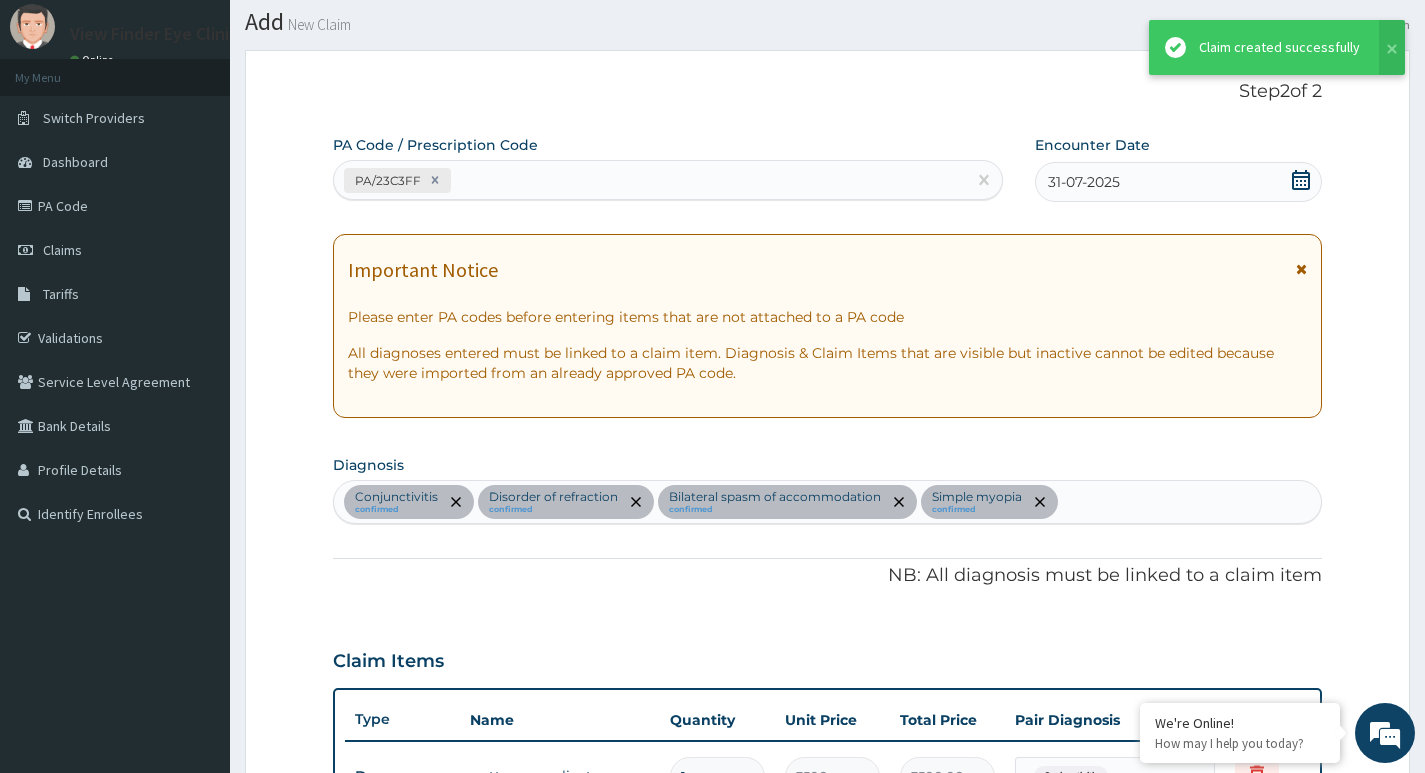 scroll, scrollTop: 1279, scrollLeft: 0, axis: vertical 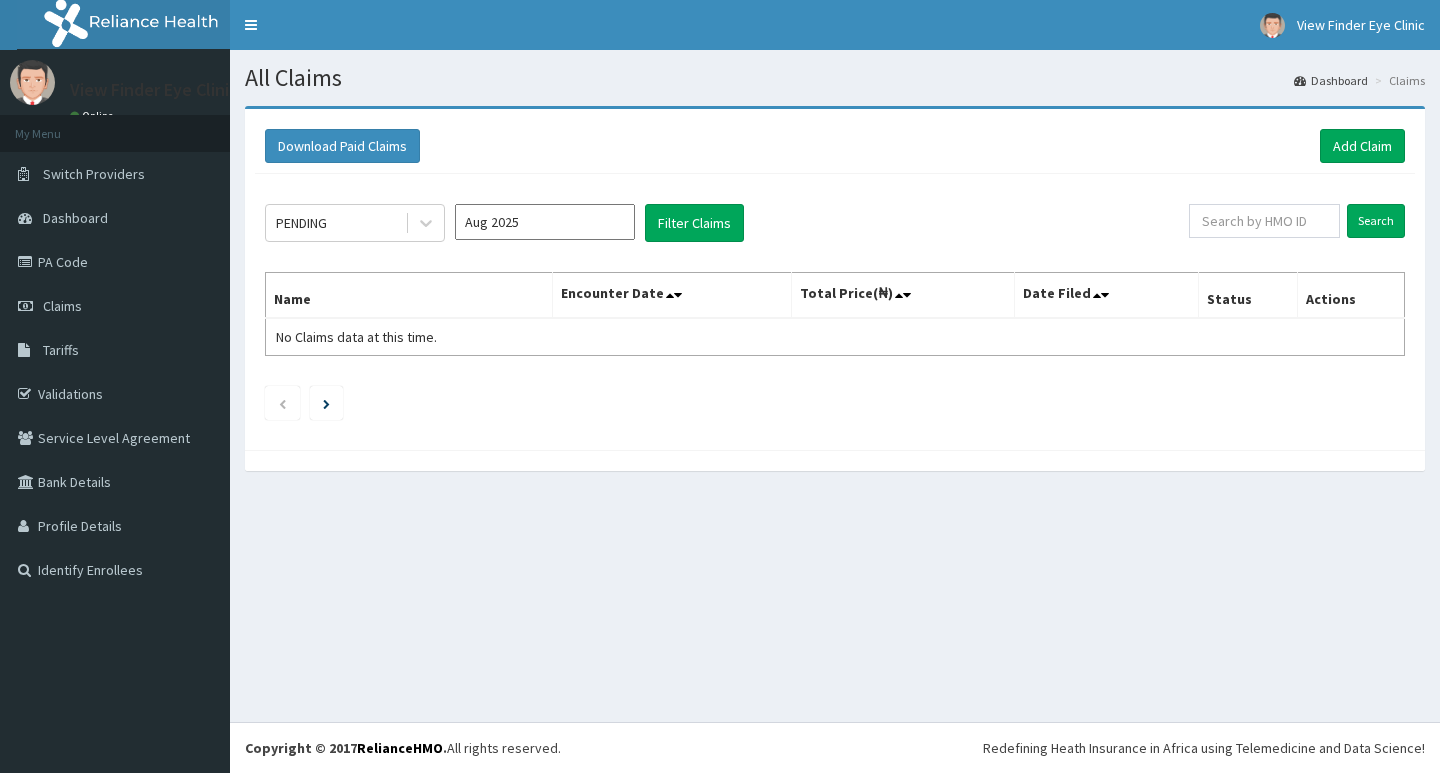 click on "Aug 2025" at bounding box center [545, 222] 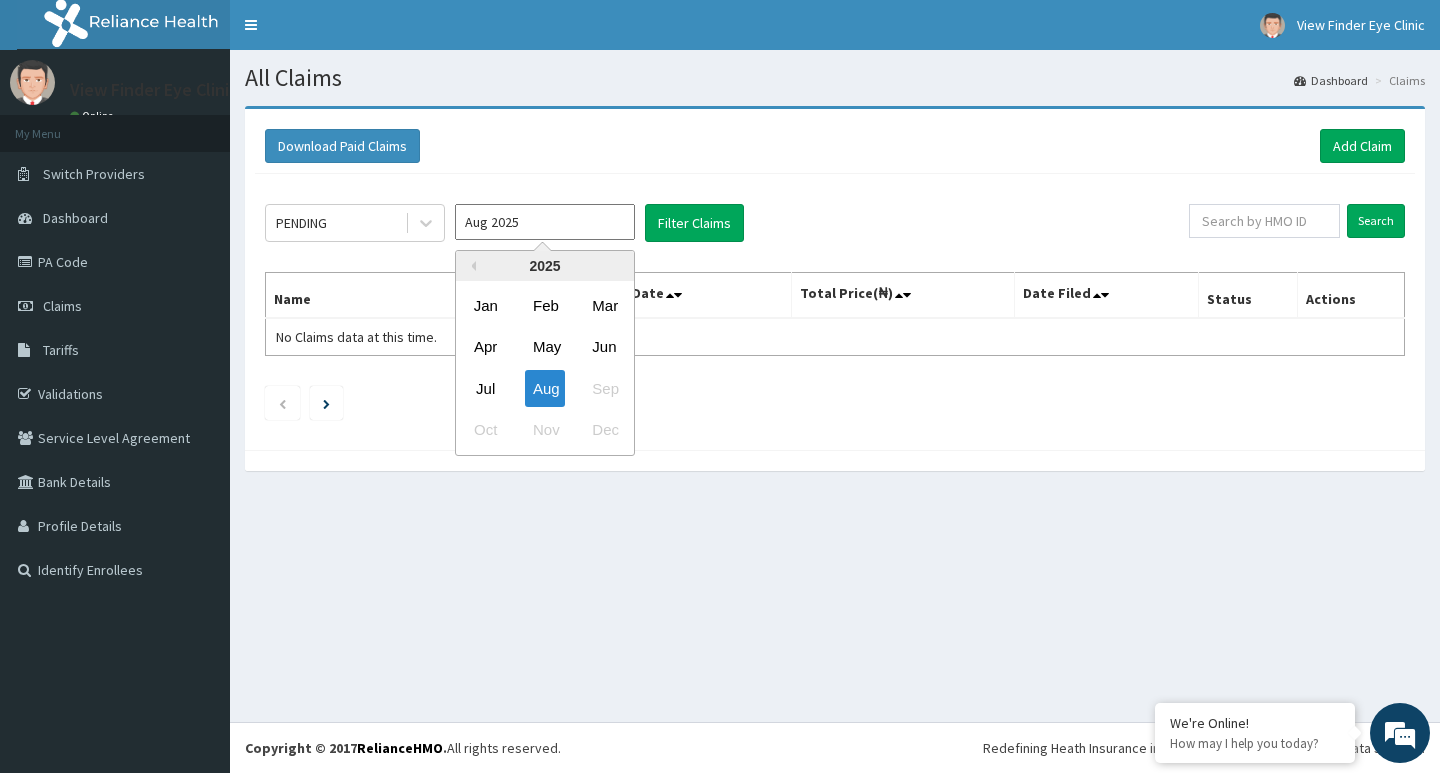 drag, startPoint x: 489, startPoint y: 394, endPoint x: 631, endPoint y: 281, distance: 181.47452 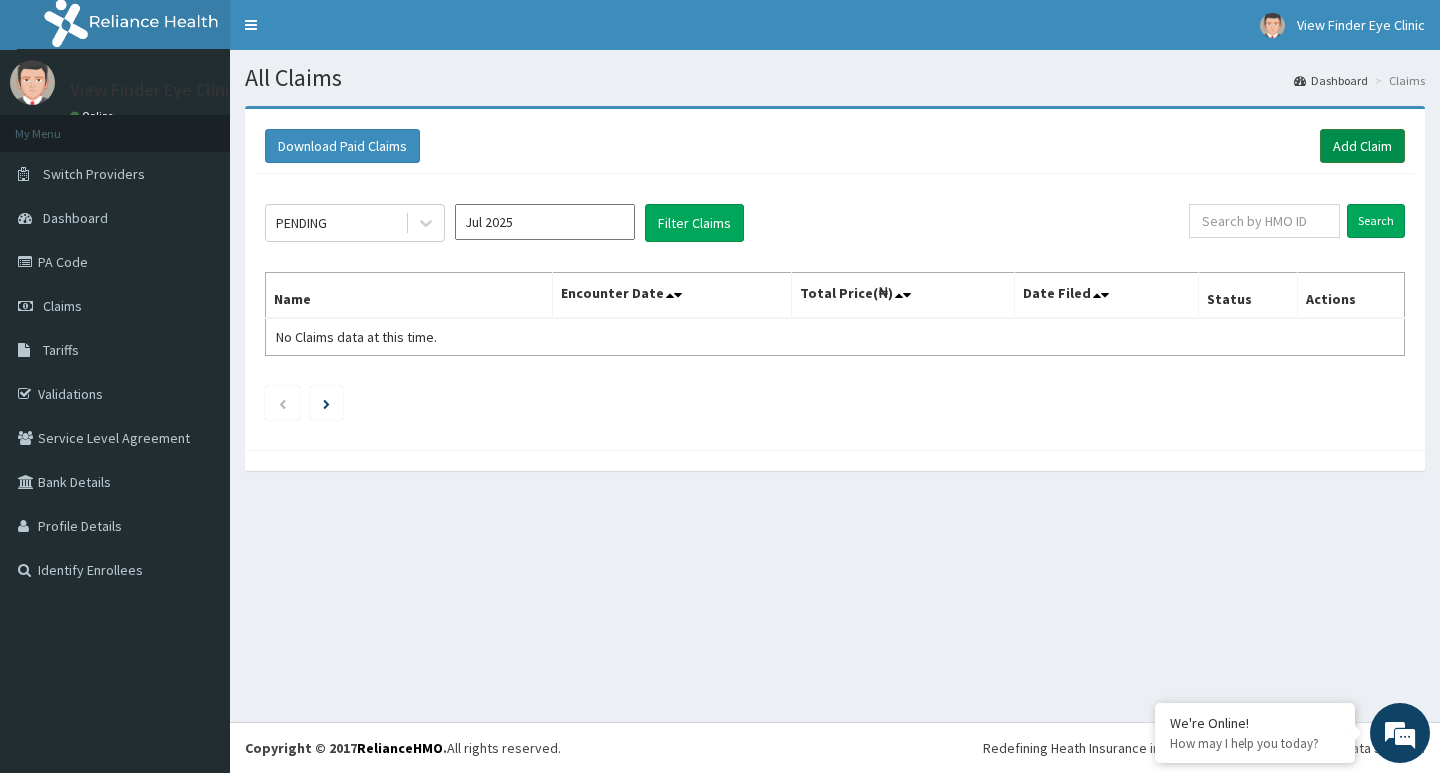click on "Add Claim" at bounding box center [1362, 146] 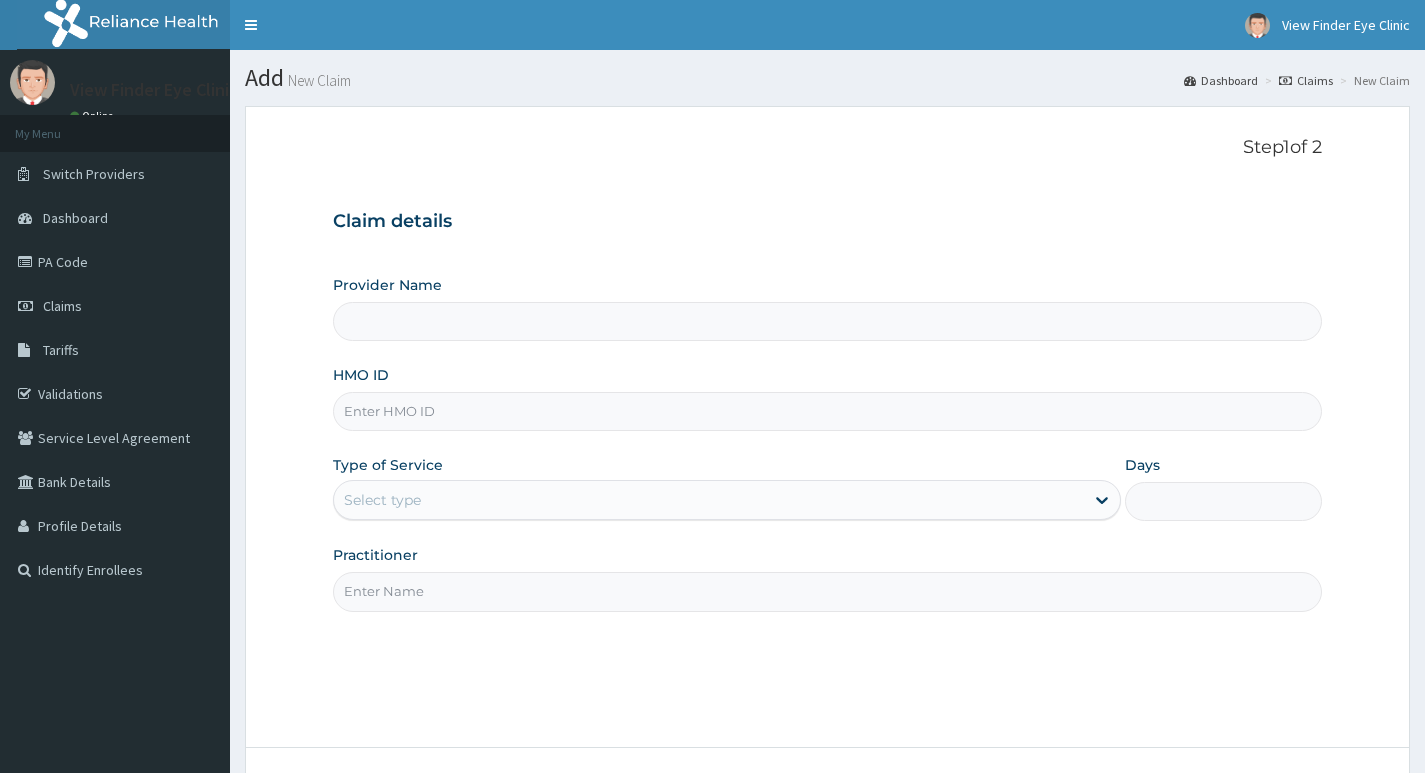 scroll, scrollTop: 0, scrollLeft: 0, axis: both 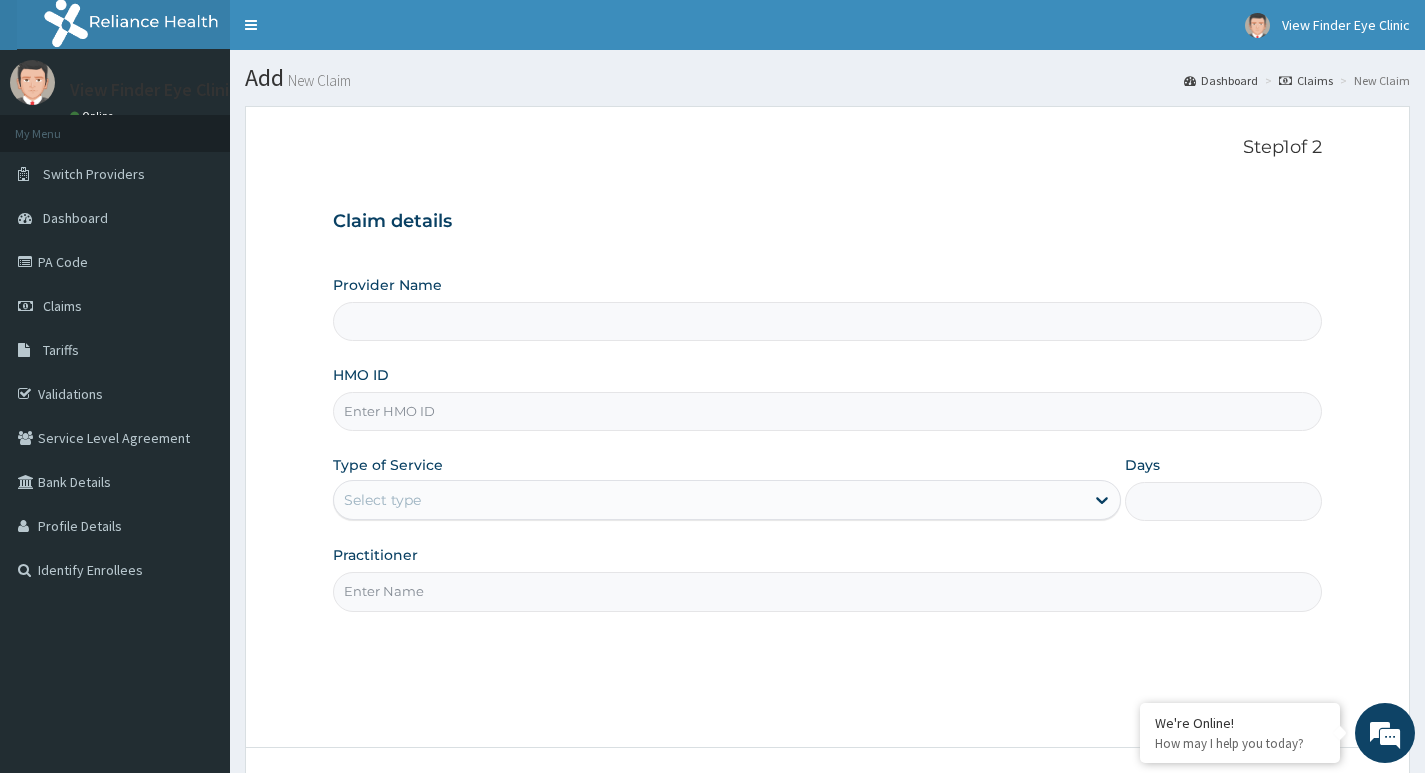 type on "View Finder Eye Clinic" 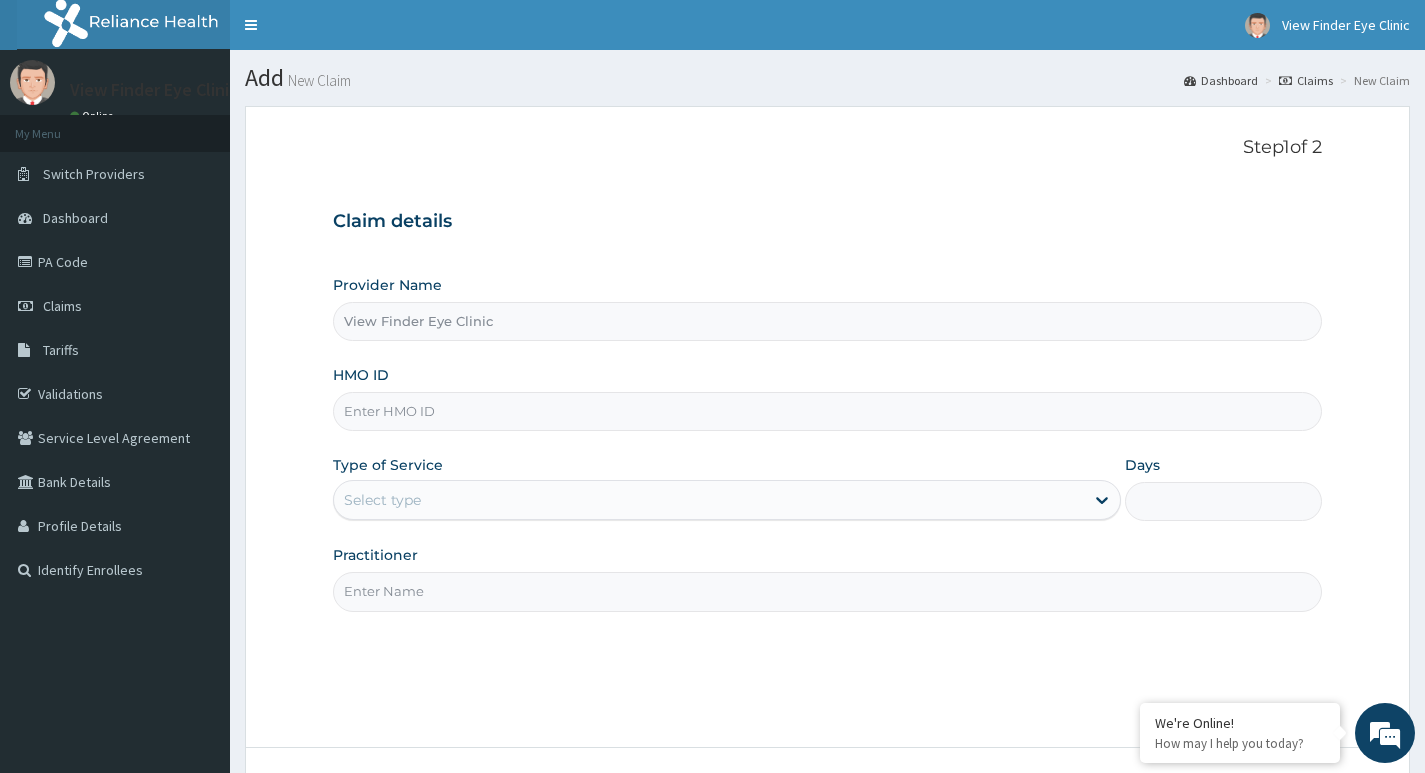 scroll, scrollTop: 0, scrollLeft: 0, axis: both 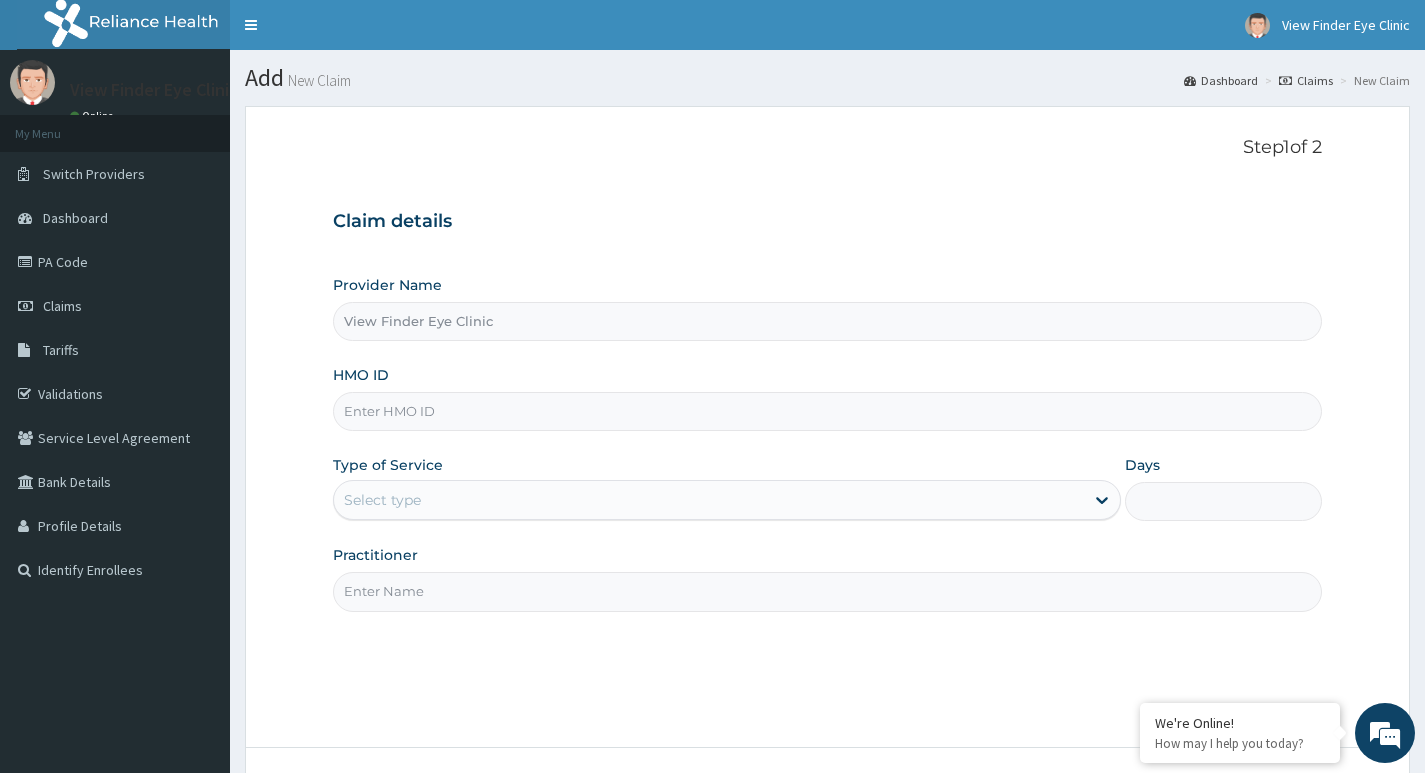click on "HMO ID" at bounding box center (827, 411) 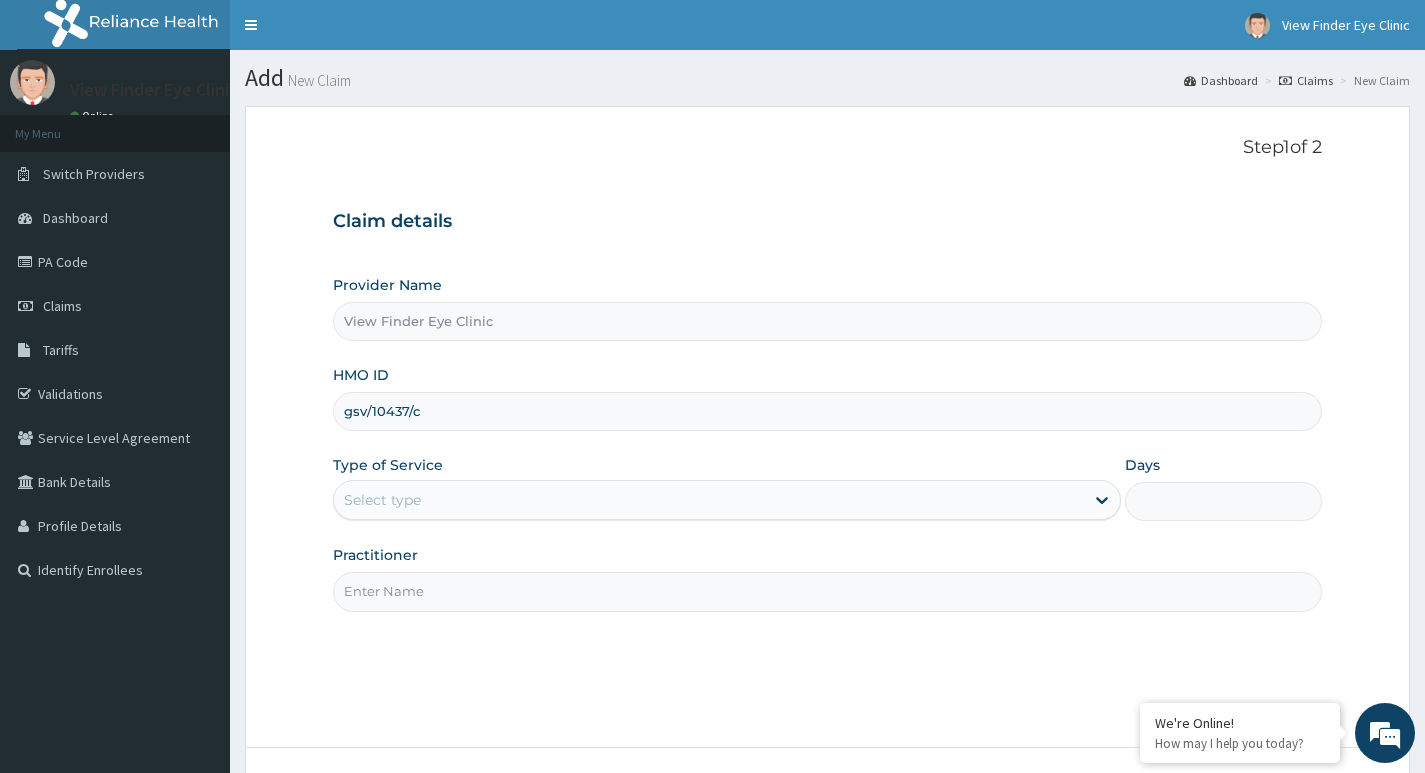 click on "gsv/10437/c" at bounding box center (827, 411) 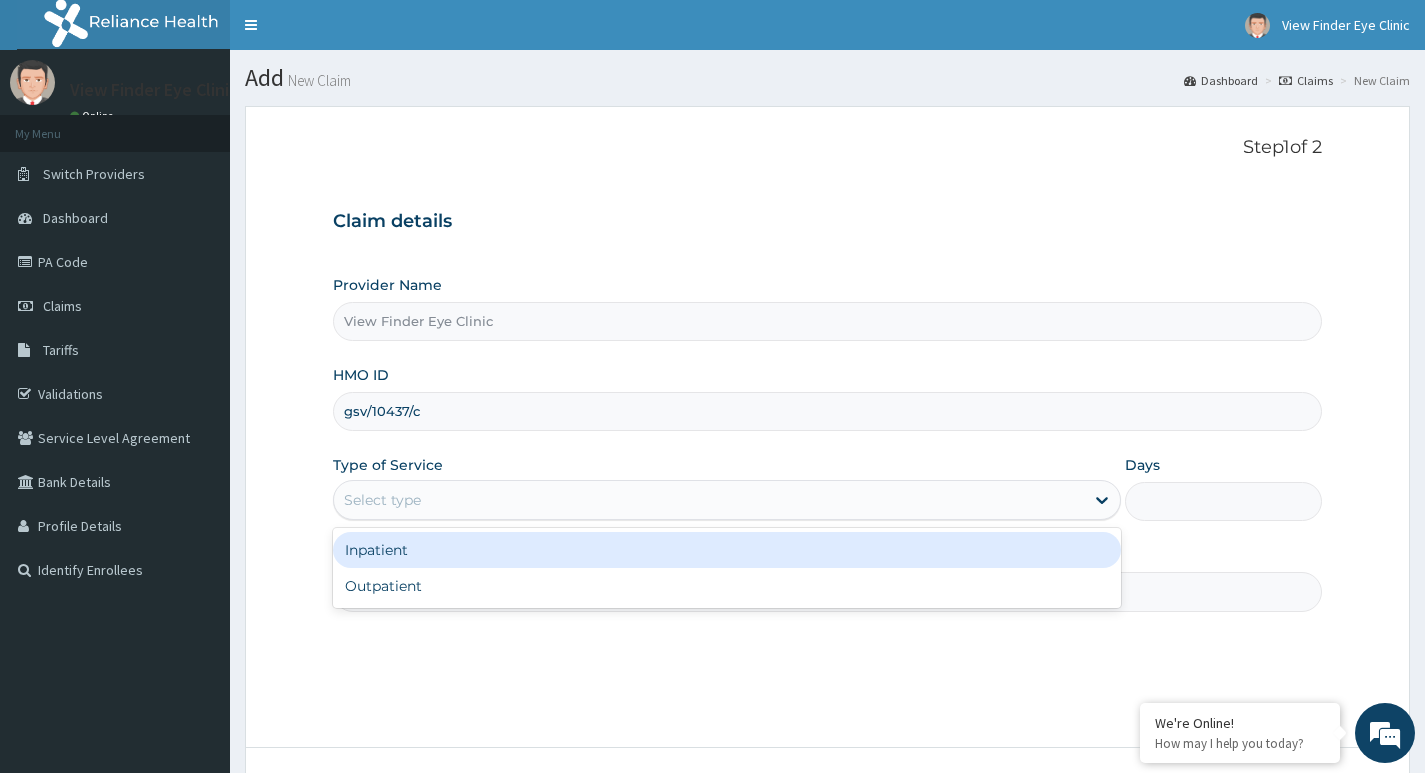 click on "Select type" at bounding box center (709, 500) 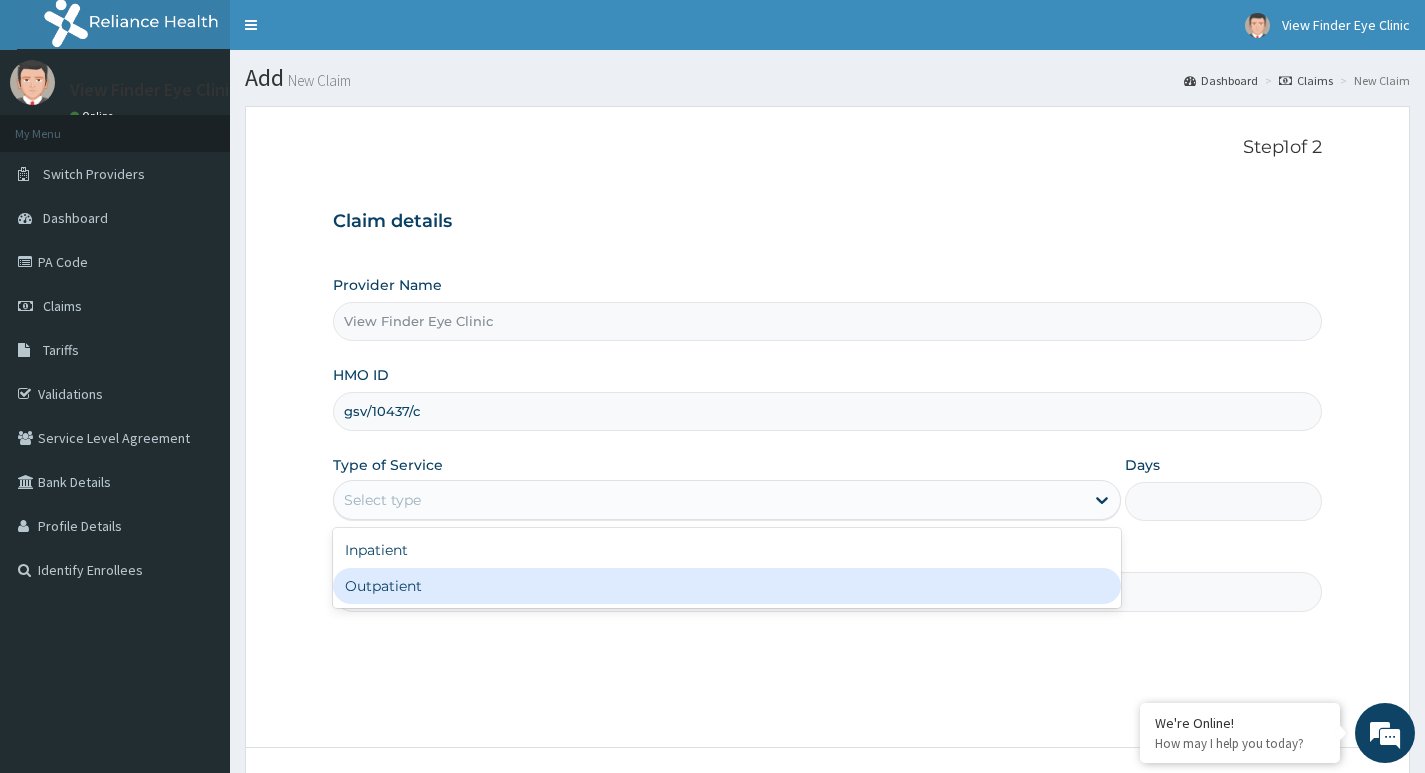 click on "Outpatient" at bounding box center (727, 586) 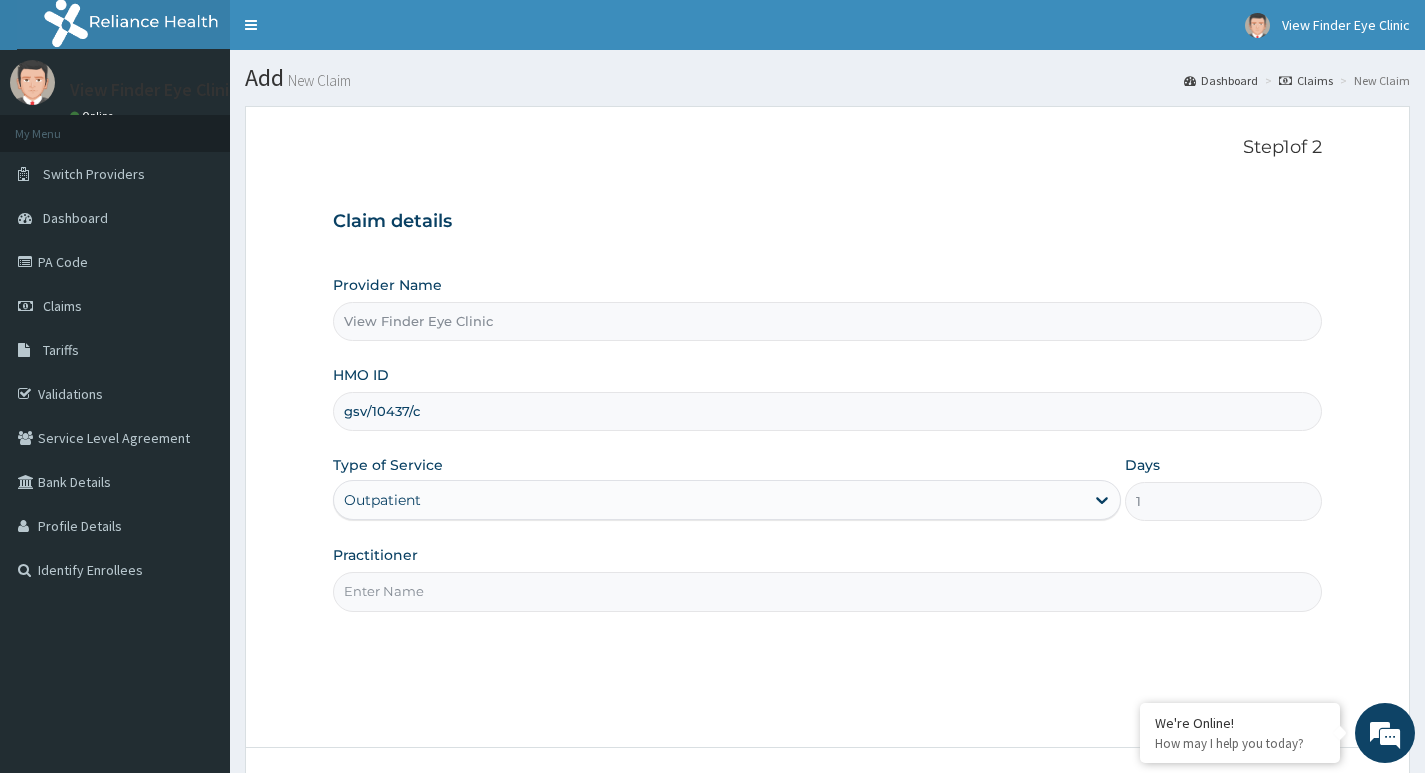 click on "Practitioner" at bounding box center [827, 591] 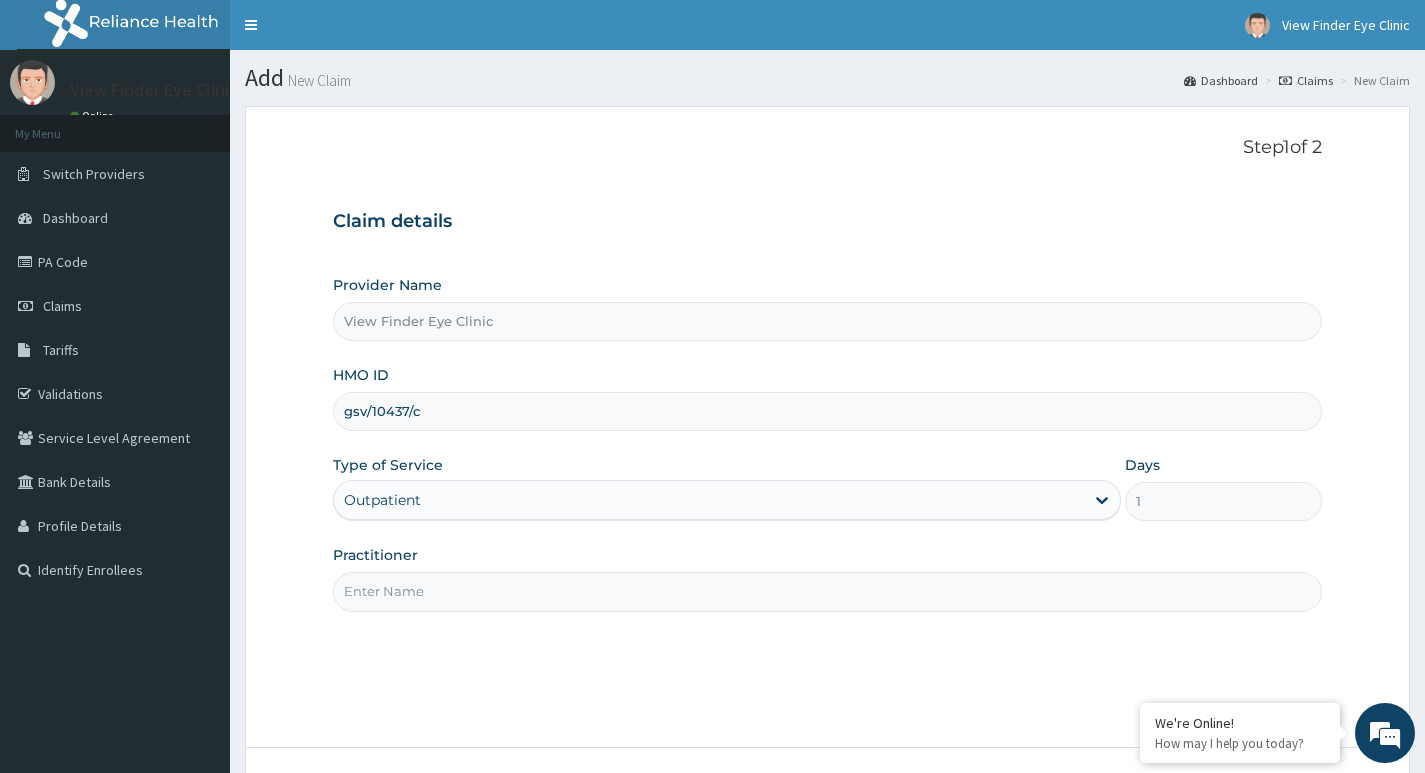click on "Practitioner" at bounding box center (827, 591) 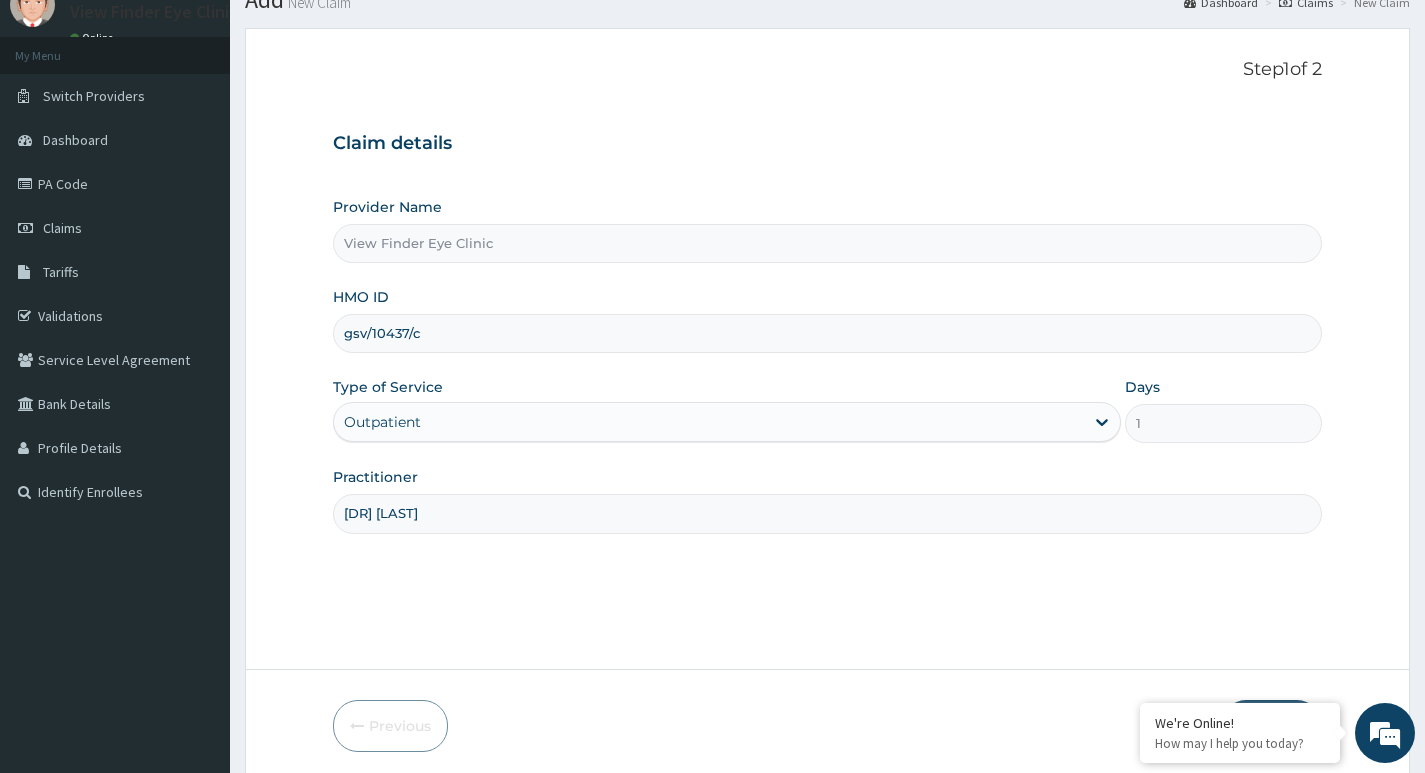 scroll, scrollTop: 154, scrollLeft: 0, axis: vertical 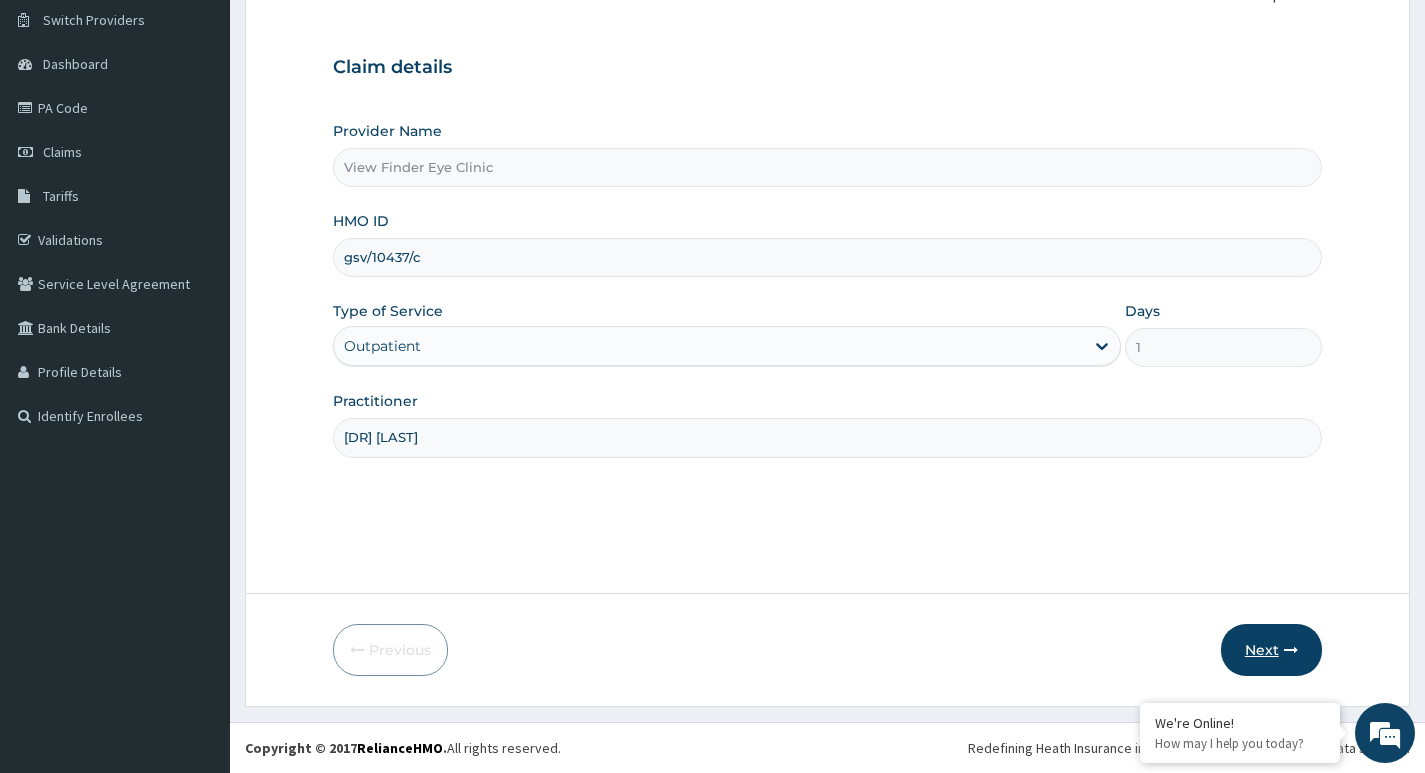 type on "Dr Kings-Nwachukwu" 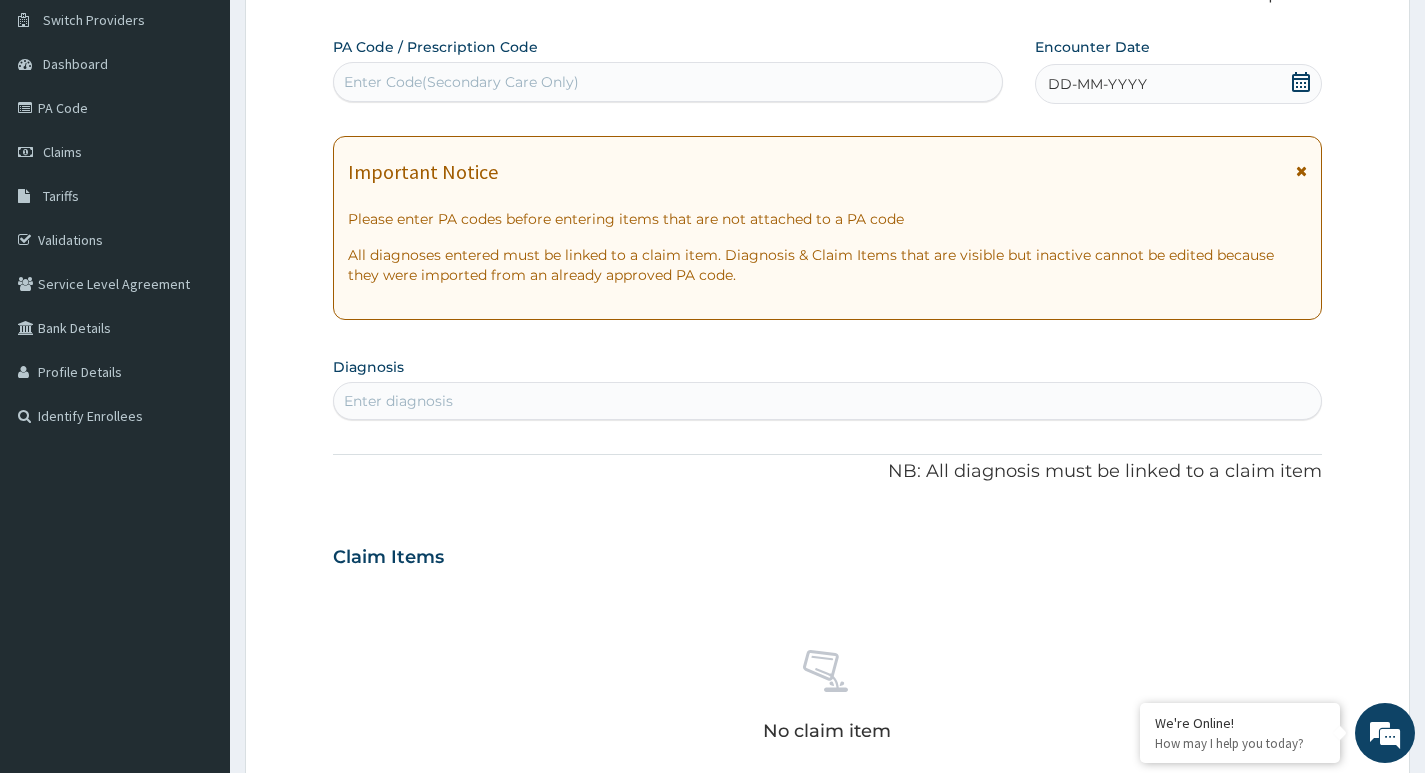 click on "Enter Code(Secondary Care Only)" at bounding box center [668, 82] 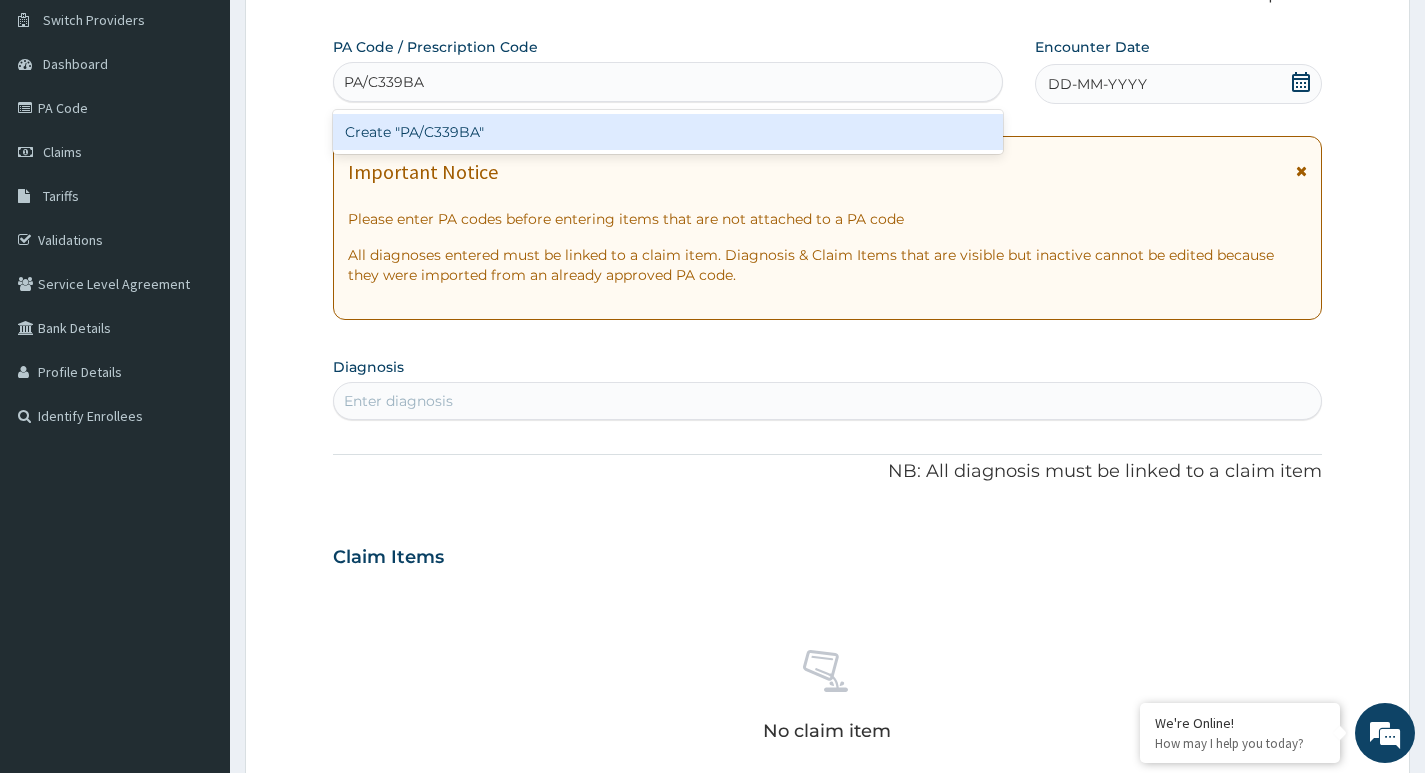 click on "Create "PA/C339BA"" at bounding box center [668, 132] 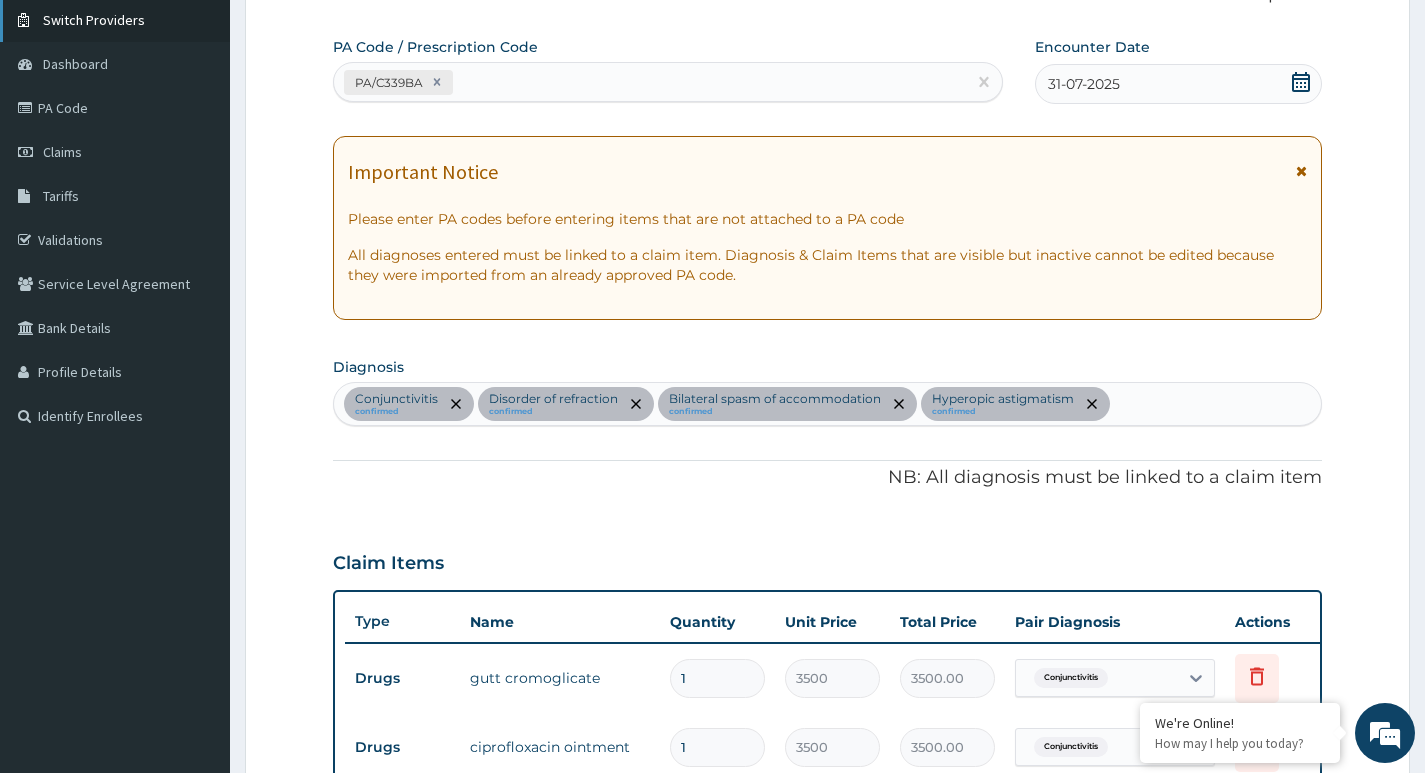 scroll, scrollTop: 1006, scrollLeft: 0, axis: vertical 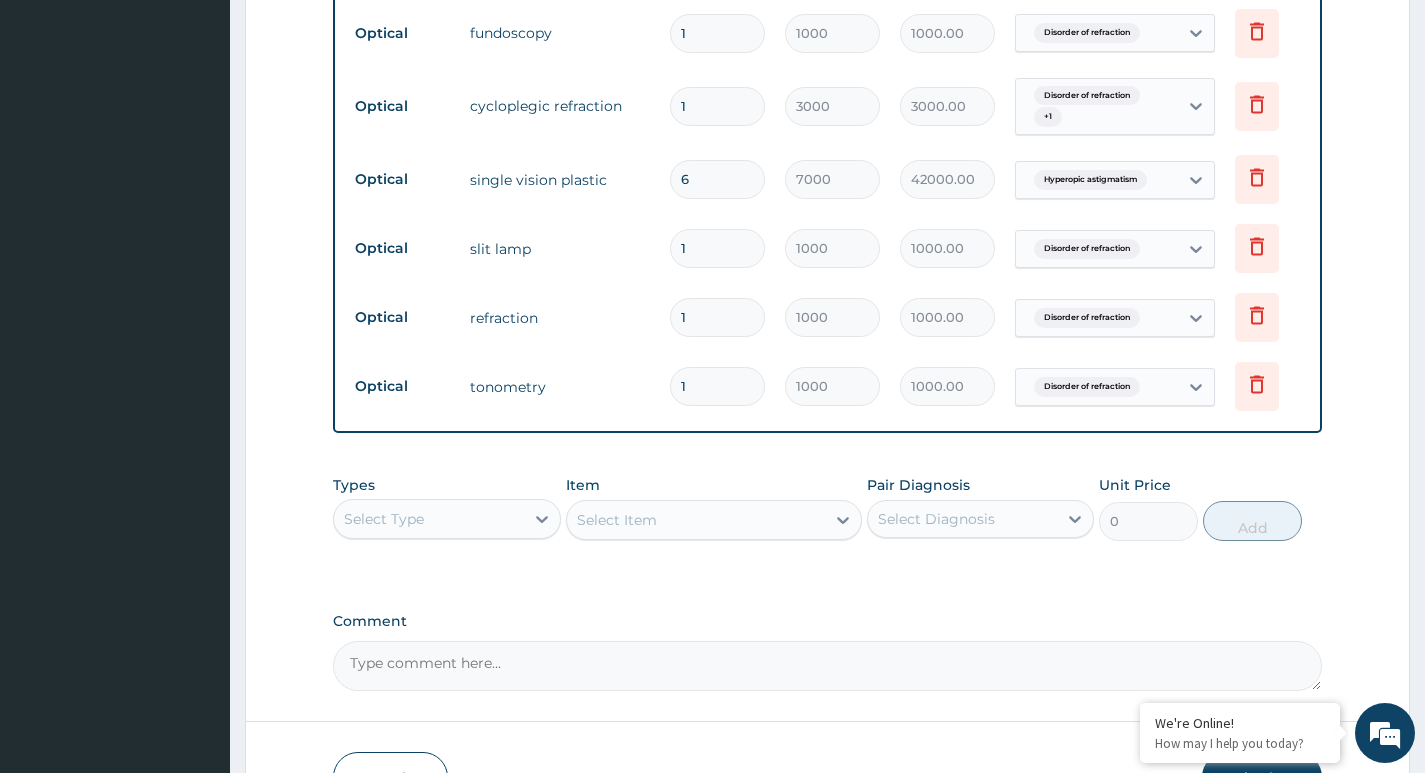 click on "Comment" at bounding box center (827, 666) 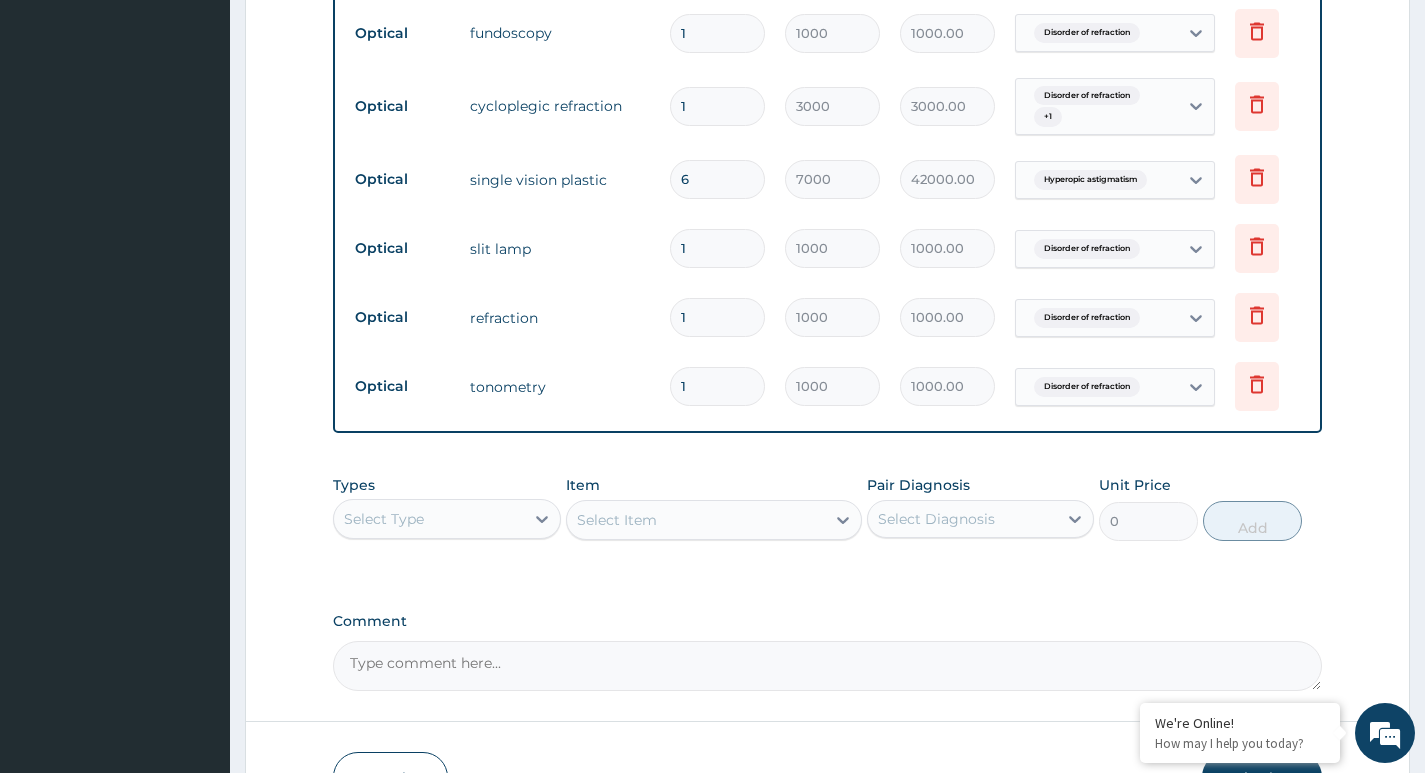 paste on "Lenses And Frames (Including Contact Lenses) - COVERED (UP TO 10,000 ANNUAL LIMIT)" 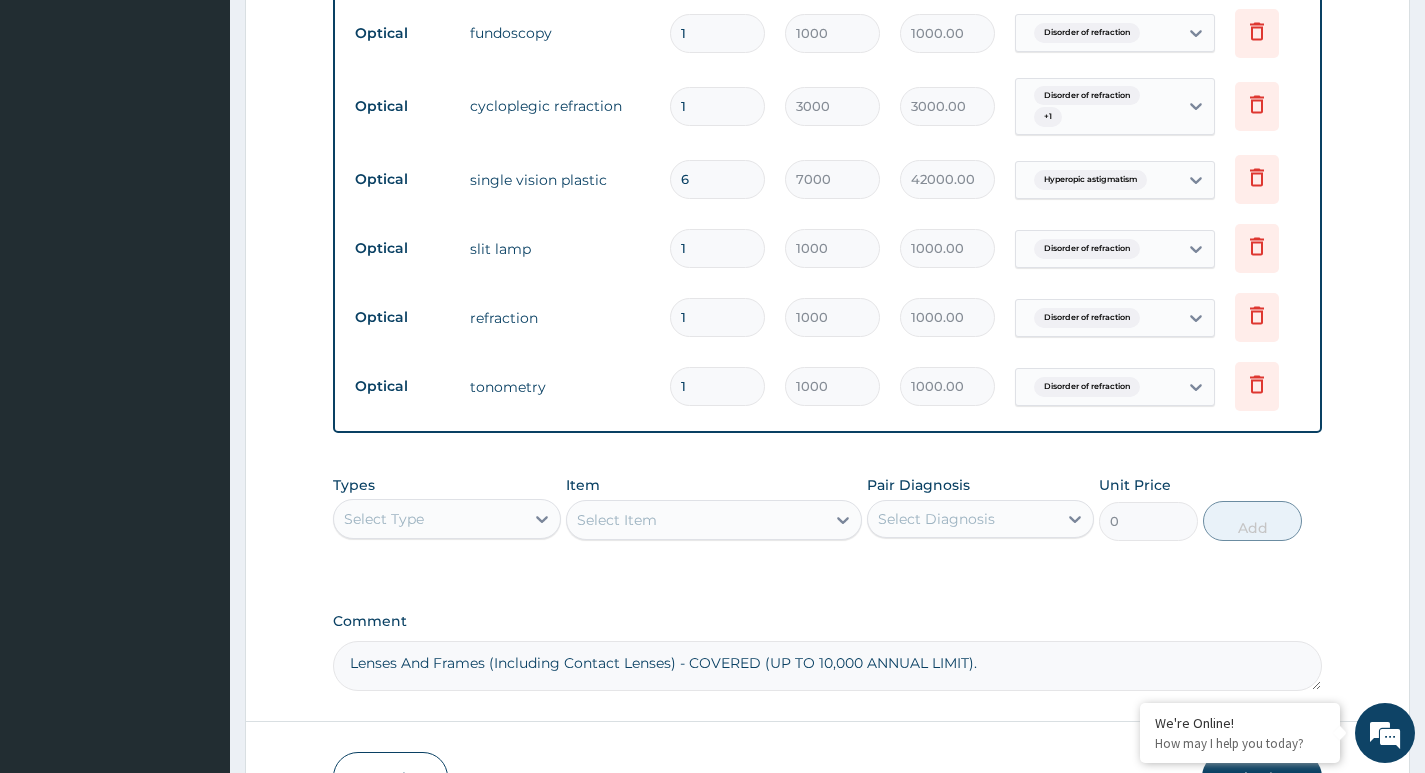 click on "Lenses And Frames (Including Contact Lenses) - COVERED (UP TO 10,000 ANNUAL LIMIT)." at bounding box center (827, 666) 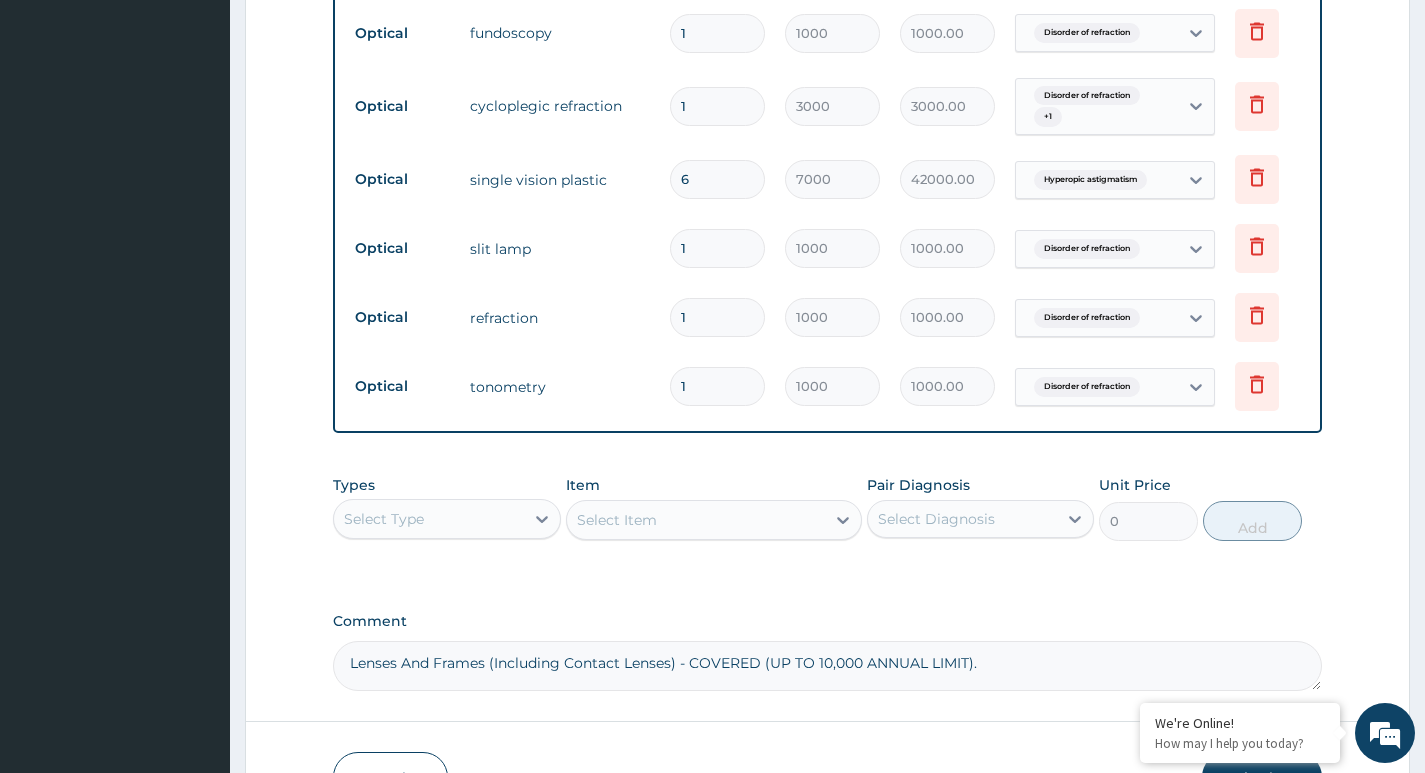 paste on "kindly make the necessary deductions" 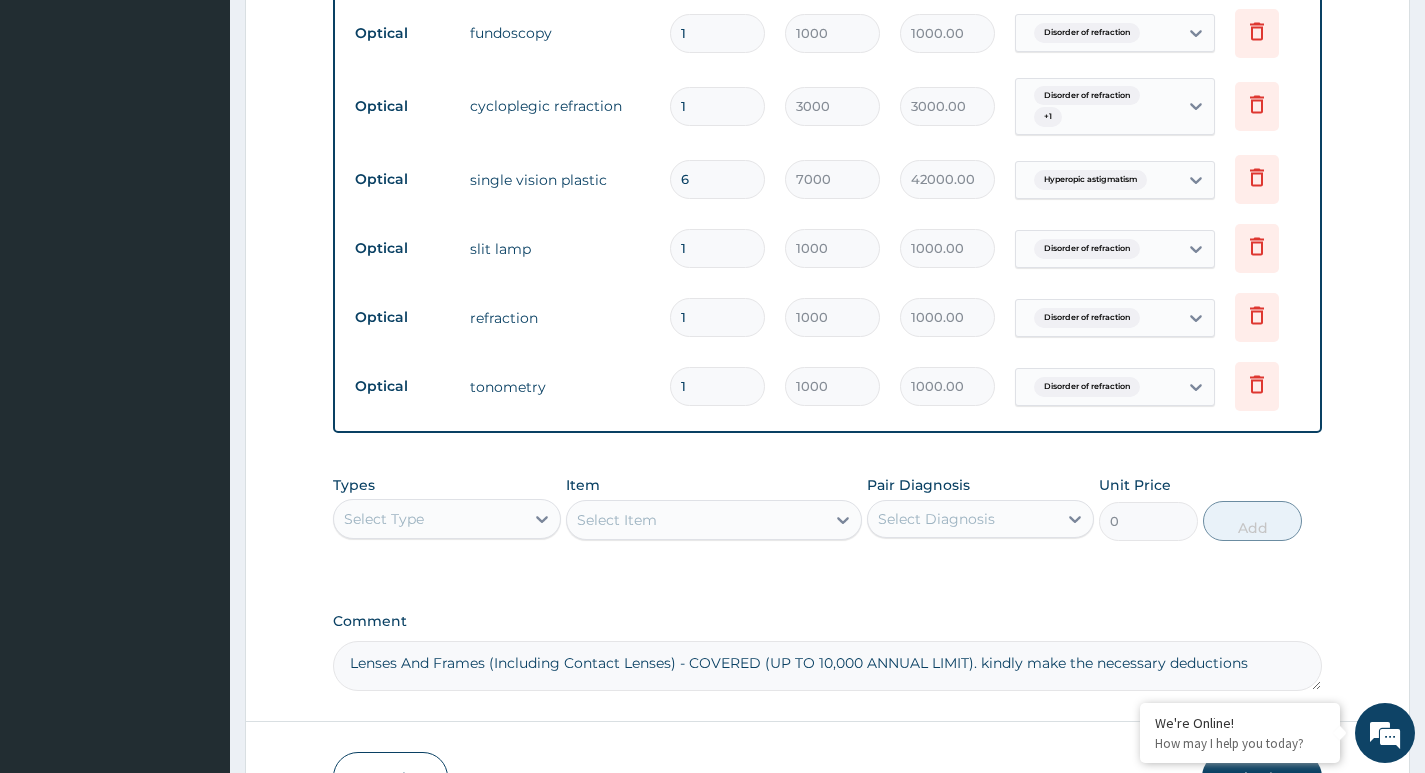 type on "Lenses And Frames (Including Contact Lenses) - COVERED (UP TO 10,000 ANNUAL LIMIT). kindly make the necessary deductions" 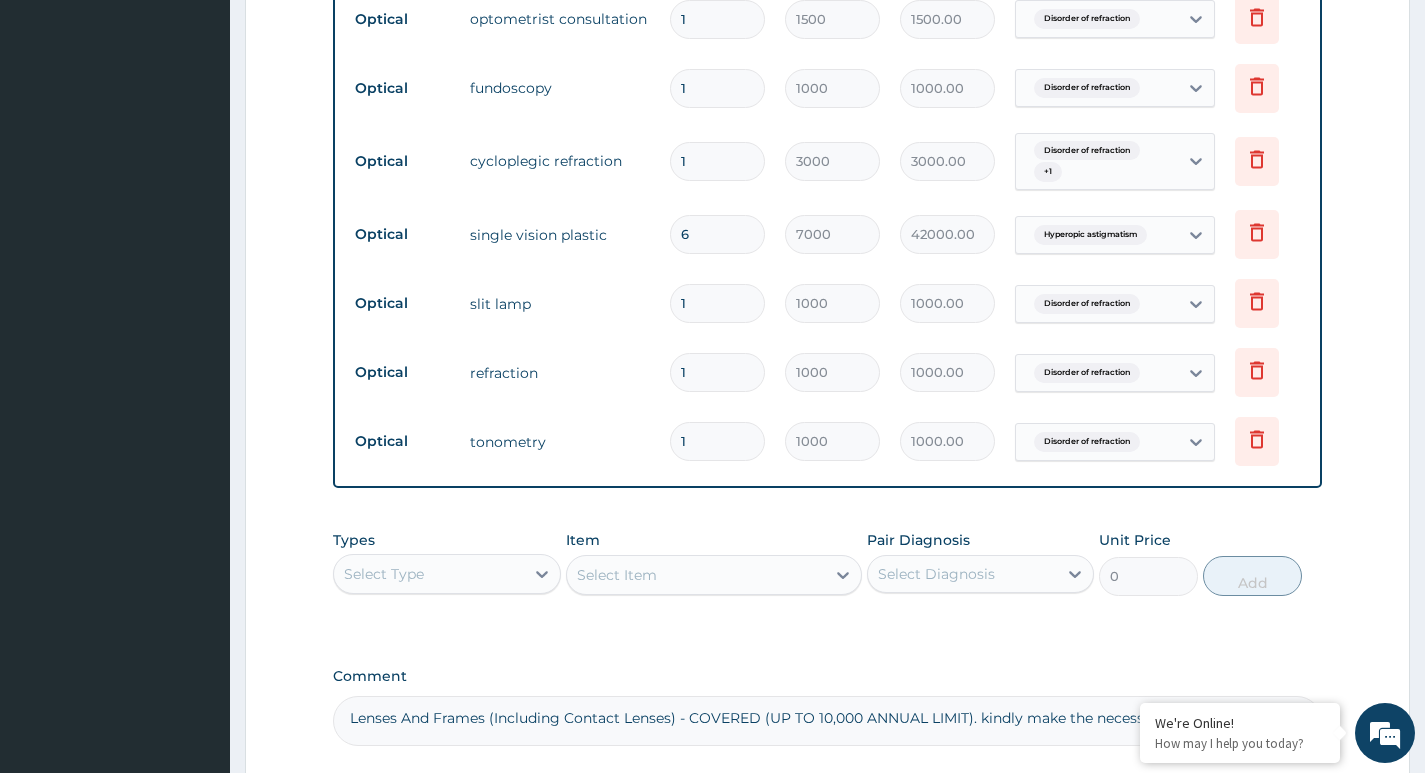 scroll, scrollTop: 1149, scrollLeft: 0, axis: vertical 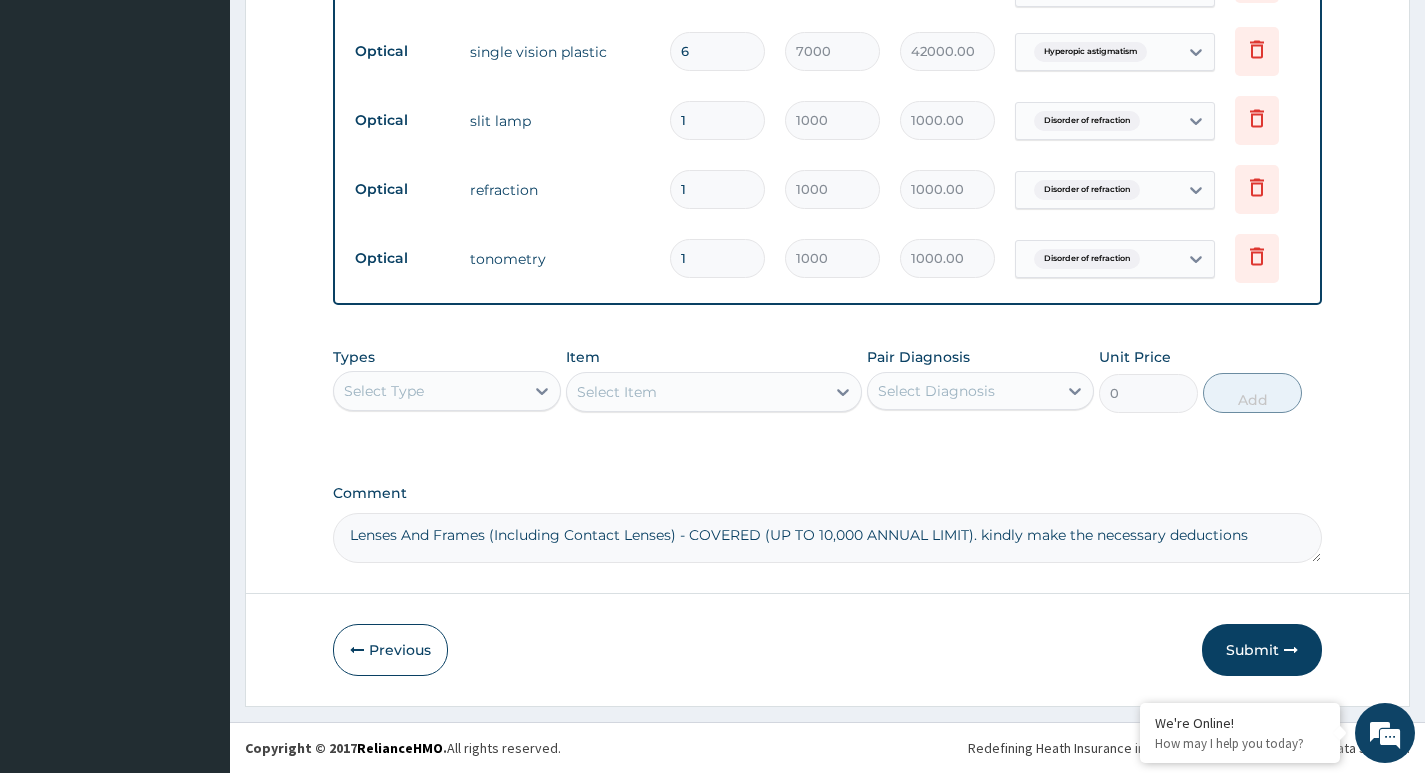 click on "Submit" at bounding box center (1262, 650) 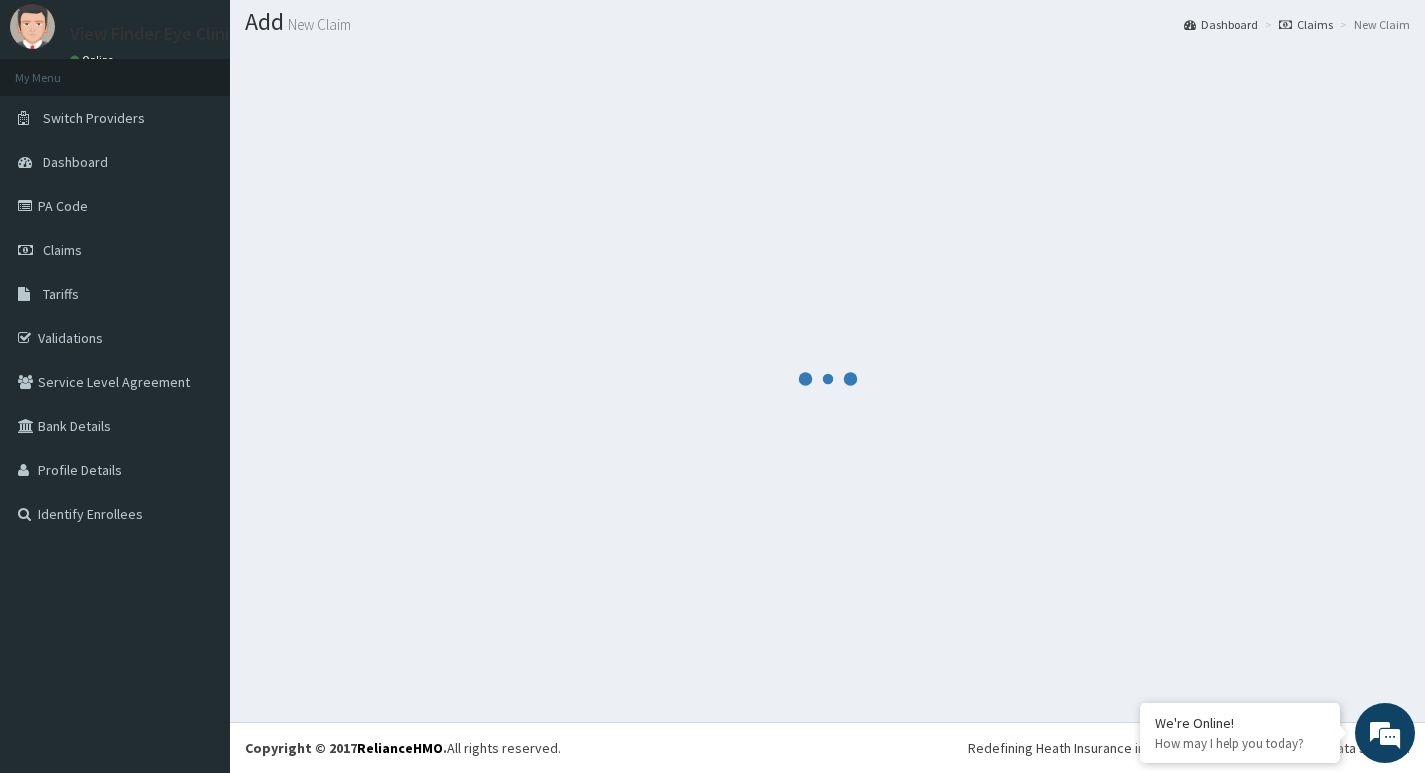 scroll, scrollTop: 56, scrollLeft: 0, axis: vertical 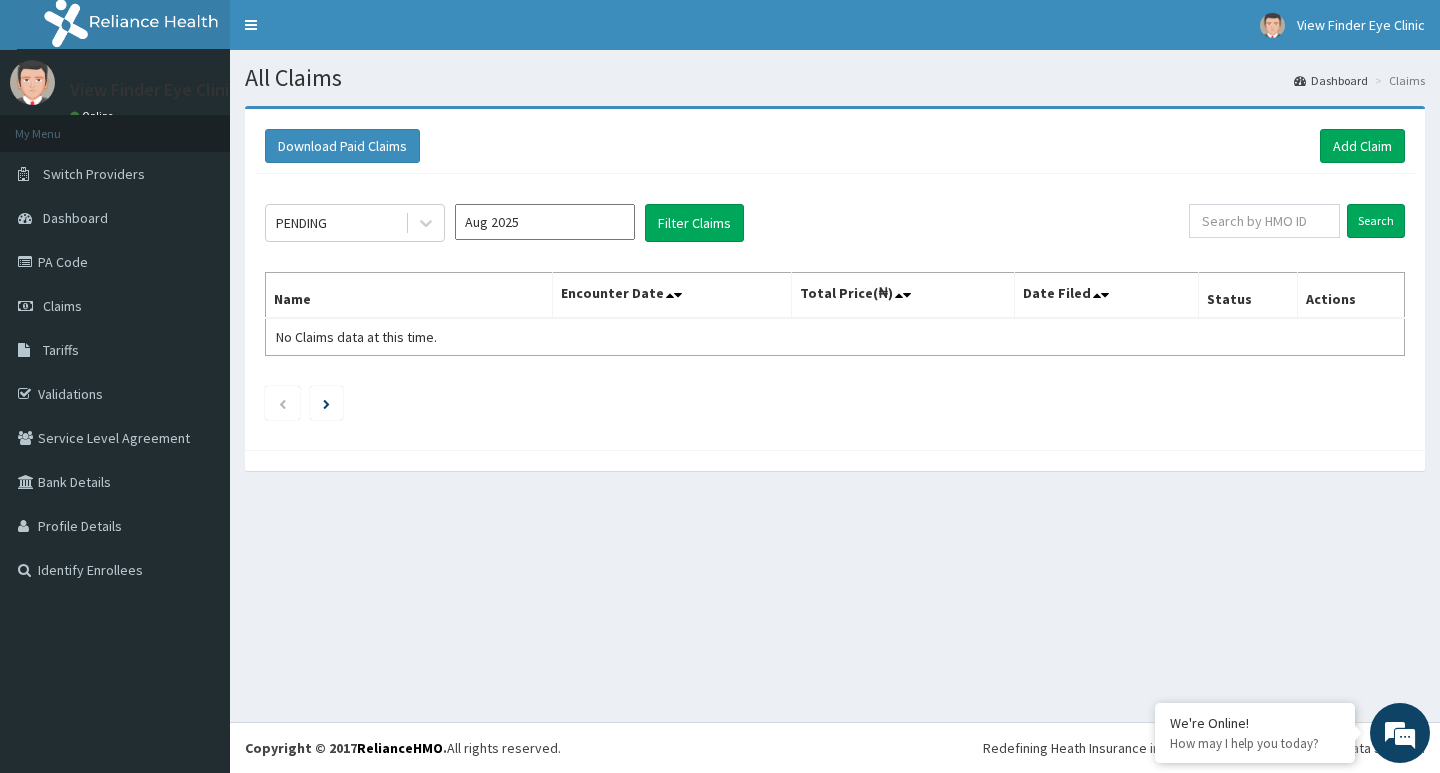 click on "Aug 2025" at bounding box center [545, 222] 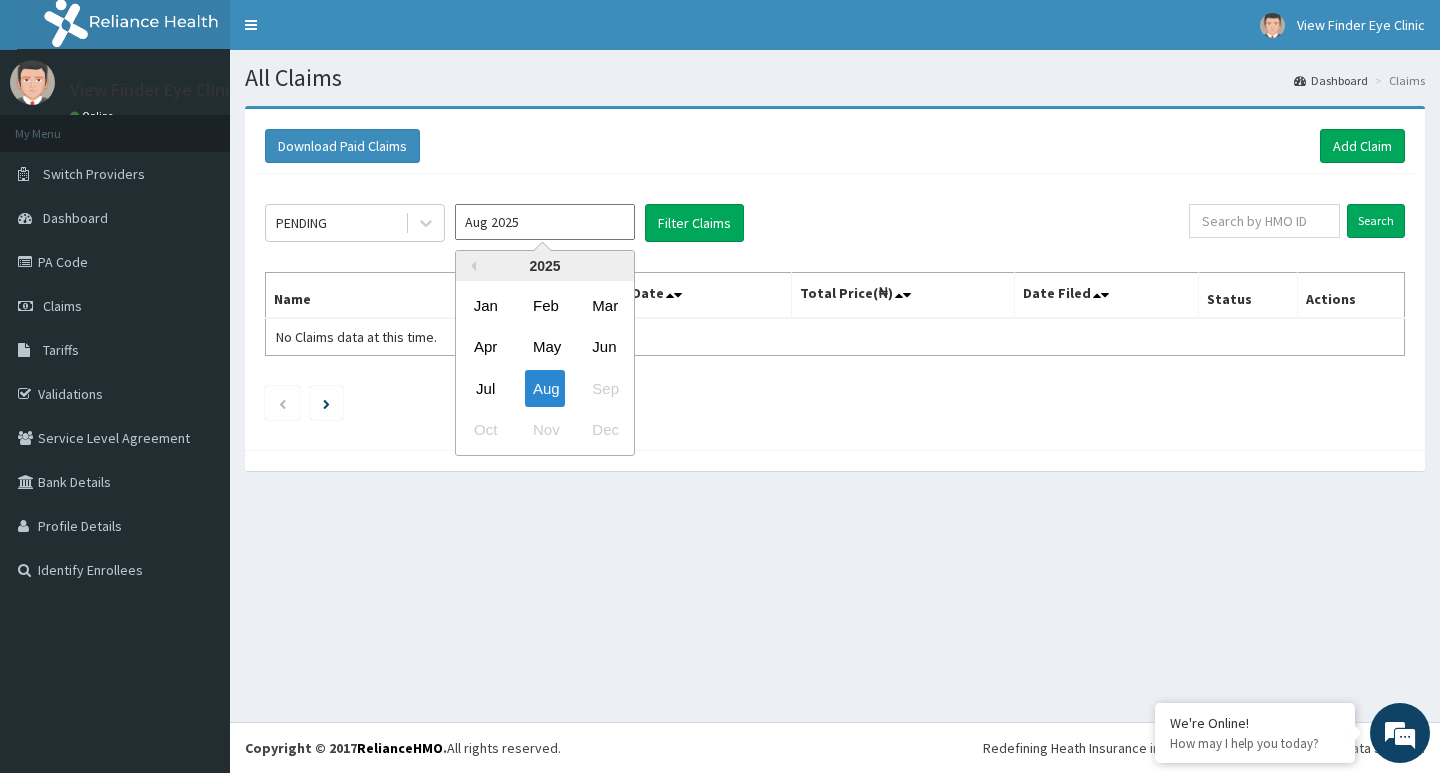 drag, startPoint x: 489, startPoint y: 388, endPoint x: 693, endPoint y: 275, distance: 233.20592 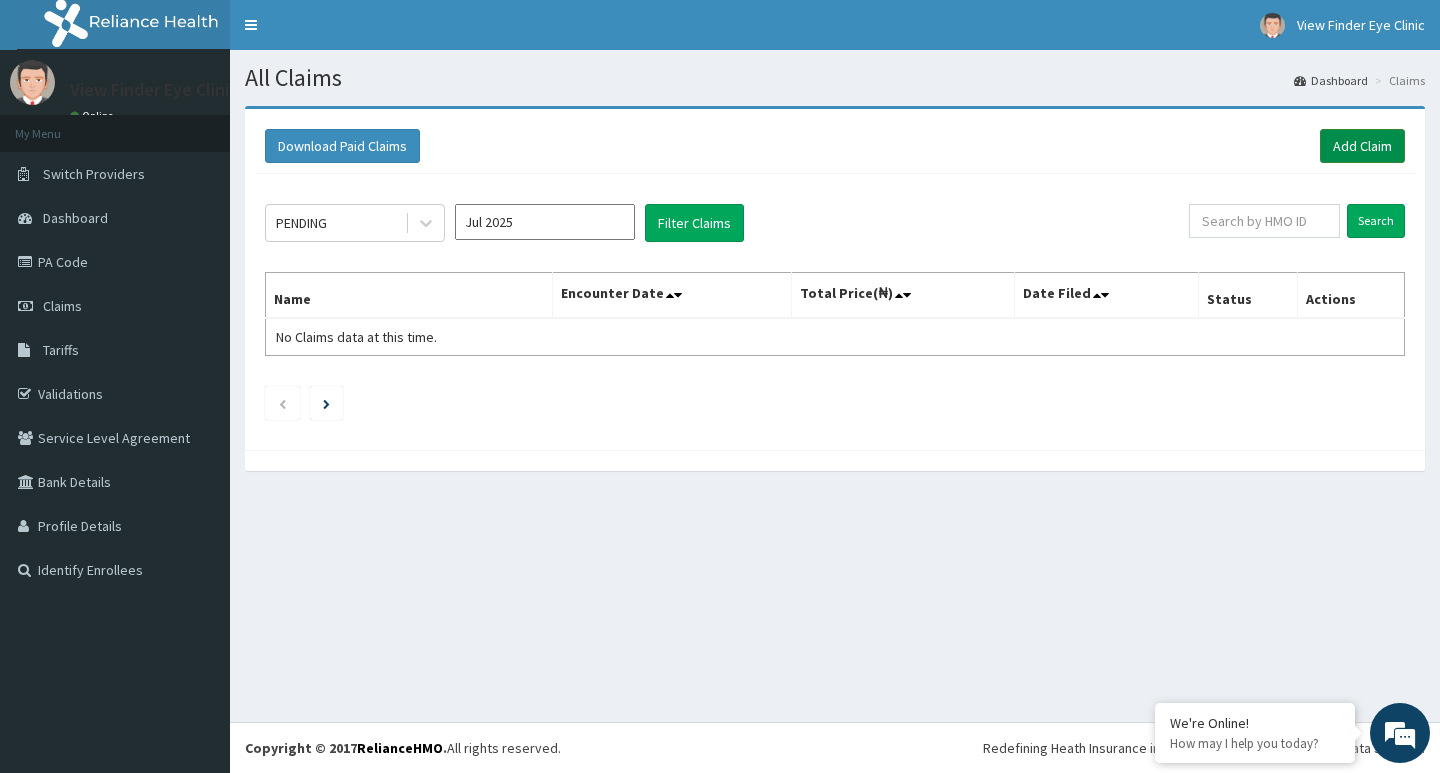 click on "Add Claim" at bounding box center [1362, 146] 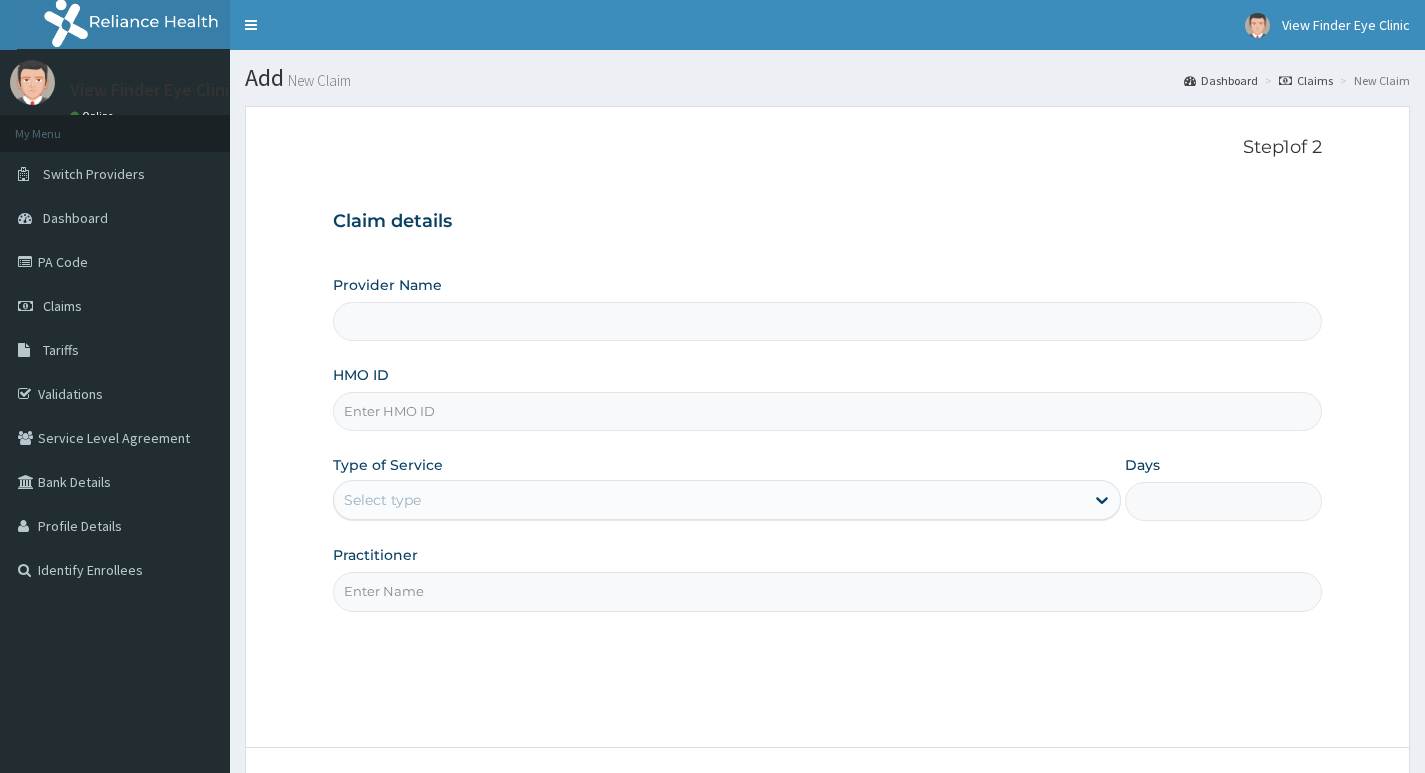 scroll, scrollTop: 0, scrollLeft: 0, axis: both 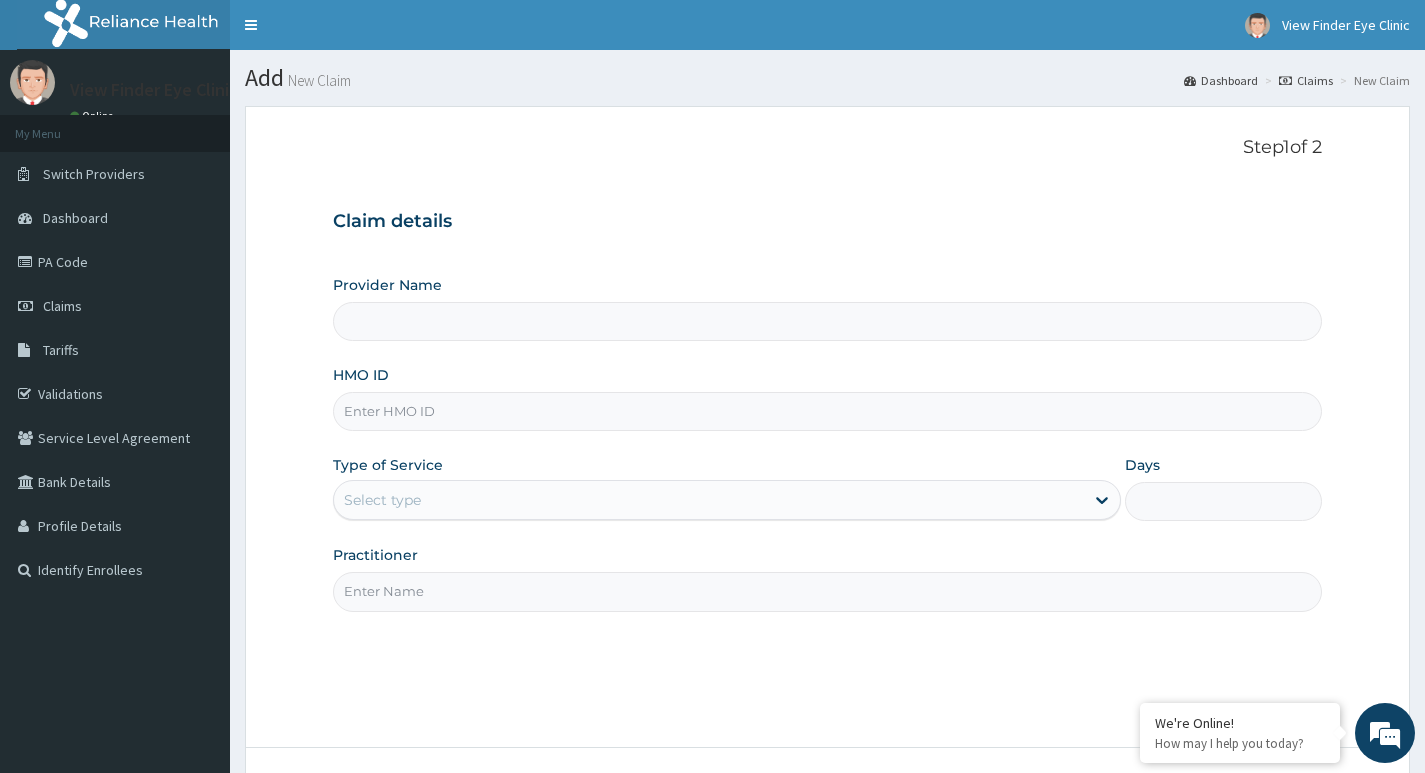 paste on "gsv/10437/b" 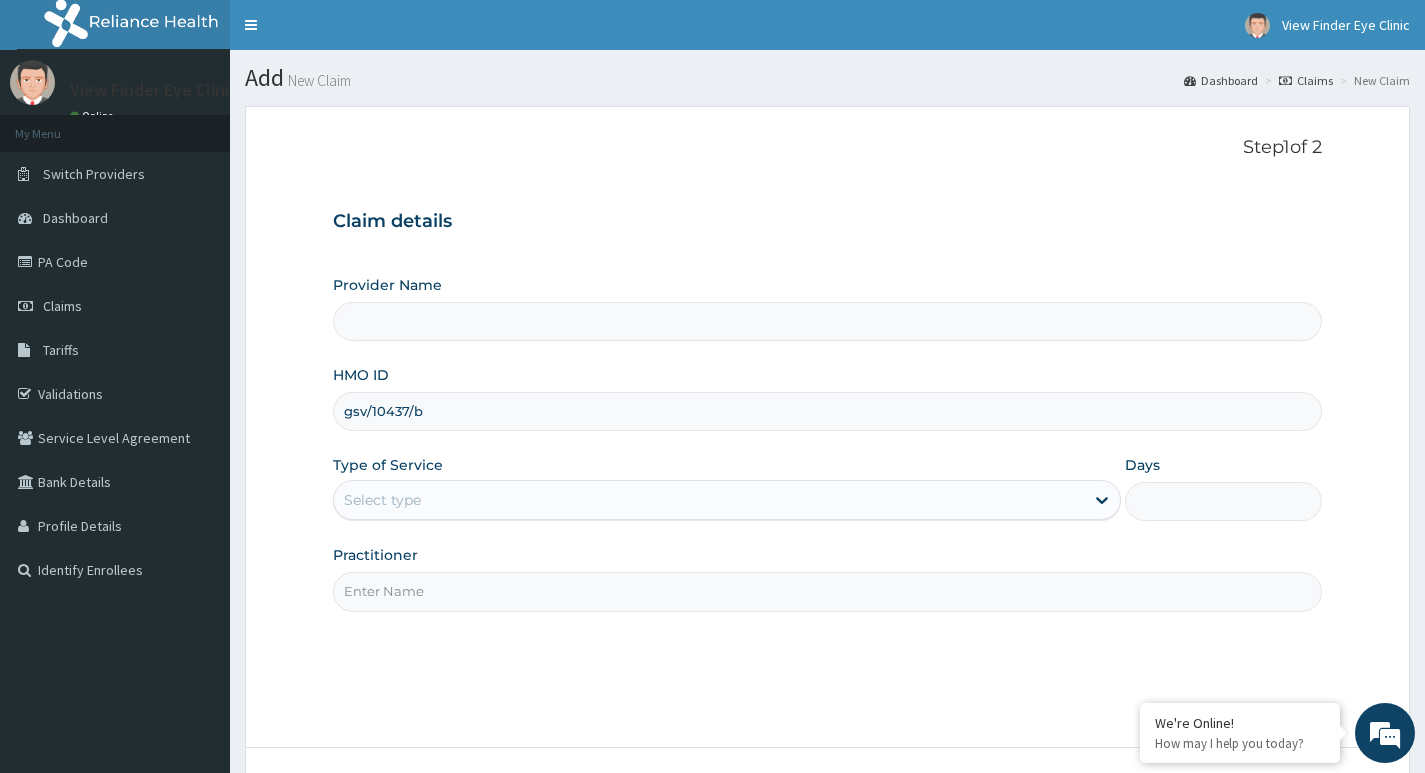 type on "View Finder Eye Clinic" 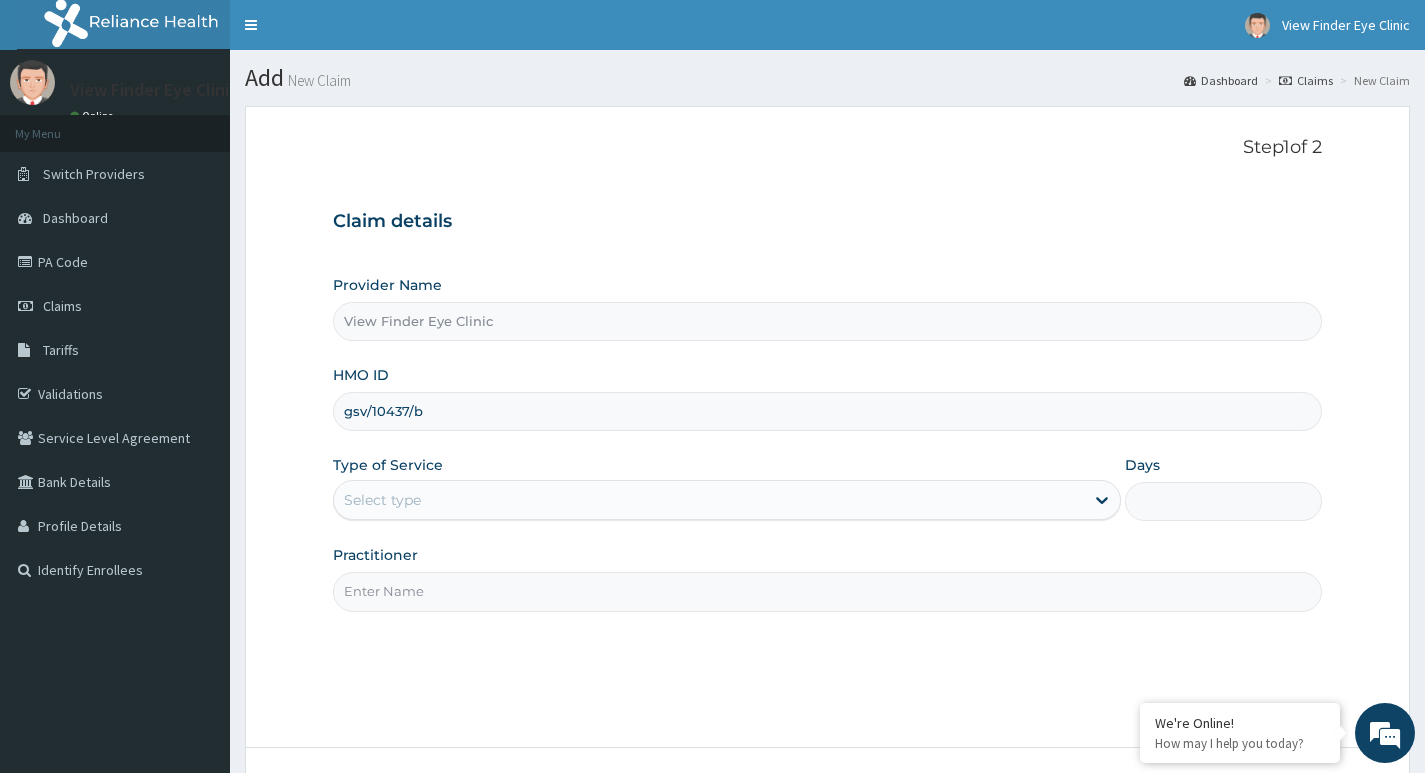 type on "gsv/10437/b" 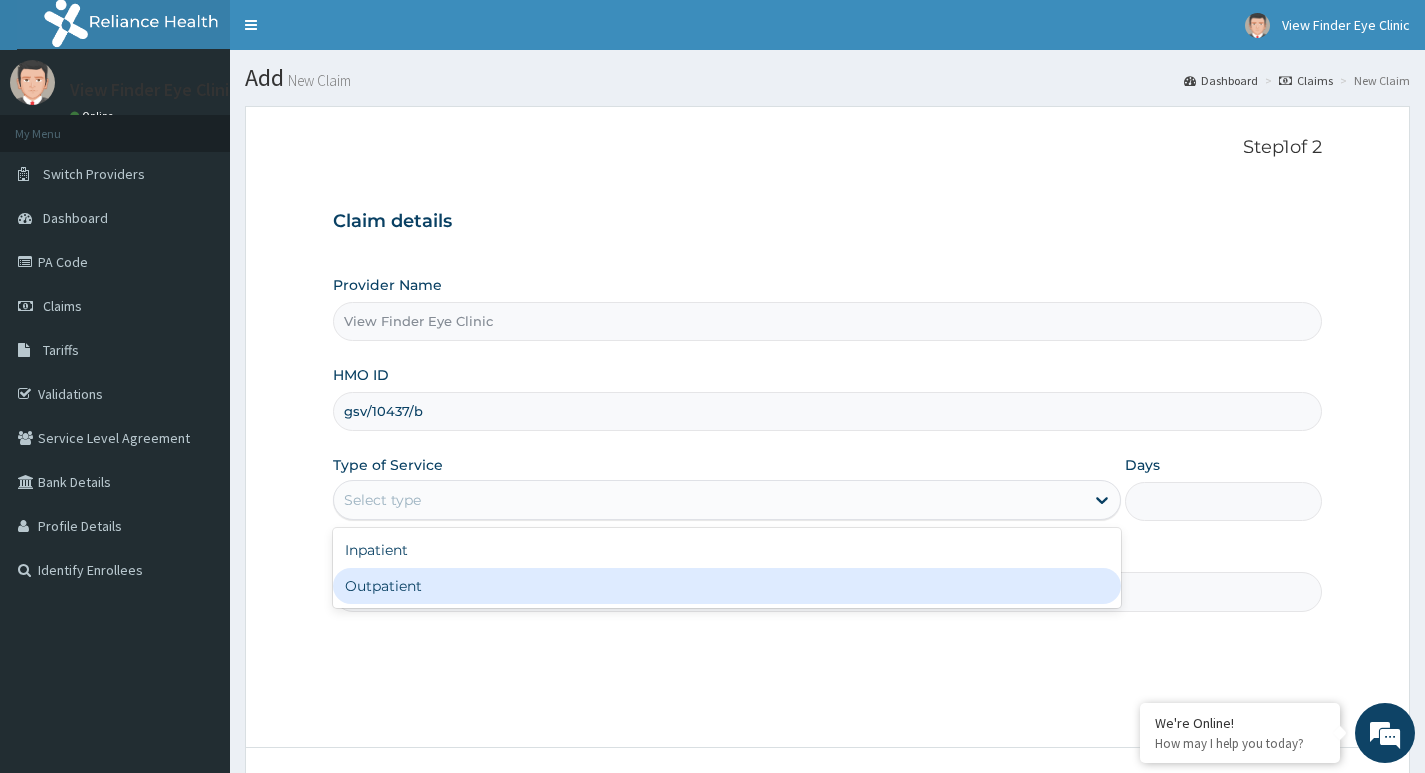 click on "Outpatient" at bounding box center (727, 586) 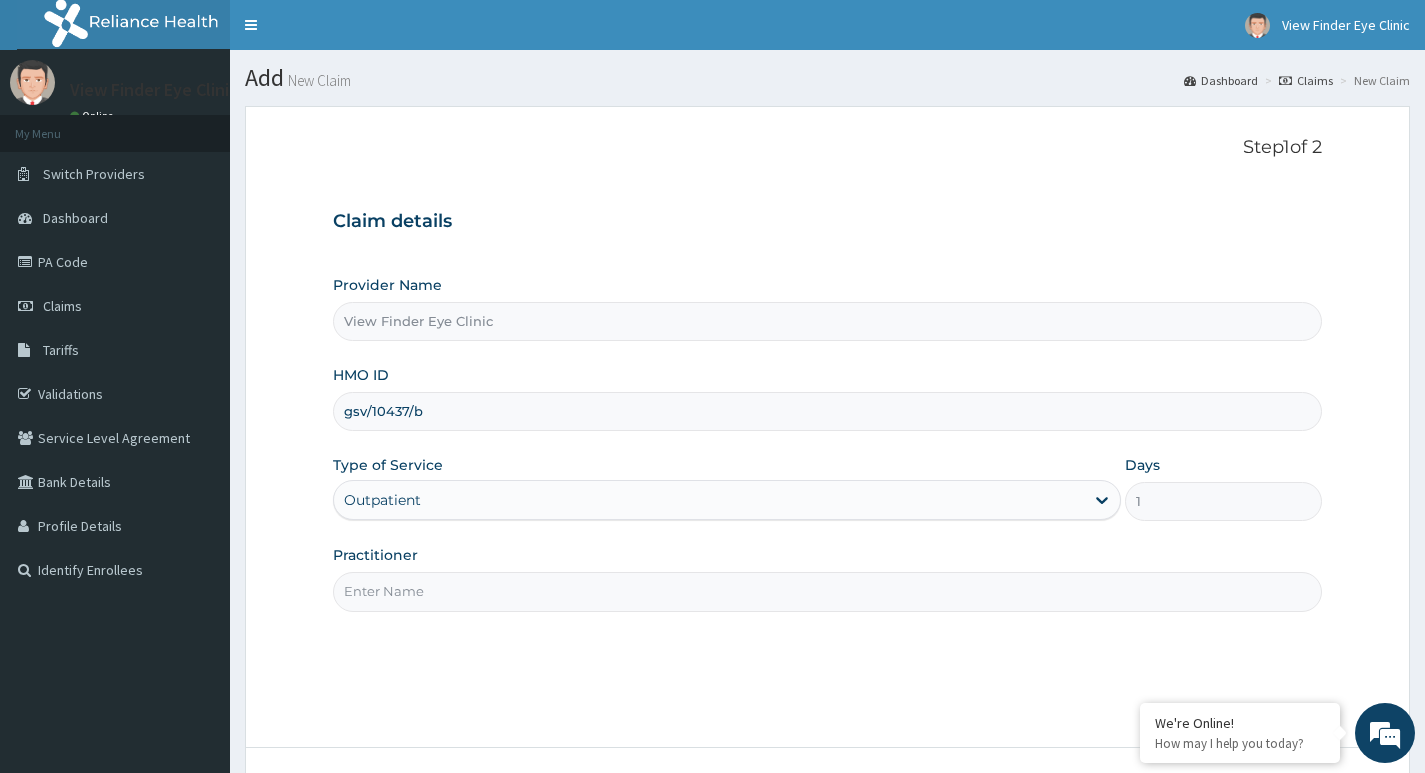 click on "Practitioner" at bounding box center (827, 591) 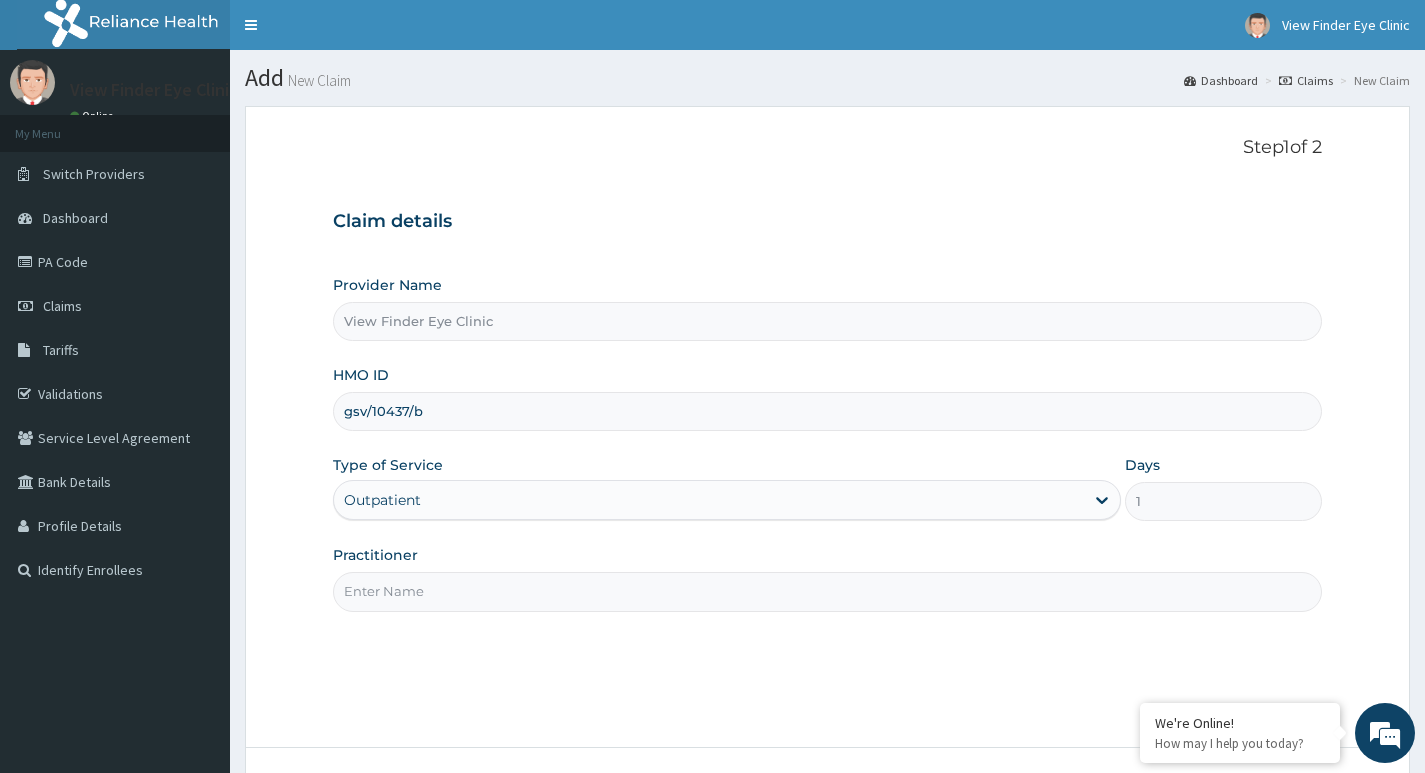 click on "Practitioner" at bounding box center [827, 591] 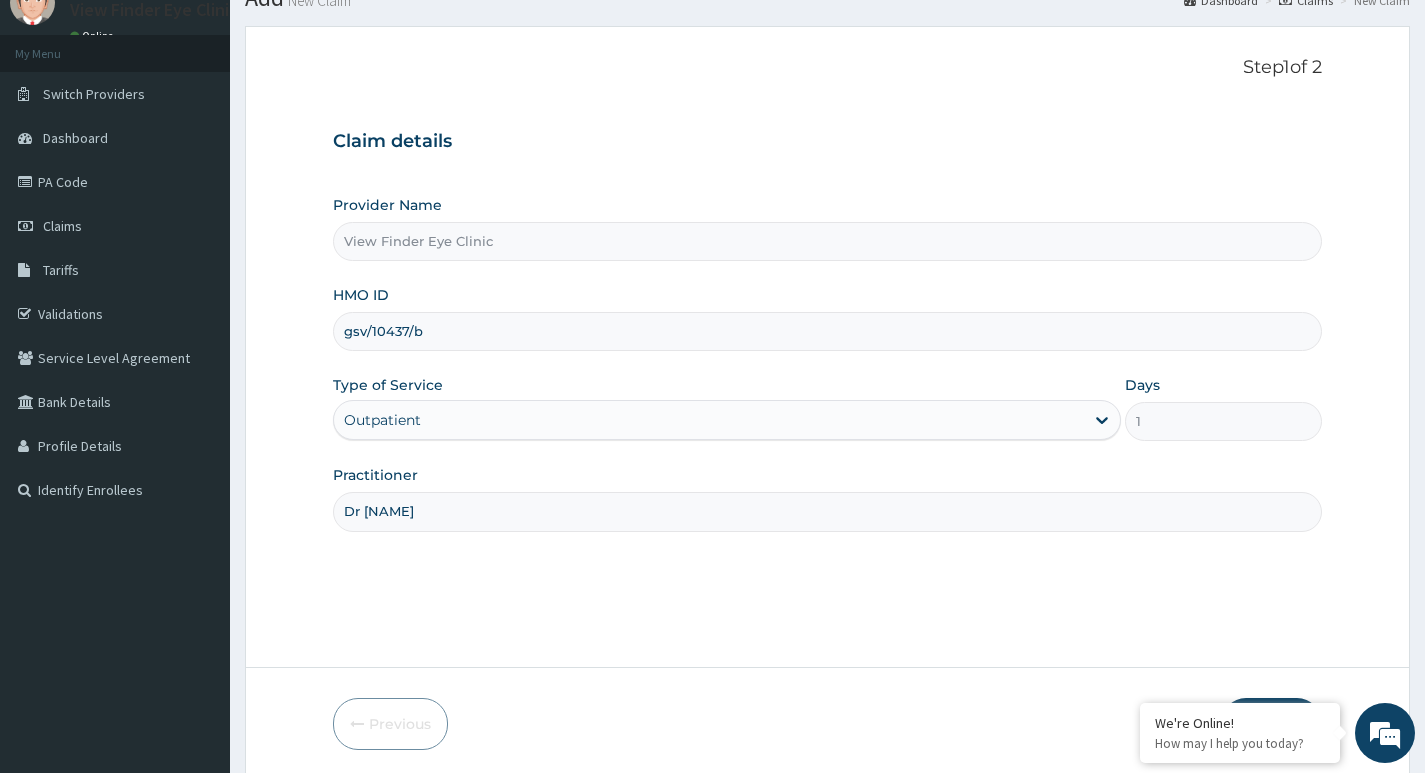 scroll, scrollTop: 154, scrollLeft: 0, axis: vertical 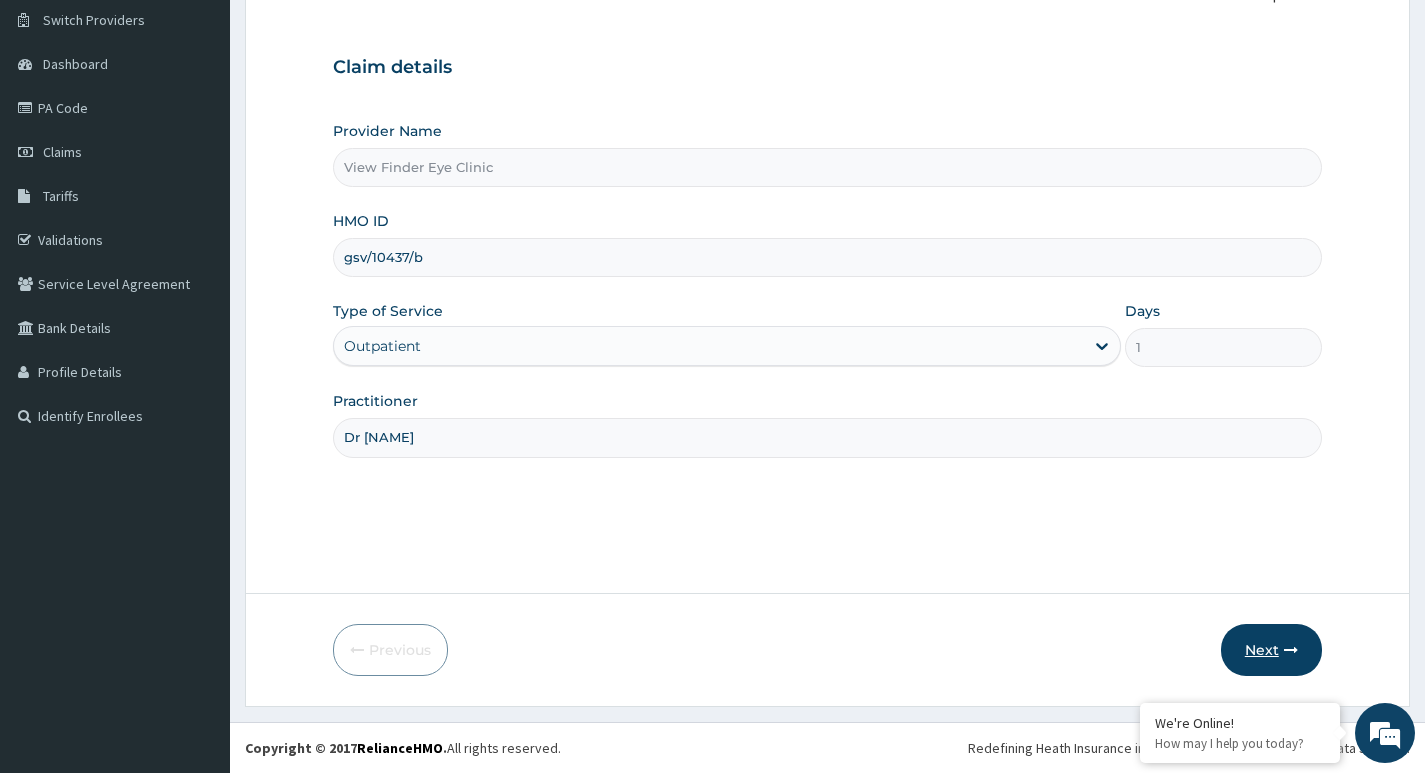 type on "Dr [NAME]" 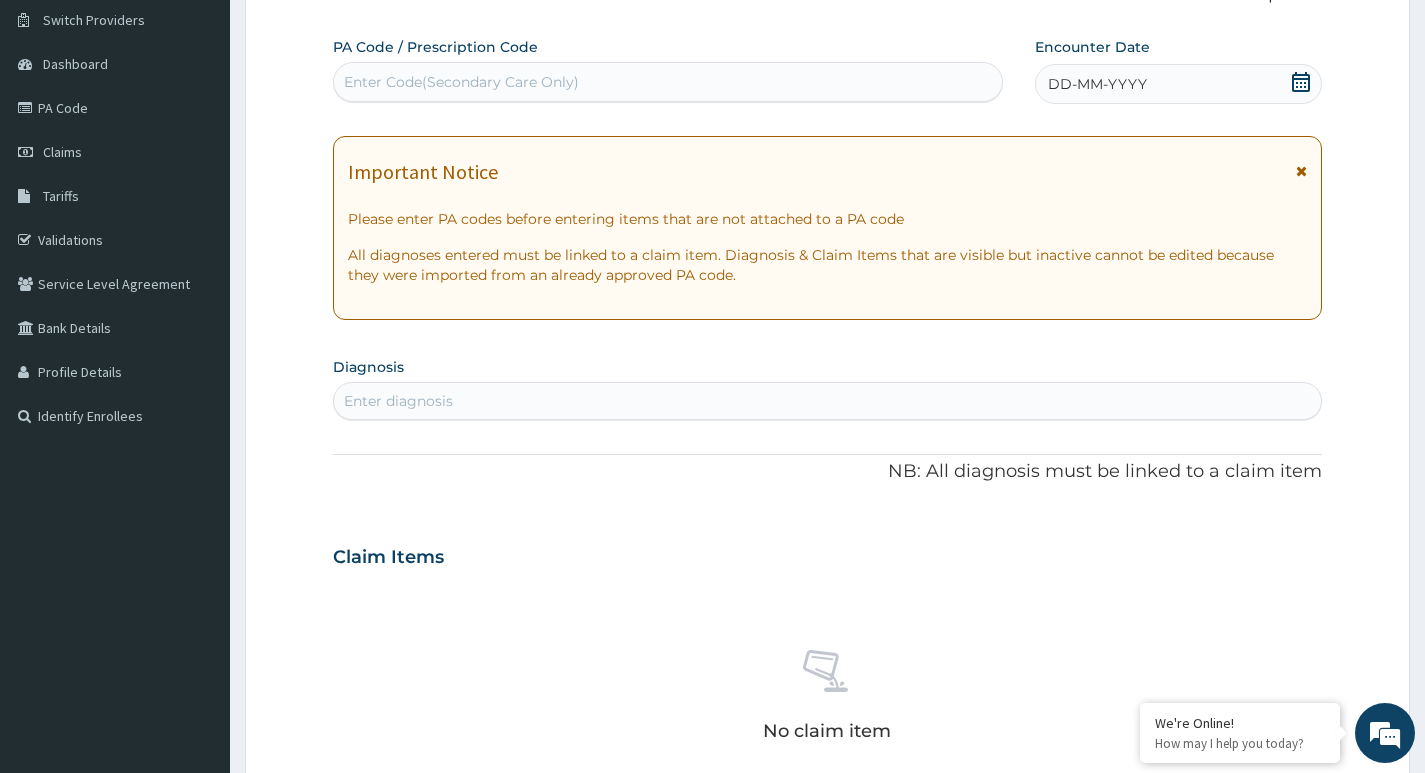 scroll, scrollTop: 0, scrollLeft: 0, axis: both 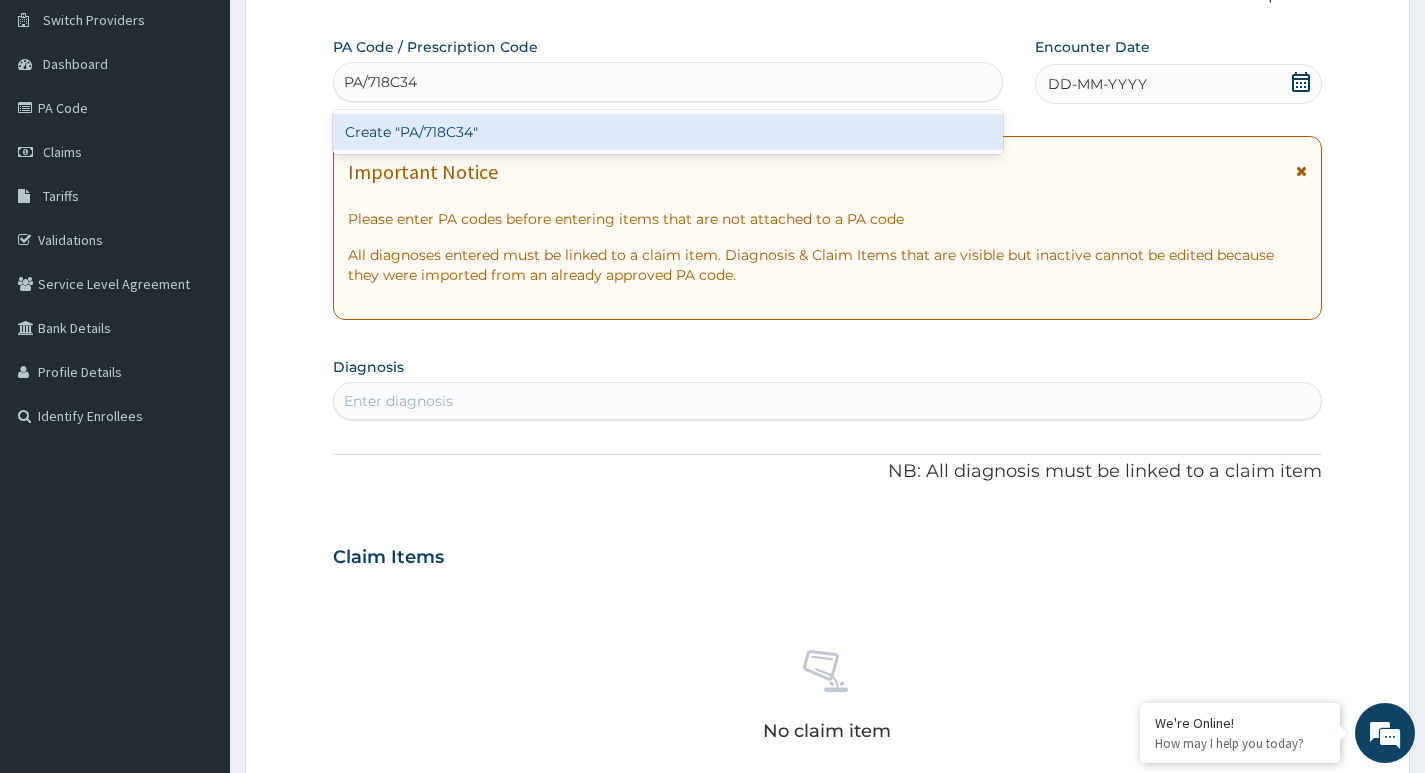 click on "Create "PA/718C34"" at bounding box center (668, 132) 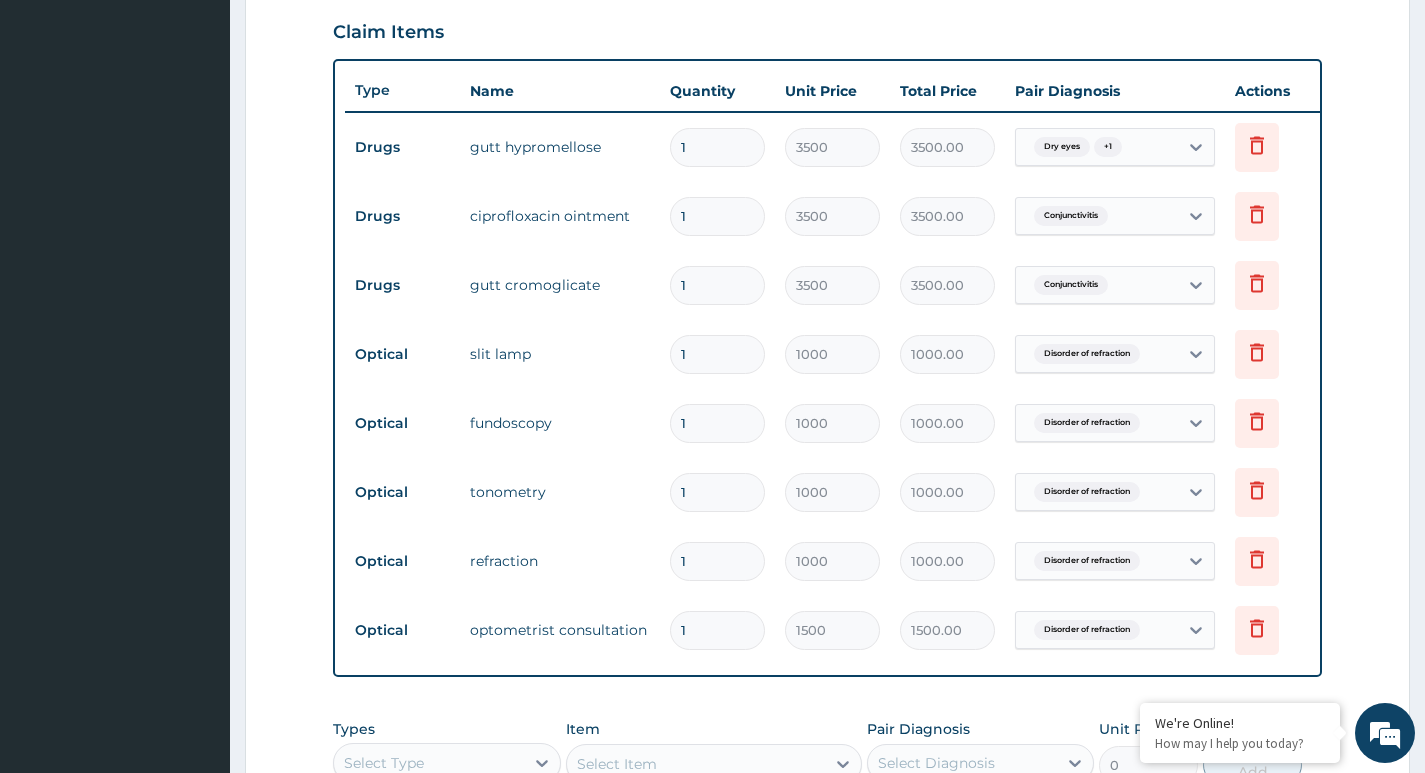 scroll, scrollTop: 729, scrollLeft: 0, axis: vertical 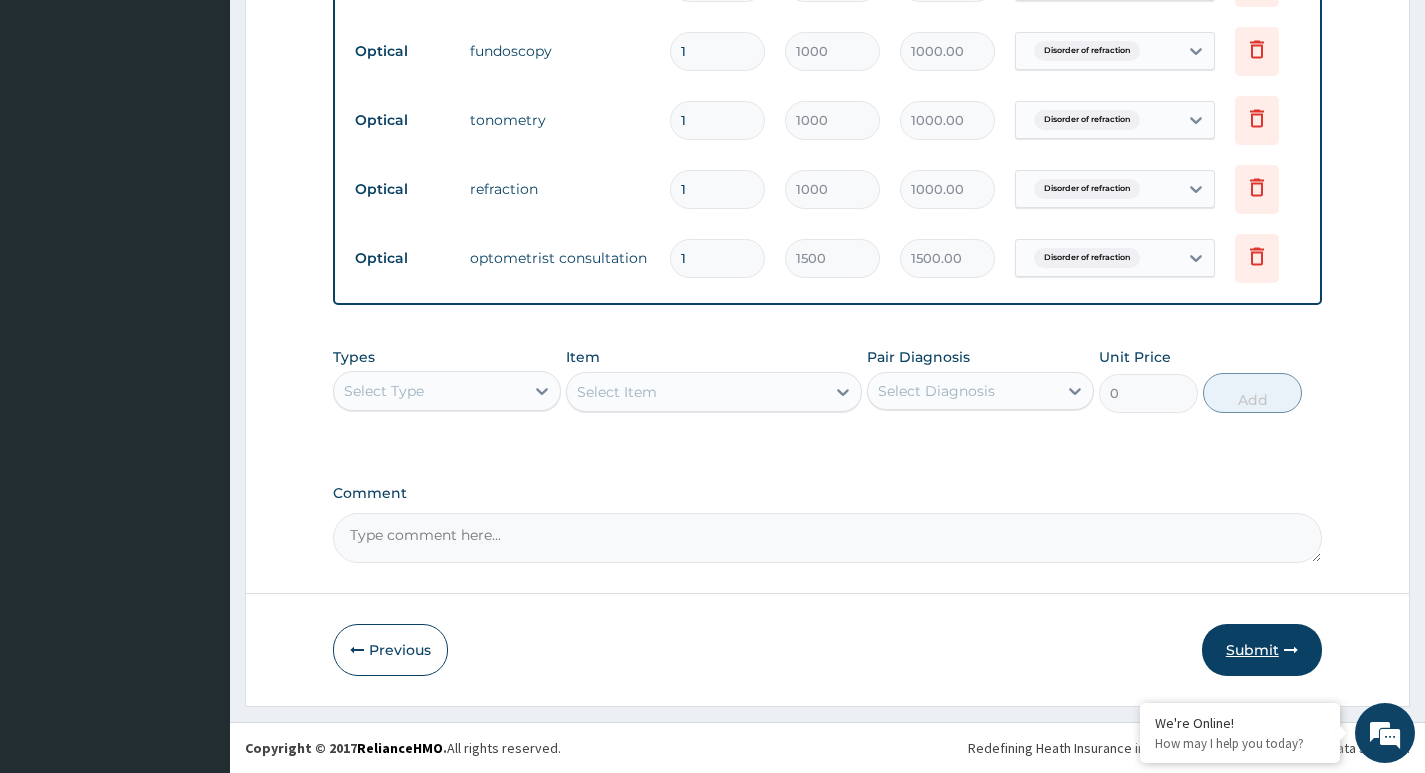 click on "Submit" at bounding box center [1262, 650] 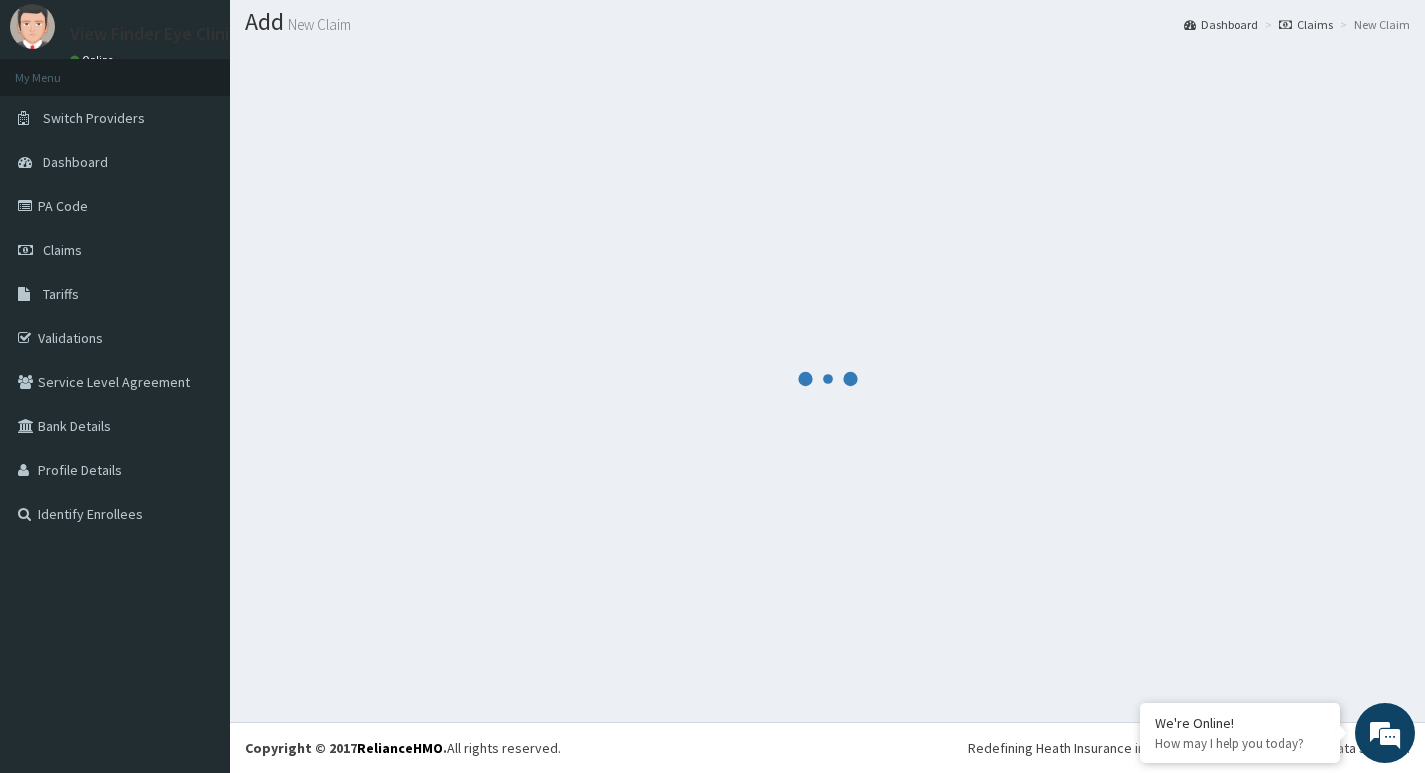 scroll, scrollTop: 1072, scrollLeft: 0, axis: vertical 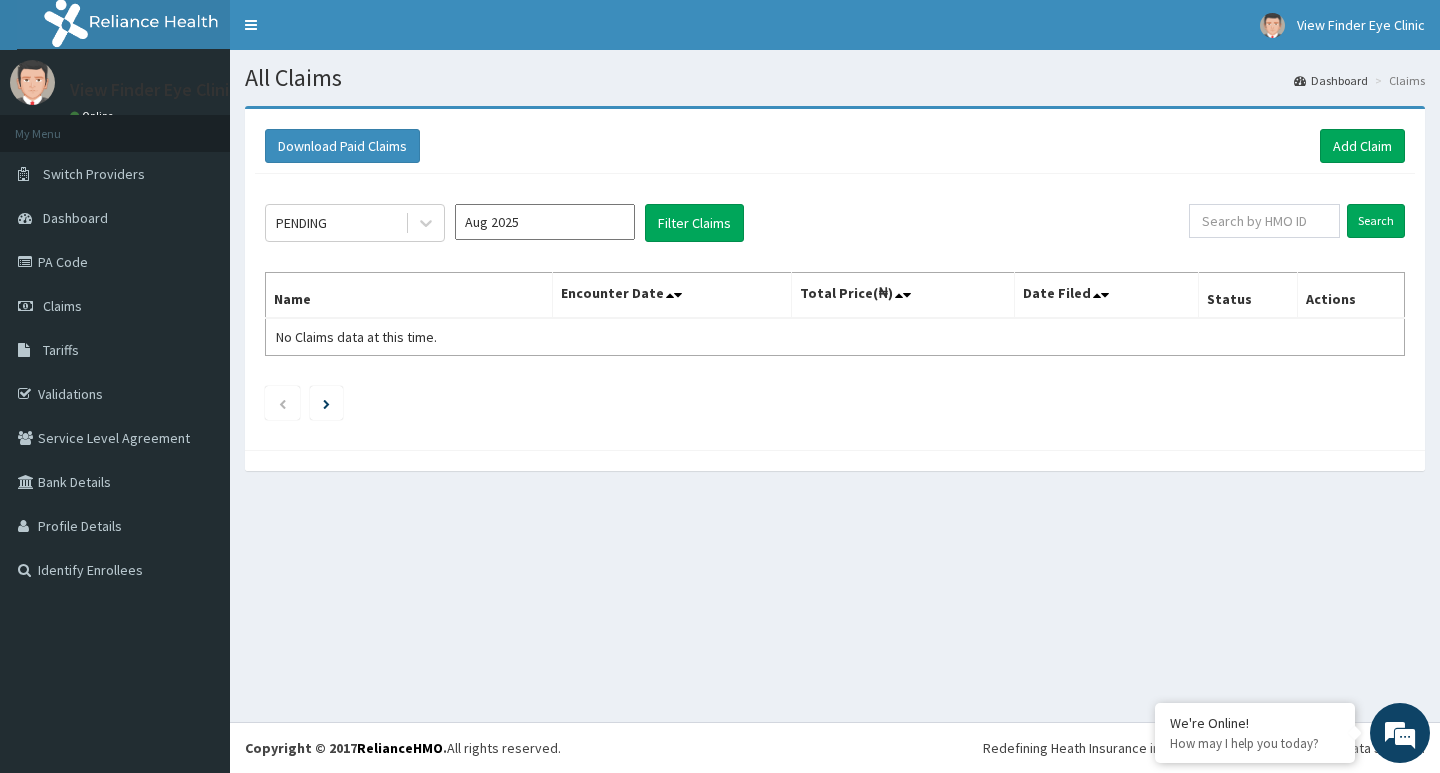click on "Aug 2025" at bounding box center (545, 222) 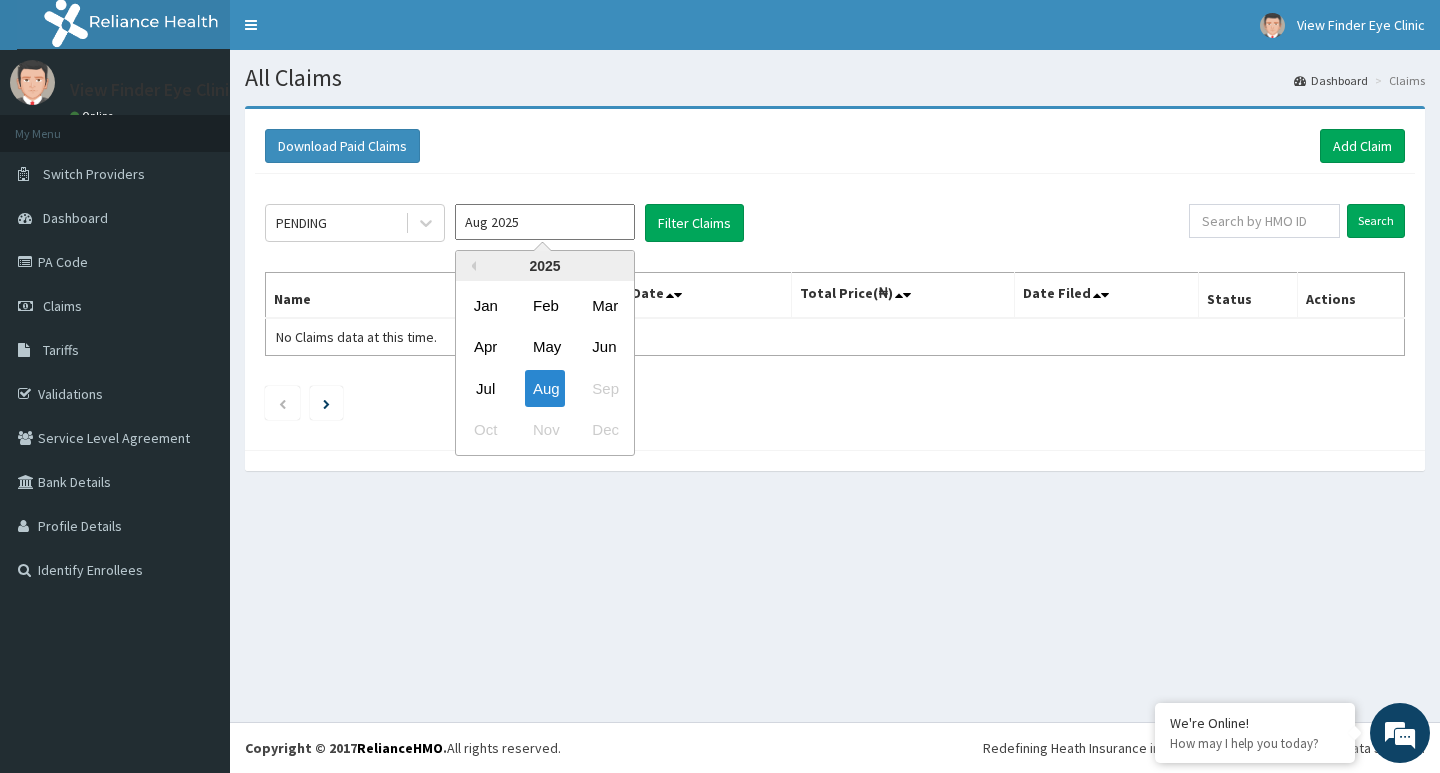 drag, startPoint x: 482, startPoint y: 386, endPoint x: 599, endPoint y: 291, distance: 150.71164 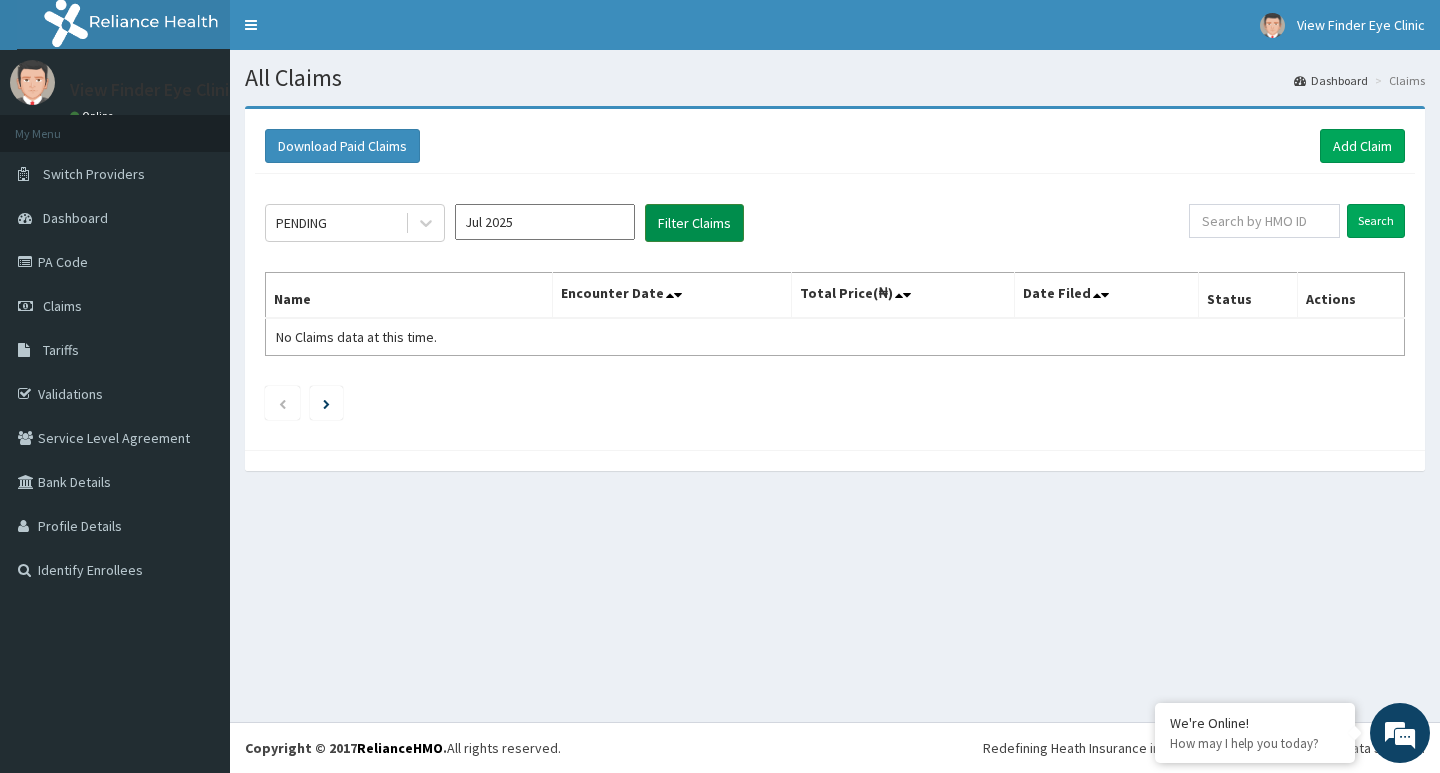 click on "Filter Claims" at bounding box center [694, 223] 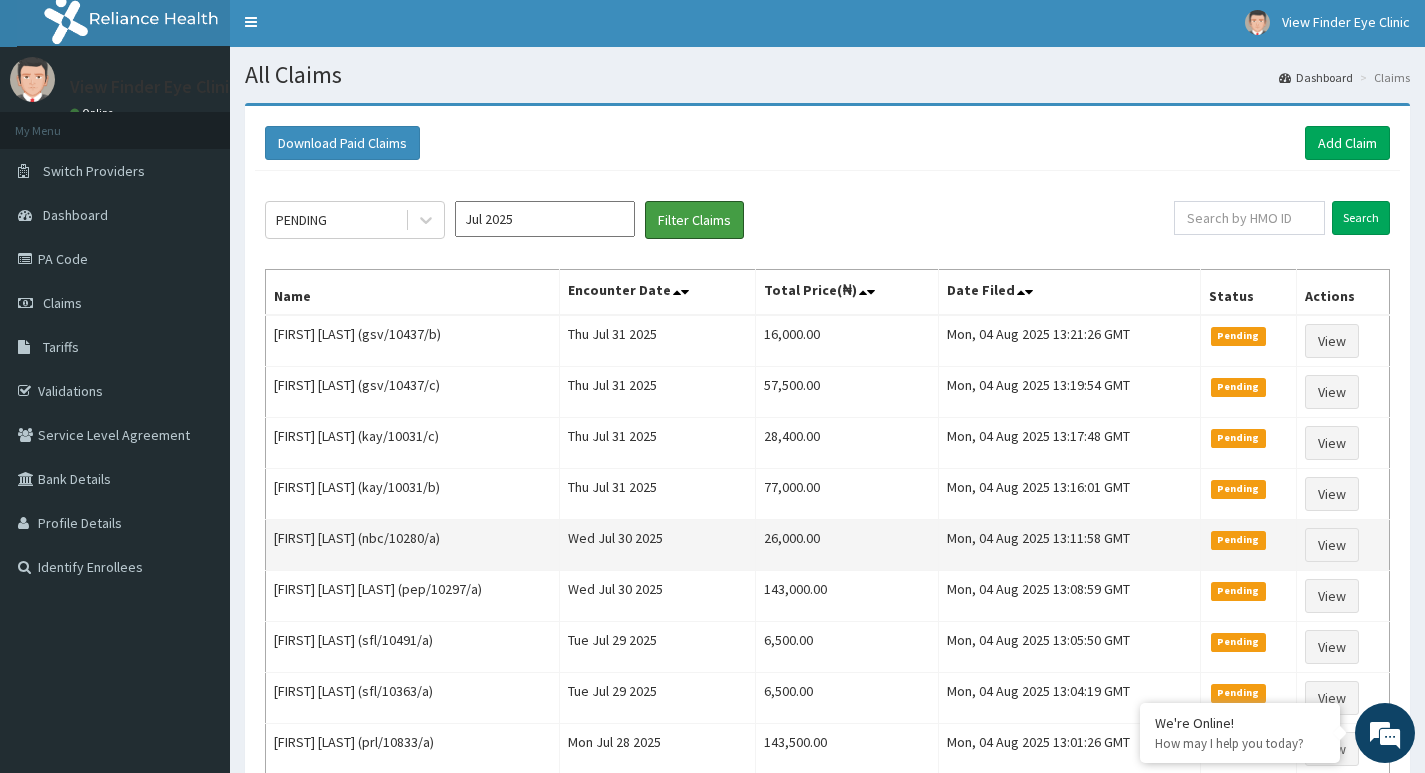 scroll, scrollTop: 0, scrollLeft: 0, axis: both 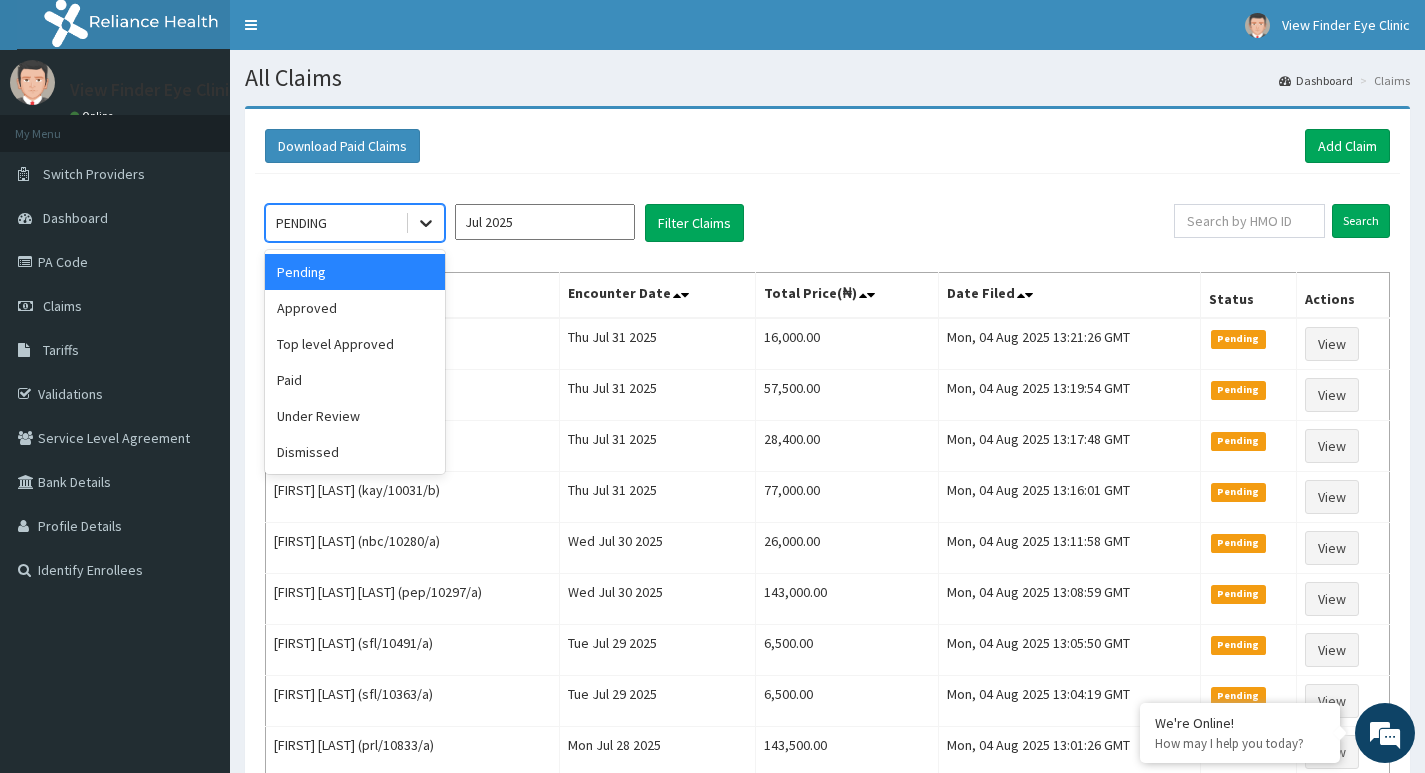 click 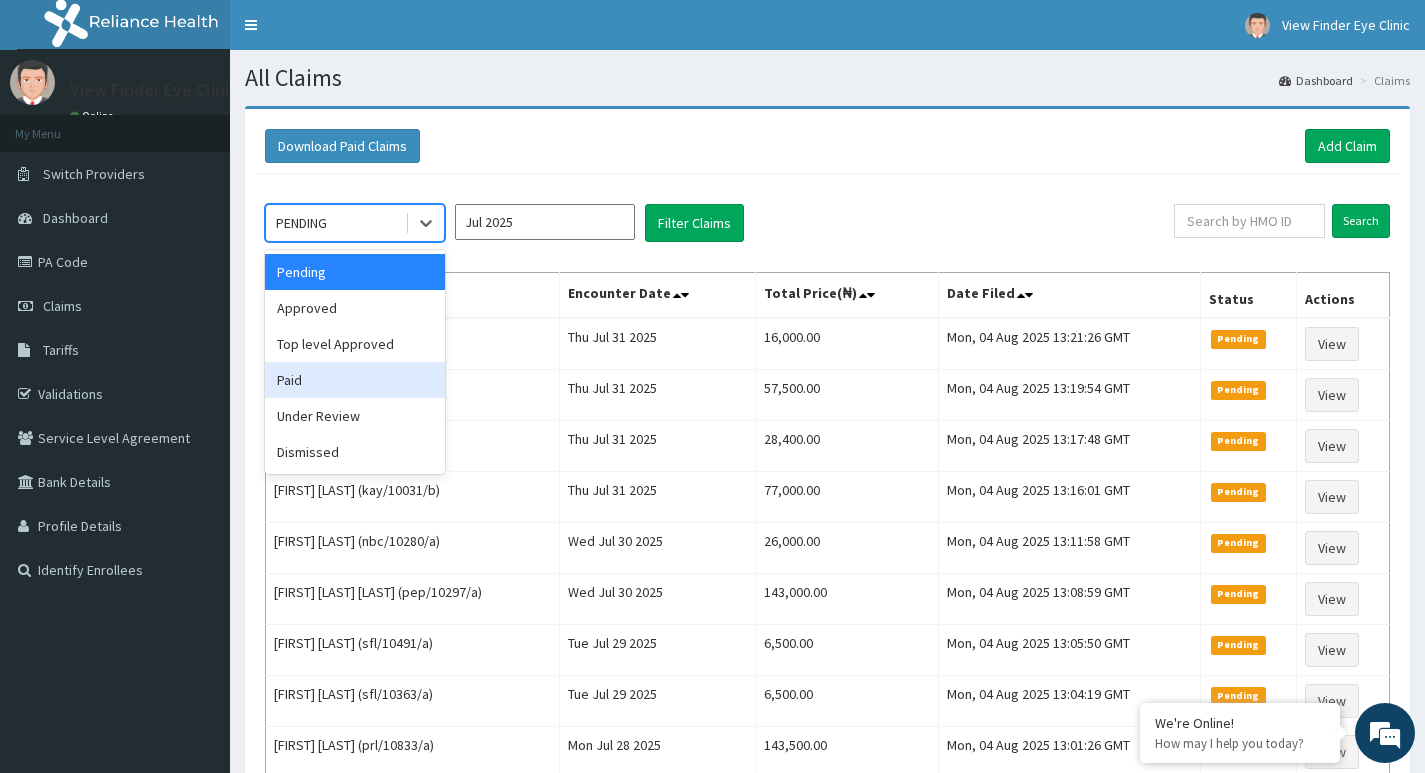 click on "Paid" at bounding box center [355, 380] 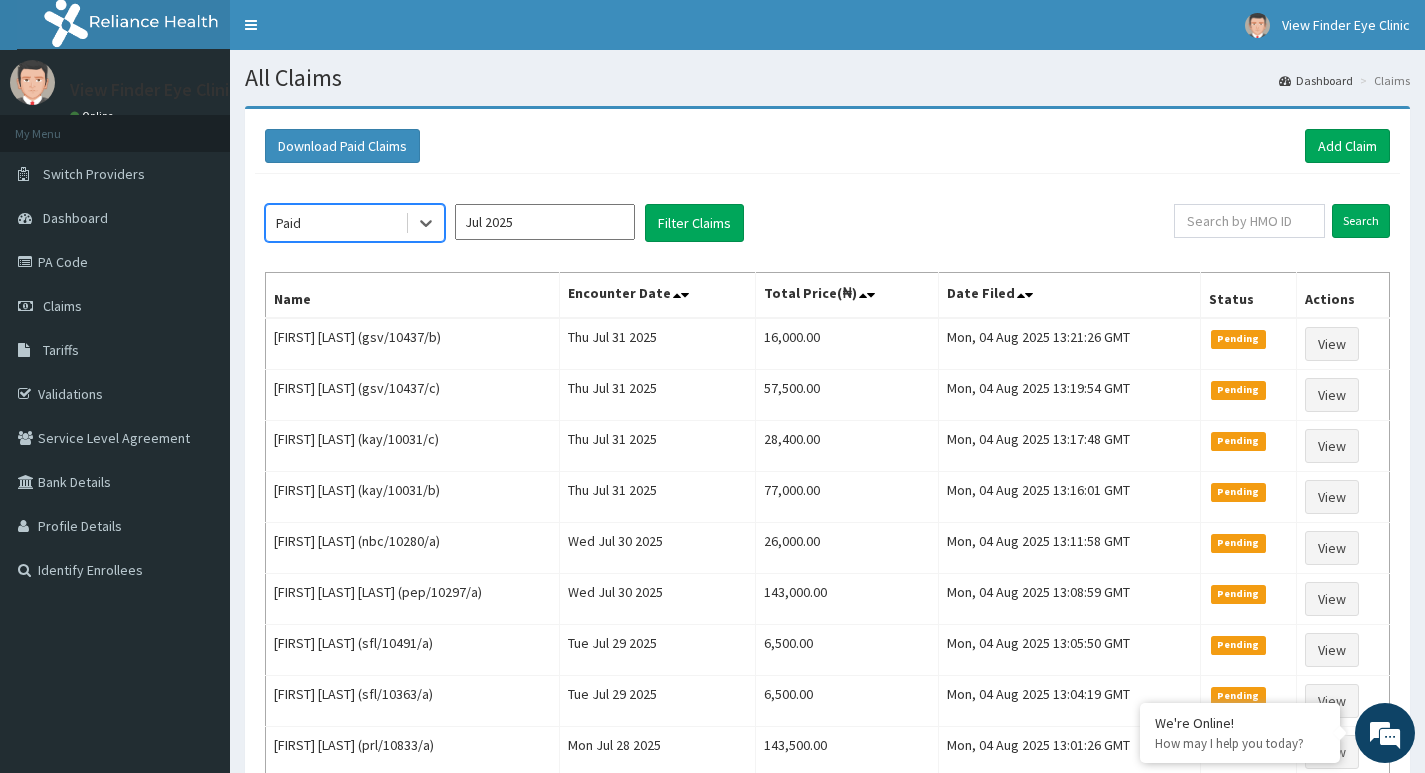 click on "option Paid, selected.   Select is focused ,type to refine list, press Down to open the menu,  Paid [MONTH] 2025 Filter Claims Search Name Encounter Date Total Price(₦) Date Filed Status Actions [FIRST] [LAST] (gsv/10437/b) Thu [MONTH] 31 2025 16,000.00 Mon, 04 [MONTH] 2025 13:21:26 GMT Pending View [FIRST] [LAST] (gsv/10437/c) Thu [MONTH] 31 2025 57,500.00 Mon, 04 [MONTH] 2025 13:19:54 GMT Pending View [FIRST] [LAST] (kay/10031/c) Thu [MONTH] 31 2025 28,400.00 Mon, 04 [MONTH] 2025 13:17:48 GMT Pending View [FIRST] [LAST] (kay/10031/b) Thu [MONTH] 31 2025 77,000.00 Mon, 04 [MONTH] 2025 13:16:01 GMT Pending View [FIRST] [LAST] (nbc/10280/a) Wed [MONTH] 30 2025 26,000.00 Mon, 04 [MONTH] 2025 13:11:58 GMT Pending View [FIRST] [LAST] [LAST] (pep/10297/a) Wed [MONTH] 30 2025 143,000.00 Mon, 04 [MONTH] 2025 13:08:59 GMT Pending View [FIRST]  [LAST]  (sfl/10491/a) Tue [MONTH] 29 2025 6,500.00 Mon, 04 [MONTH] 2025 13:05:50 GMT Pending View [FIRST] [LAST] (sfl/10363/a) Tue [MONTH] 29 2025 6,500.00 Mon, 04 [MONTH] 2025 13:04:19 GMT Pending View Mon [MONTH] 28 2025 1" 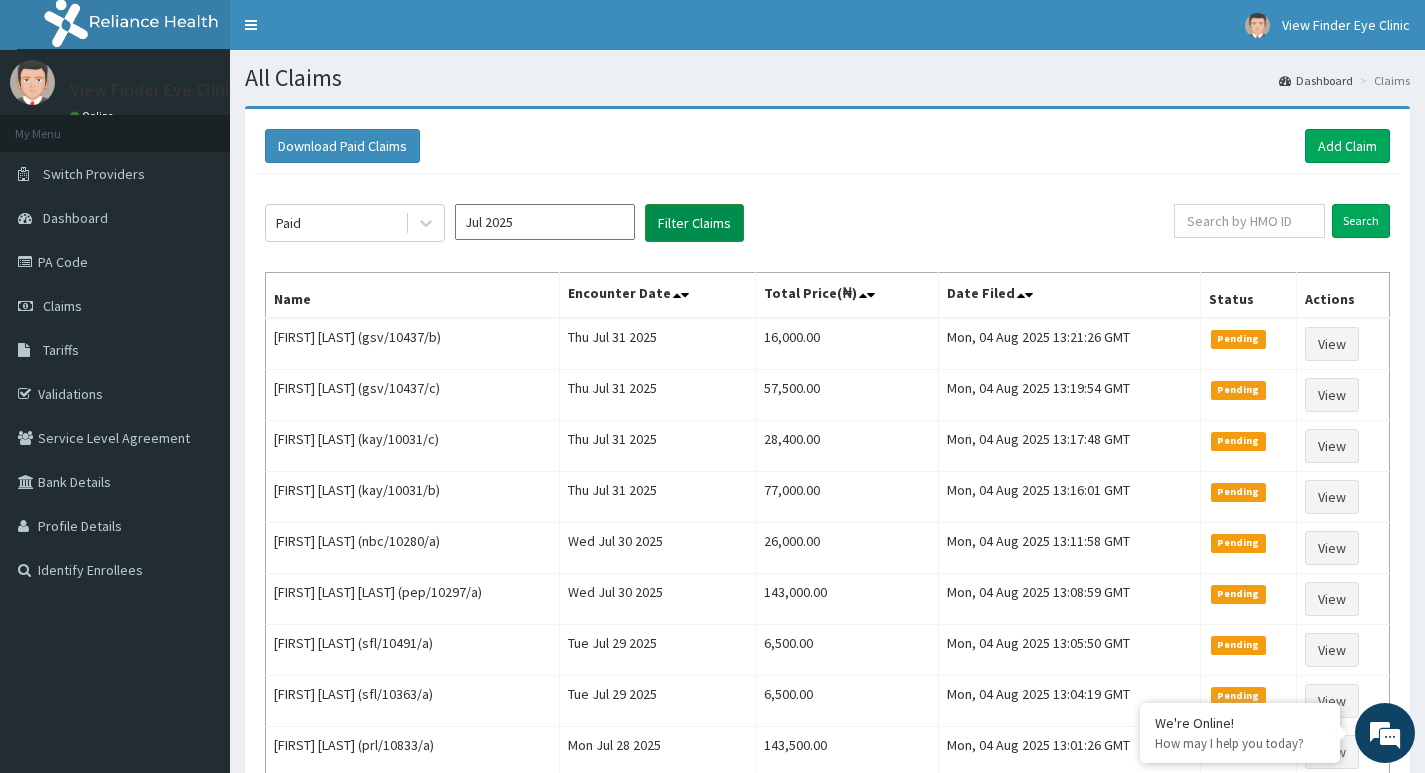 click on "Filter Claims" at bounding box center [694, 223] 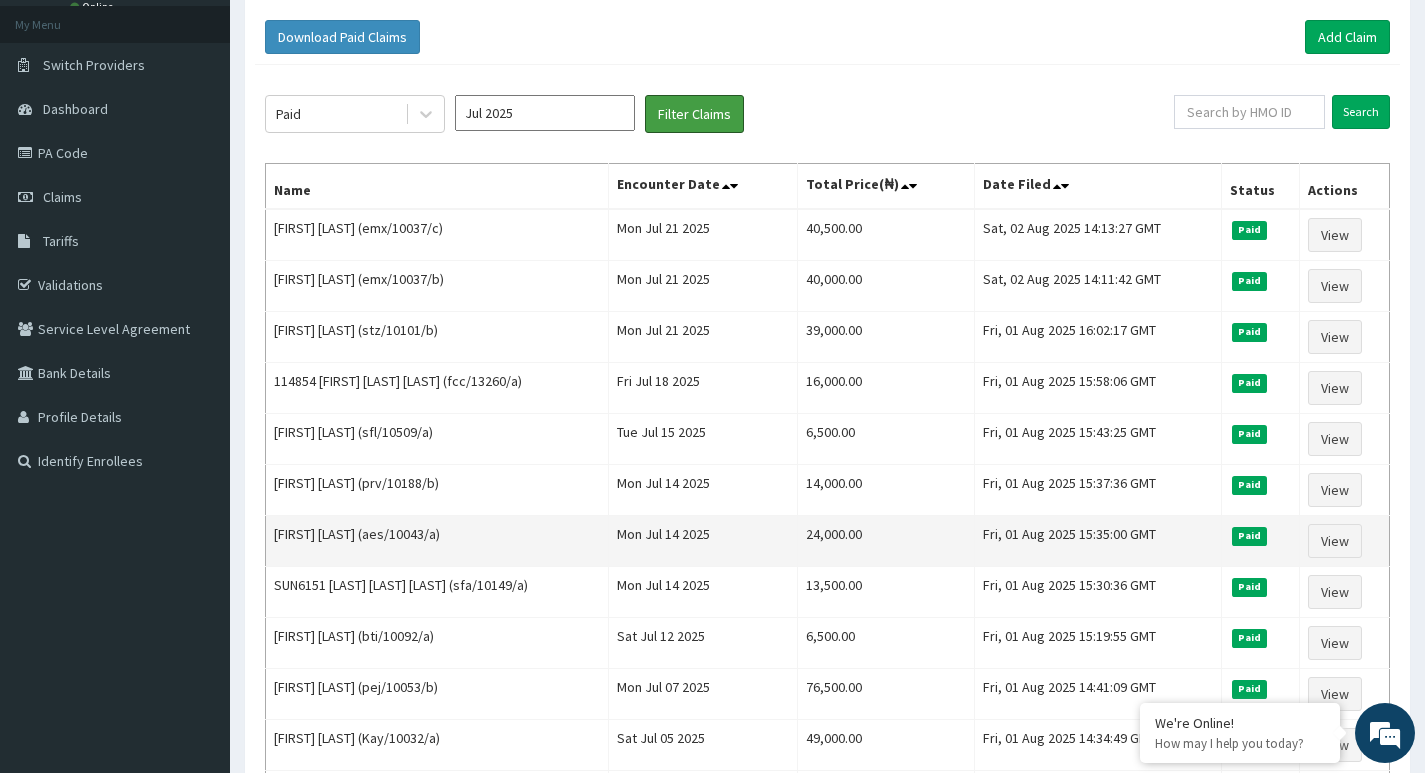 scroll, scrollTop: 0, scrollLeft: 0, axis: both 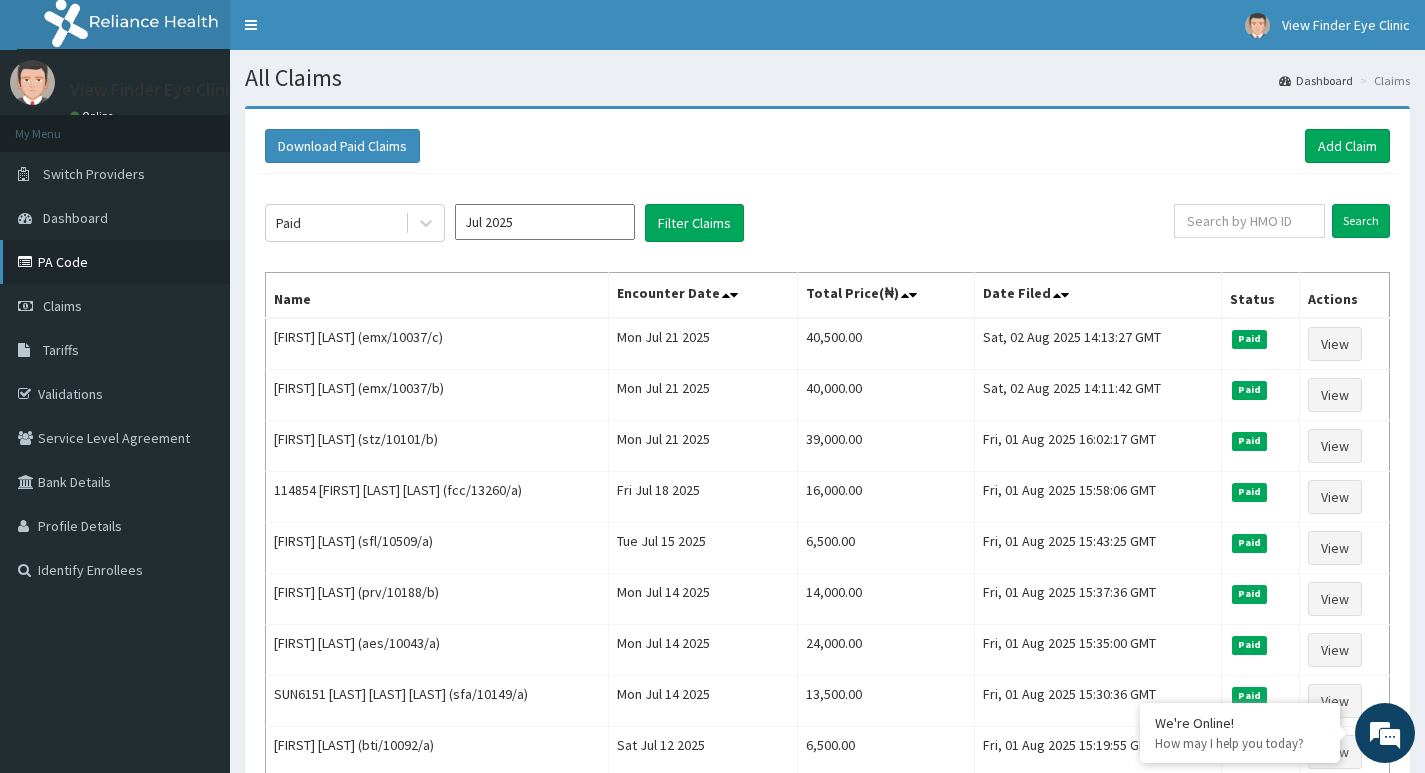 click on "PA Code" at bounding box center (115, 262) 